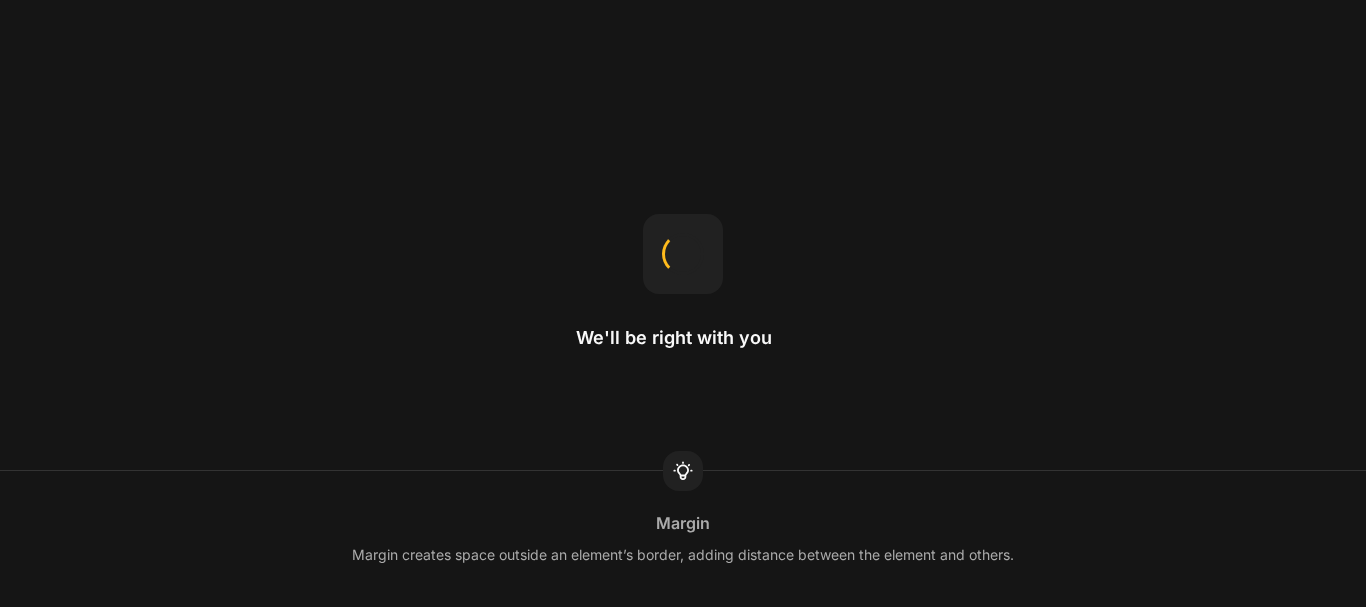 scroll, scrollTop: 0, scrollLeft: 0, axis: both 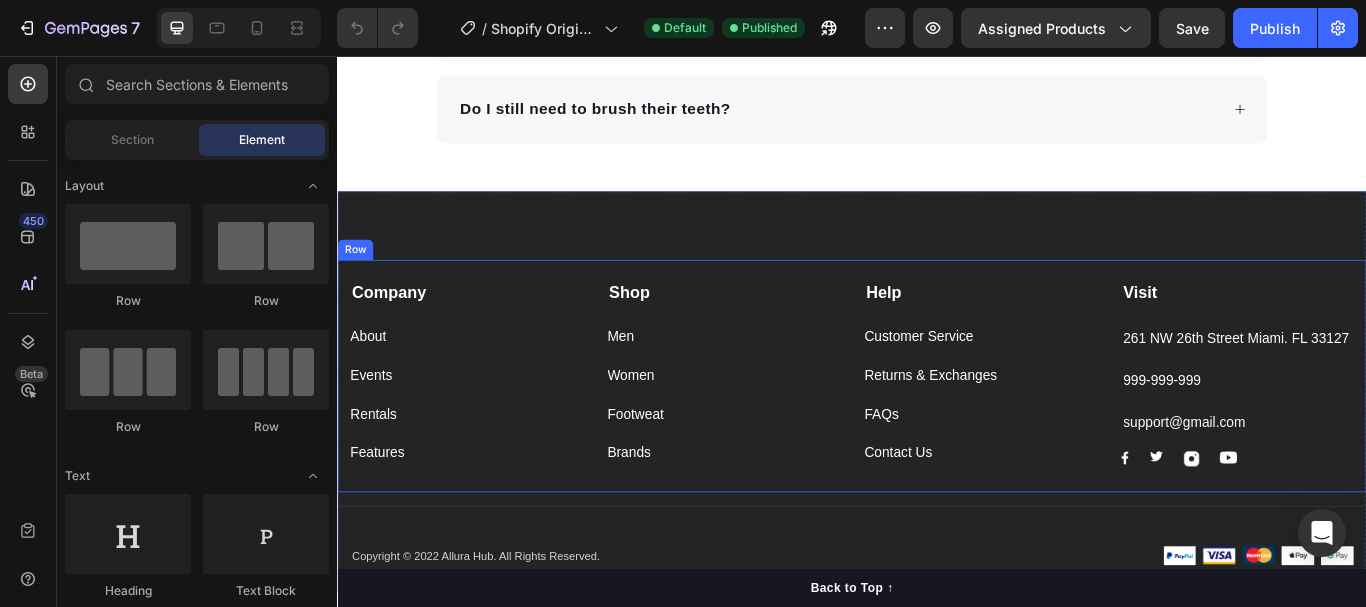 click on "Company" at bounding box center [487, 332] 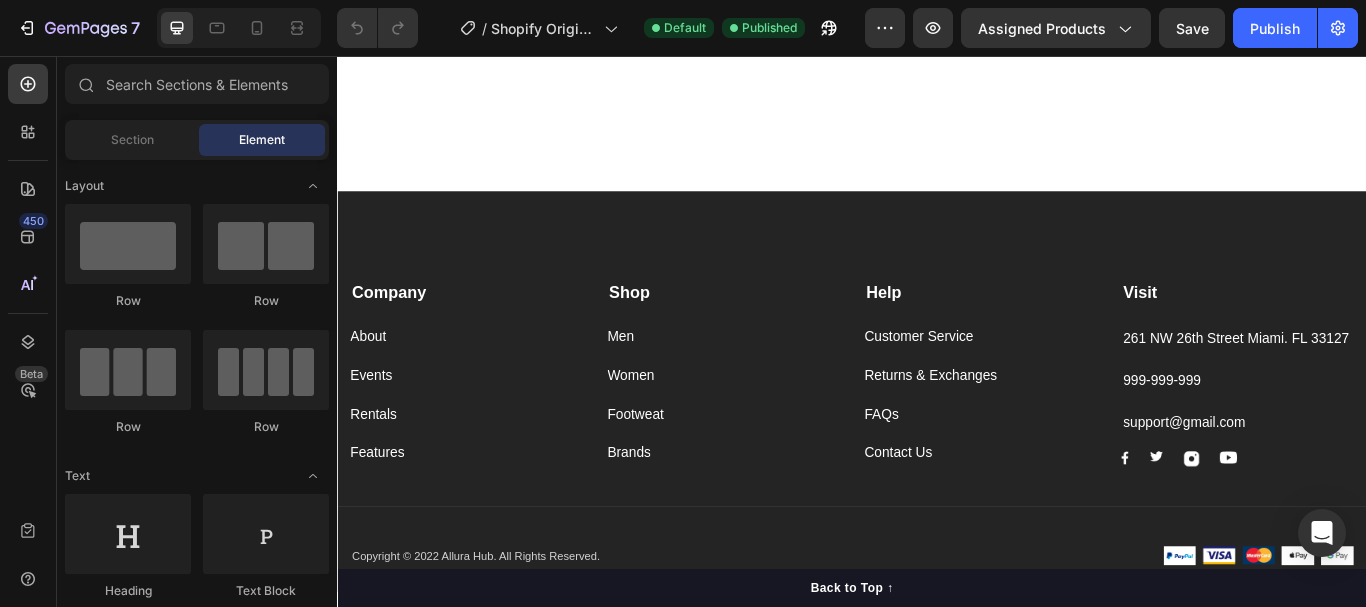 scroll, scrollTop: 4978, scrollLeft: 0, axis: vertical 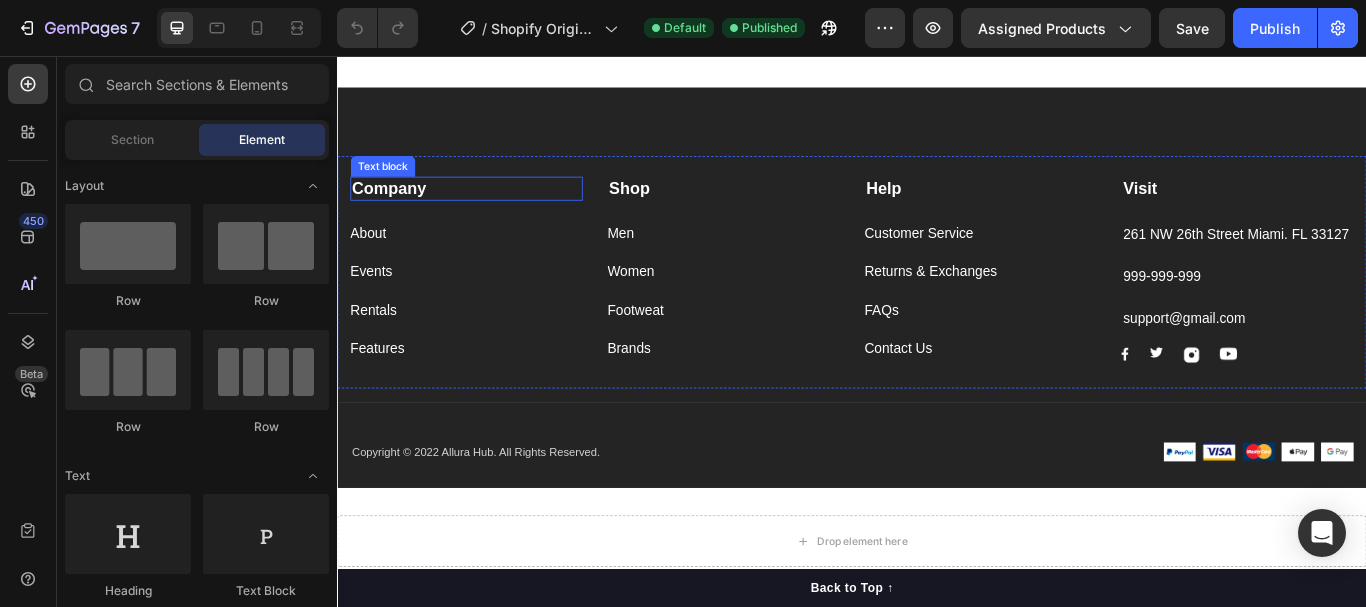 click on "Company" at bounding box center (397, 210) 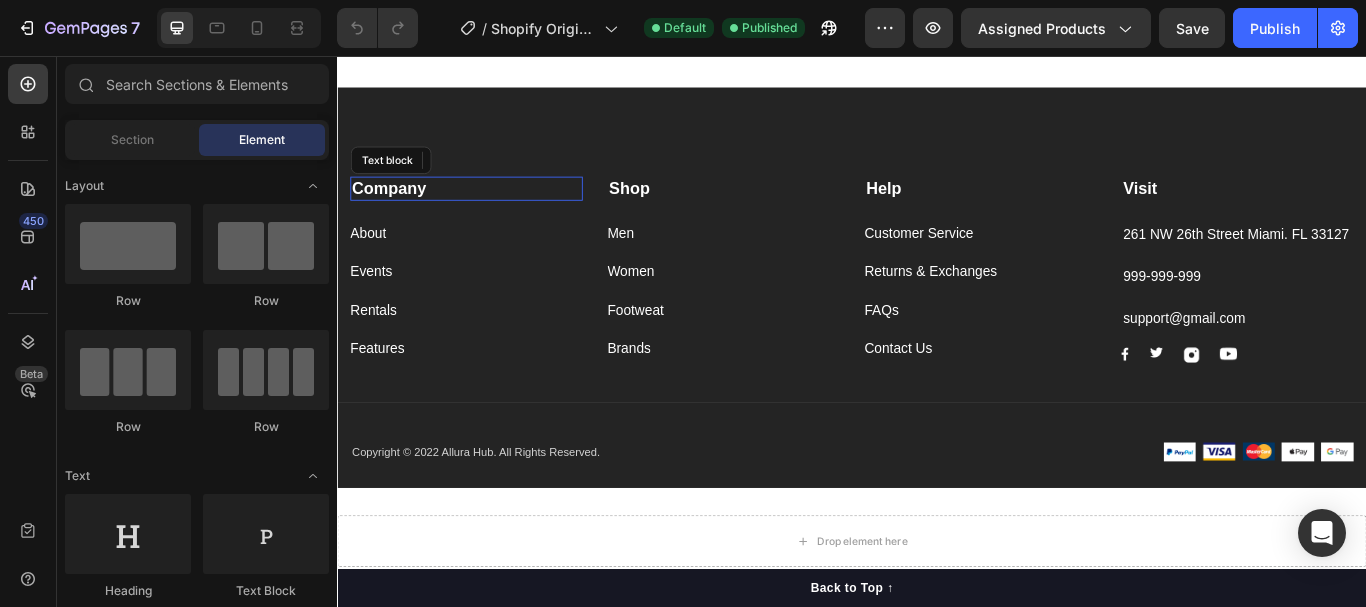 click on "Company" at bounding box center (397, 210) 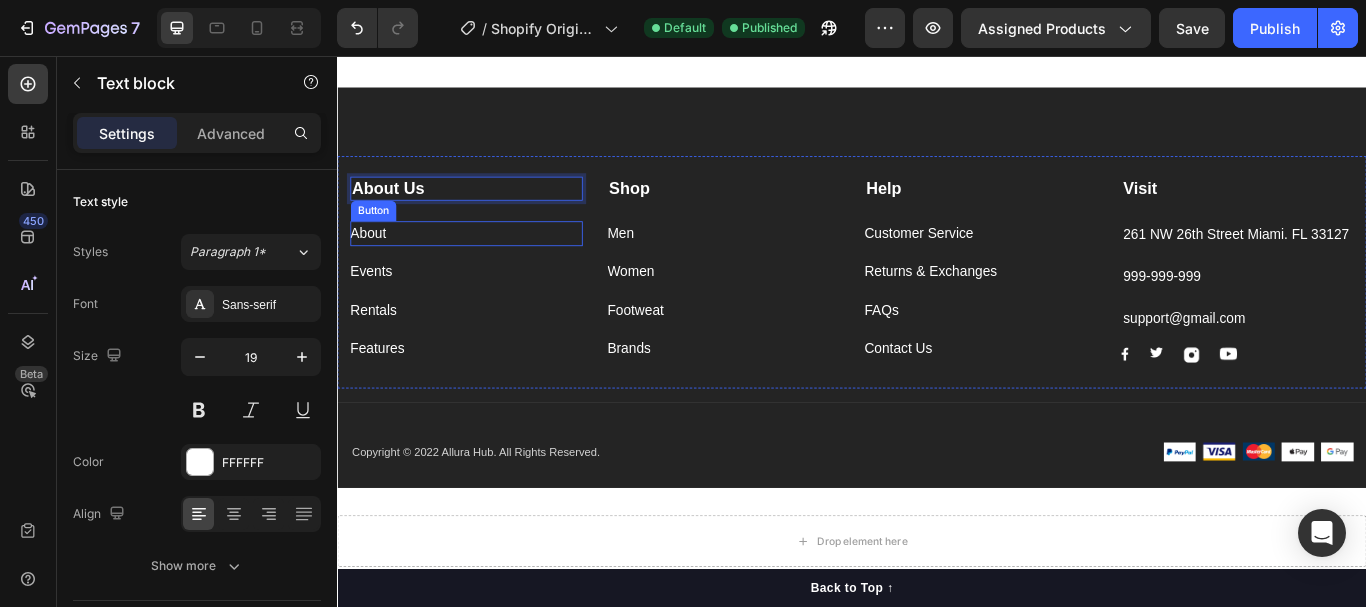 click on "About Button" at bounding box center (487, 263) 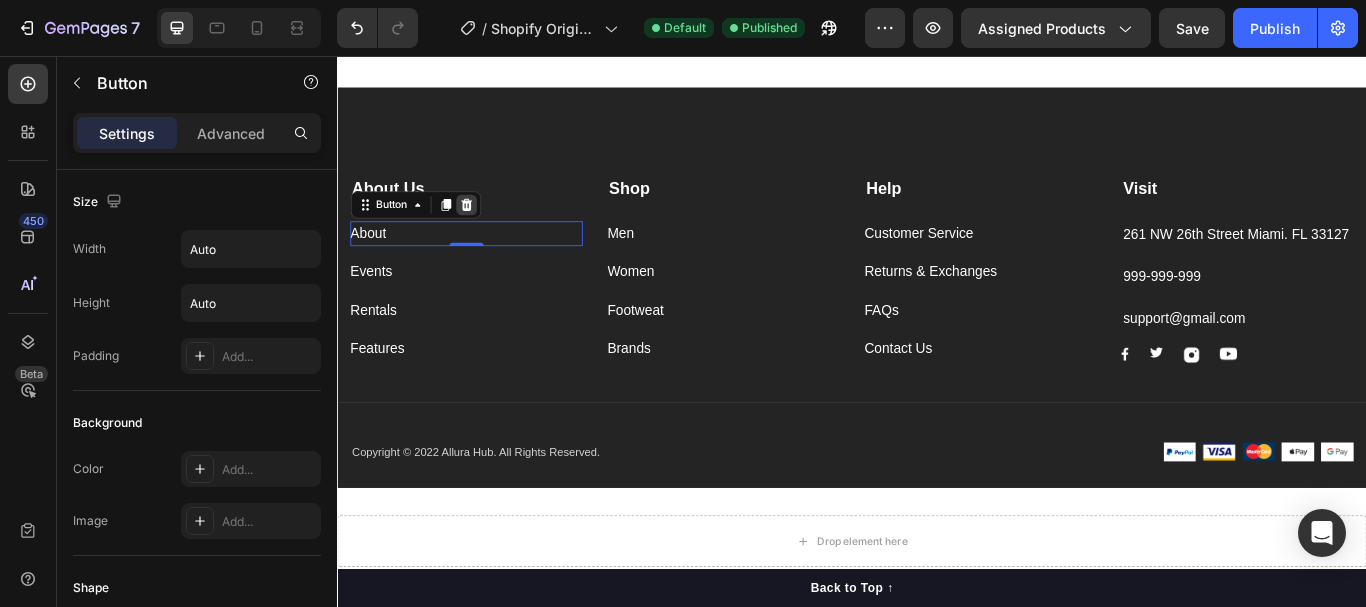 click 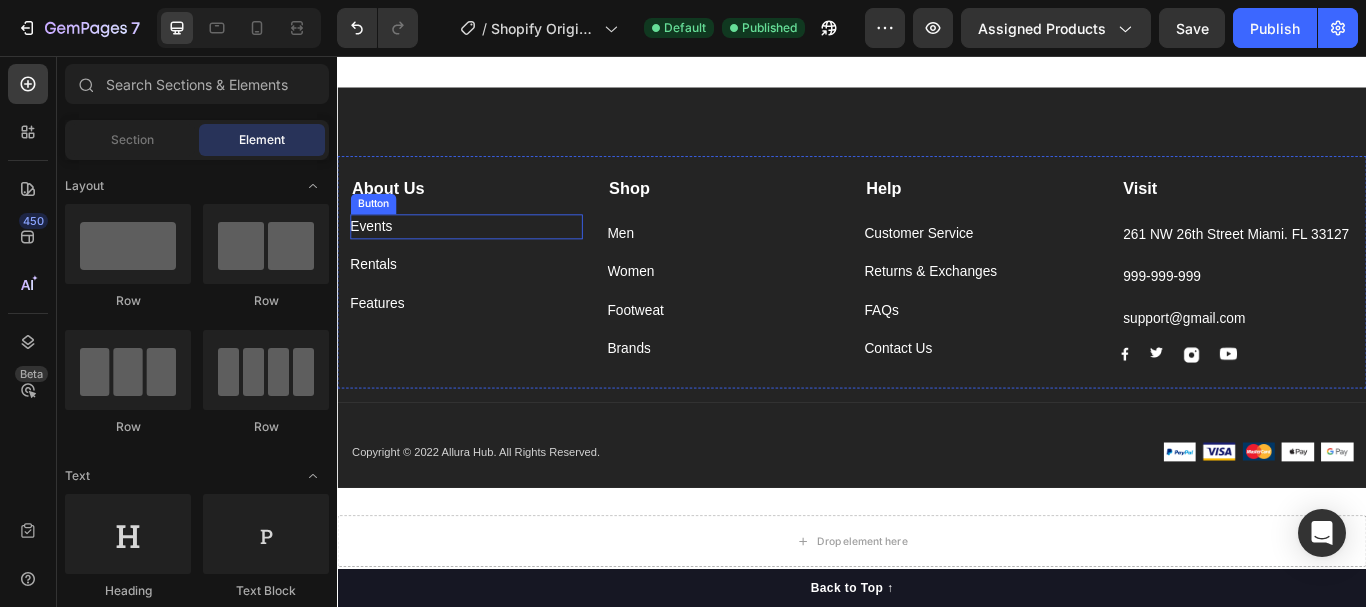 click on "Events Button" at bounding box center [487, 255] 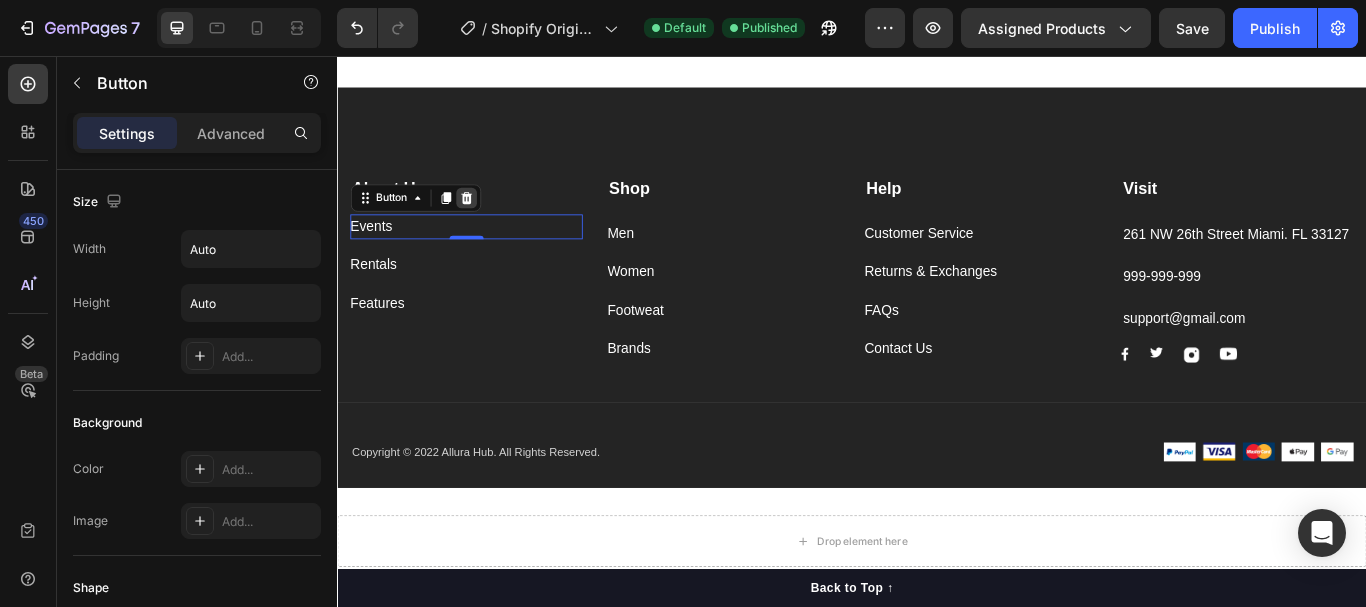 click at bounding box center (487, 222) 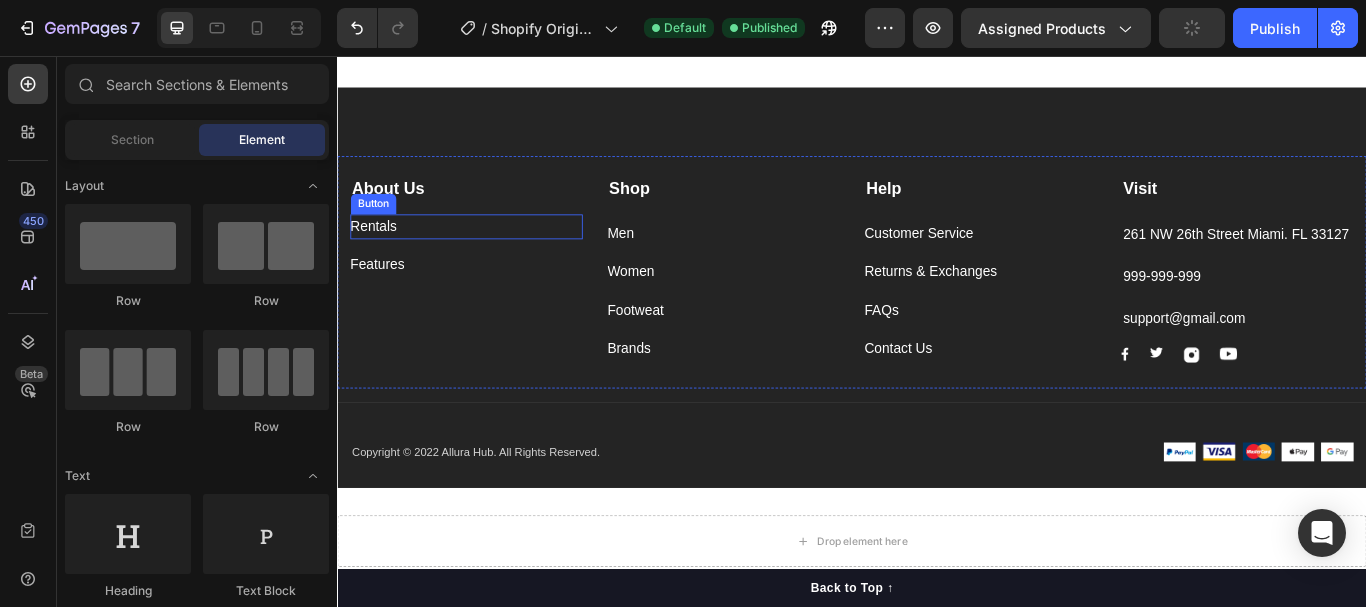 click on "Rentals Button" at bounding box center (487, 255) 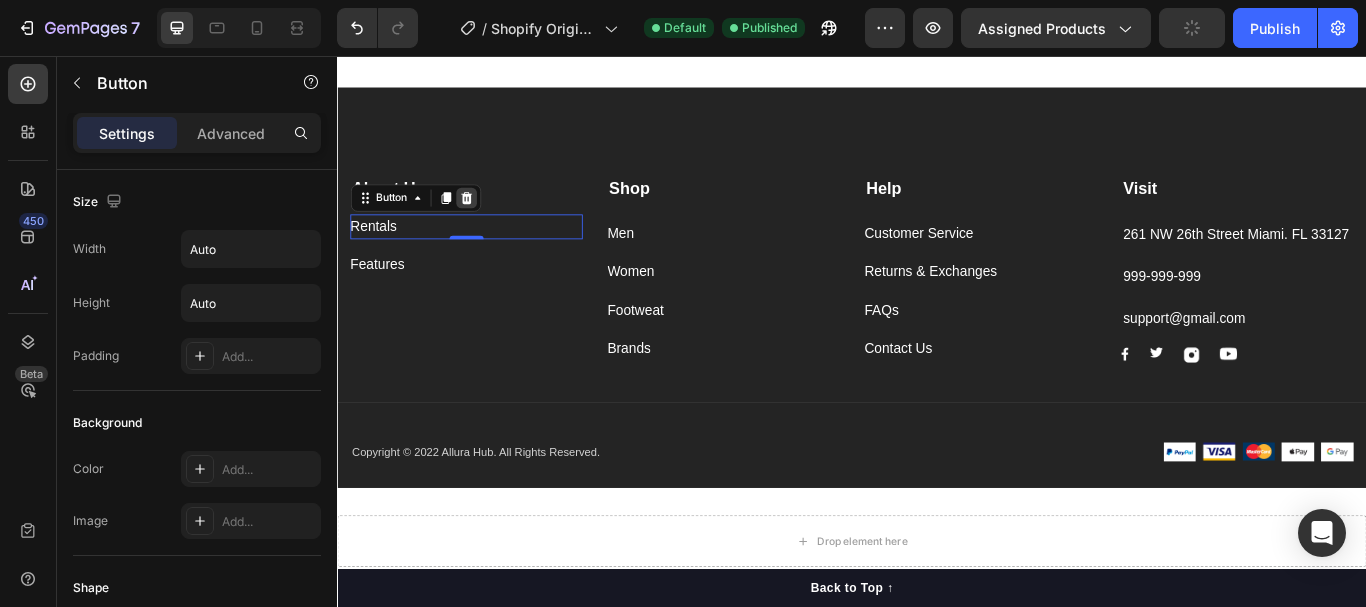 click 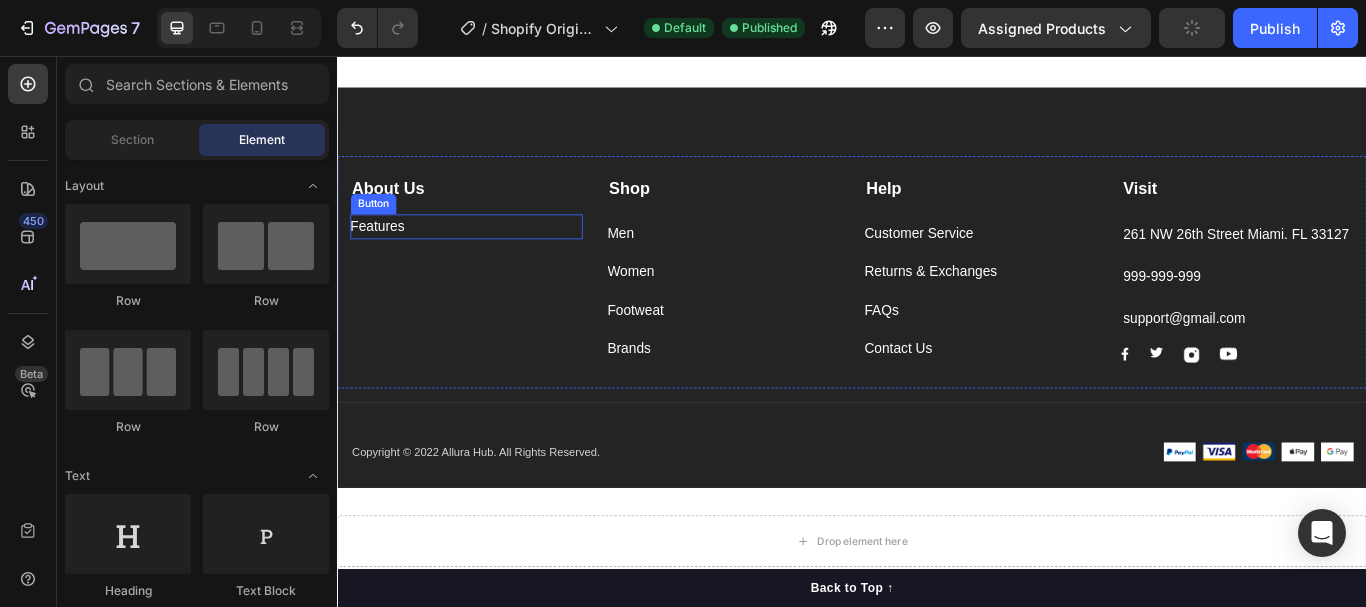 click on "Features Button" at bounding box center [487, 255] 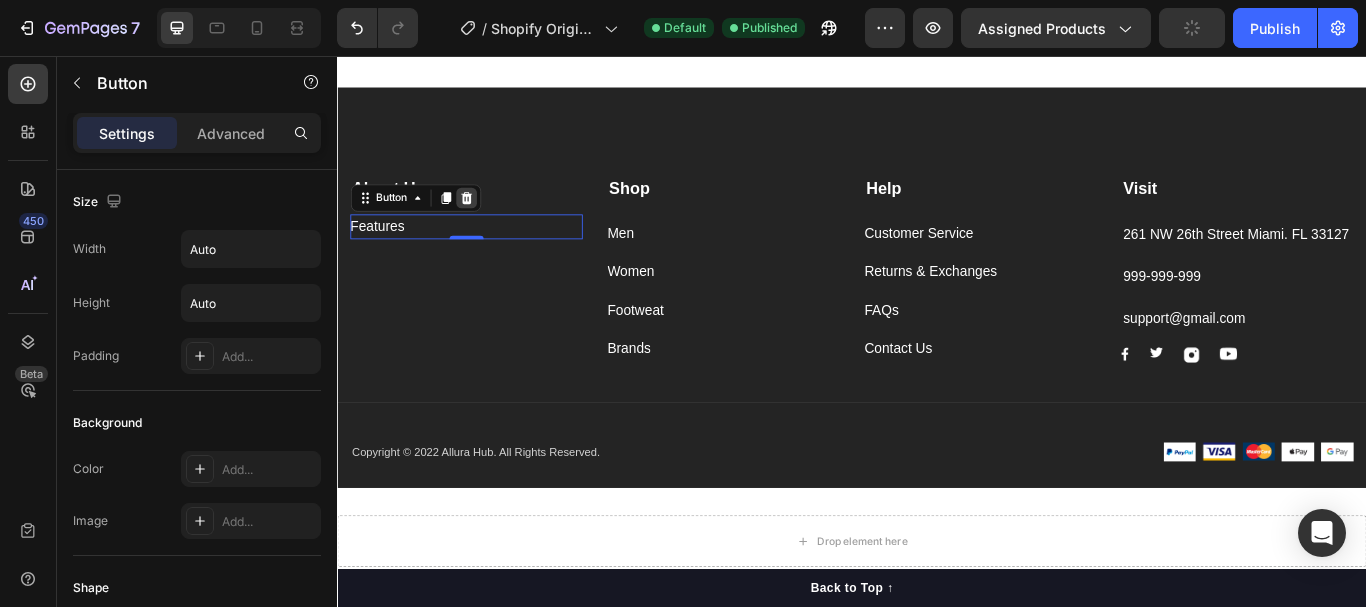 click 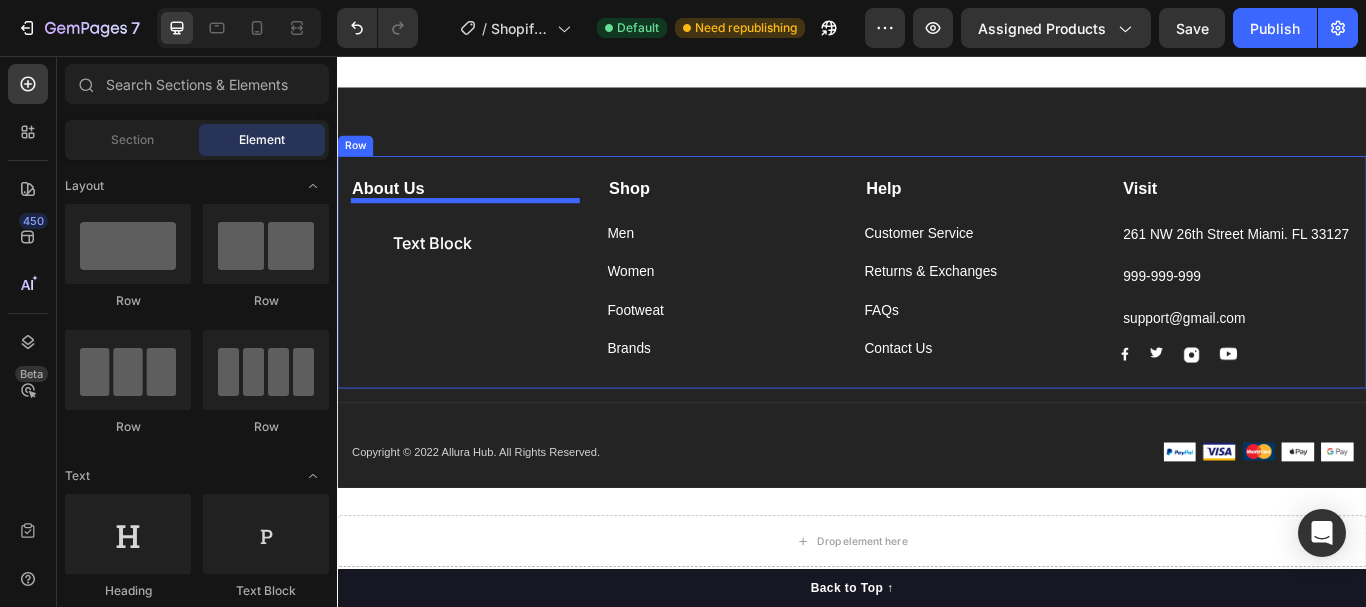 drag, startPoint x: 605, startPoint y: 605, endPoint x: 378, endPoint y: 243, distance: 427.2856 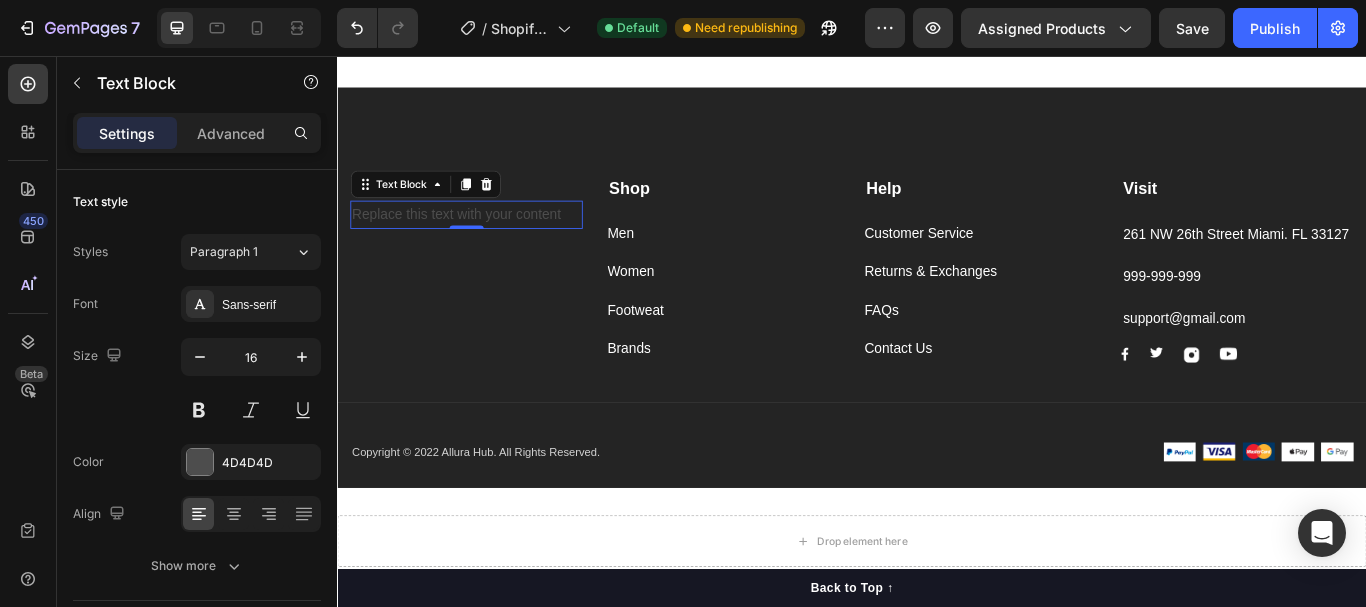 click on "Replace this text with your content" at bounding box center (487, 241) 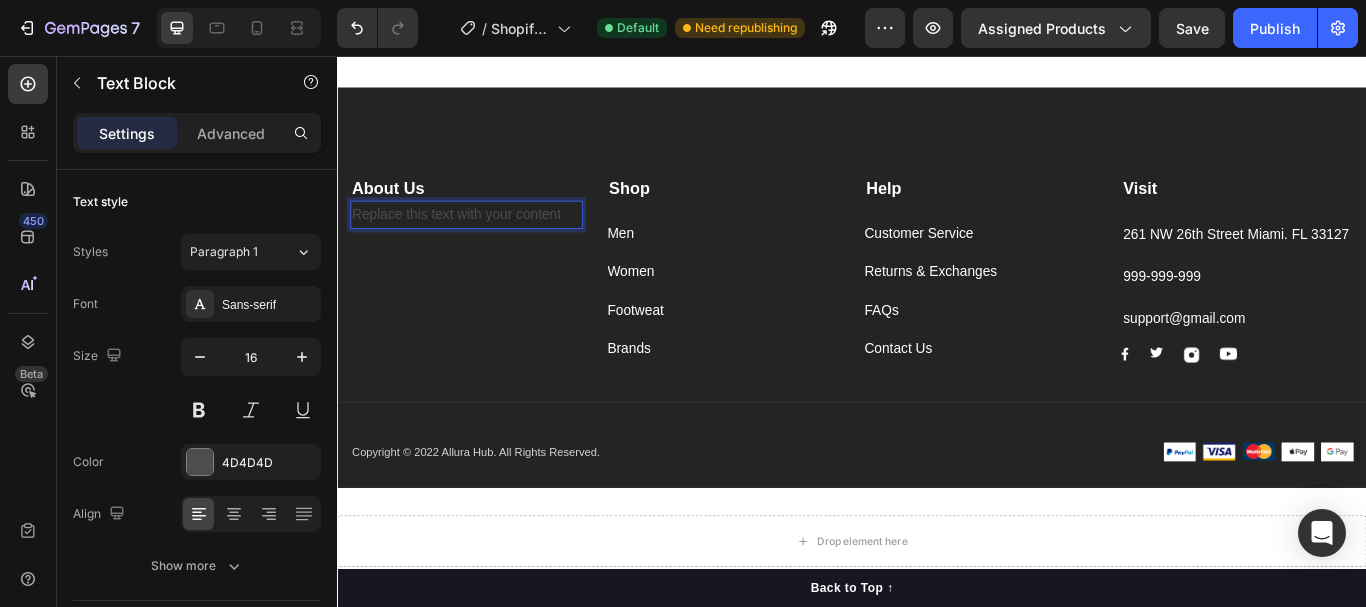 click on "Replace this text with your content" at bounding box center (487, 241) 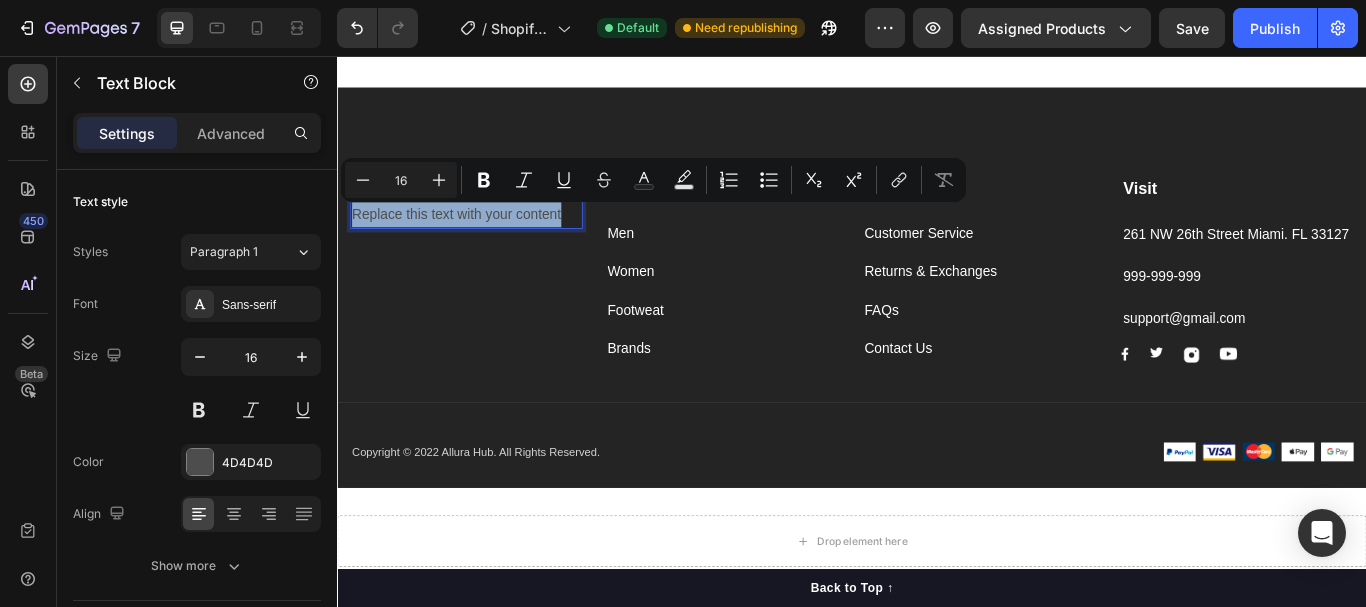 click on "Replace this text with your content" at bounding box center (487, 241) 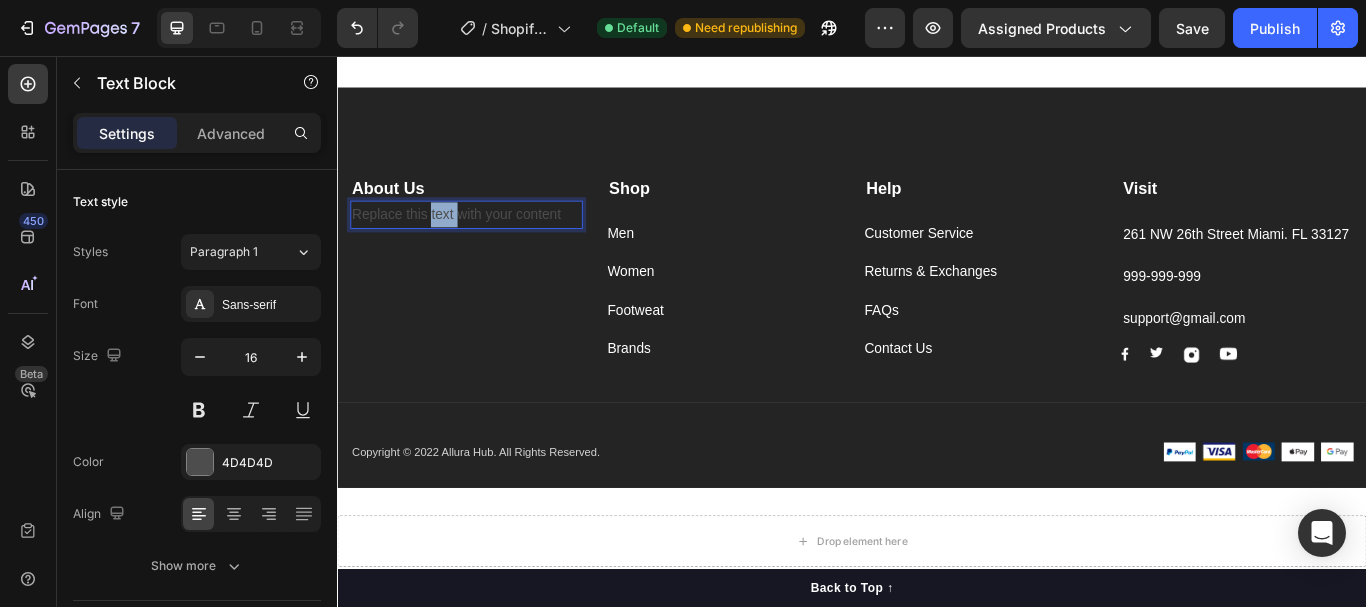 click on "Replace this text with your content" at bounding box center [487, 241] 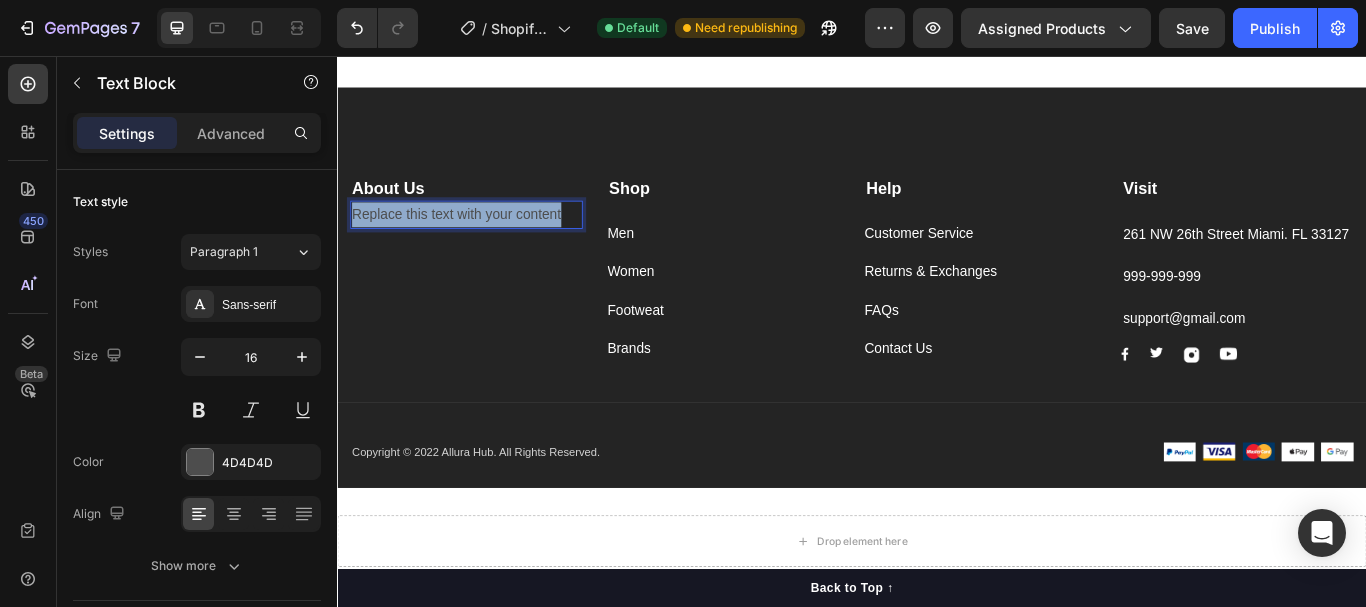 click on "Replace this text with your content" at bounding box center [487, 241] 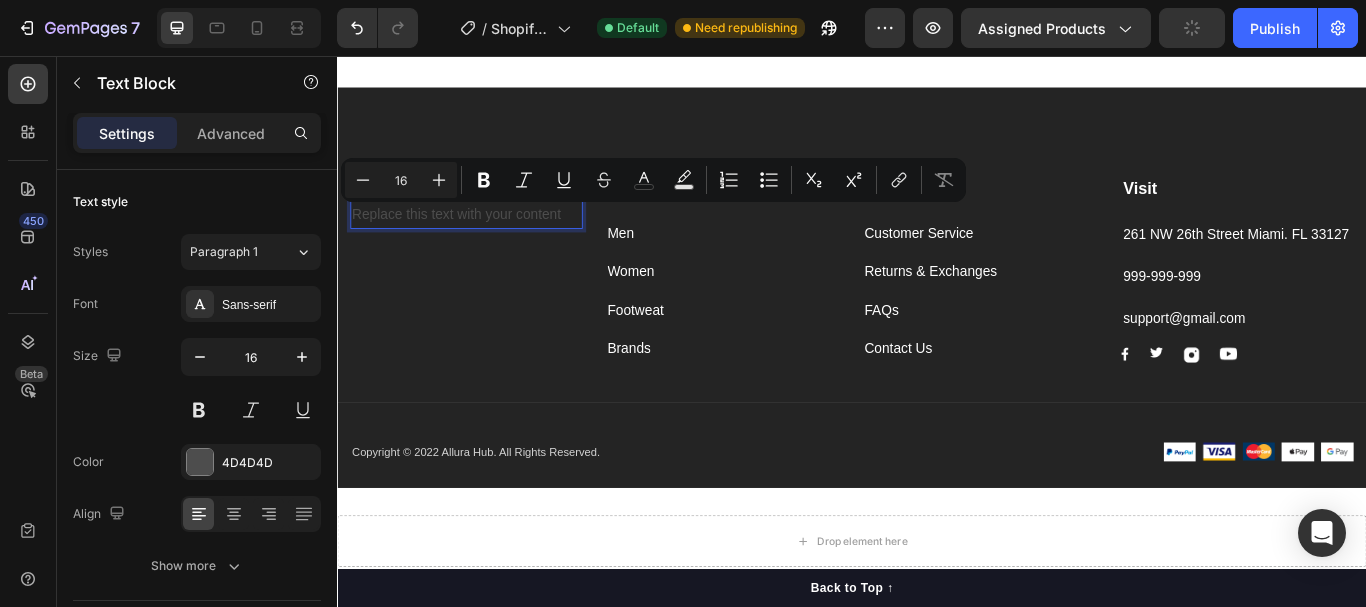 click on "Replace this text with your content" at bounding box center (487, 241) 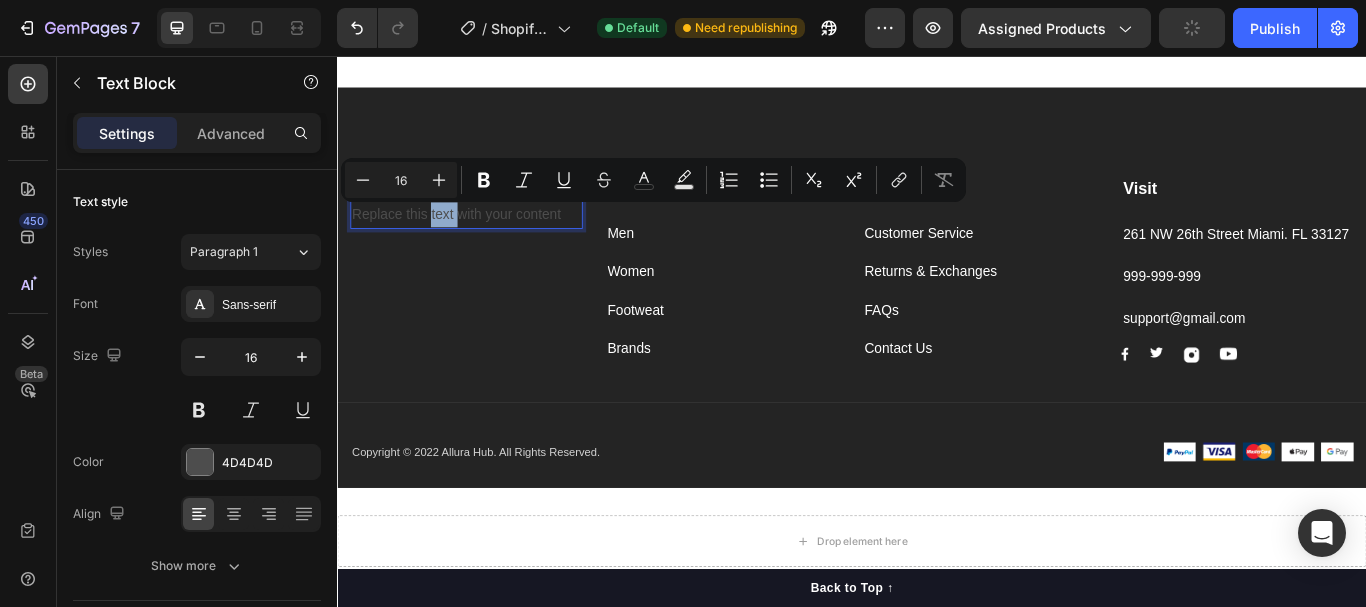click on "Replace this text with your content" at bounding box center [487, 241] 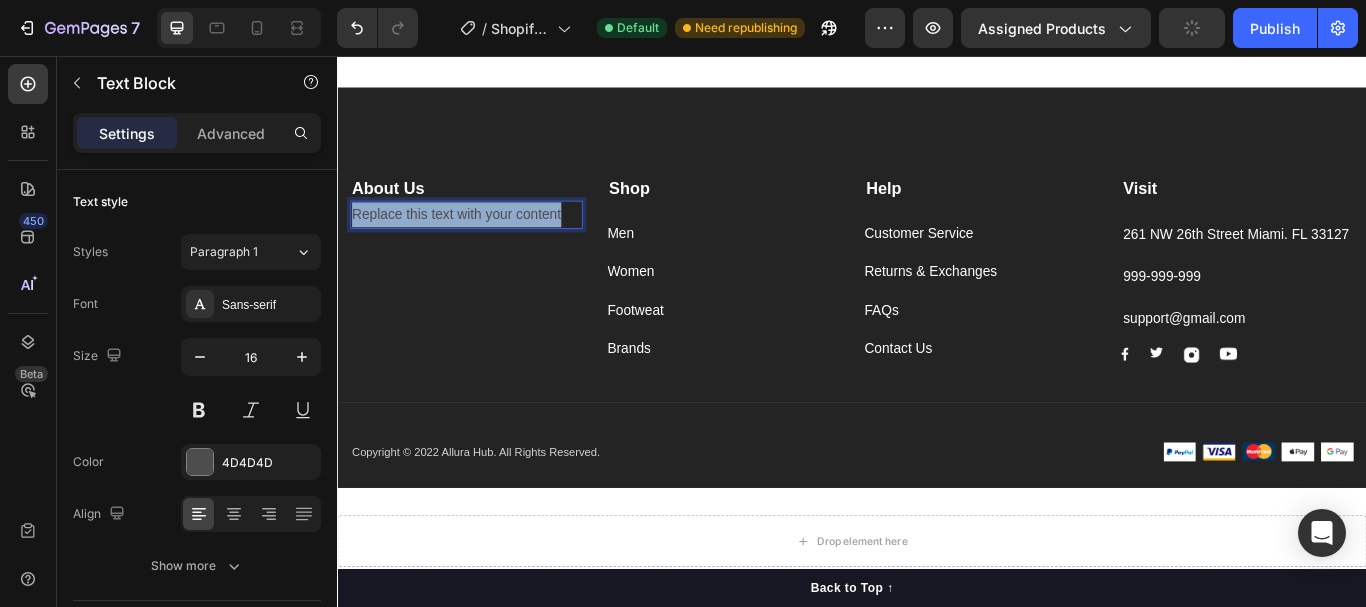 click on "Replace this text with your content" at bounding box center [487, 241] 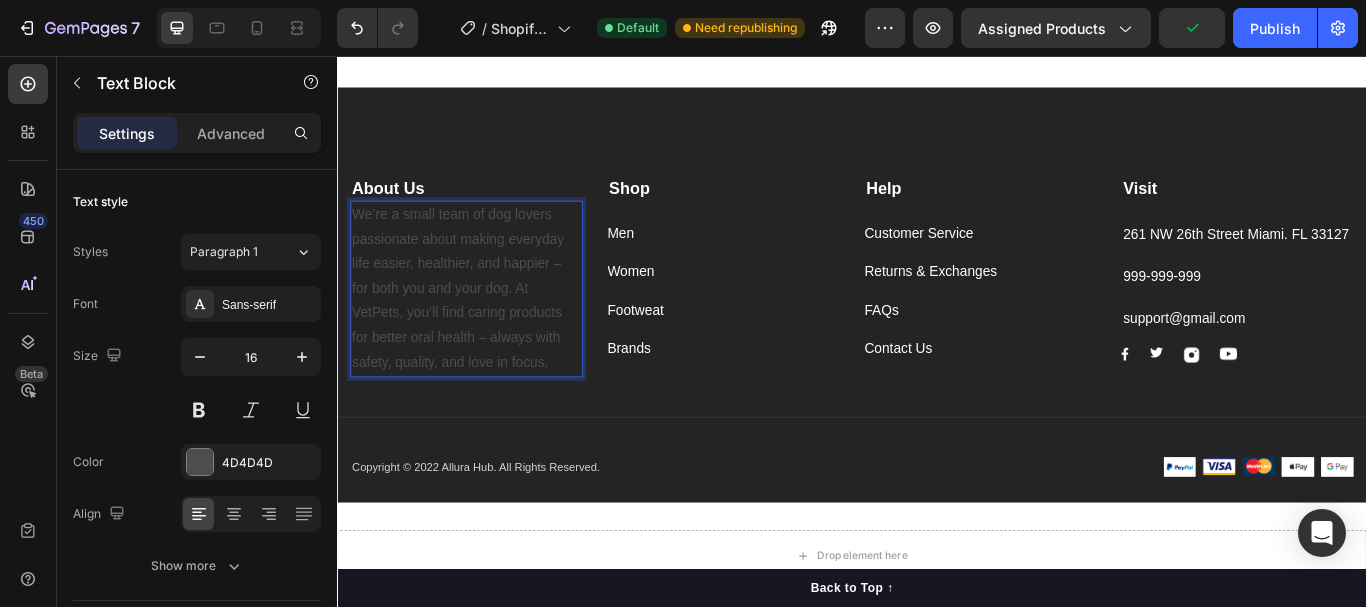 click on "We’re a small team of dog lovers passionate about making everyday life easier, healthier, and happier – for both you and your dog. At VetPets, you’ll find caring products for better oral health – always with safety, quality, and love in focus." at bounding box center [487, 328] 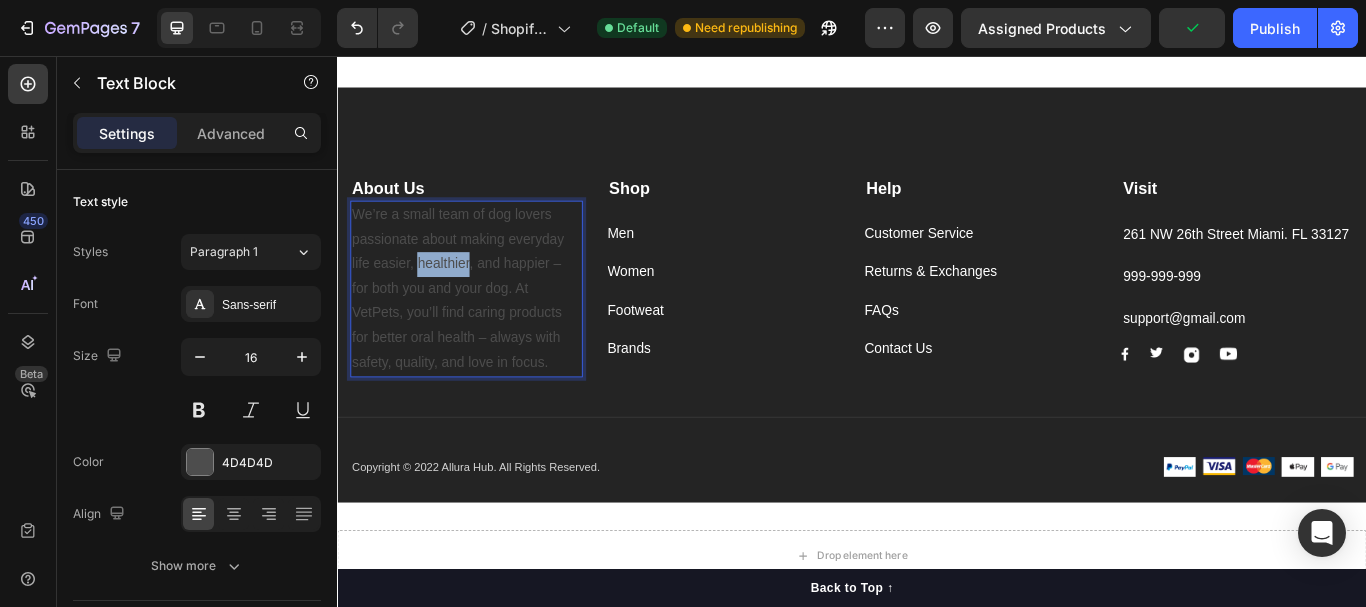 click on "We’re a small team of dog lovers passionate about making everyday life easier, healthier, and happier – for both you and your dog. At VetPets, you’ll find caring products for better oral health – always with safety, quality, and love in focus." at bounding box center (487, 328) 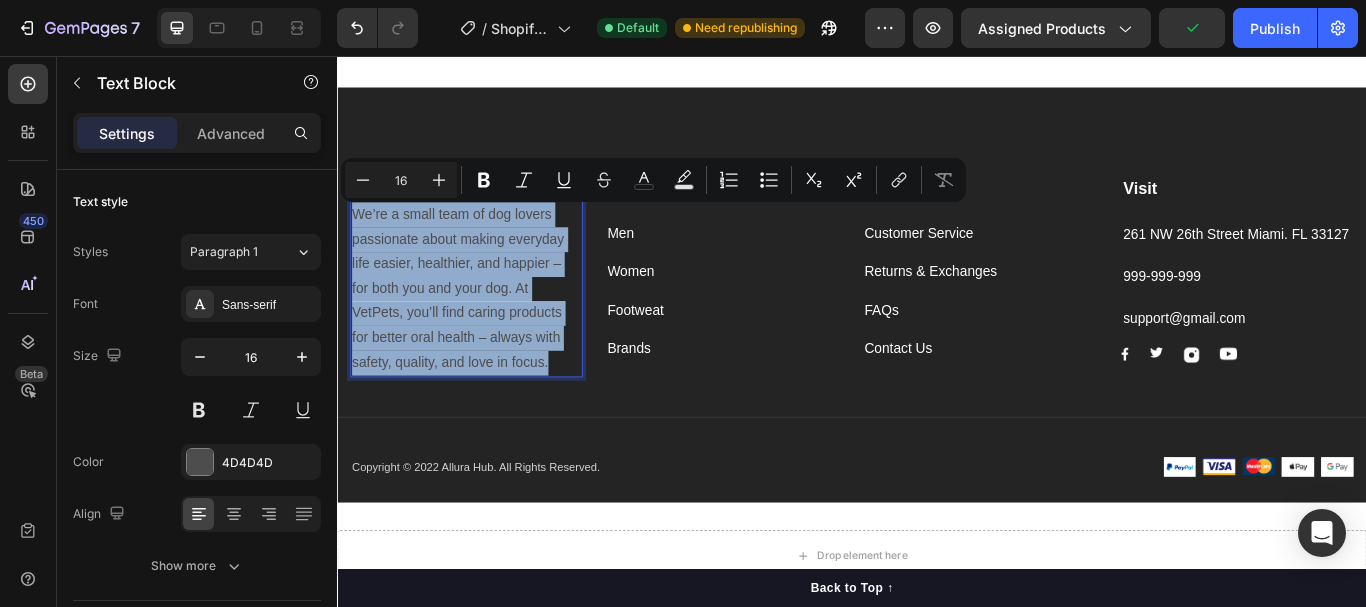 click on "We’re a small team of dog lovers passionate about making everyday life easier, healthier, and happier – for both you and your dog. At VetPets, you’ll find caring products for better oral health – always with safety, quality, and love in focus." at bounding box center (487, 328) 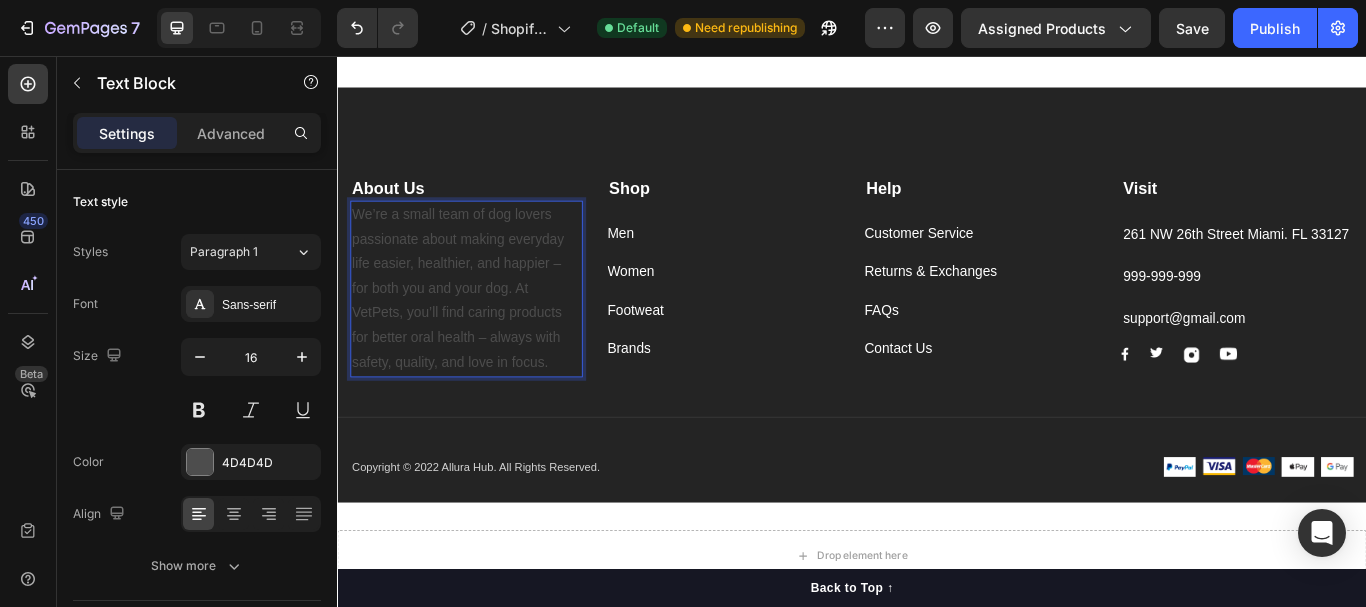 click on "We’re a small team of dog lovers passionate about making everyday life easier, healthier, and happier – for both you and your dog. At VetPets, you’ll find caring products for better oral health – always with safety, quality, and love in focus." at bounding box center [487, 328] 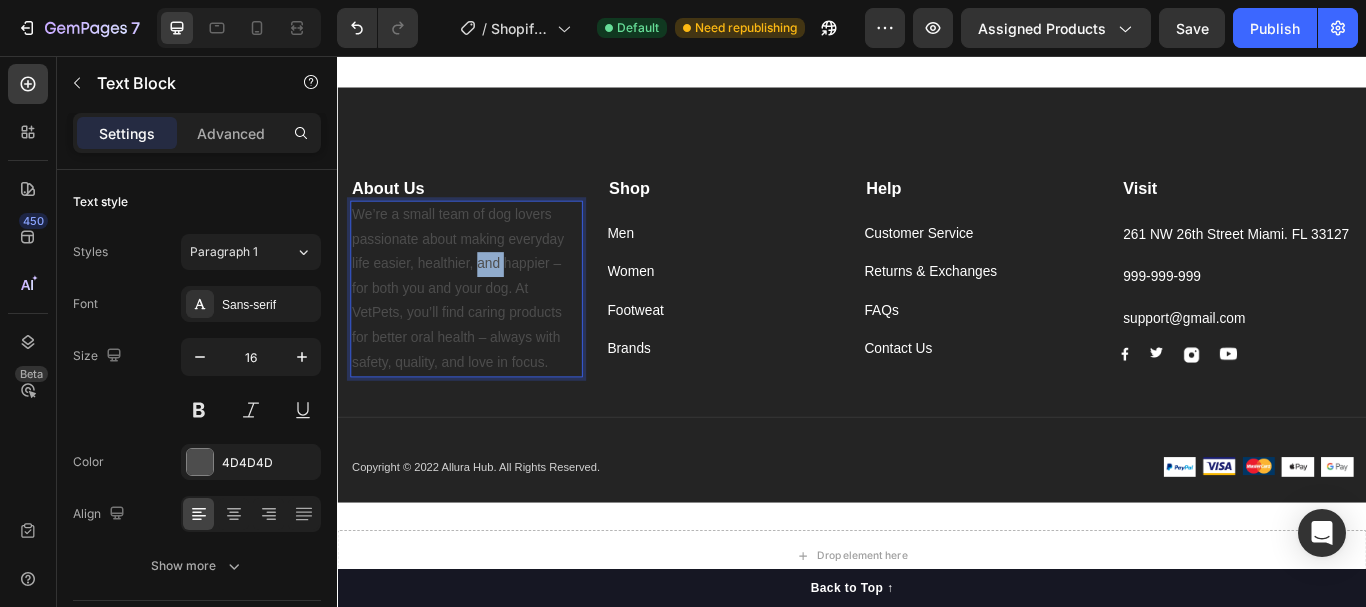 click on "We’re a small team of dog lovers passionate about making everyday life easier, healthier, and happier – for both you and your dog. At VetPets, you’ll find caring products for better oral health – always with safety, quality, and love in focus." at bounding box center [487, 328] 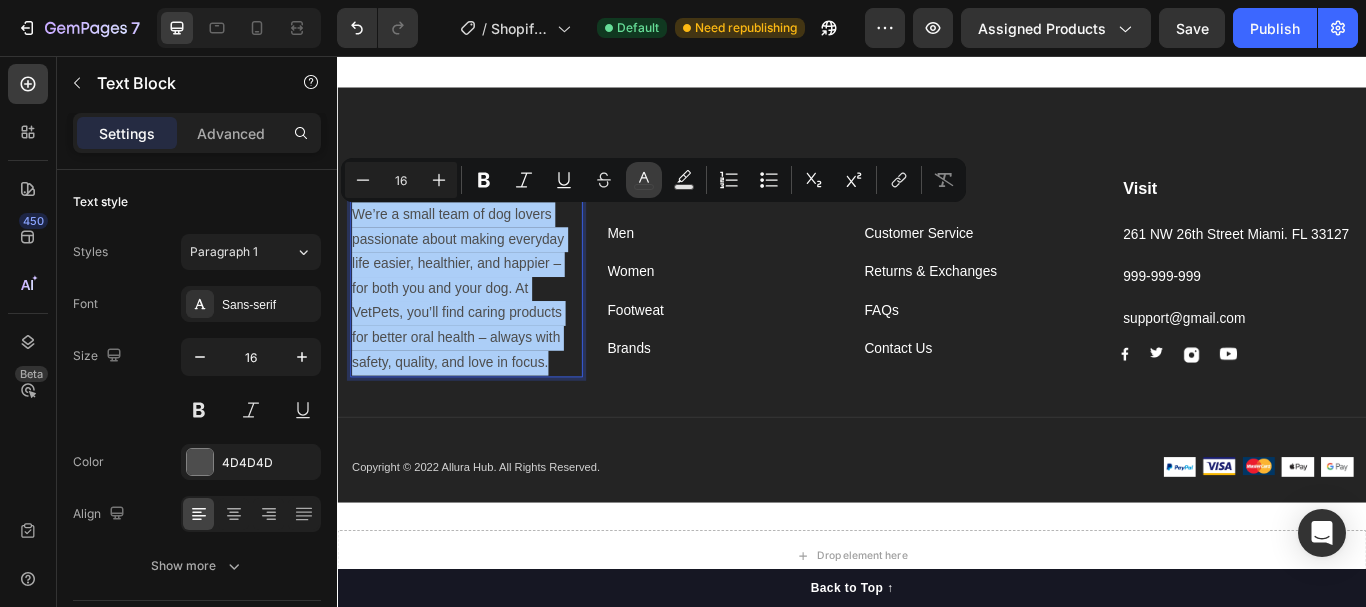 click 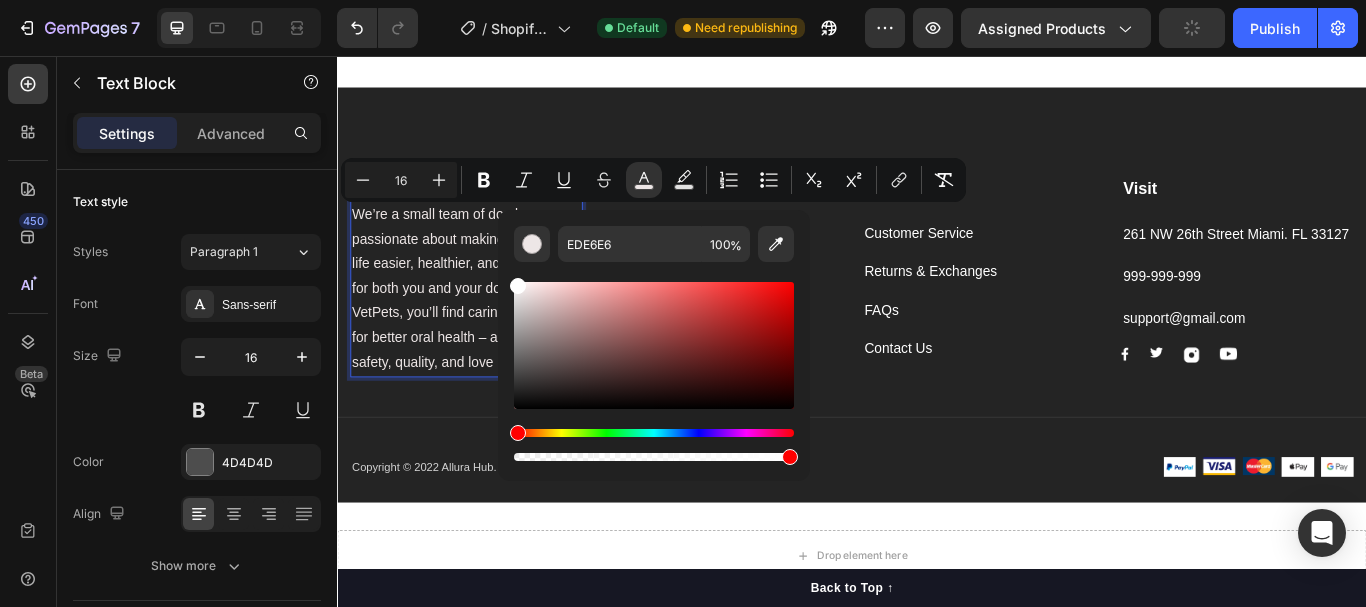 type on "FFFFFF" 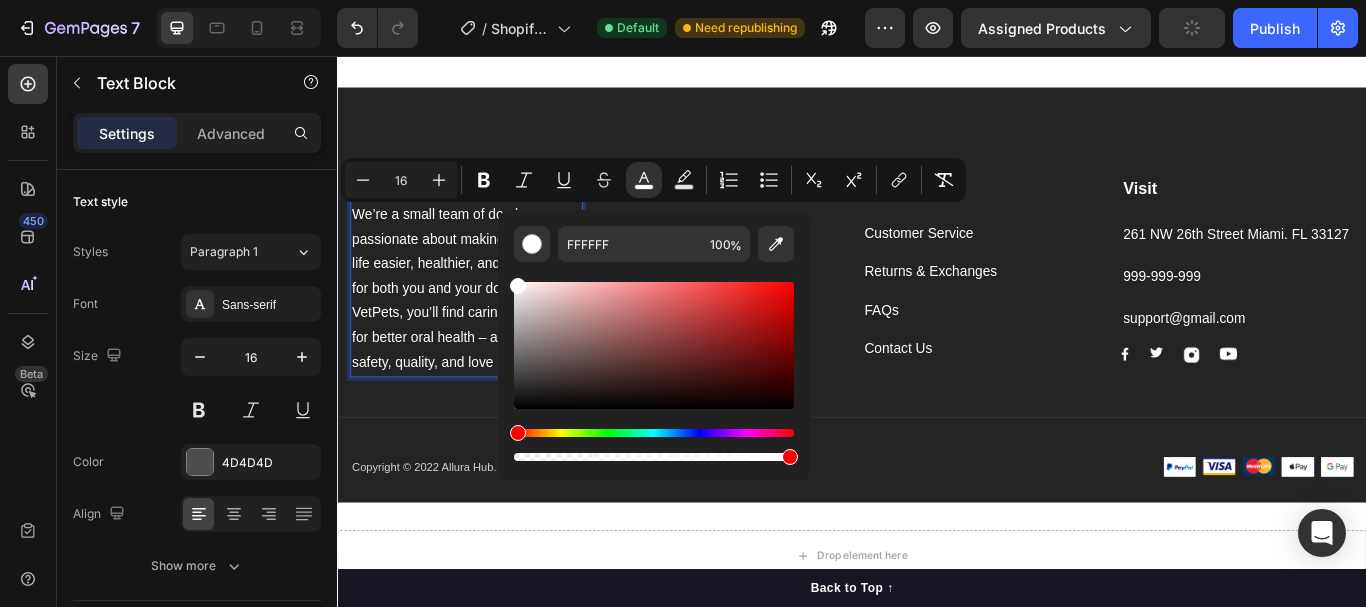 drag, startPoint x: 519, startPoint y: 374, endPoint x: 513, endPoint y: 274, distance: 100.17984 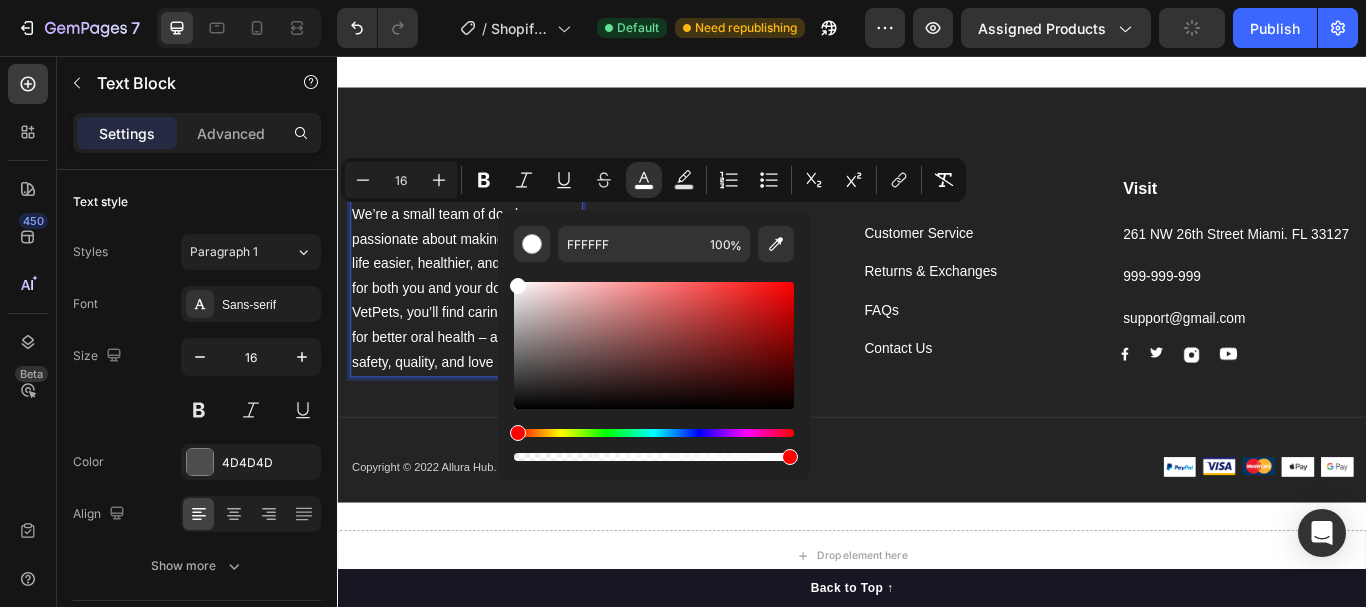 click at bounding box center [654, 363] 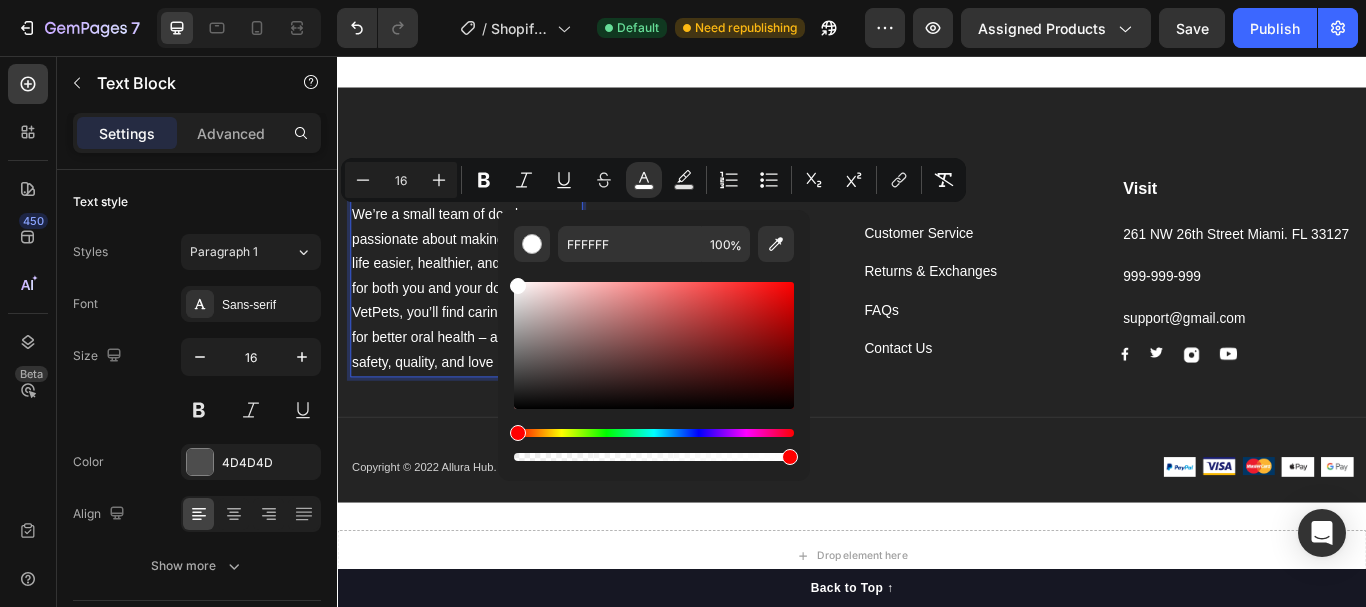 click on "We’re a small team of dog lovers passionate about making everyday life easier, healthier, and happier – for both you and your dog. At VetPets, you’ll find caring products for better oral health – always with safety, quality, and love in focus." at bounding box center (487, 328) 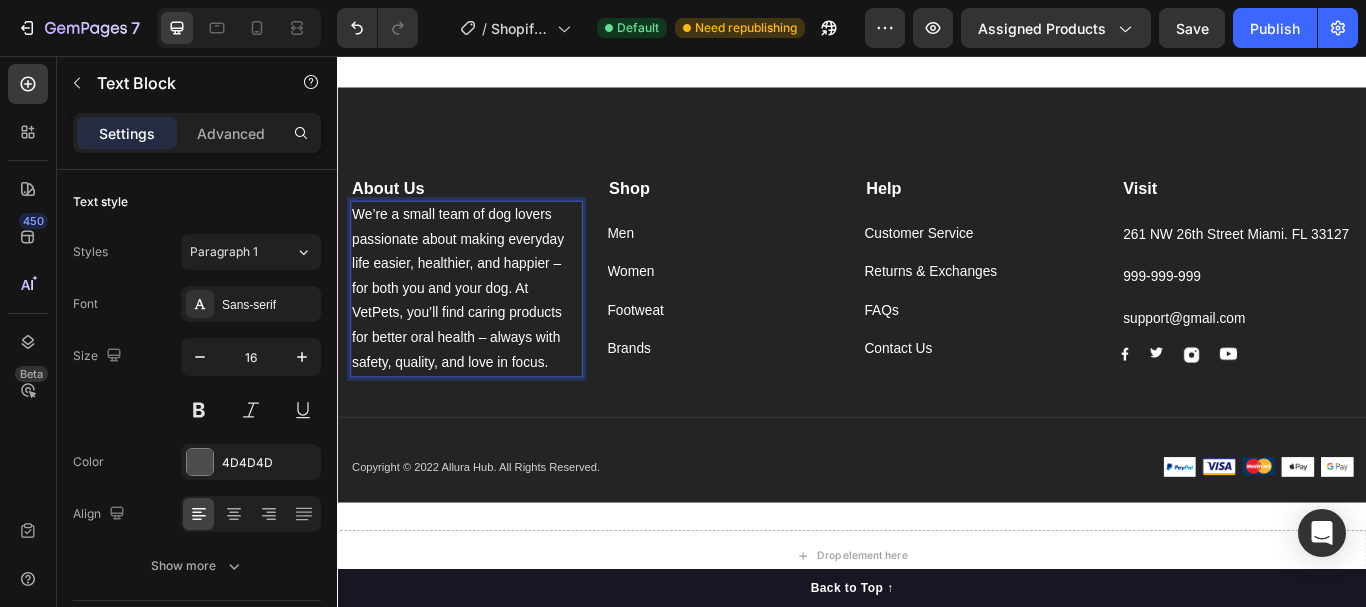 click on "We’re a small team of dog lovers passionate about making everyday life easier, healthier, and happier – for both you and your dog. At VetPets, you’ll find caring products for better oral health – always with safety, quality, and love in focus." at bounding box center [477, 327] 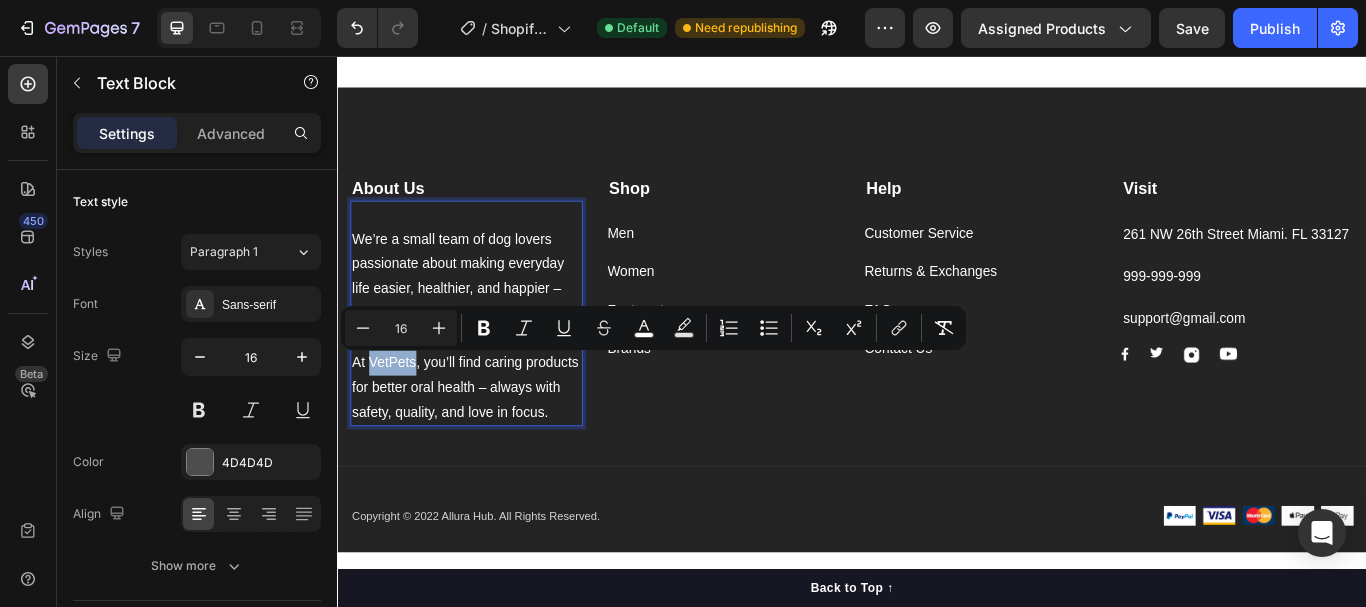 drag, startPoint x: 376, startPoint y: 409, endPoint x: 426, endPoint y: 415, distance: 50.358715 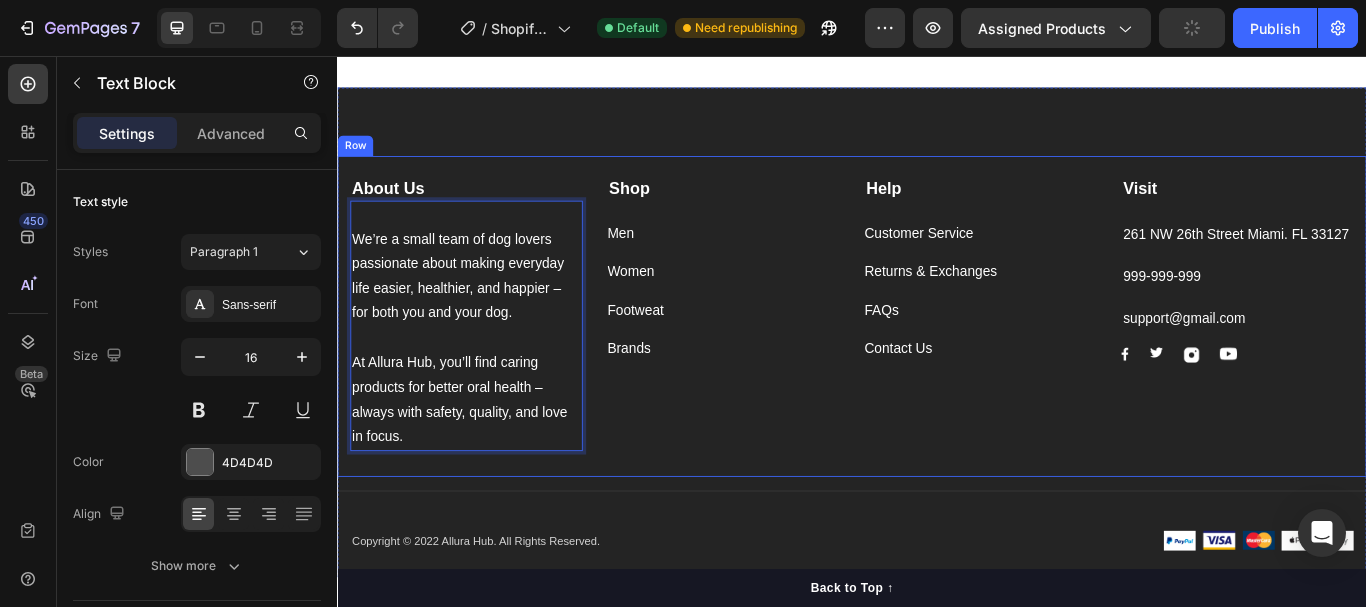 click on "Shop Text block Men Button Women Button Footweat Button Brands Button" at bounding box center [787, 357] 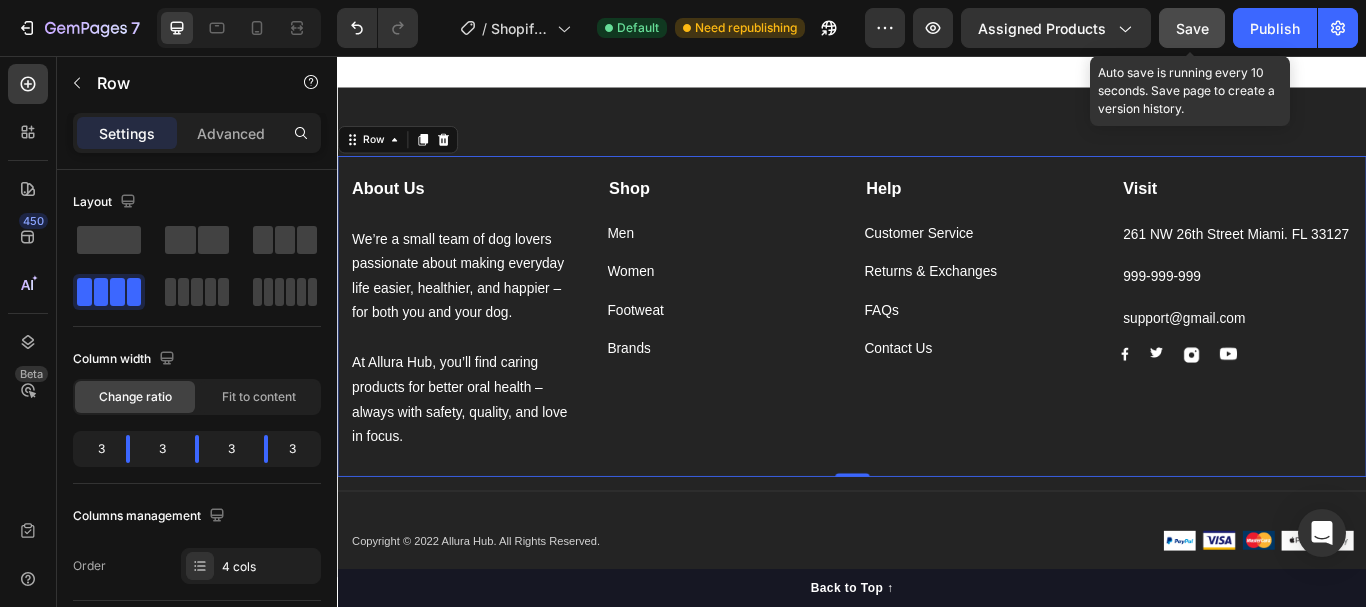 click on "Save" at bounding box center [1192, 28] 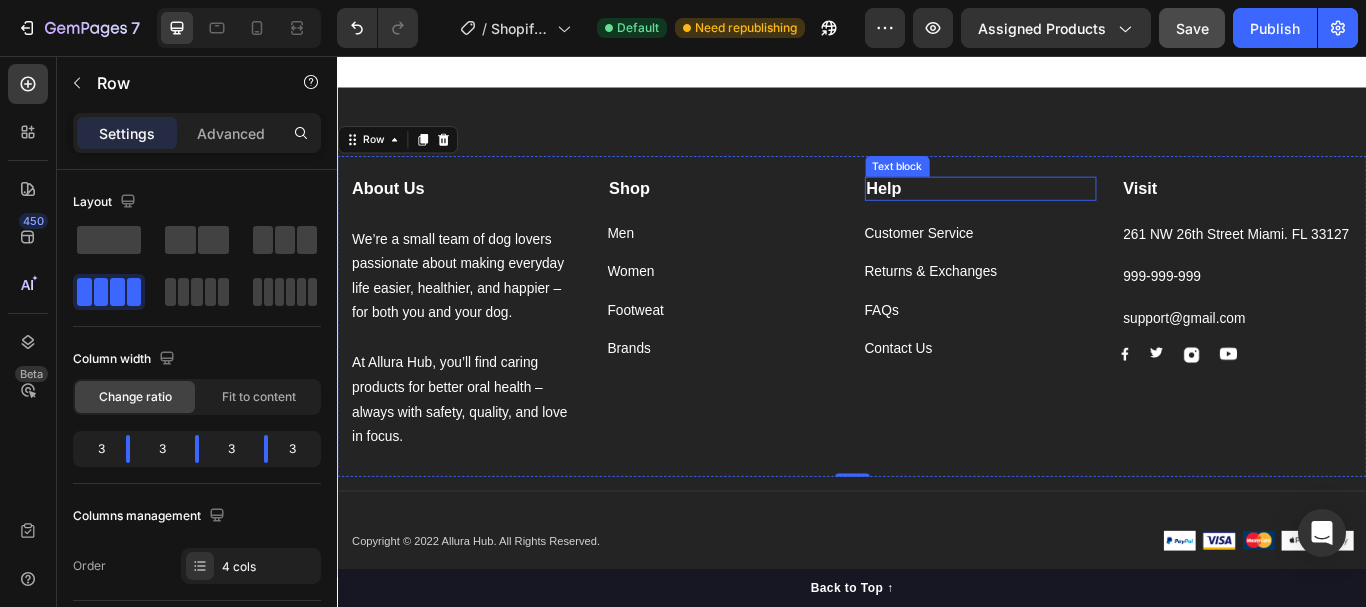 click on "Help" at bounding box center [974, 210] 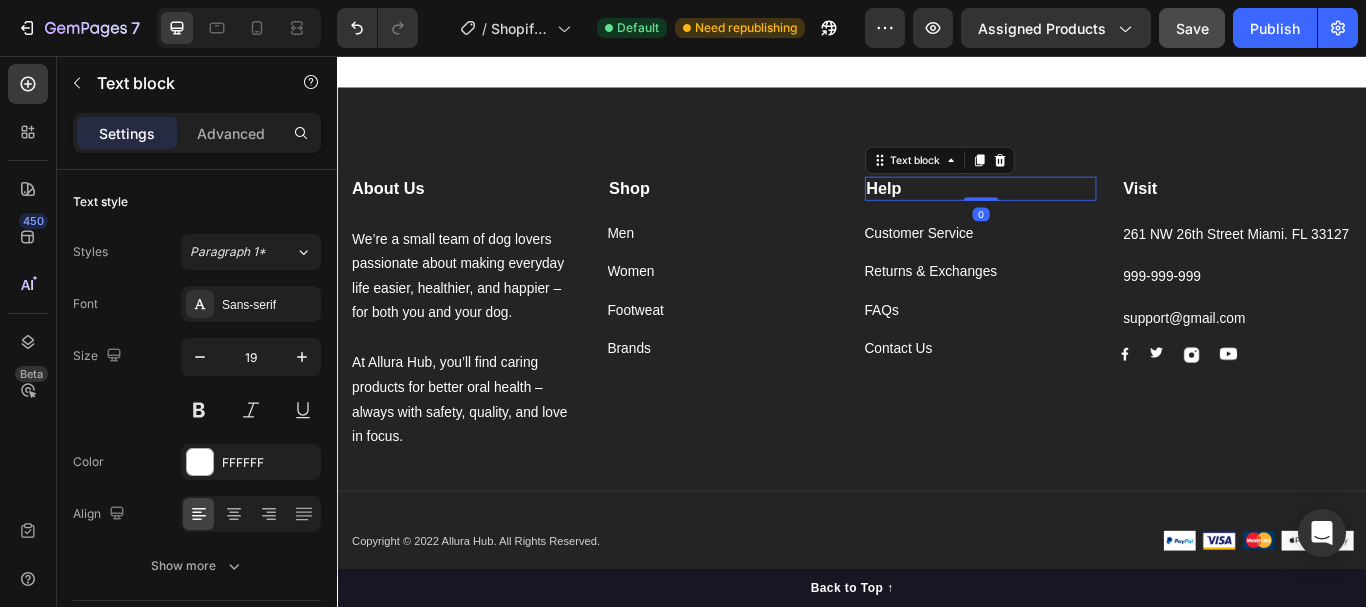 click on "Help" at bounding box center [974, 210] 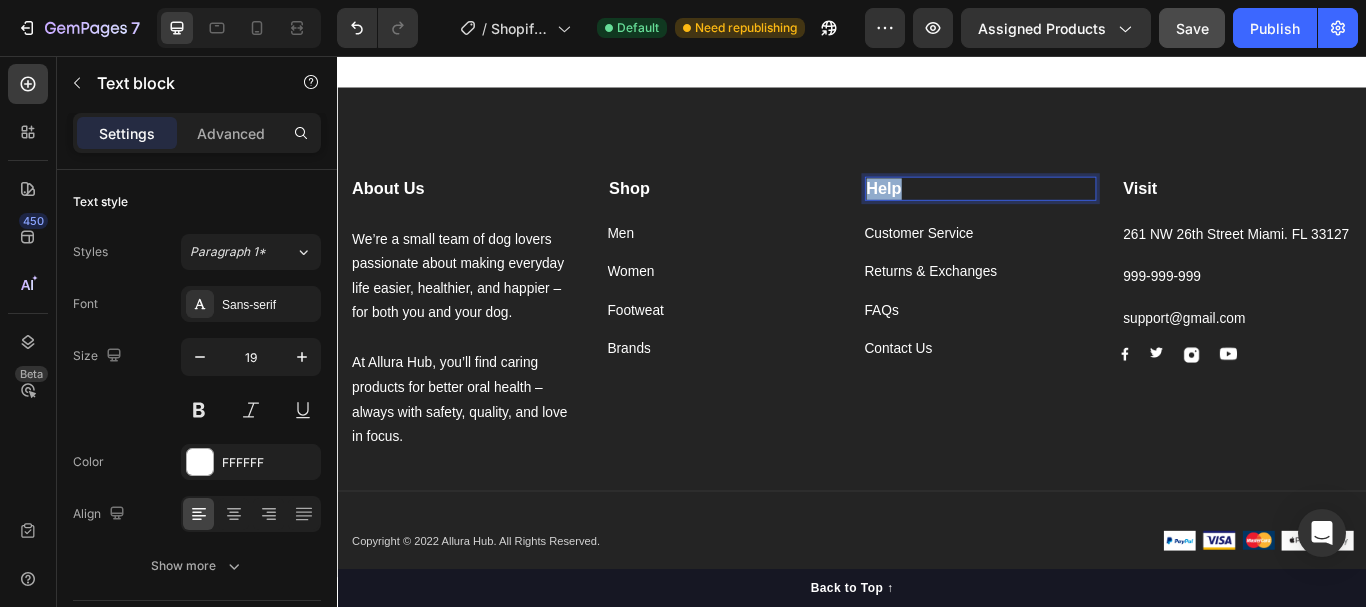click on "Help" at bounding box center [974, 210] 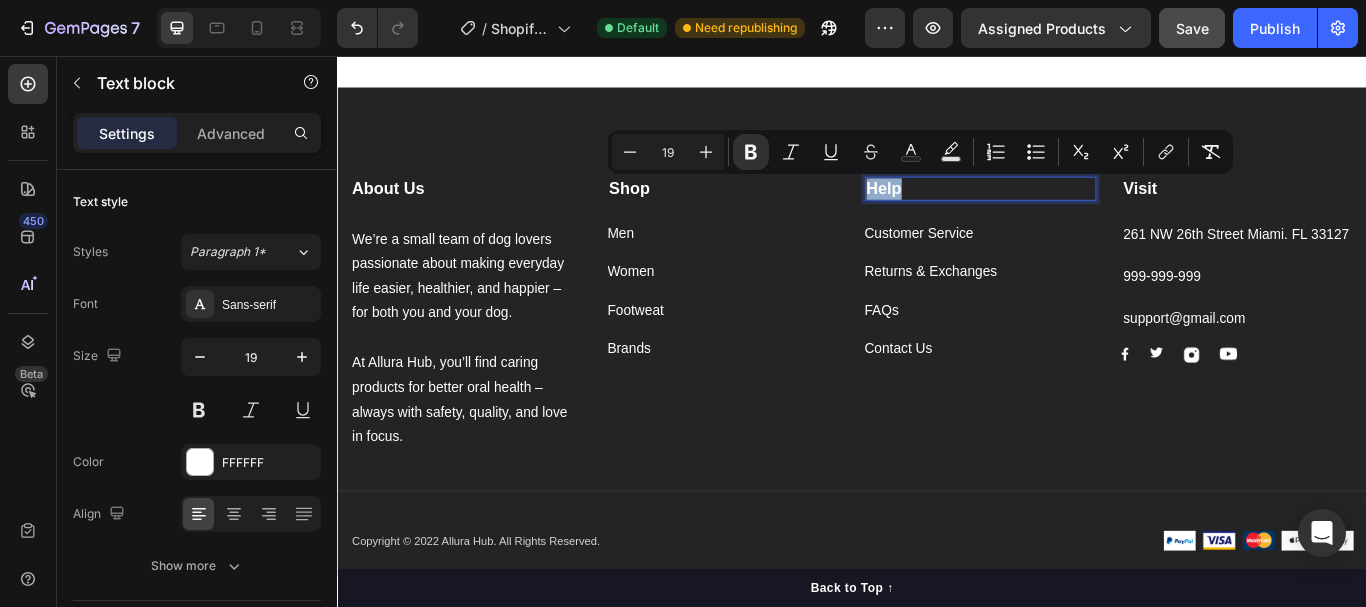 click on "Help" at bounding box center [974, 210] 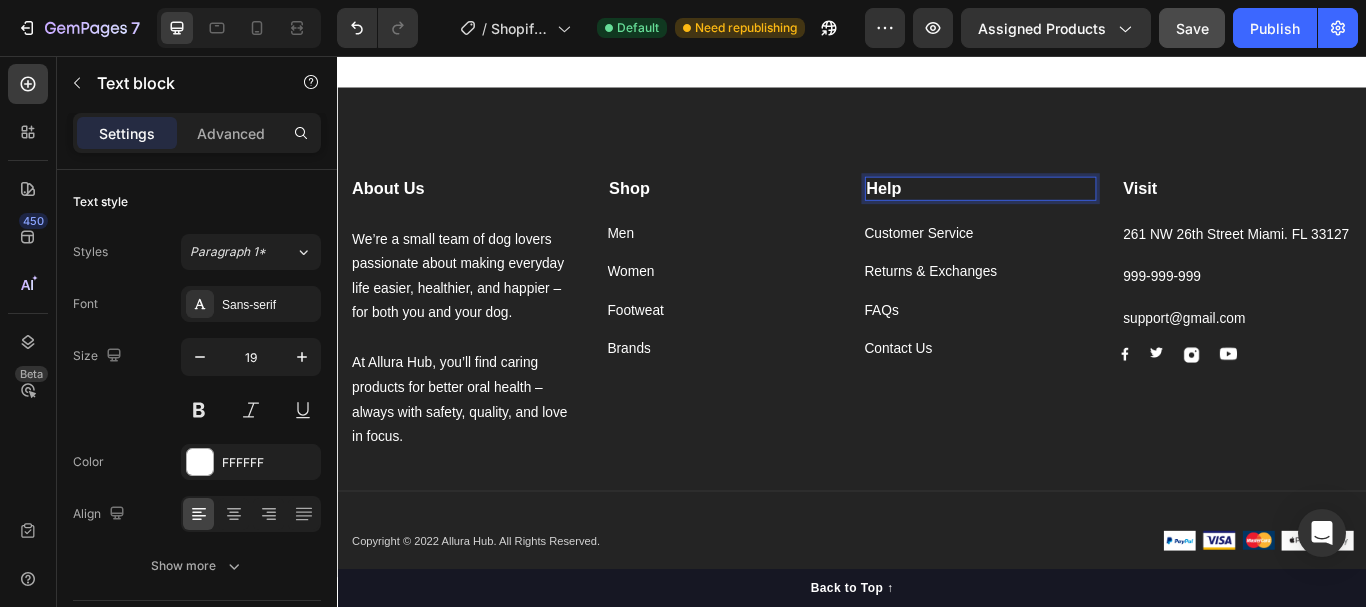 click on "Help" at bounding box center [974, 210] 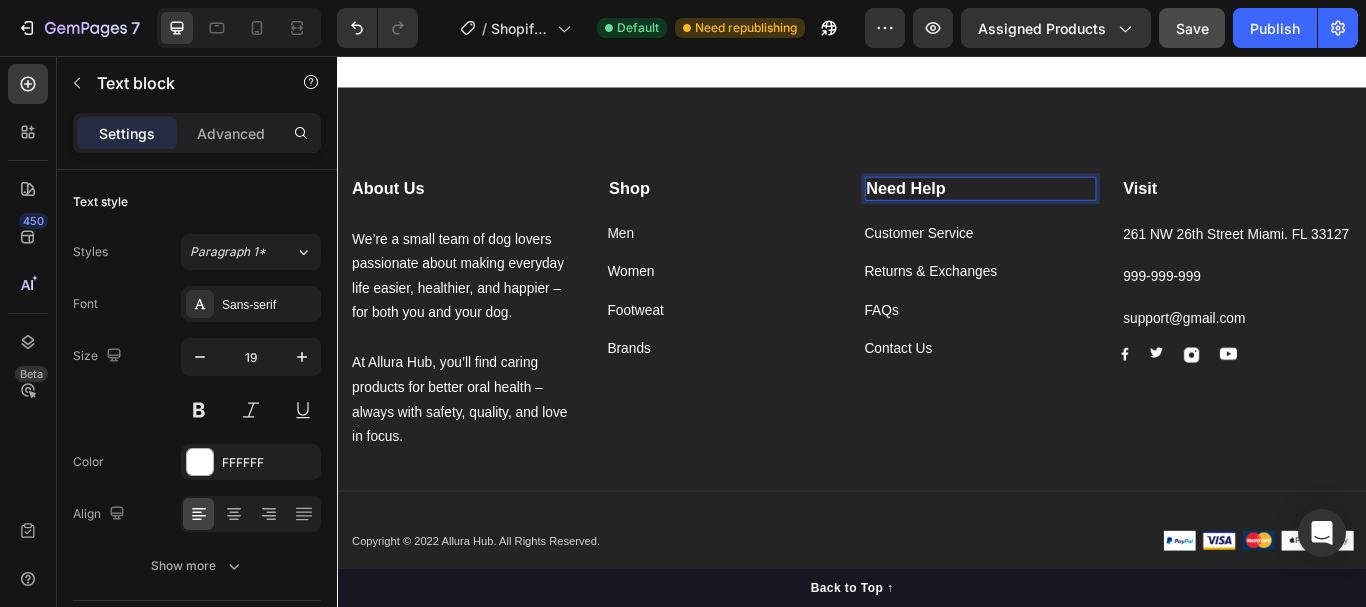 click on "Need Help" at bounding box center (1087, 211) 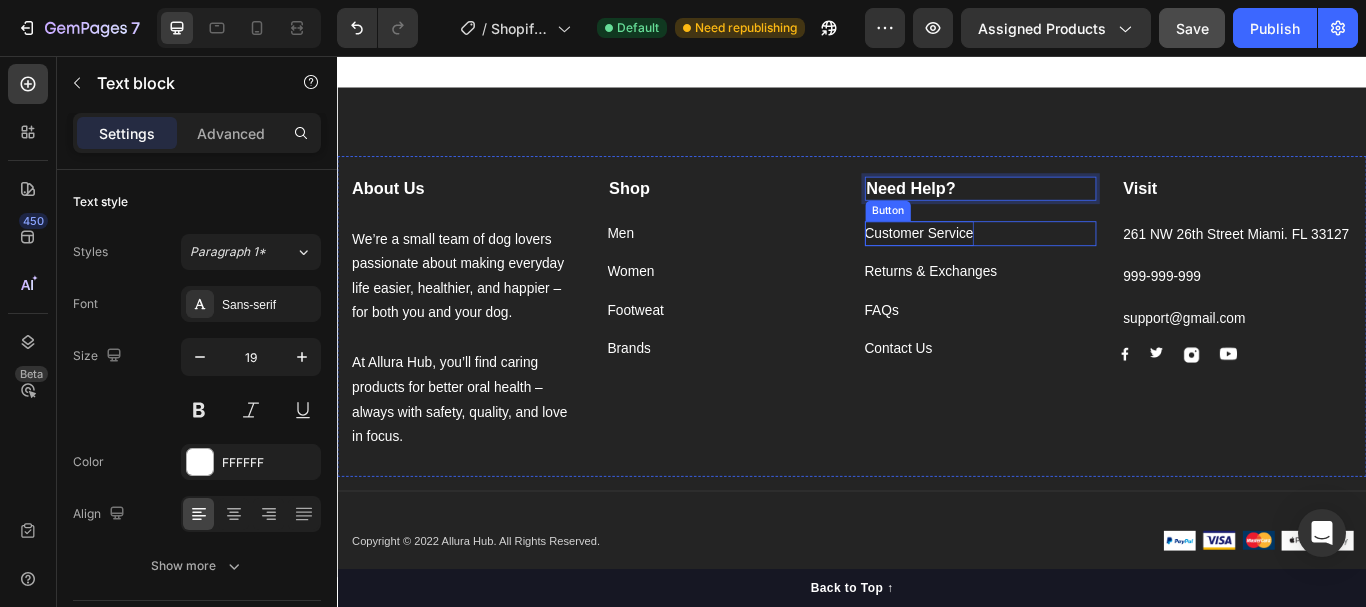 click on "Customer Service" at bounding box center (1015, 263) 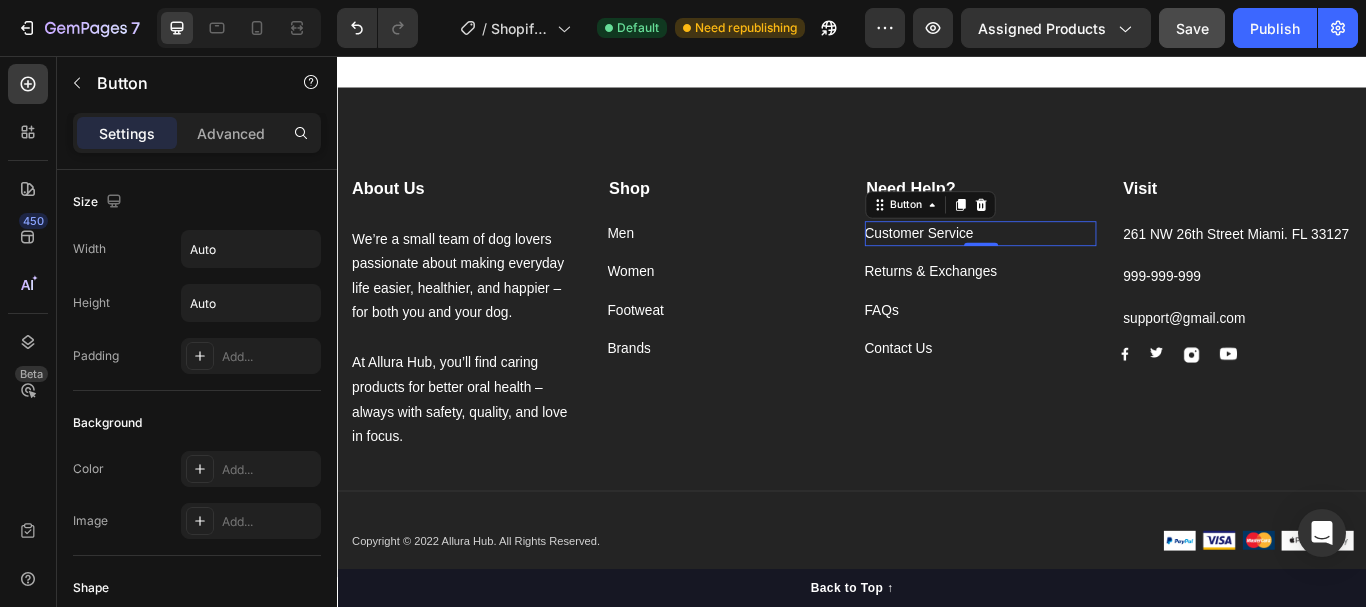click on "Customer Service Button   0" at bounding box center [1087, 263] 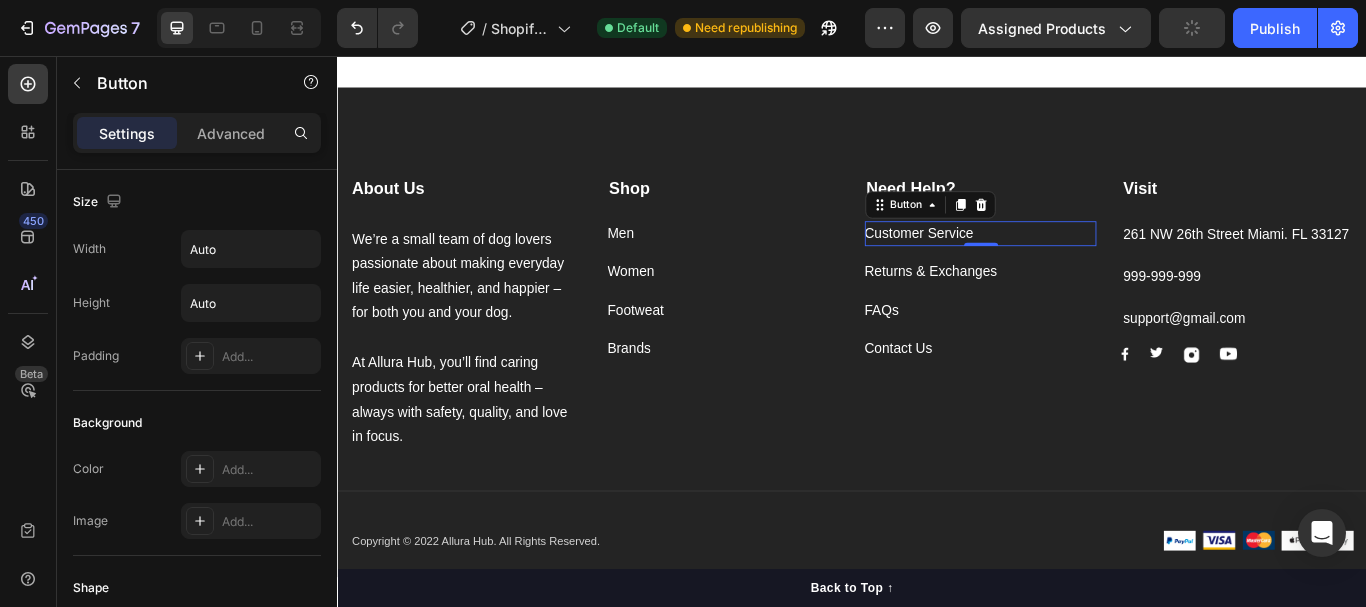 click on "Customer Service Button   0" at bounding box center [1087, 263] 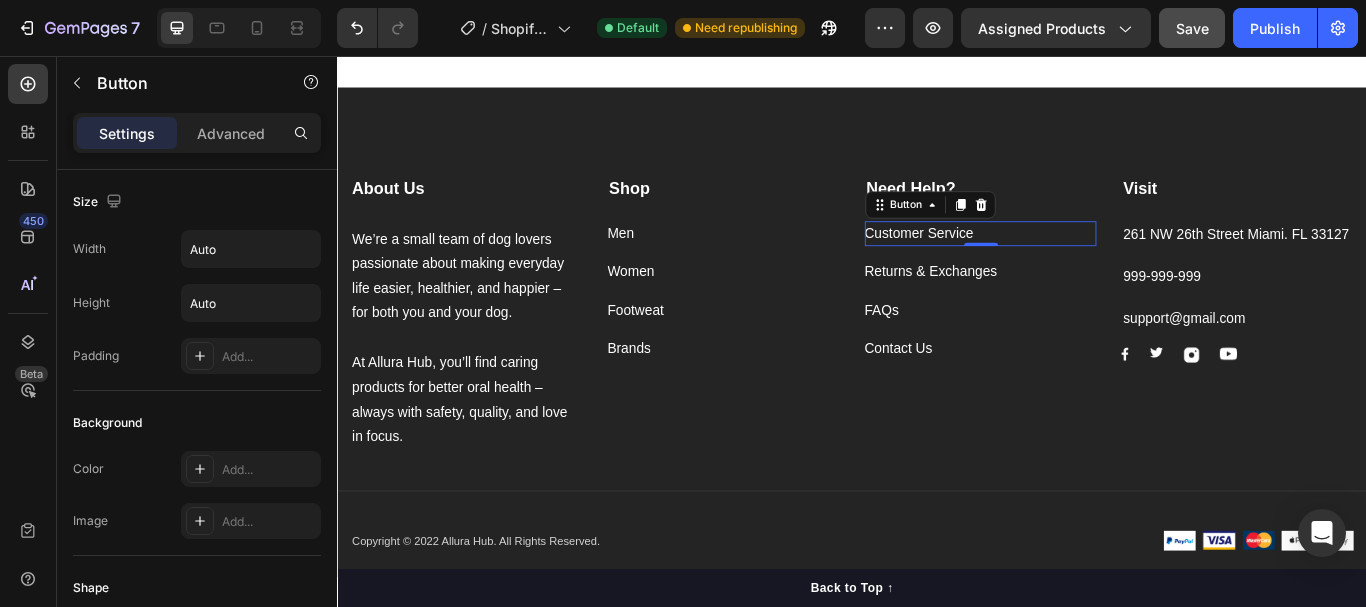 click on "Customer Service Button   0" at bounding box center [1087, 263] 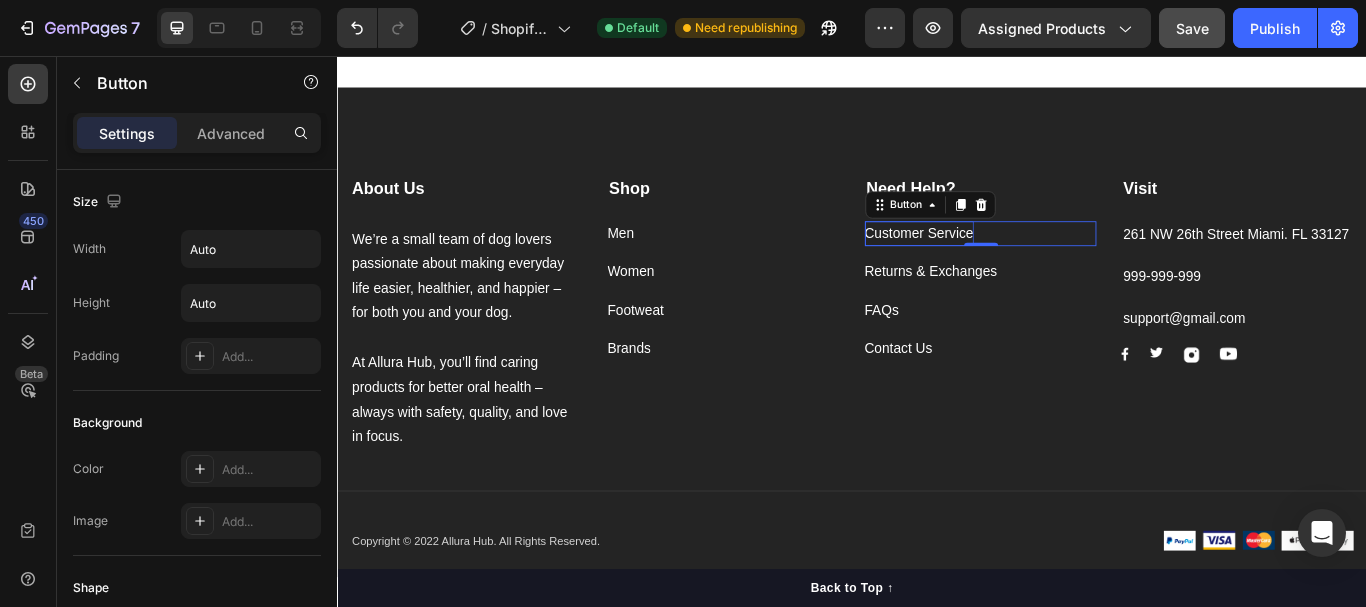 click on "Customer Service" at bounding box center (1015, 263) 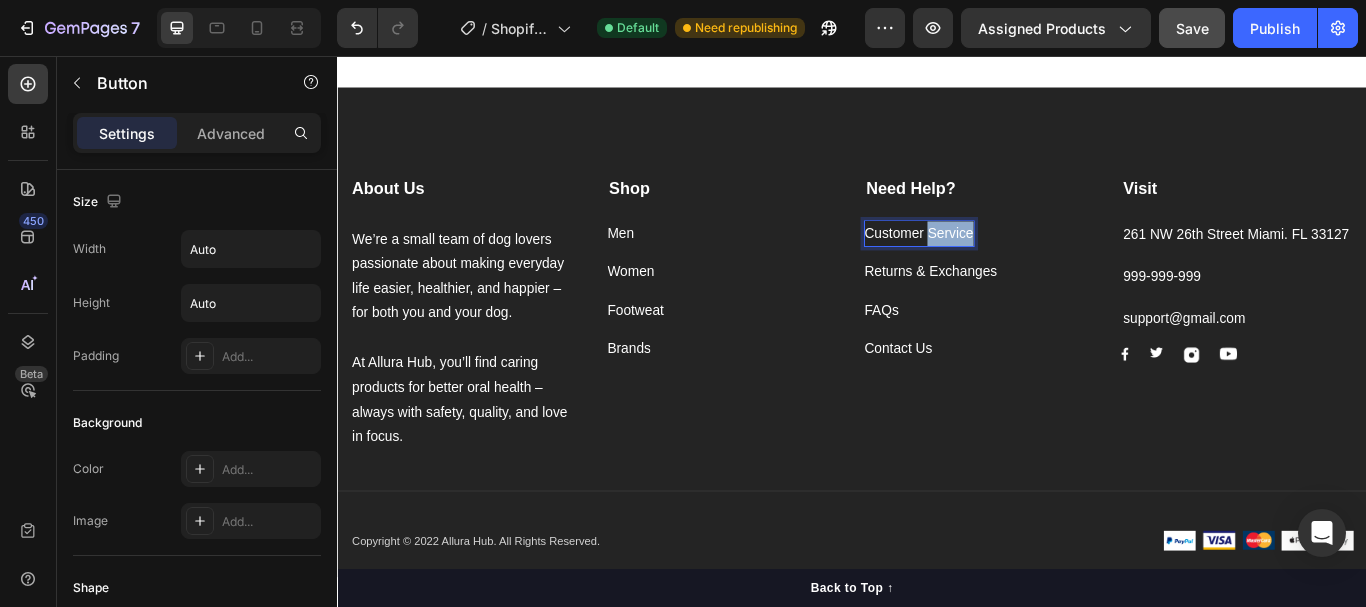click on "Customer Service" at bounding box center [1015, 263] 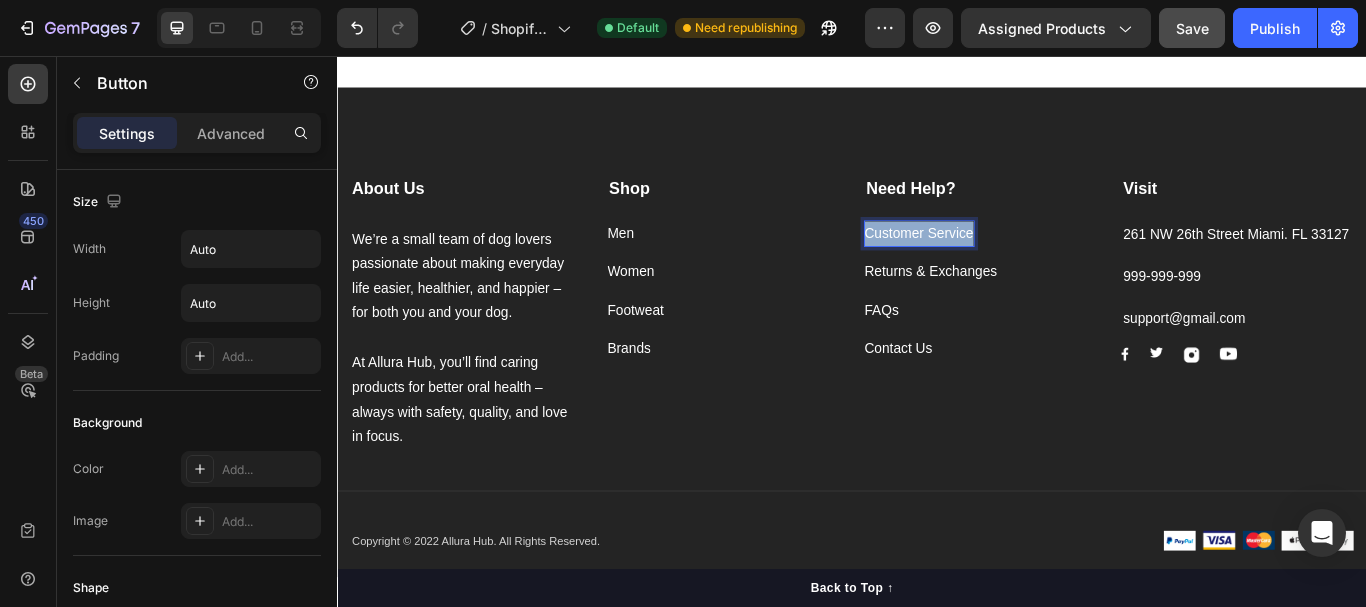 click on "Customer Service" at bounding box center [1015, 263] 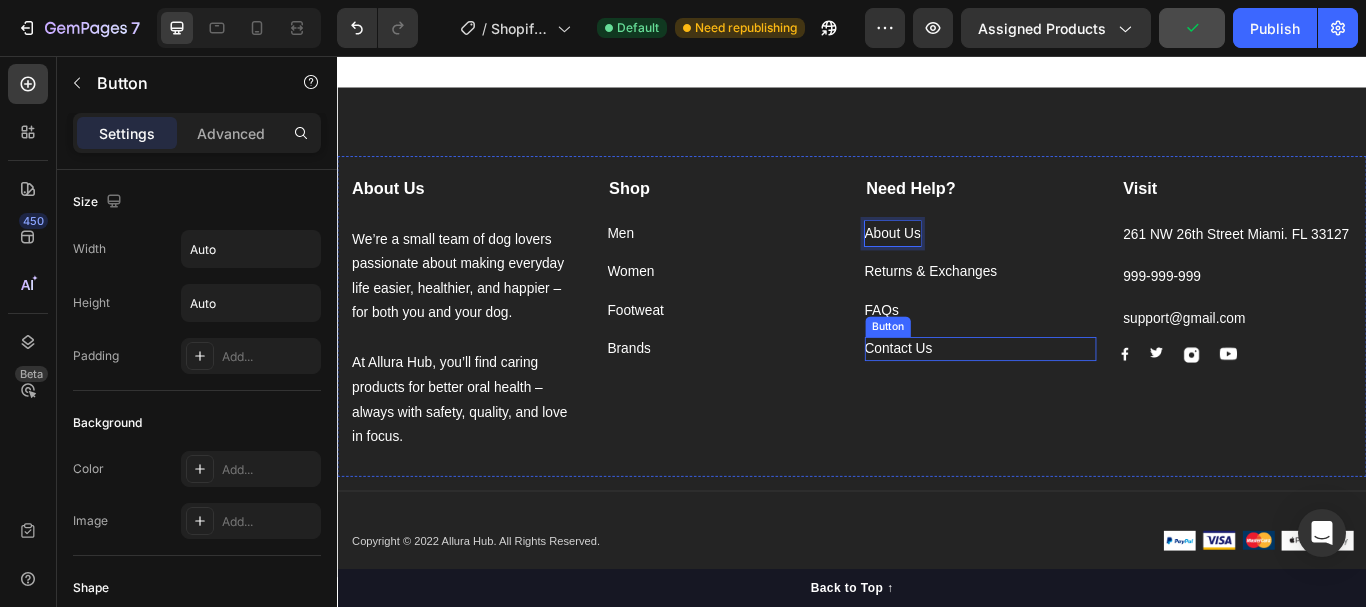 click on "Contact Us Button" at bounding box center (1087, 398) 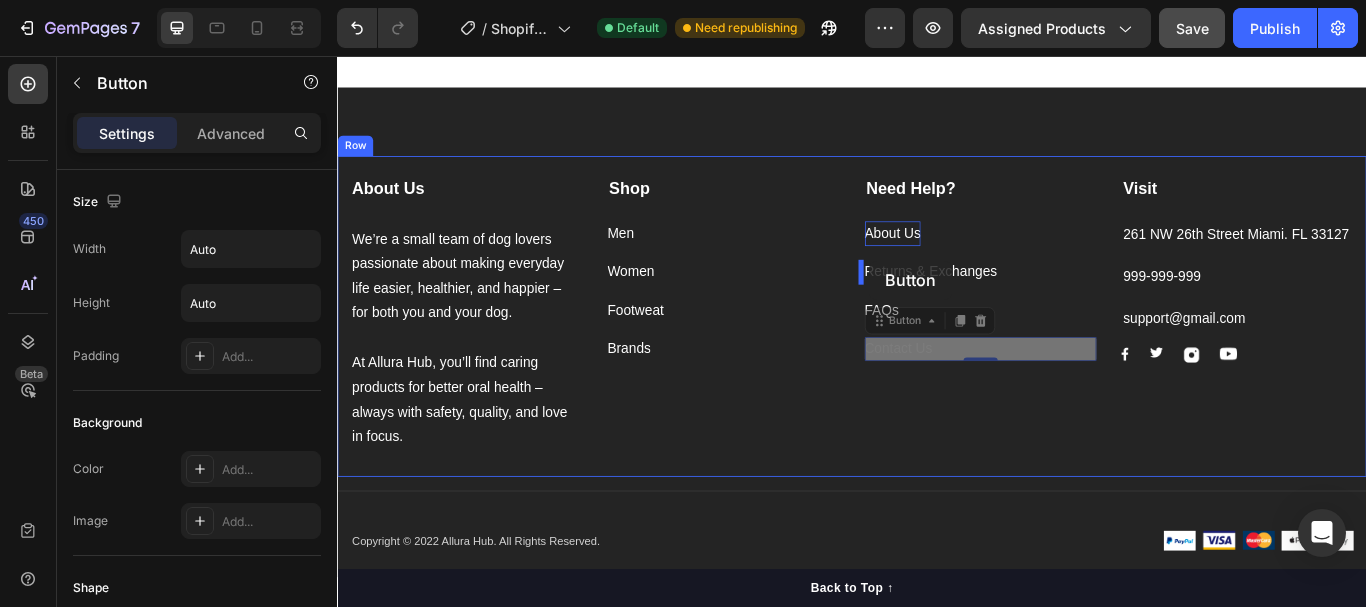 drag, startPoint x: 963, startPoint y: 369, endPoint x: 957, endPoint y: 295, distance: 74.24284 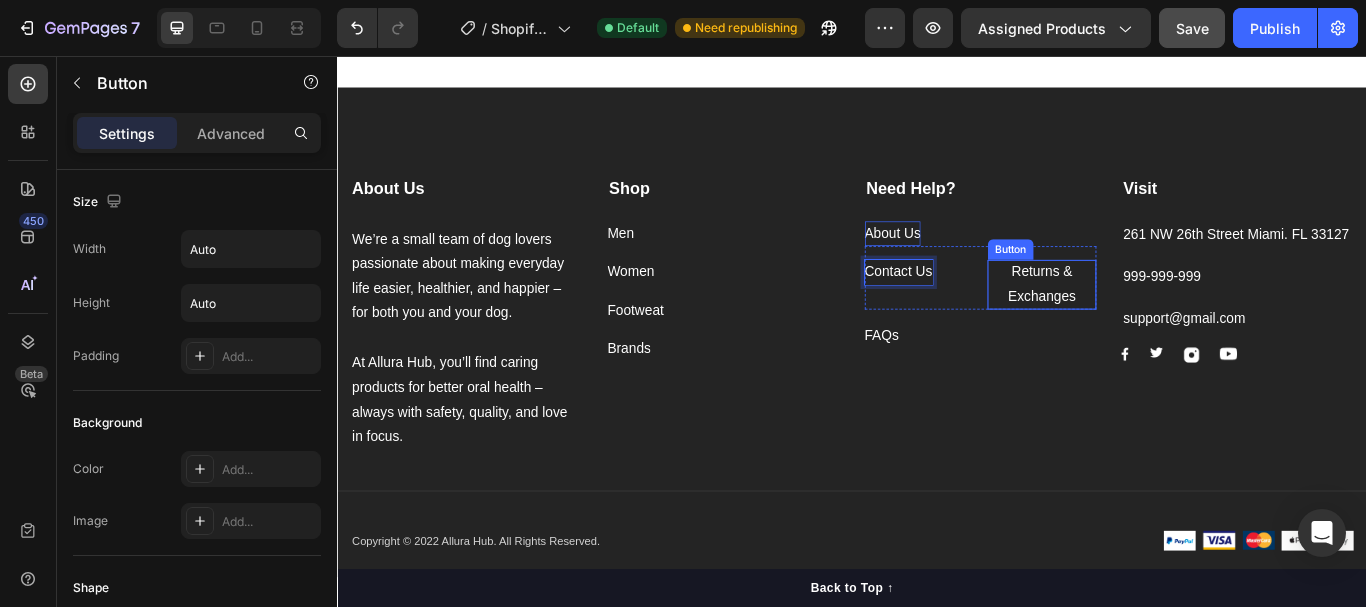 click on "Returns & Exchanges" at bounding box center [1158, 323] 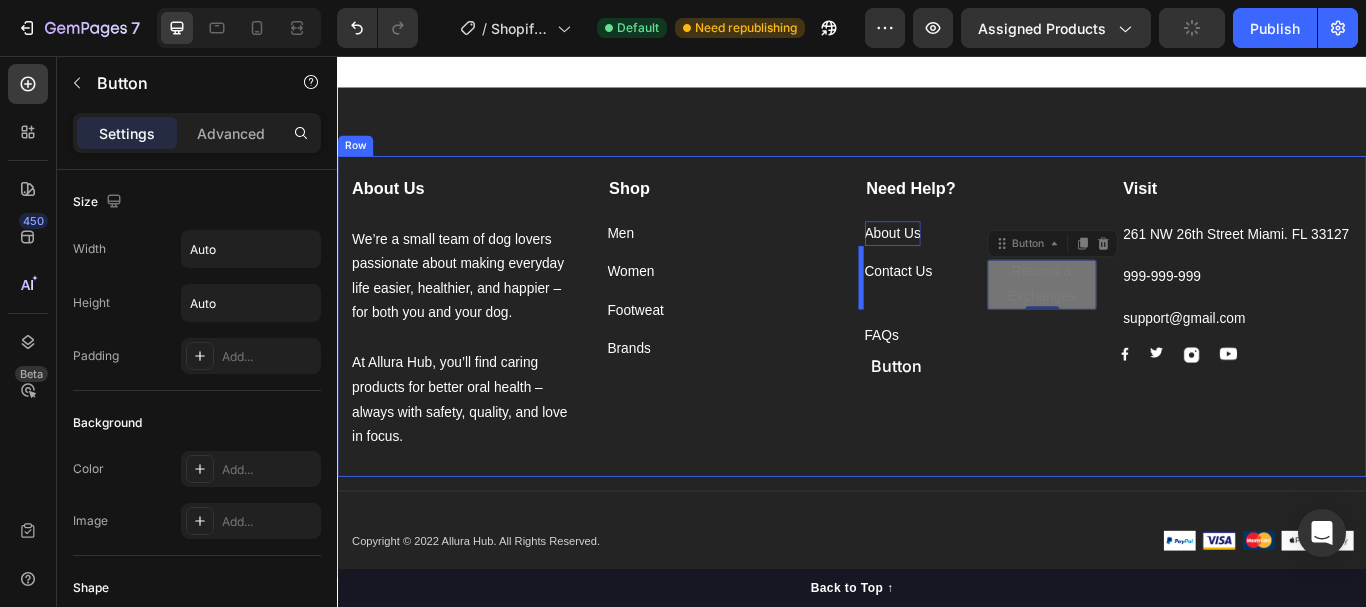 drag, startPoint x: 1107, startPoint y: 279, endPoint x: 941, endPoint y: 395, distance: 202.51419 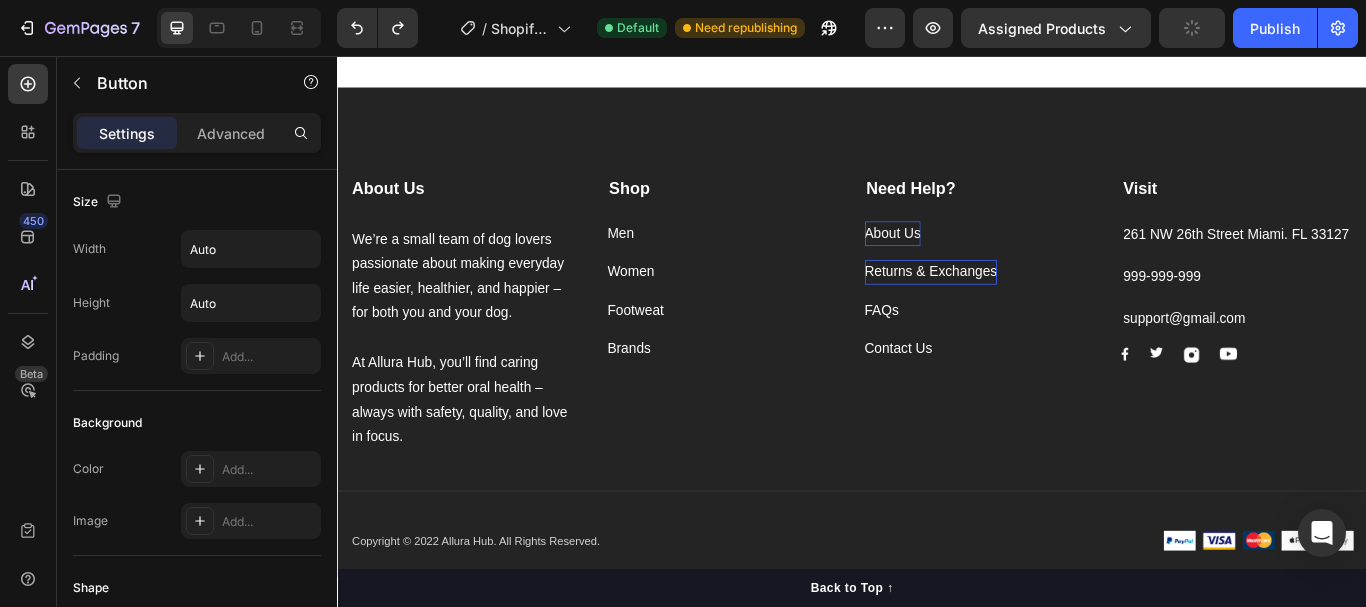 click on "Returns & Exchanges" at bounding box center (1029, 308) 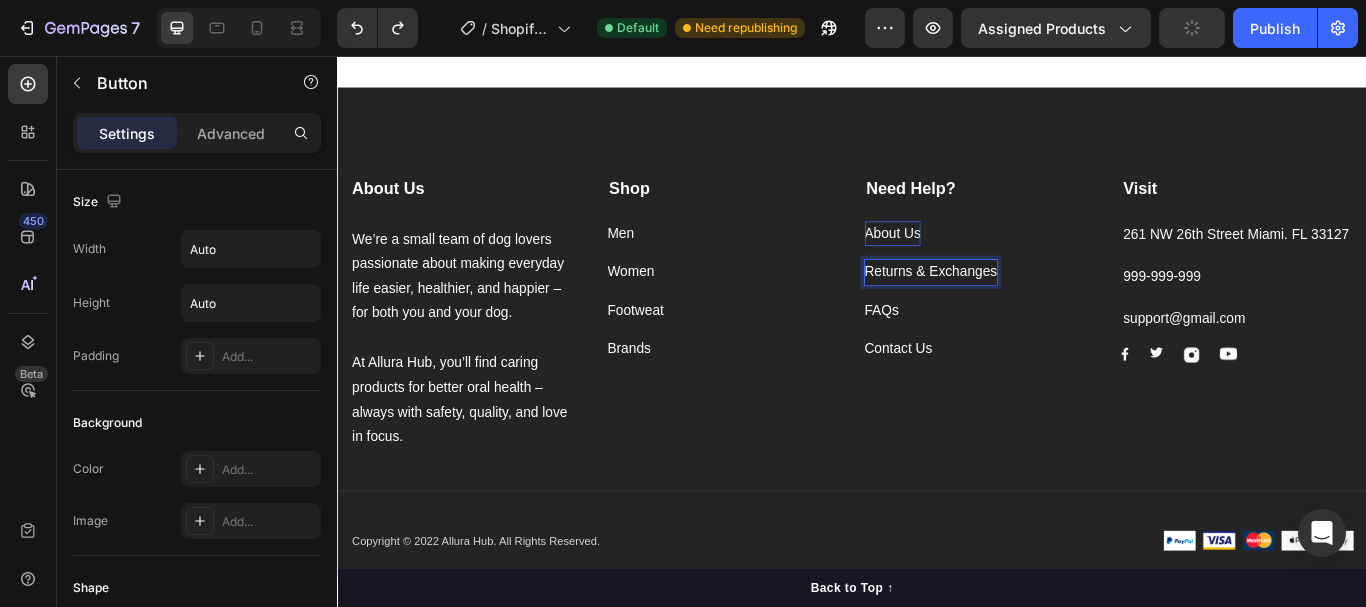 click on "Returns & Exchanges" at bounding box center [1029, 308] 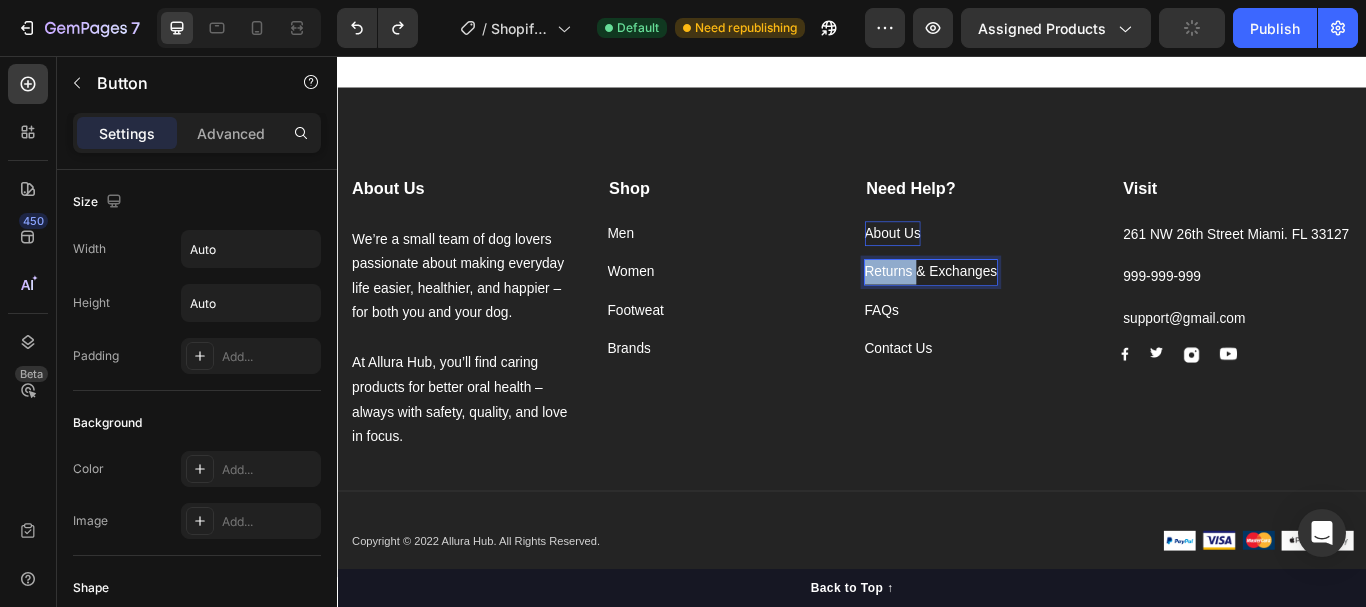 click on "Returns & Exchanges" at bounding box center [1029, 308] 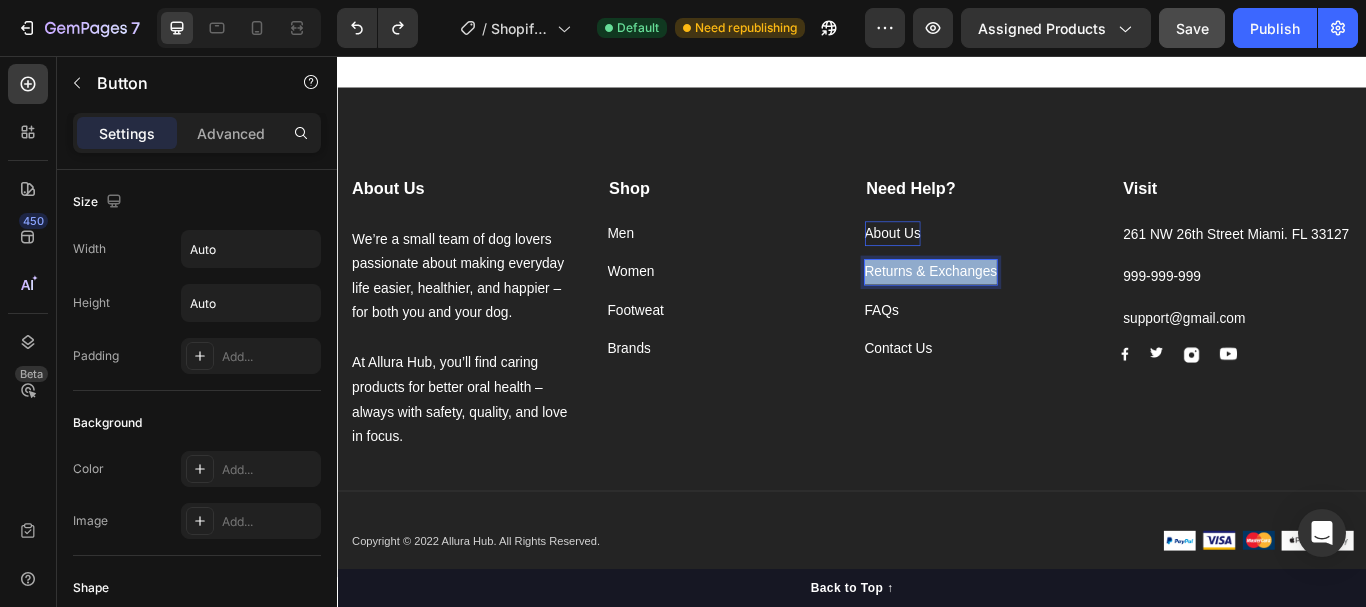 click on "Returns & Exchanges" at bounding box center [1029, 308] 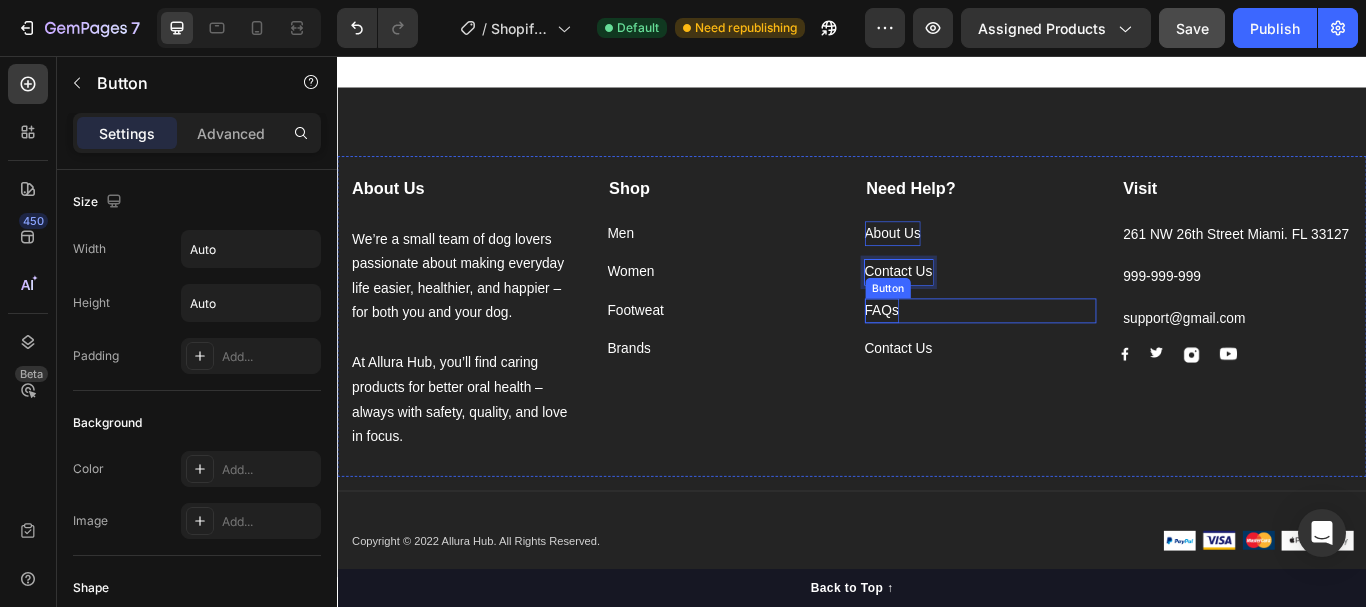 click on "FAQs" at bounding box center (972, 353) 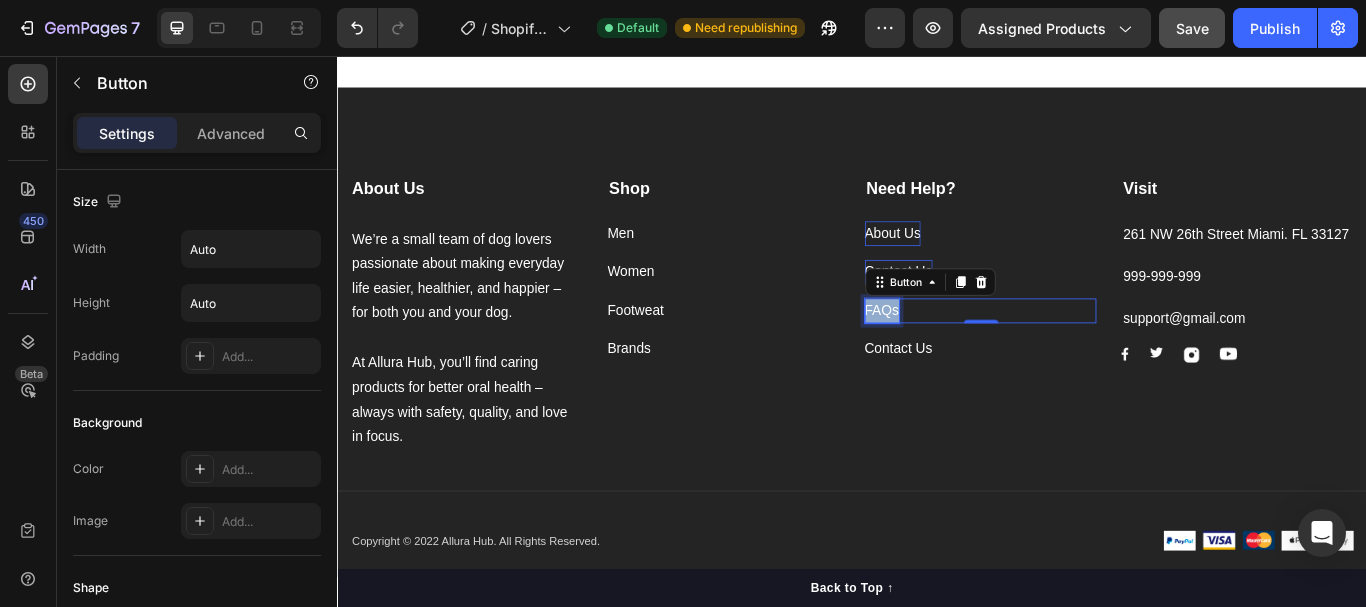 click on "FAQs" at bounding box center [972, 353] 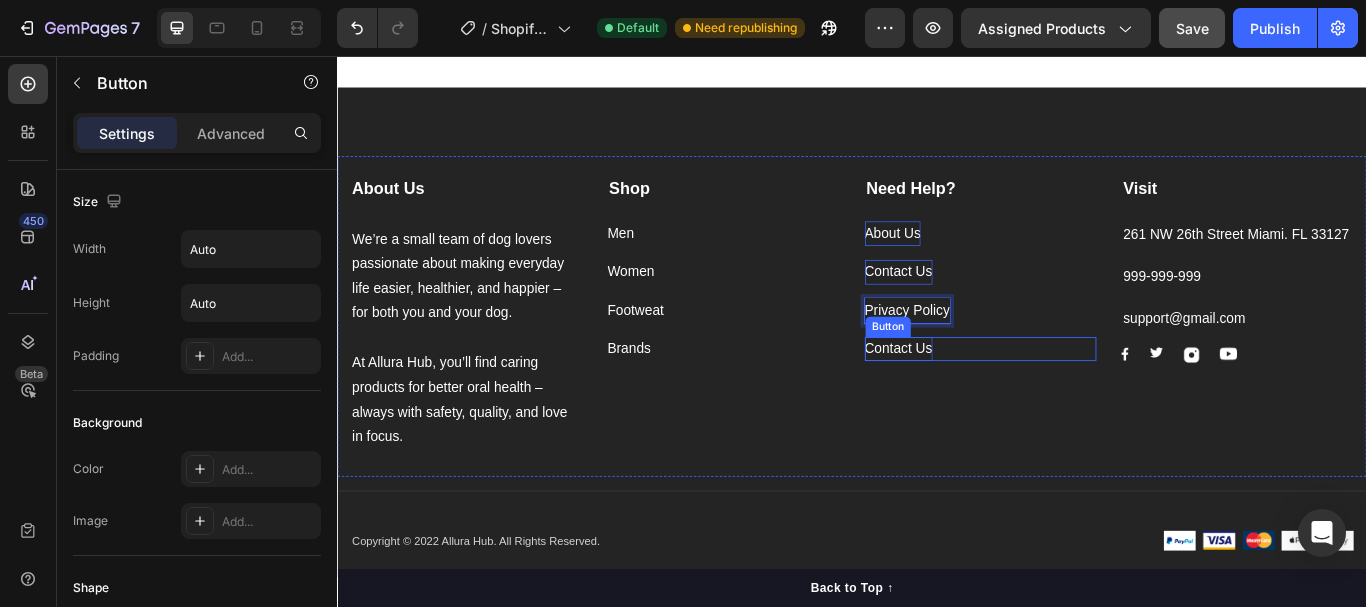 click on "Contact Us" at bounding box center [991, 398] 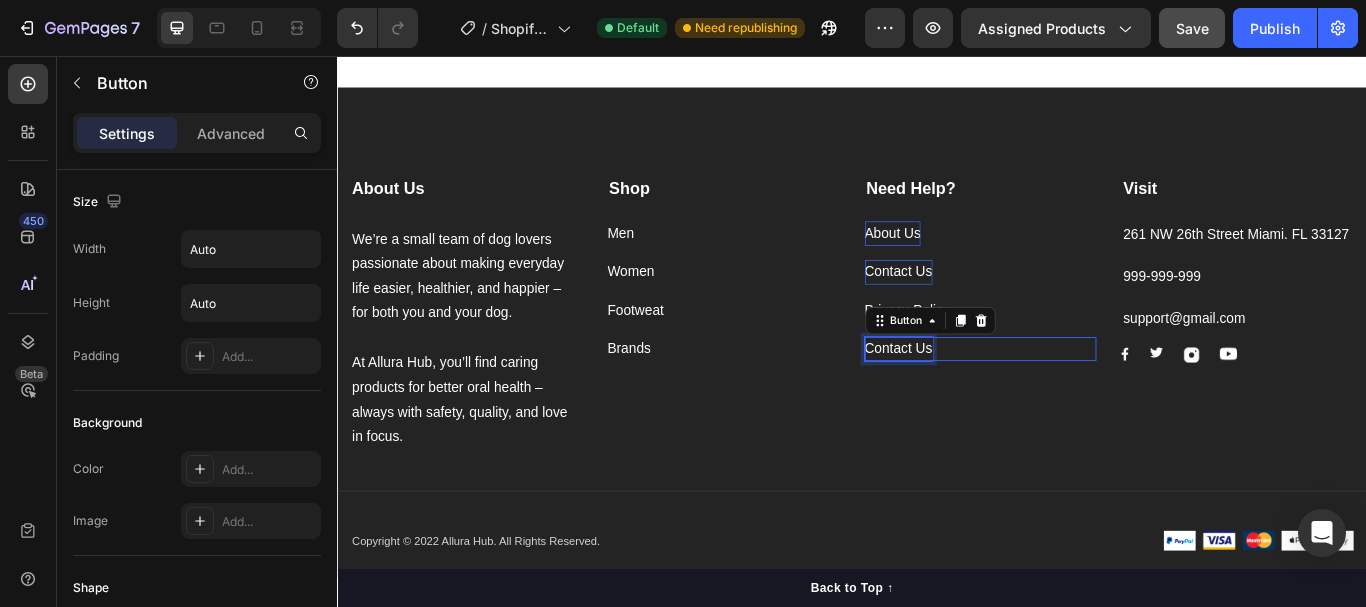 click on "Contact Us" at bounding box center [991, 398] 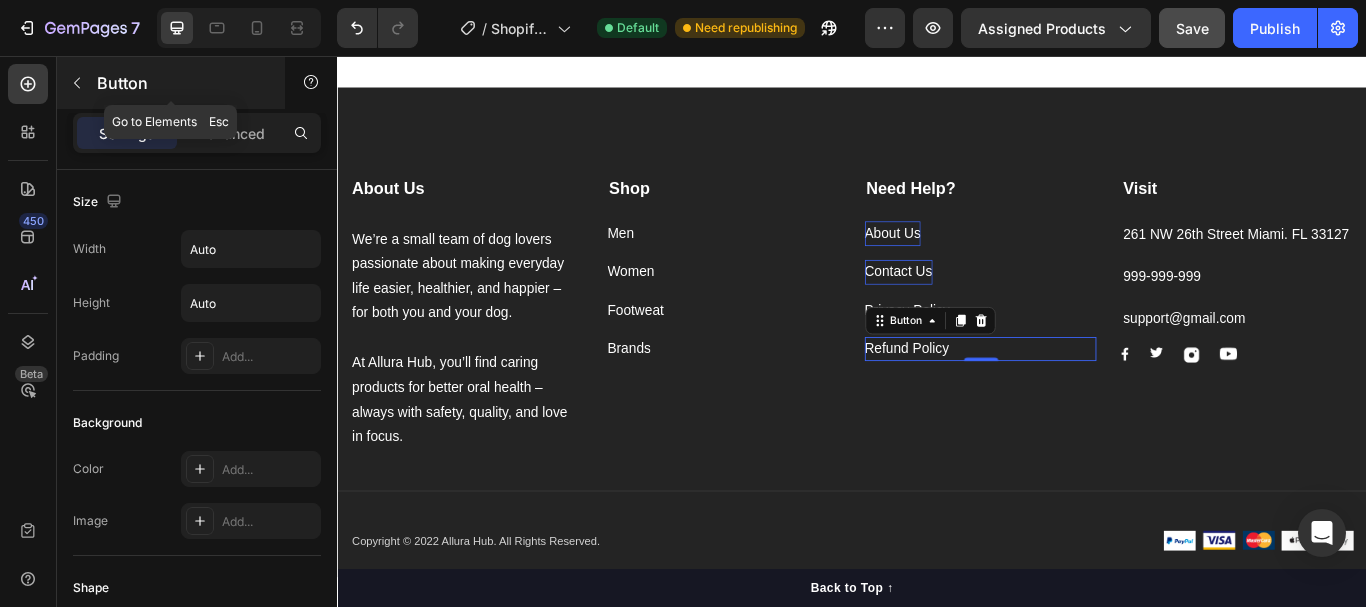 click 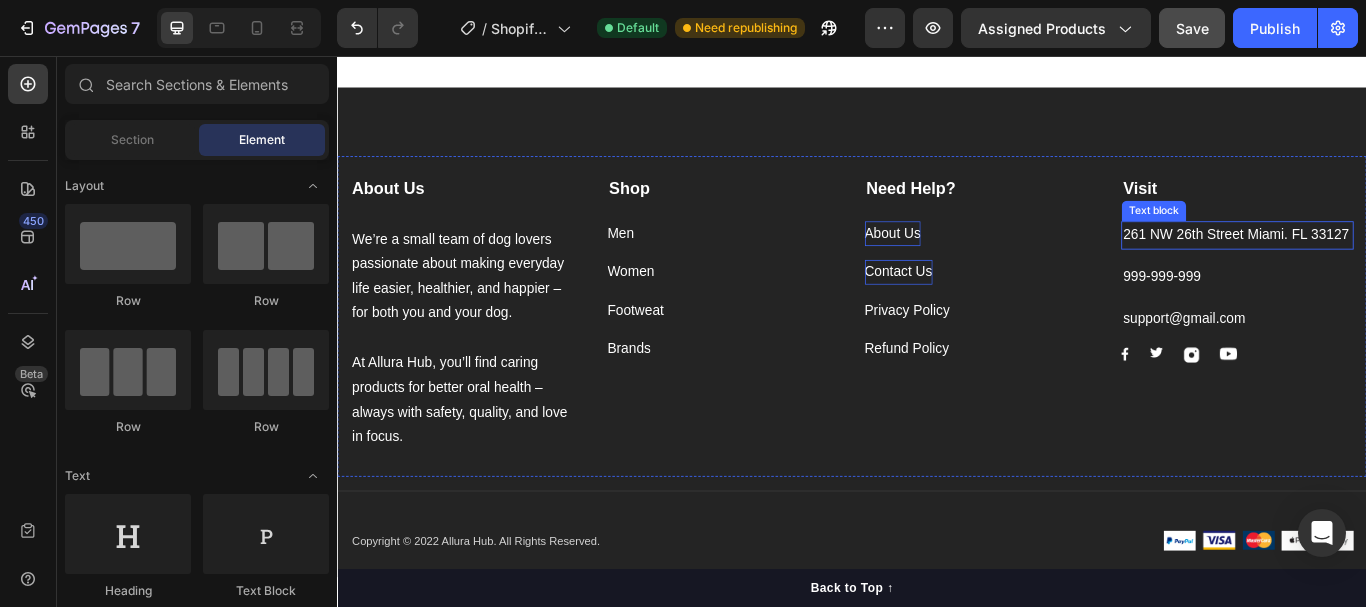 click on "261 NW 26th Street Miami. FL 33127" at bounding box center (1386, 265) 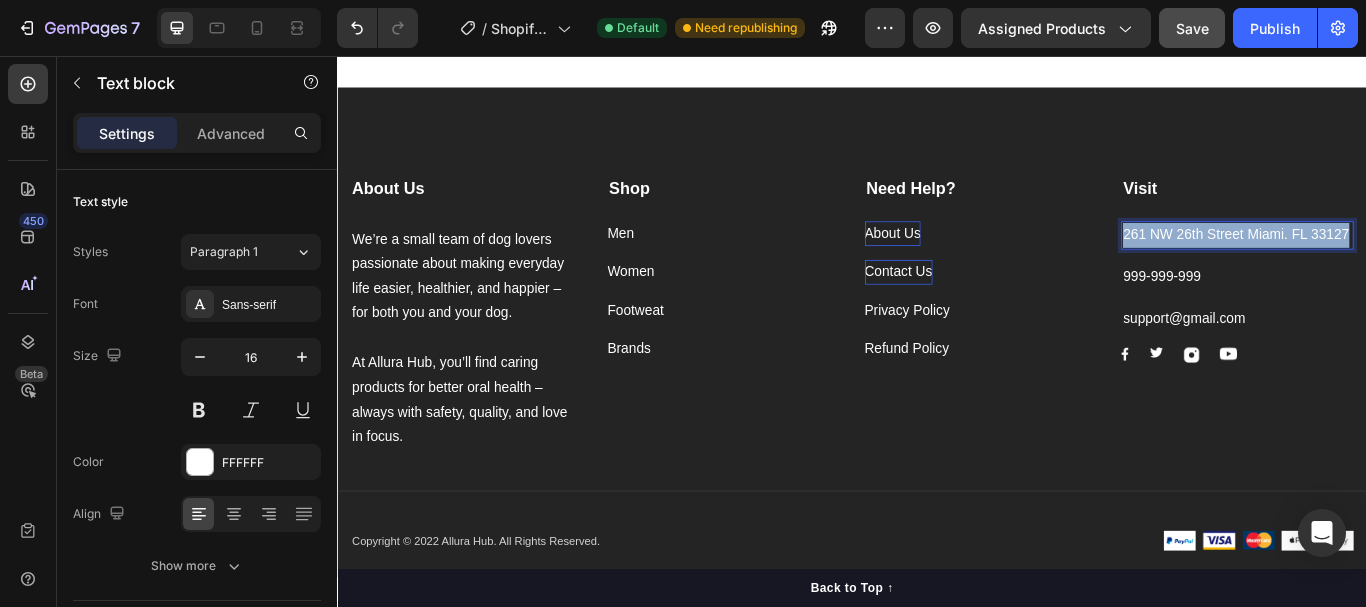 click on "261 NW 26th Street Miami. FL 33127" at bounding box center [1386, 265] 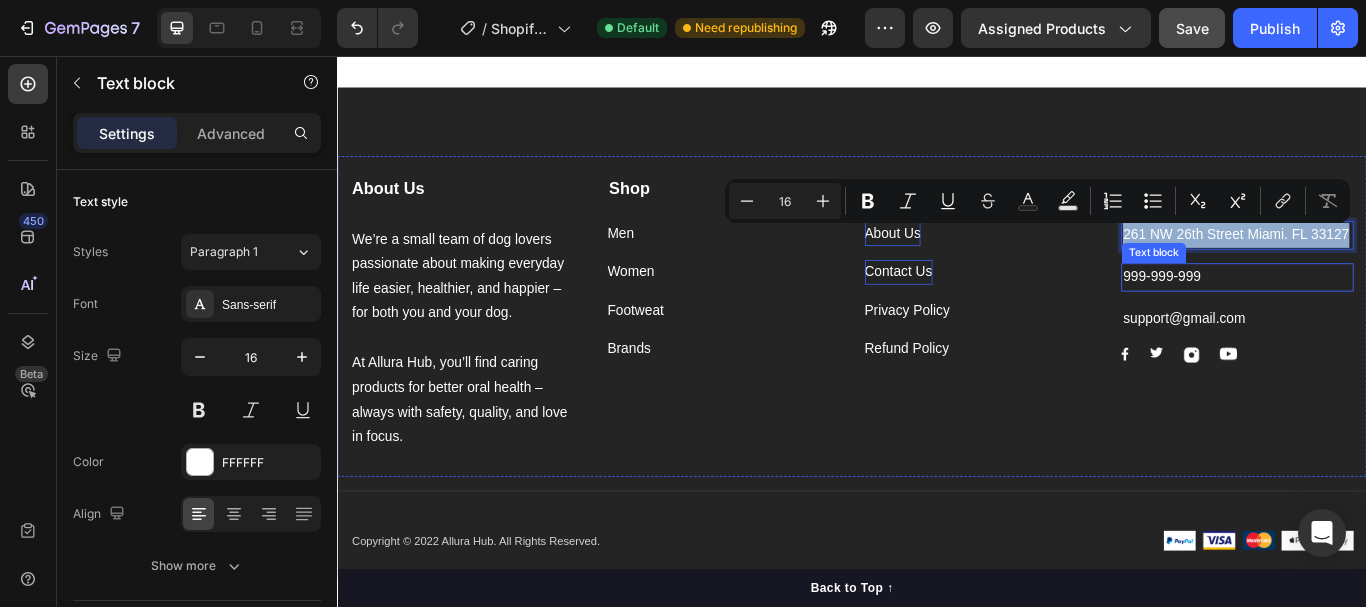 click on "999-999-999" at bounding box center [1386, 314] 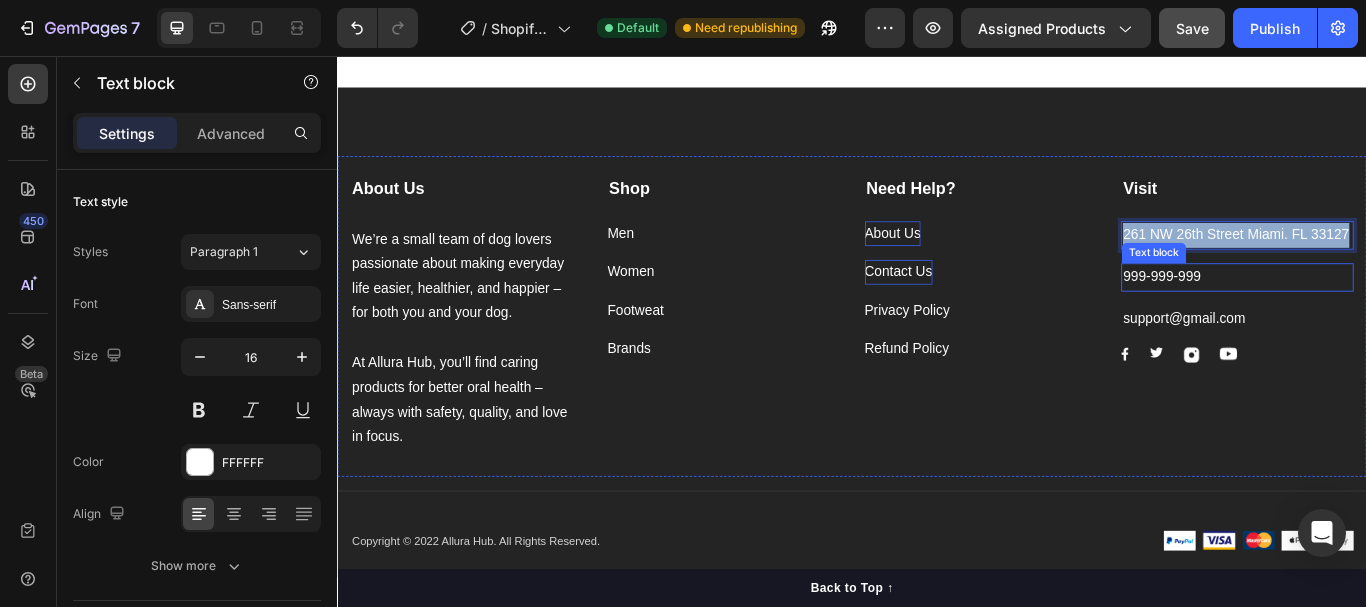 click on "999-999-999" at bounding box center (1386, 314) 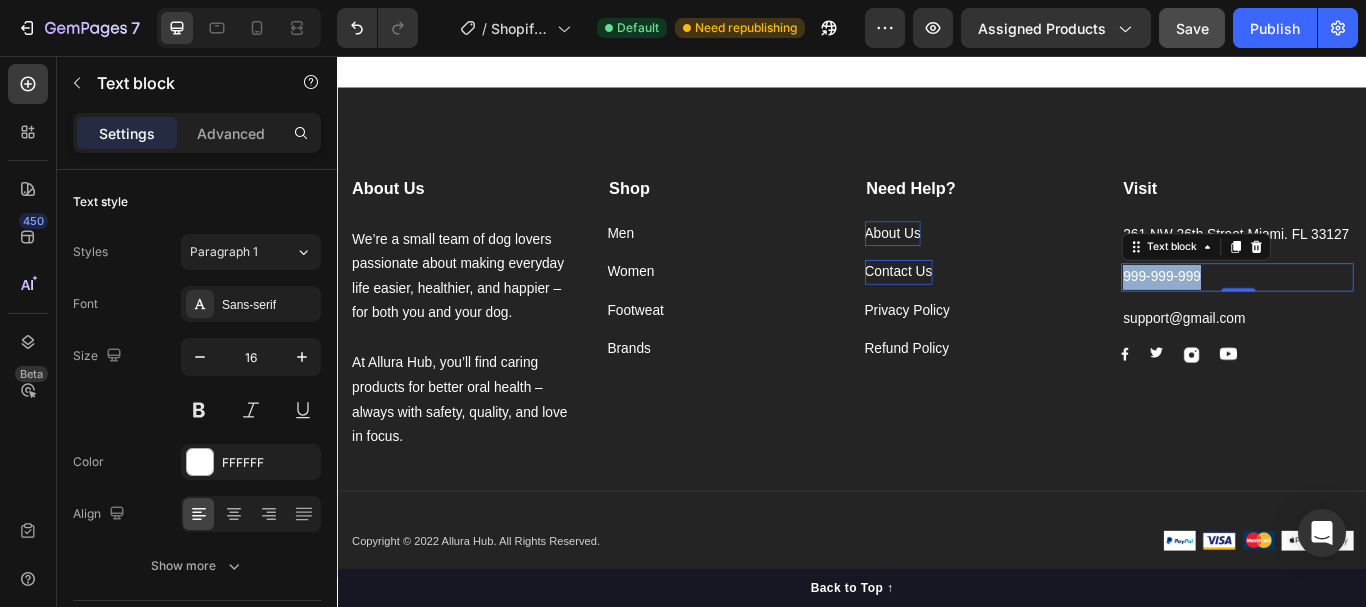 click on "999-999-999" at bounding box center (1386, 314) 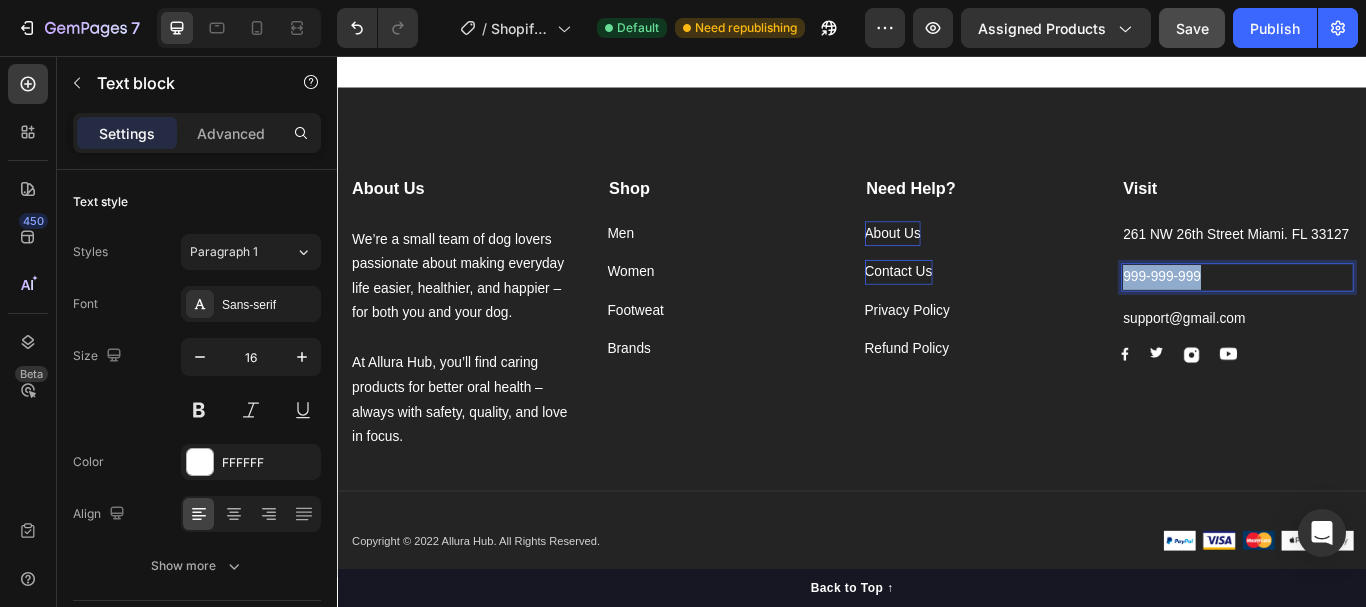 click on "999-999-999" at bounding box center (1386, 314) 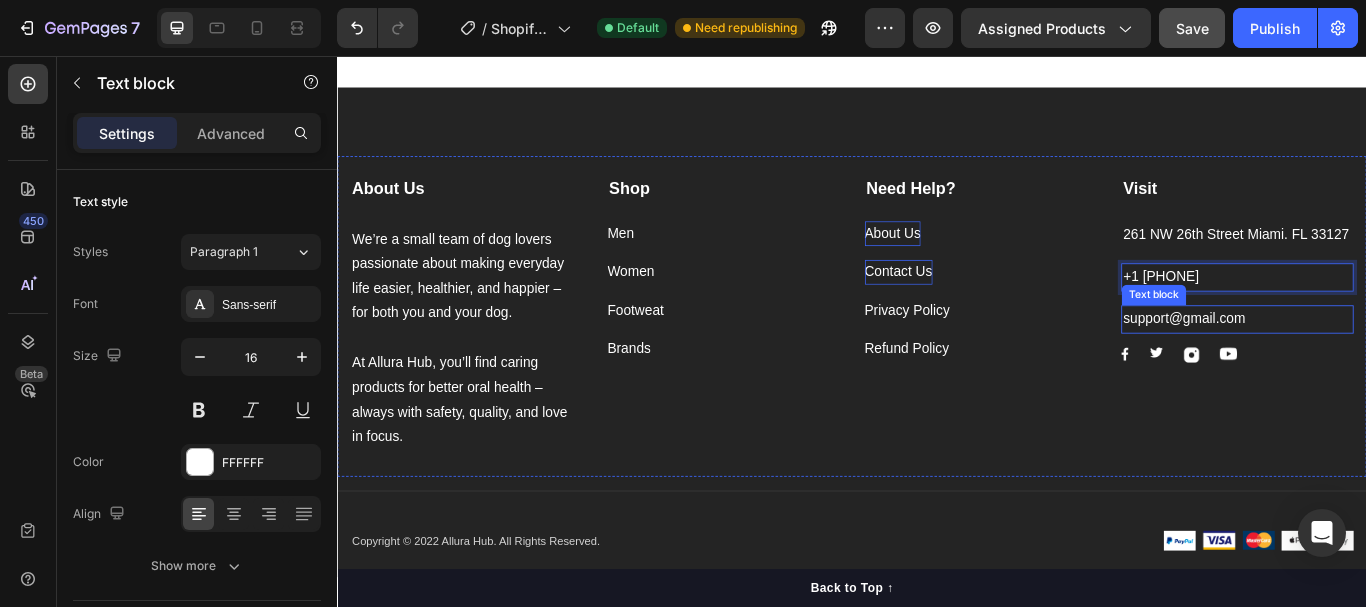 click on "support@gmail.com" at bounding box center [1386, 363] 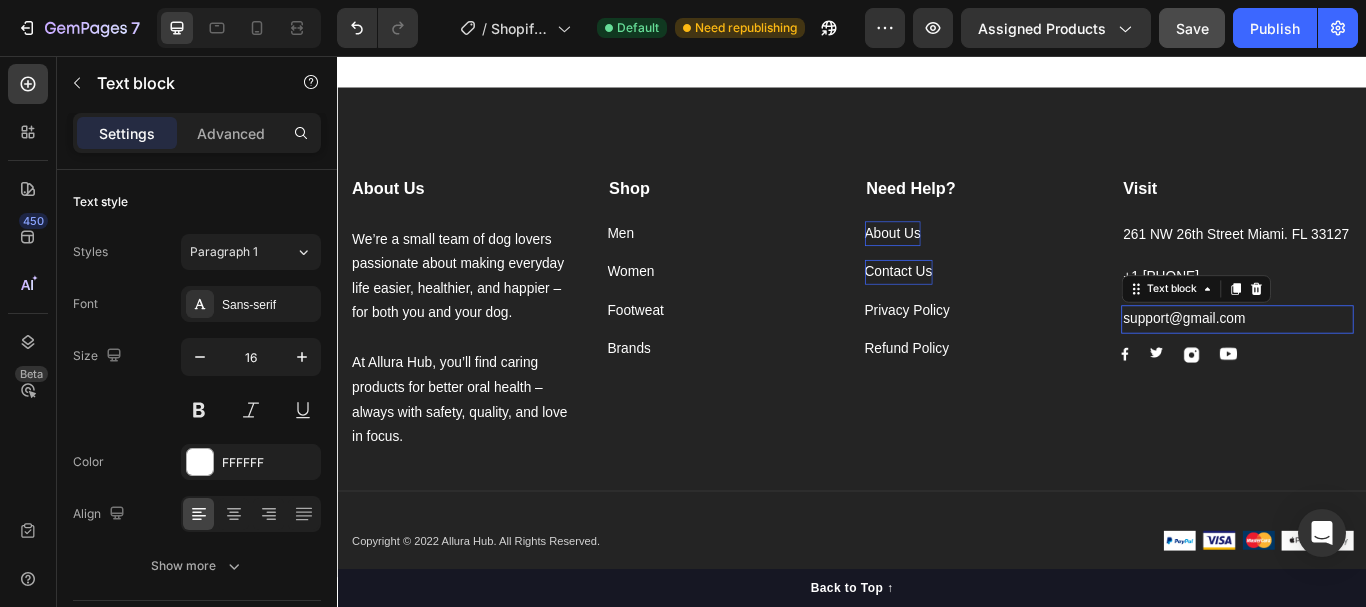 click on "support@gmail.com" at bounding box center [1386, 363] 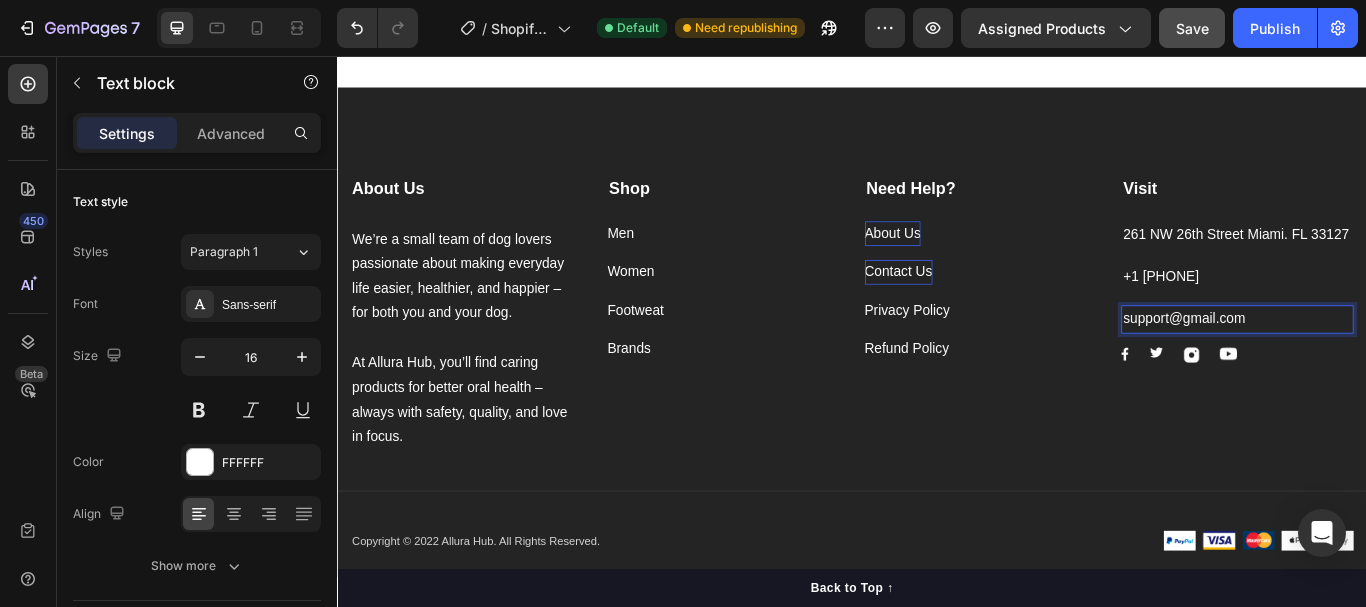 click on "support@gmail.com" at bounding box center (1386, 363) 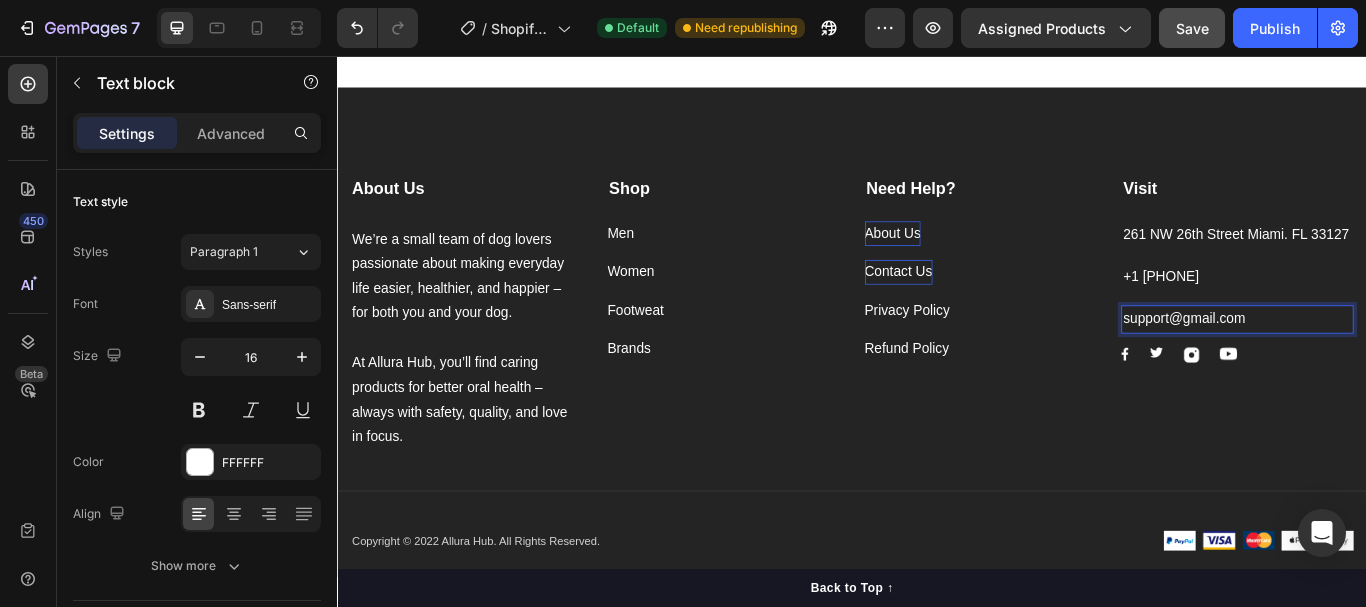 click on "support@gmail.com" at bounding box center [1386, 363] 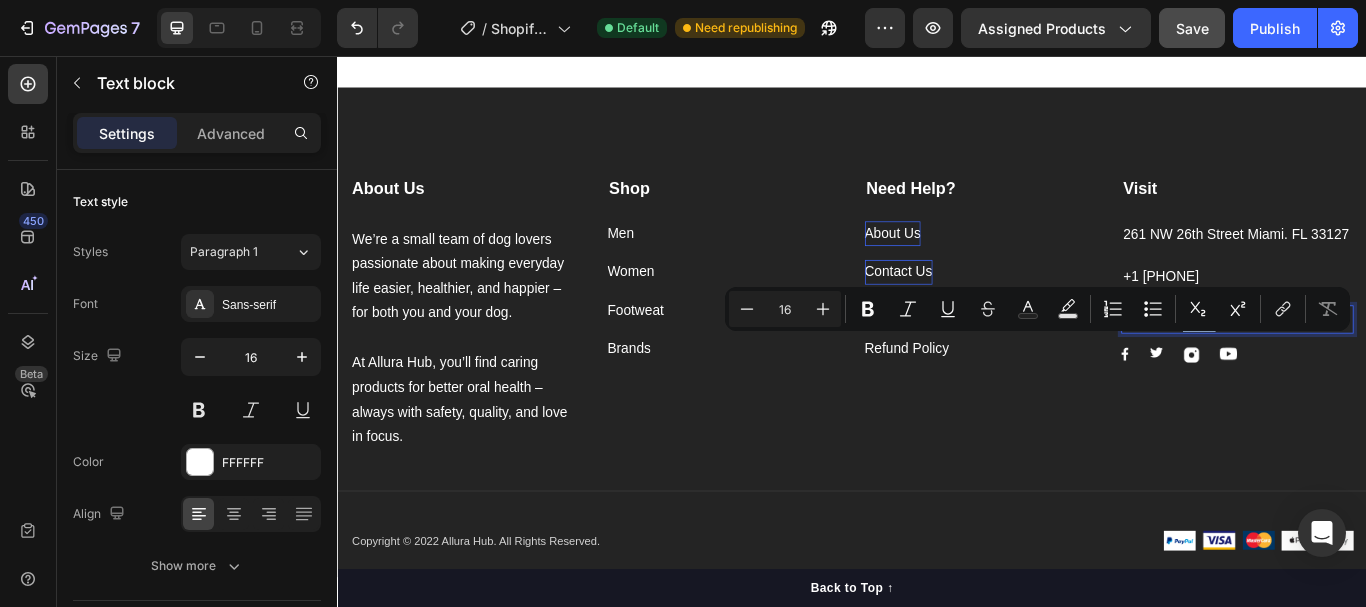 drag, startPoint x: 1313, startPoint y: 389, endPoint x: 1349, endPoint y: 396, distance: 36.67424 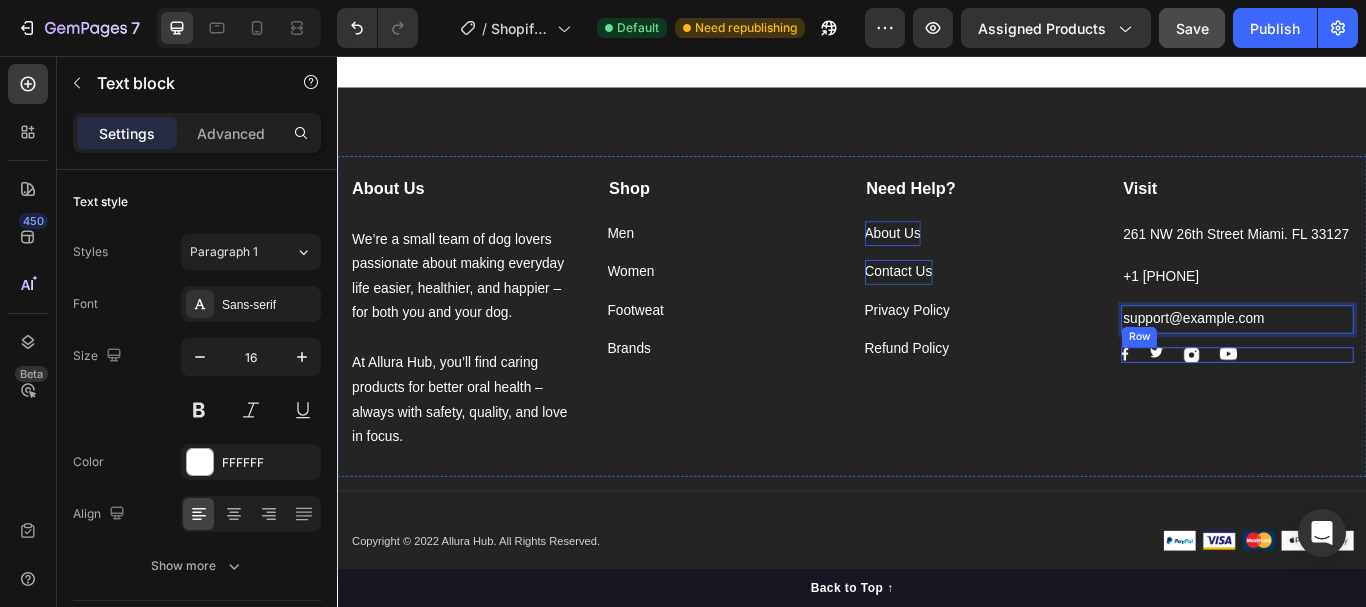 click on "Image Image Image Image Row" at bounding box center (1386, 405) 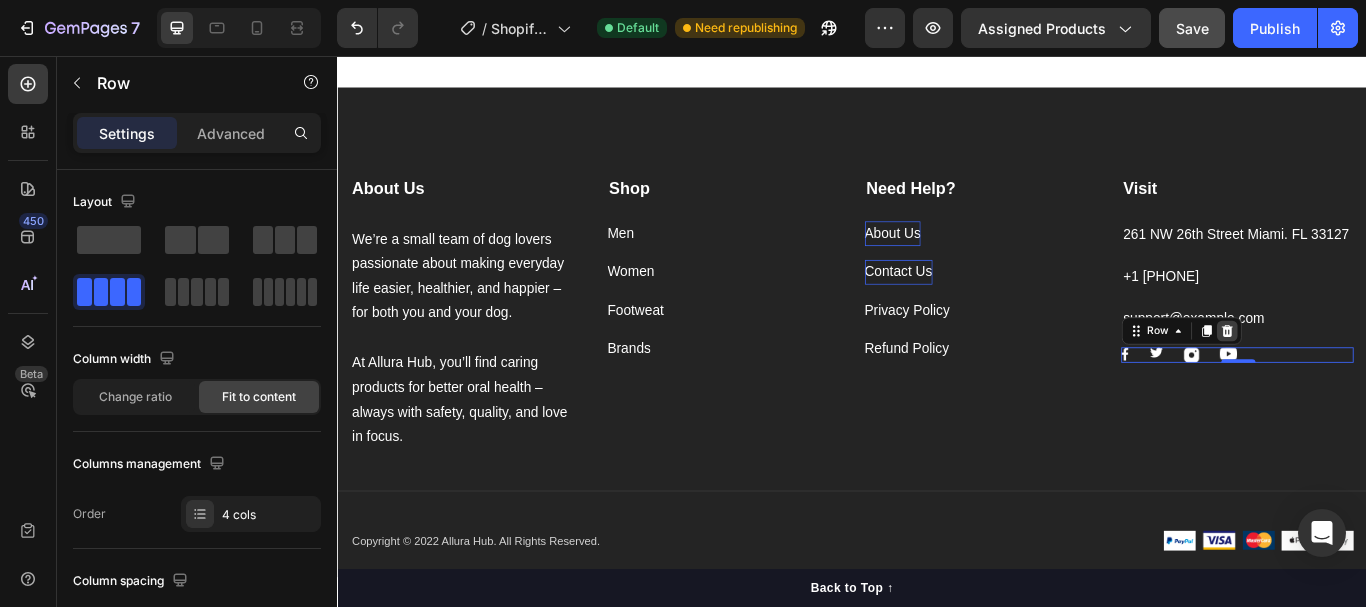 click 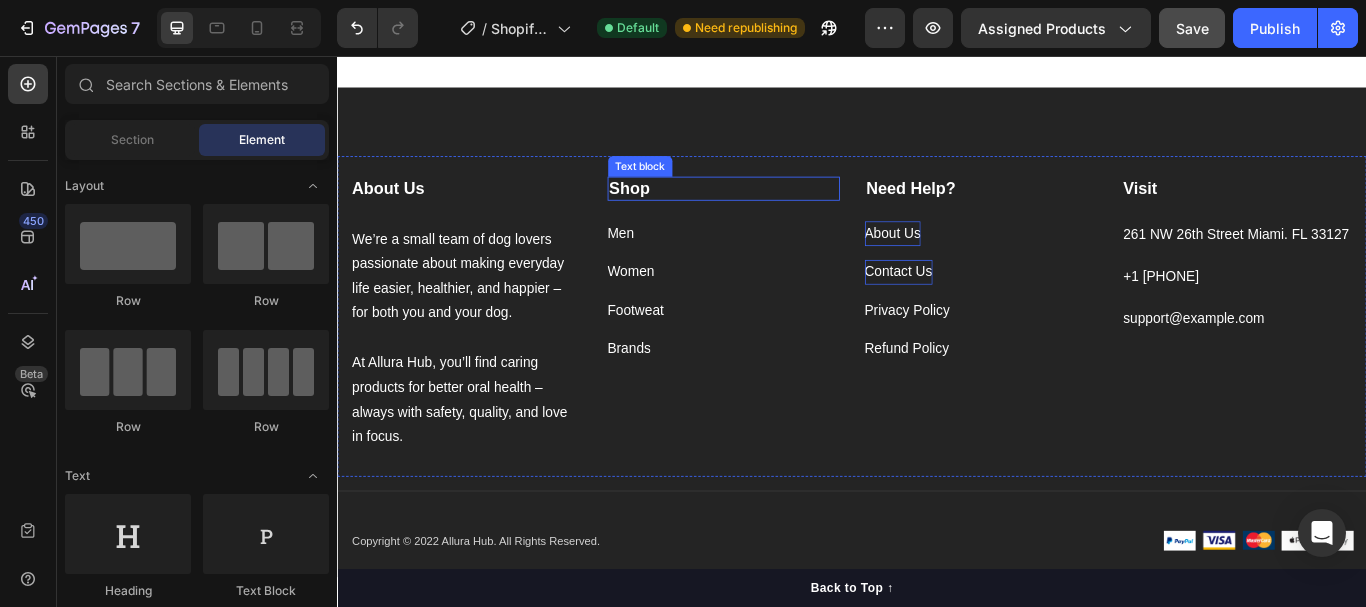 click on "Shop" at bounding box center (787, 211) 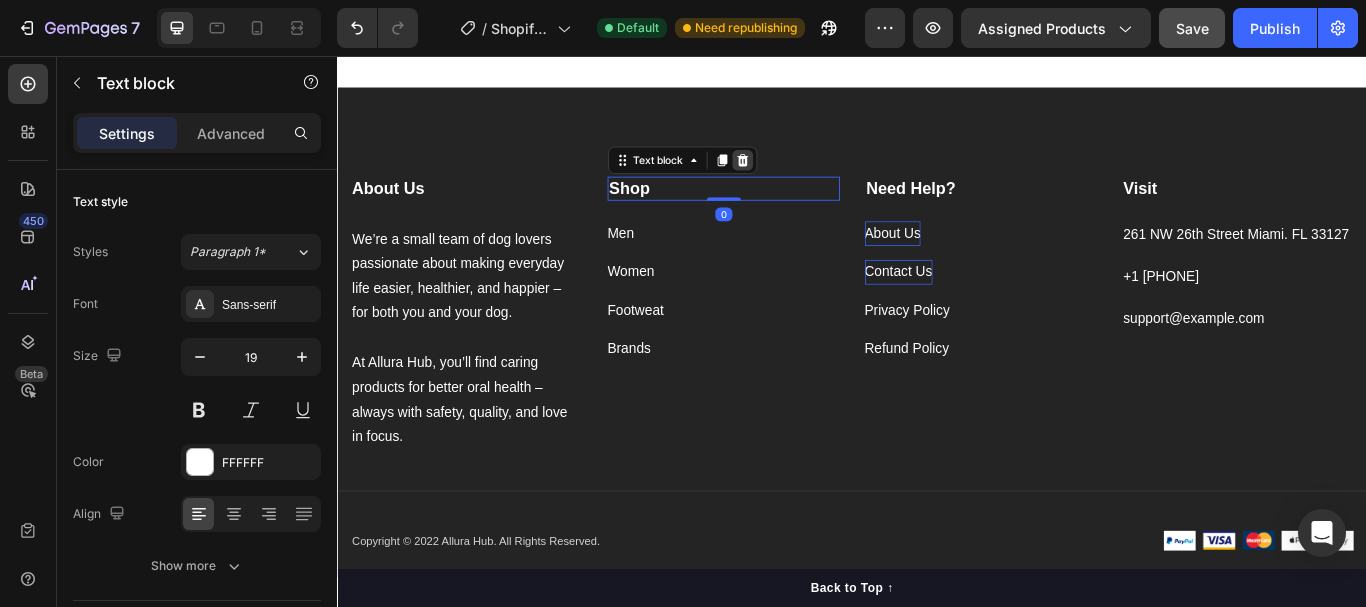 click 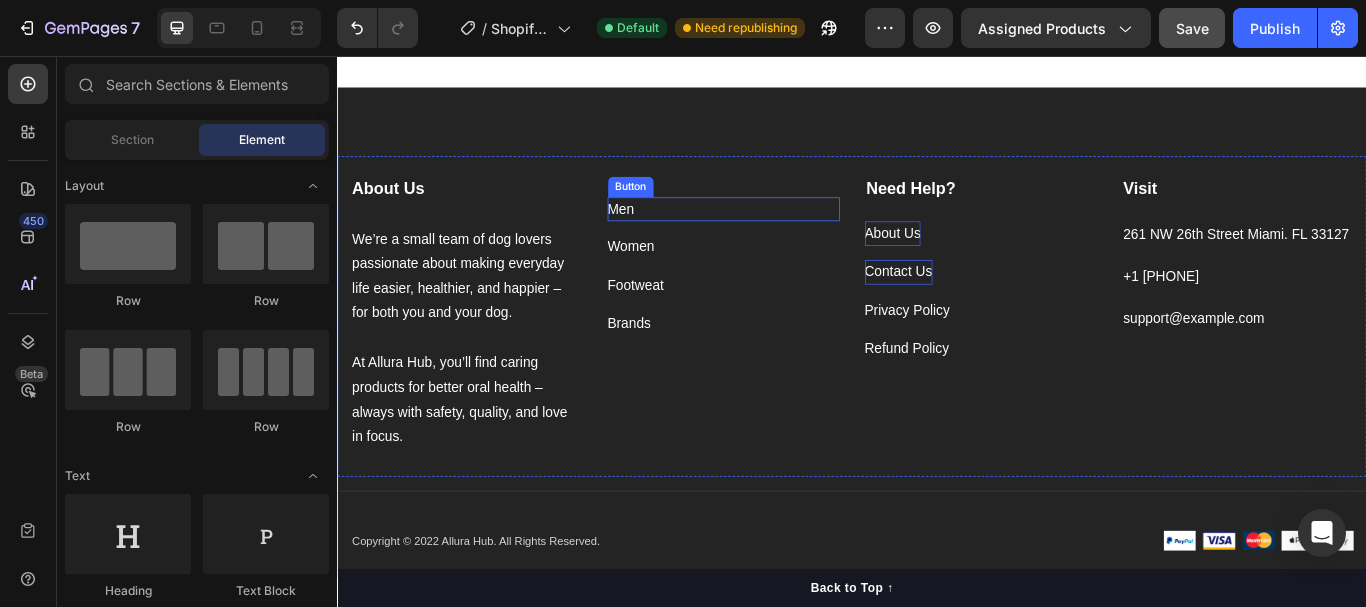 click on "Men Button" at bounding box center (787, 235) 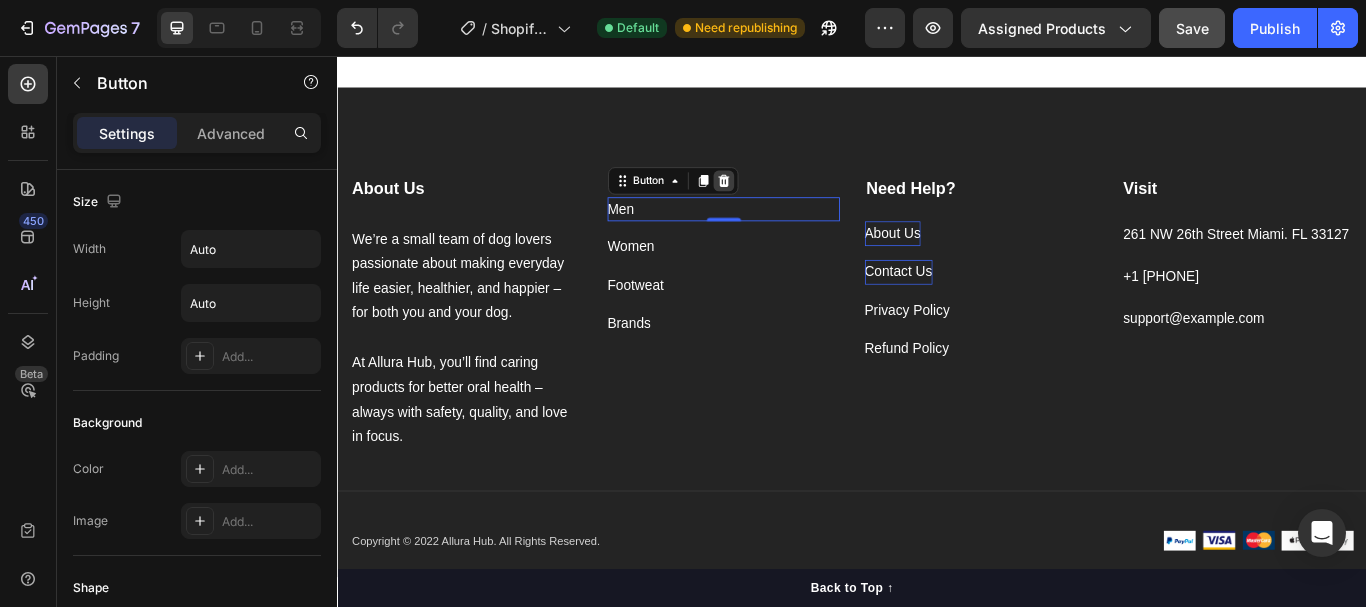 click 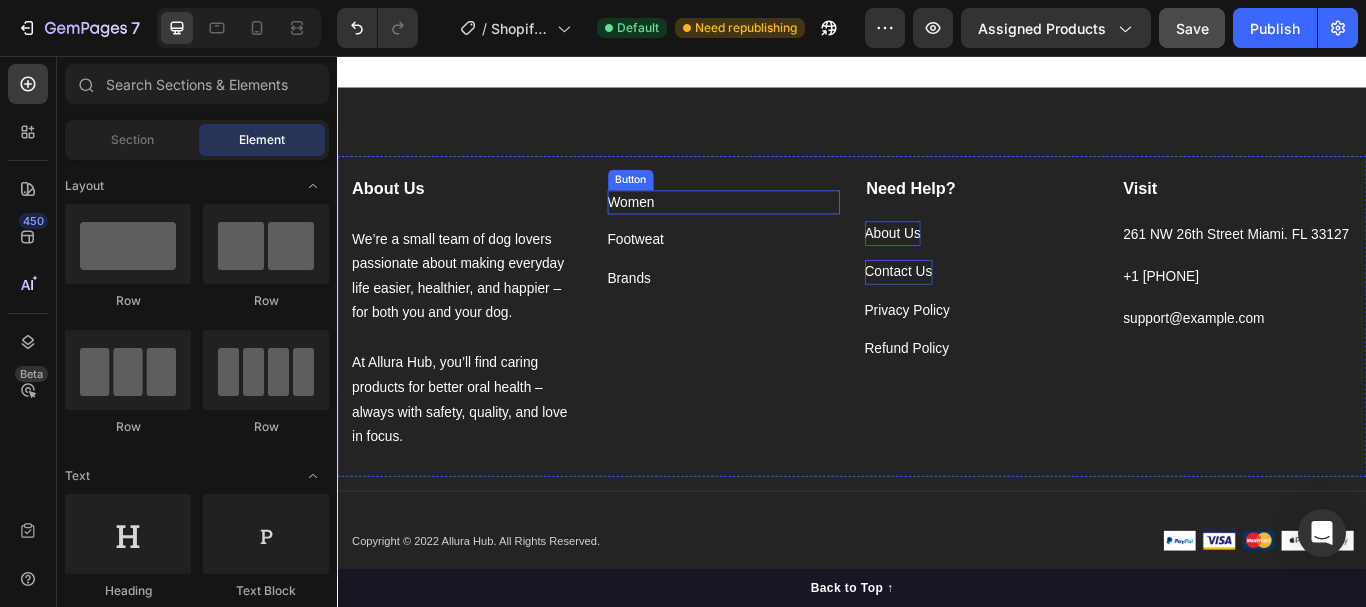 click on "Women Button" at bounding box center (787, 227) 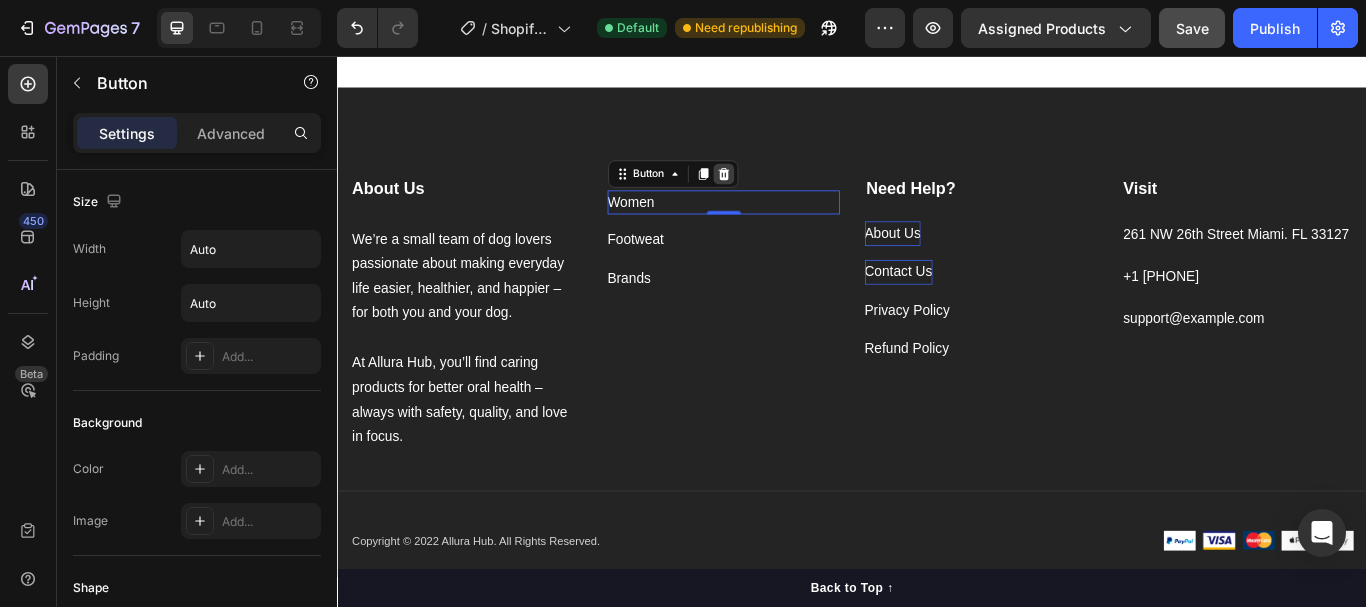 click 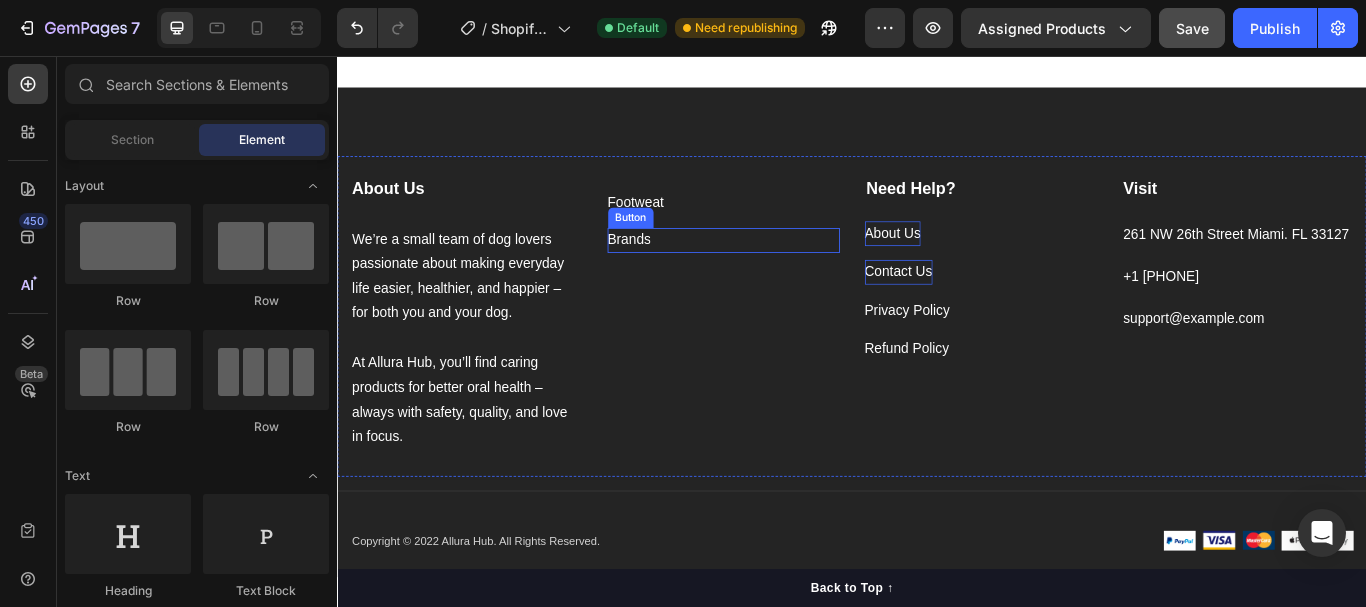 click on "Brands Button" at bounding box center [787, 271] 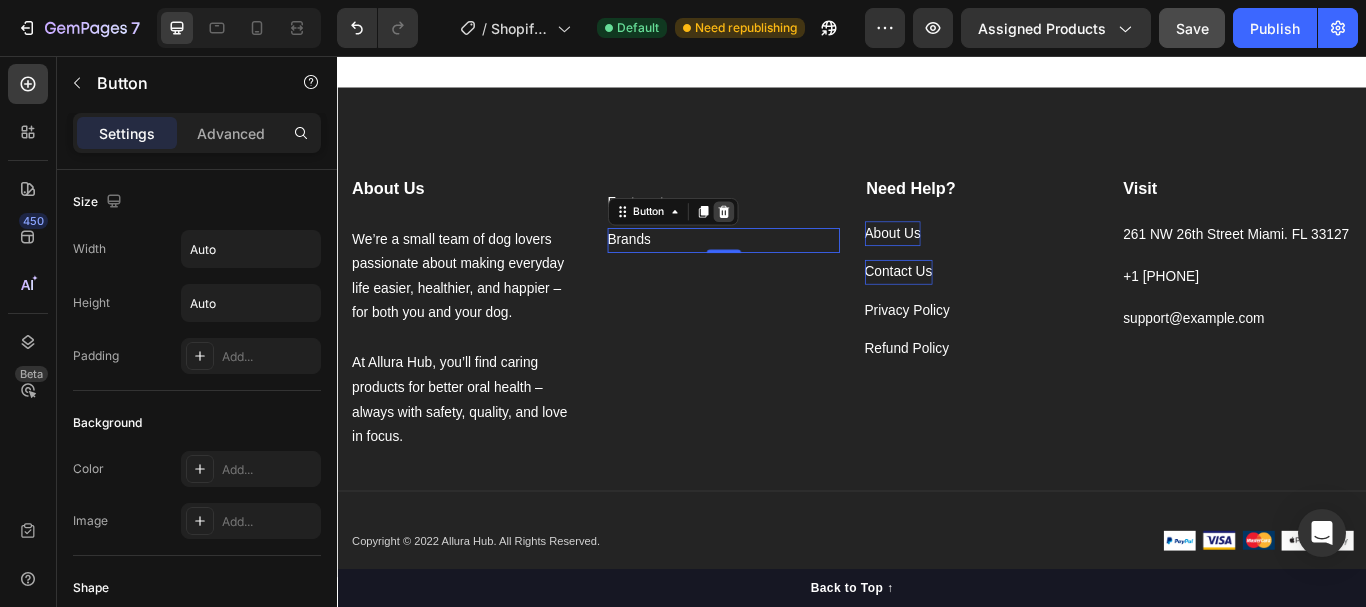 click 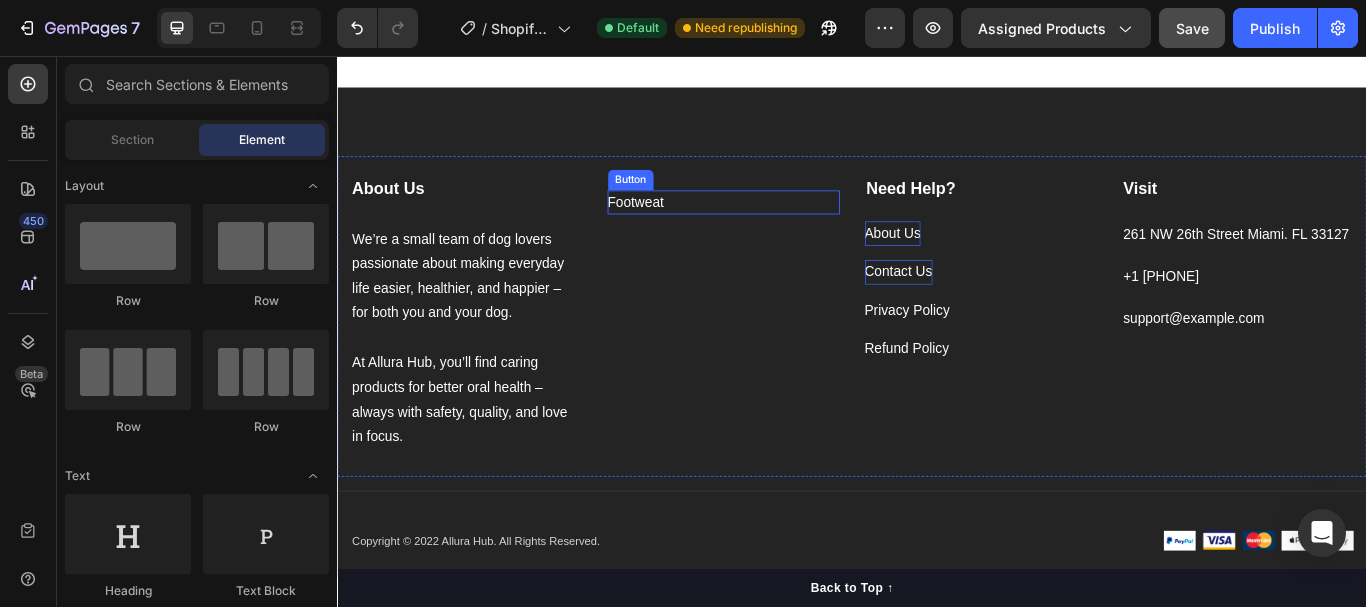 click on "Footweat Button" at bounding box center [787, 227] 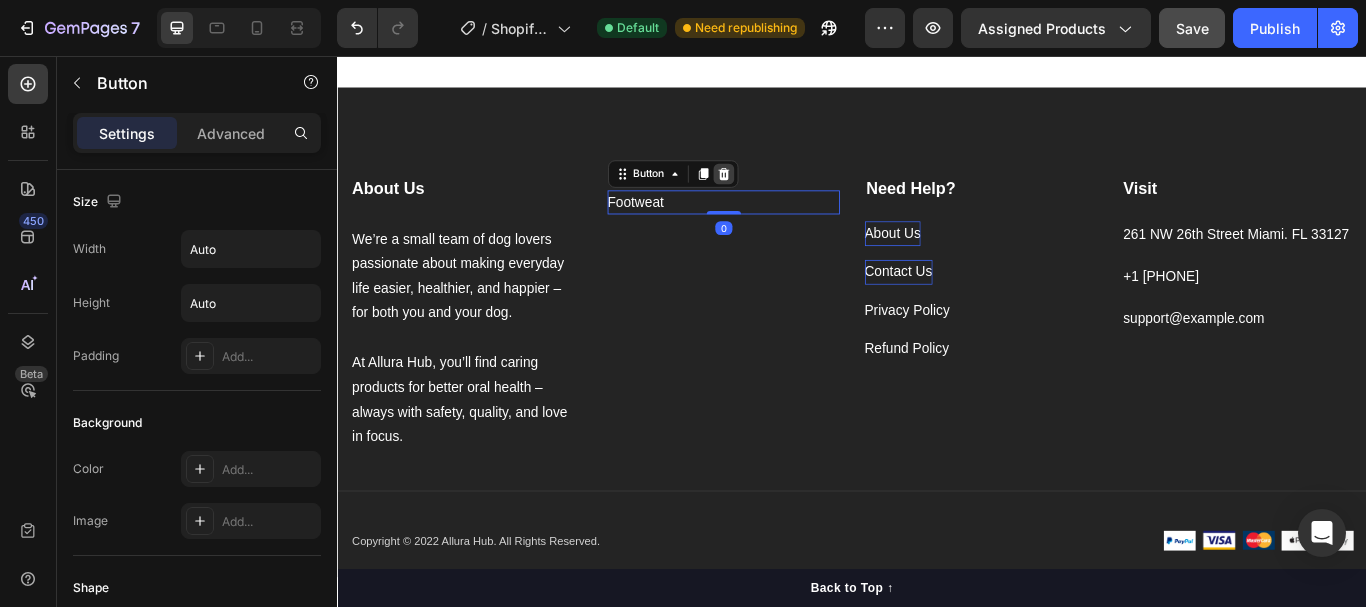 click 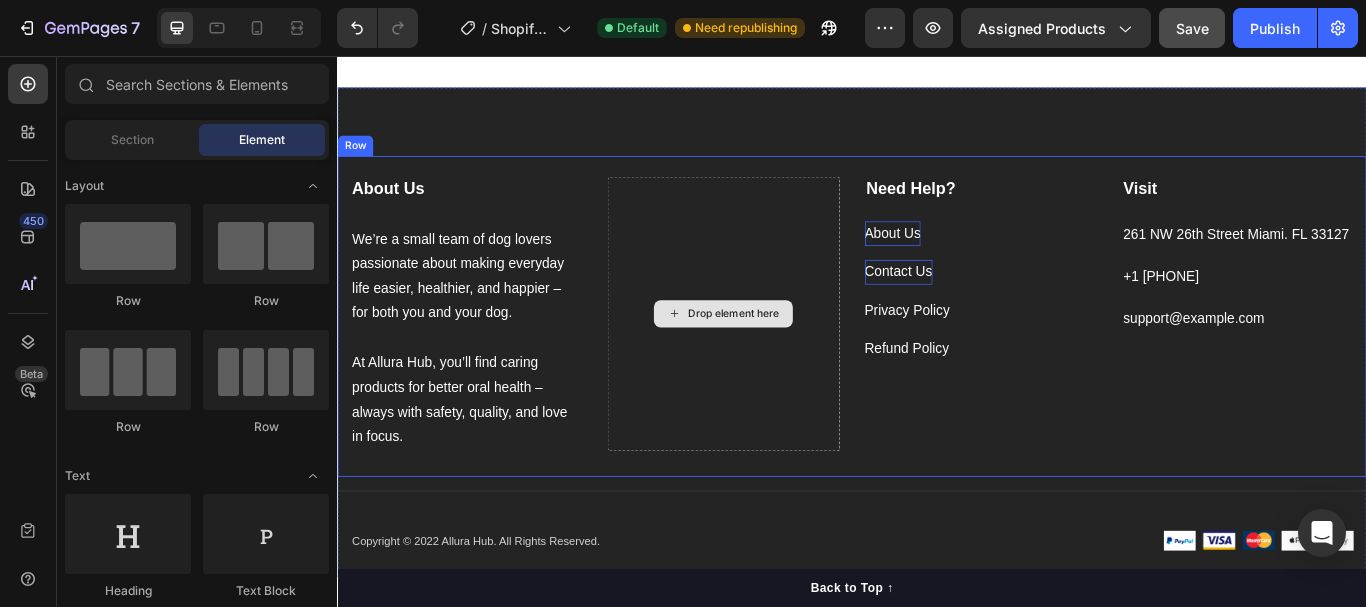 click on "Drop element here" at bounding box center [787, 357] 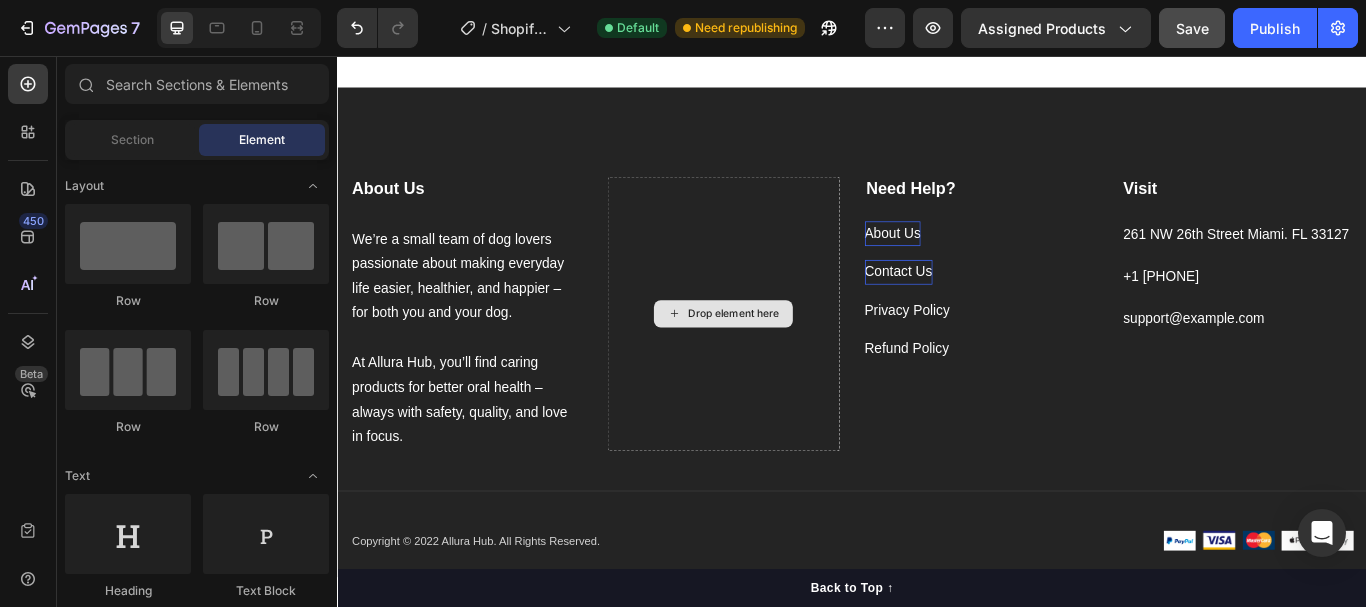 click on "Drop element here" at bounding box center [799, 357] 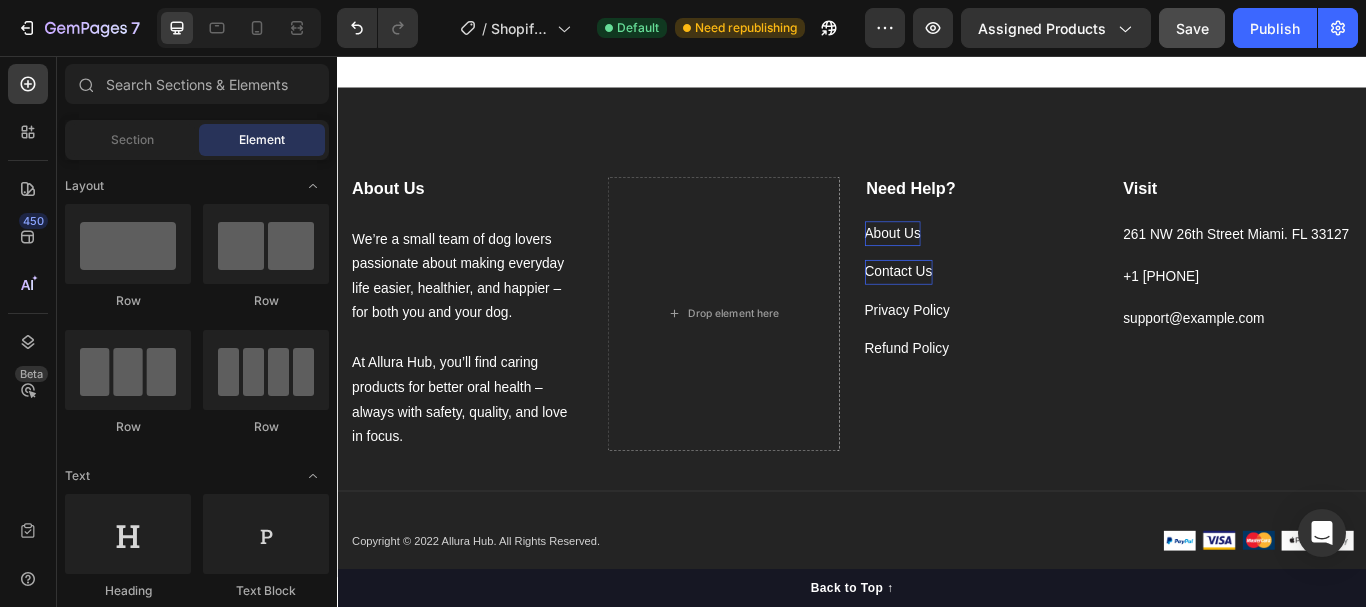 click on "Layout
Row
Row
Row
Row Text
Heading
Text Block Button
Button
Button Media
Image
Image
Video
Video Banner
Hero Banner" at bounding box center [197, 3189] 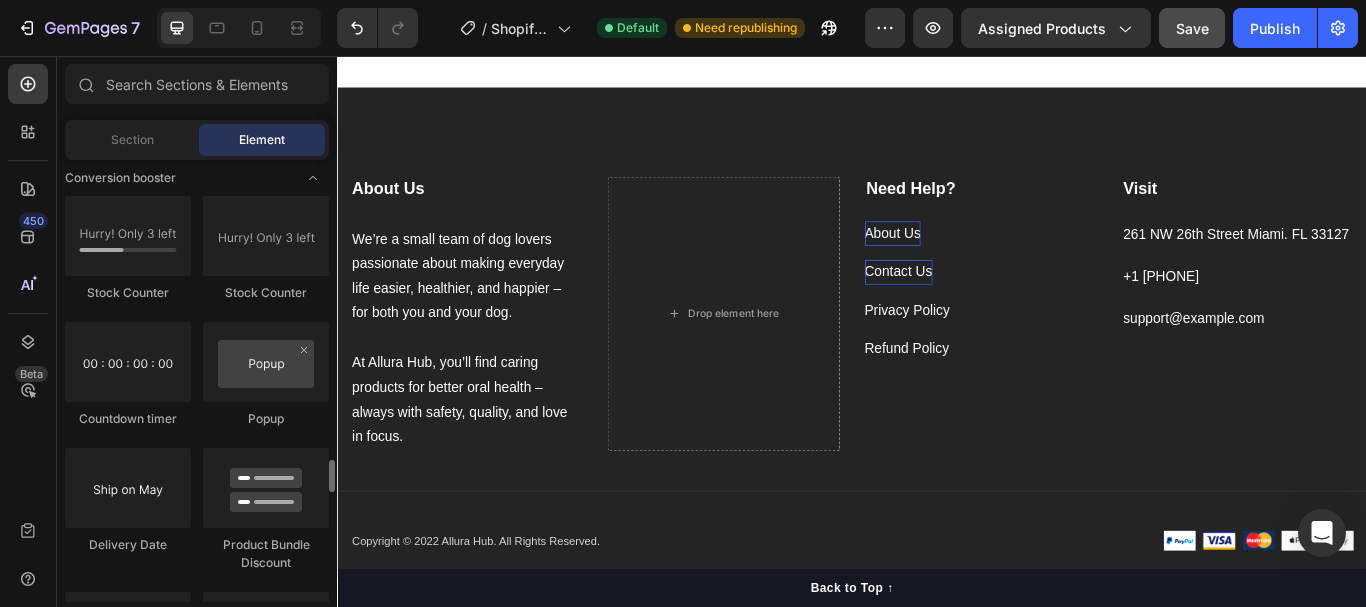 scroll, scrollTop: 4140, scrollLeft: 0, axis: vertical 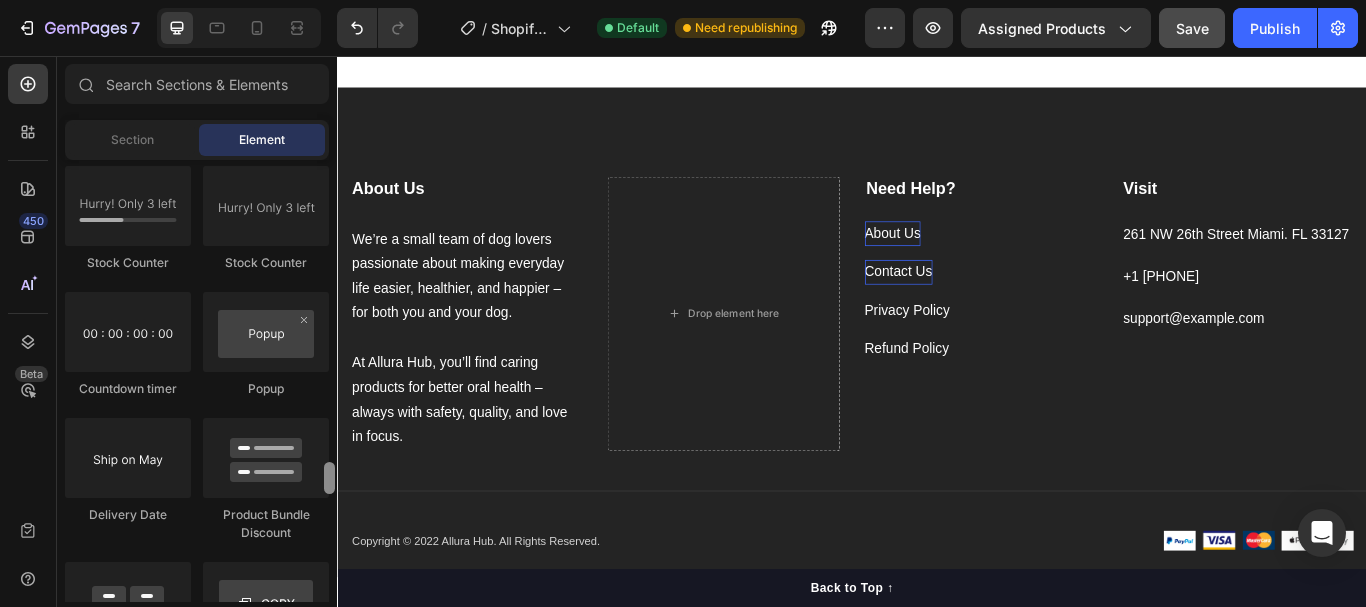 click at bounding box center (329, 478) 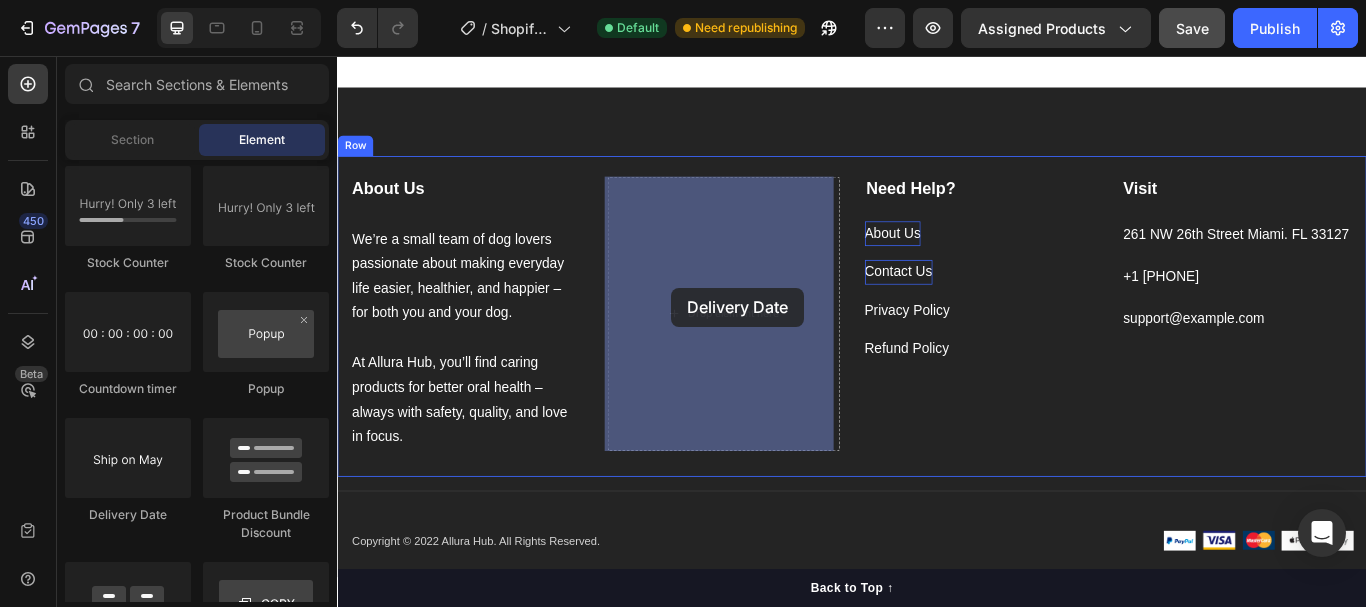 drag, startPoint x: 465, startPoint y: 533, endPoint x: 726, endPoint y: 321, distance: 336.2514 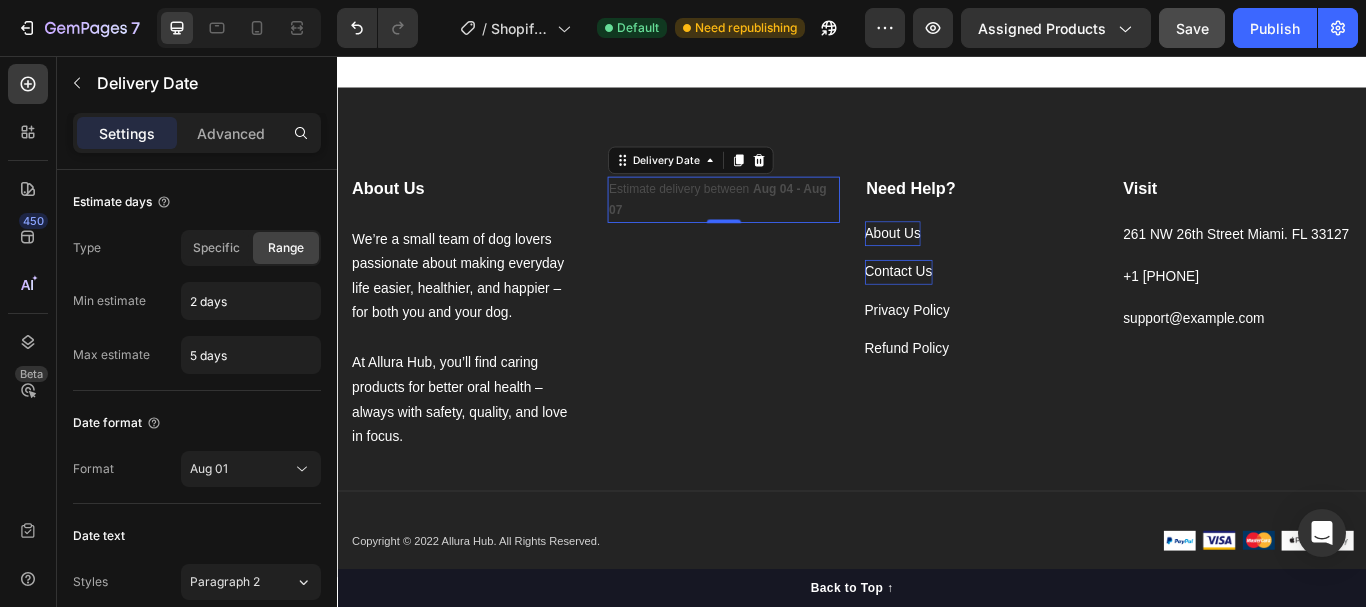 click on "Estimate delivery between
Aug 04 - Aug 07" at bounding box center (787, 224) 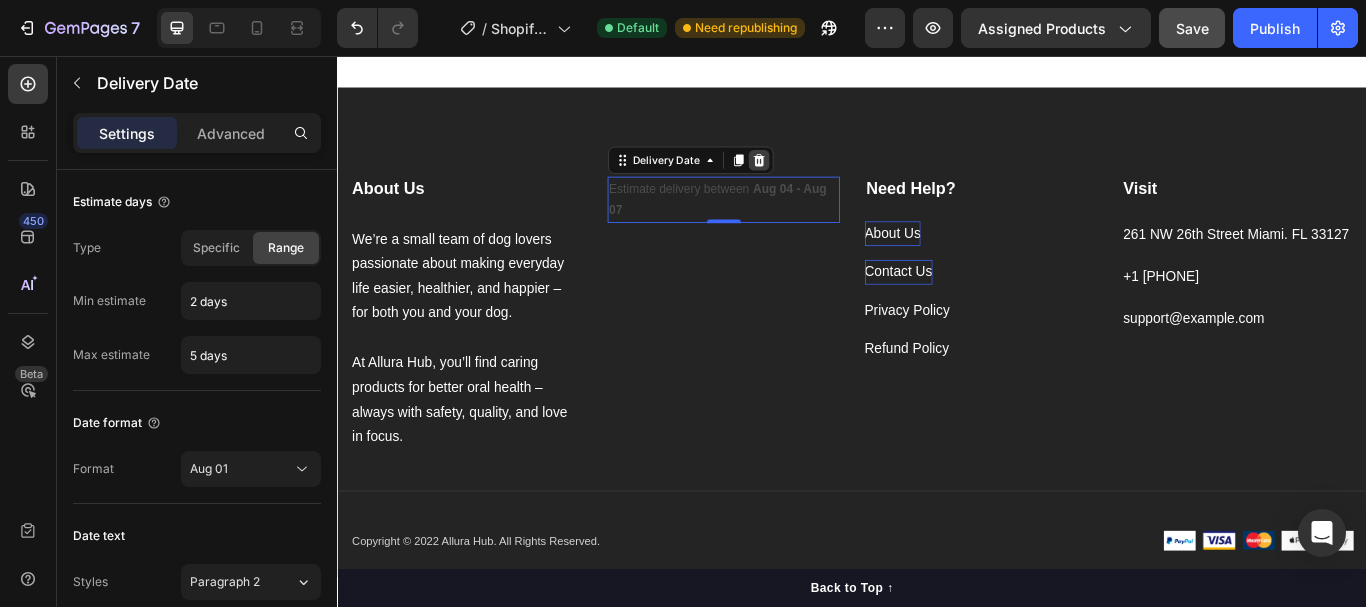 click 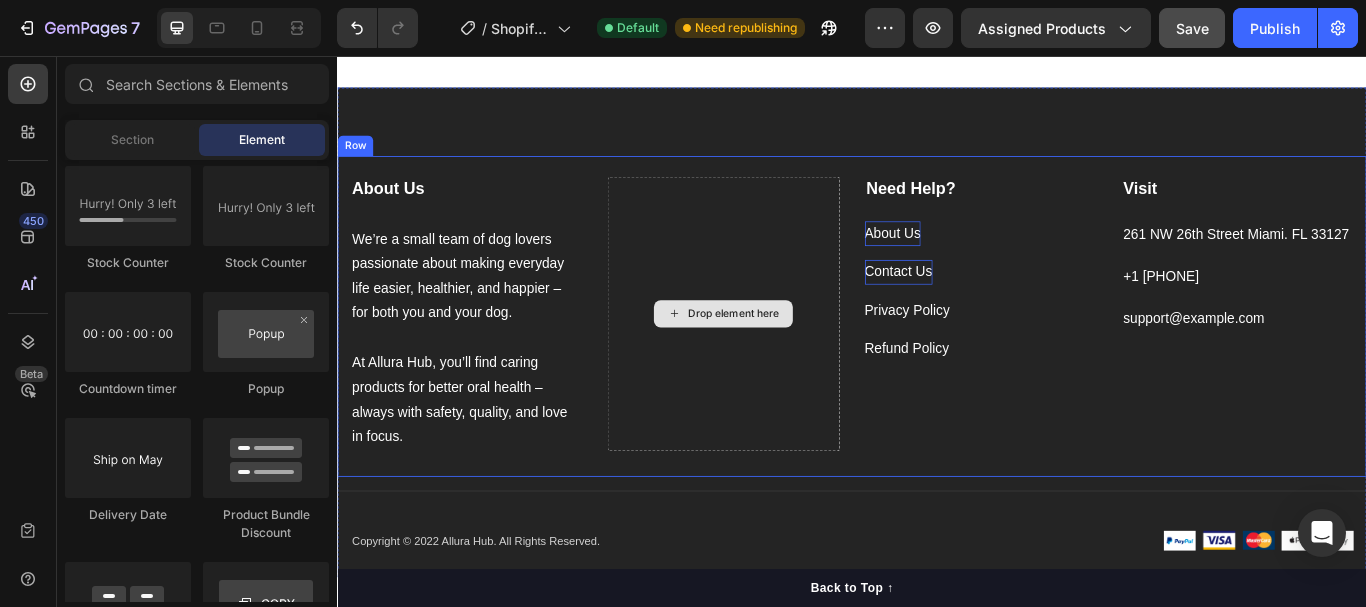 click on "Drop element here" at bounding box center (787, 357) 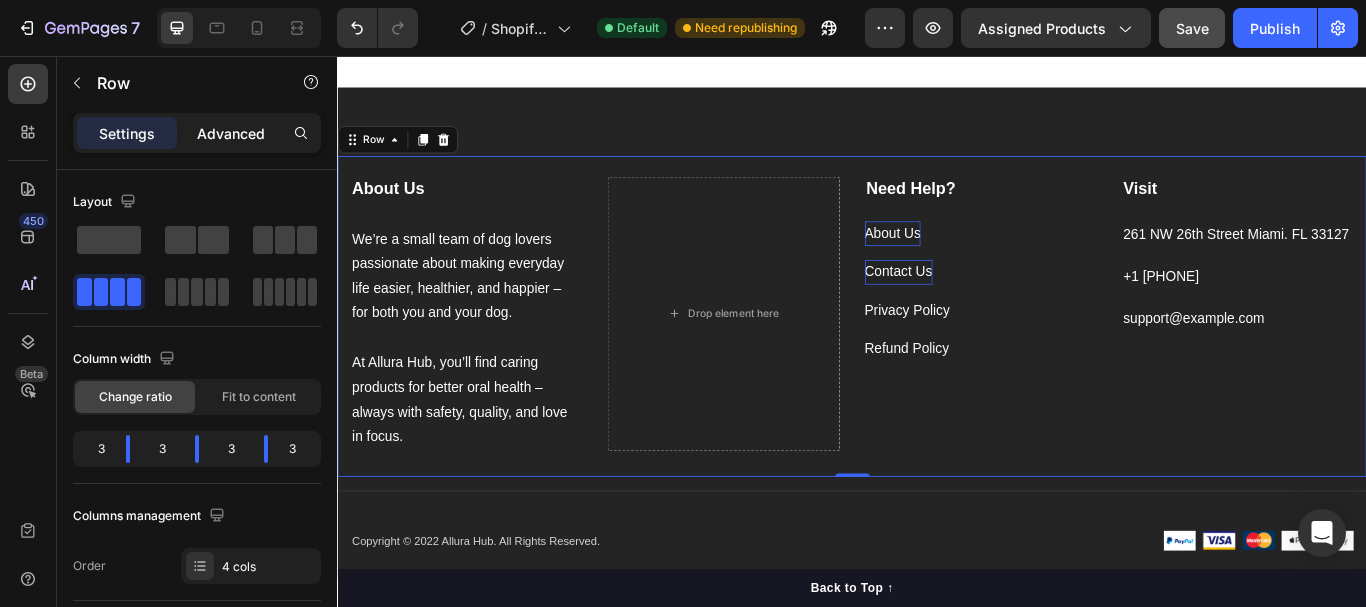 click on "Advanced" at bounding box center [231, 133] 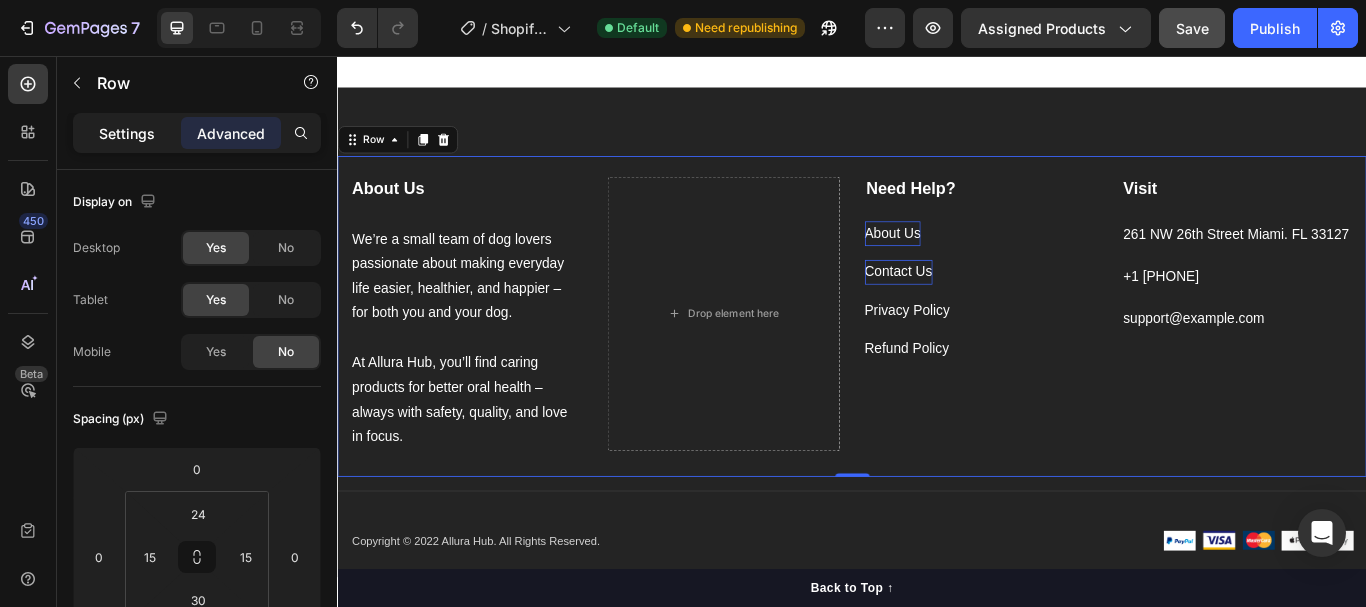 click on "Settings" at bounding box center [127, 133] 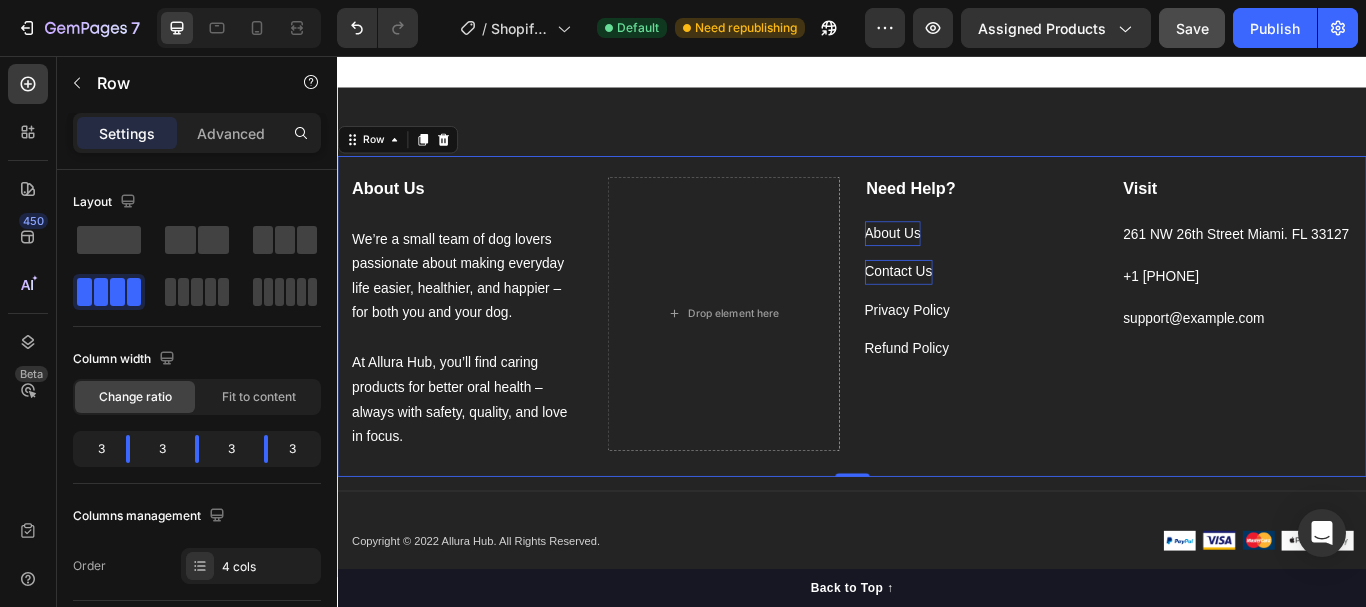 click on "About Us Text block We’re a small team of dog lovers passionate about making everyday life easier, healthier, and happier – for both you and your dog.  At Allura Hub, you’ll find caring products for better oral health – always with safety, quality, and love in focus. Text Block
Drop element here Need Help? Text block About Us Button Contact Us Button Privacy Policy Button Refund Policy Button Visit Text block [NUMBER] [STREET] [CITY]. [STATE] [ZIP] Text block +1 [PHONE] Text block support@example.com Text block Row   0" at bounding box center [937, 360] 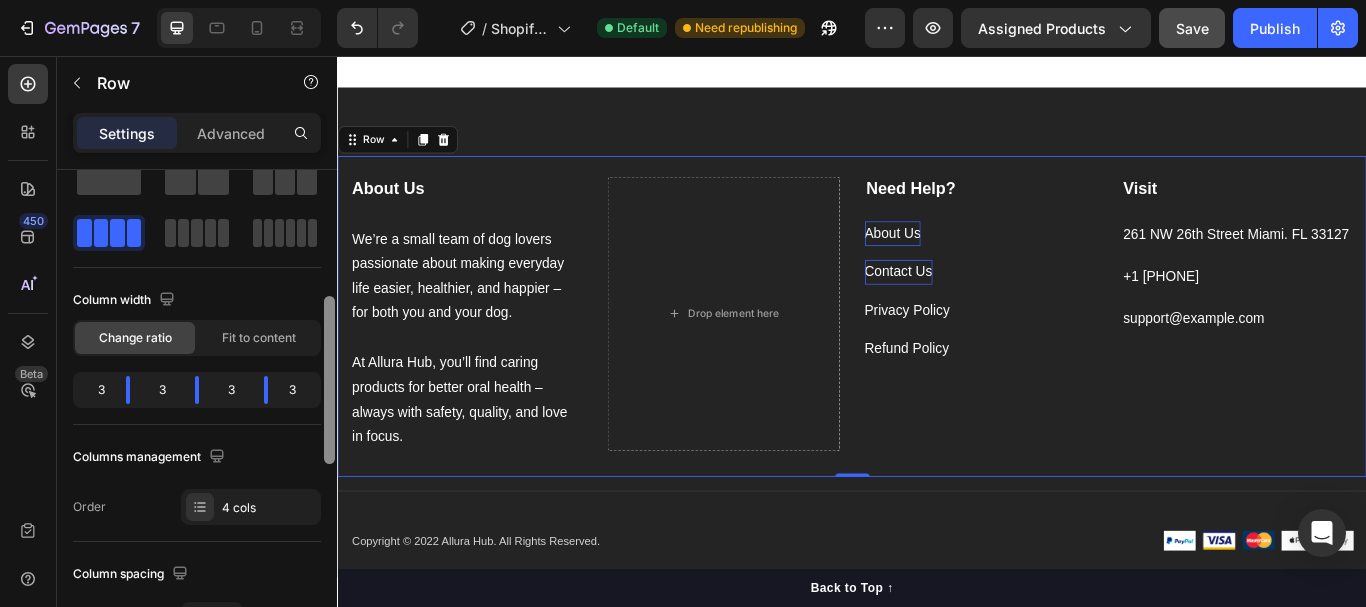 scroll, scrollTop: 181, scrollLeft: 0, axis: vertical 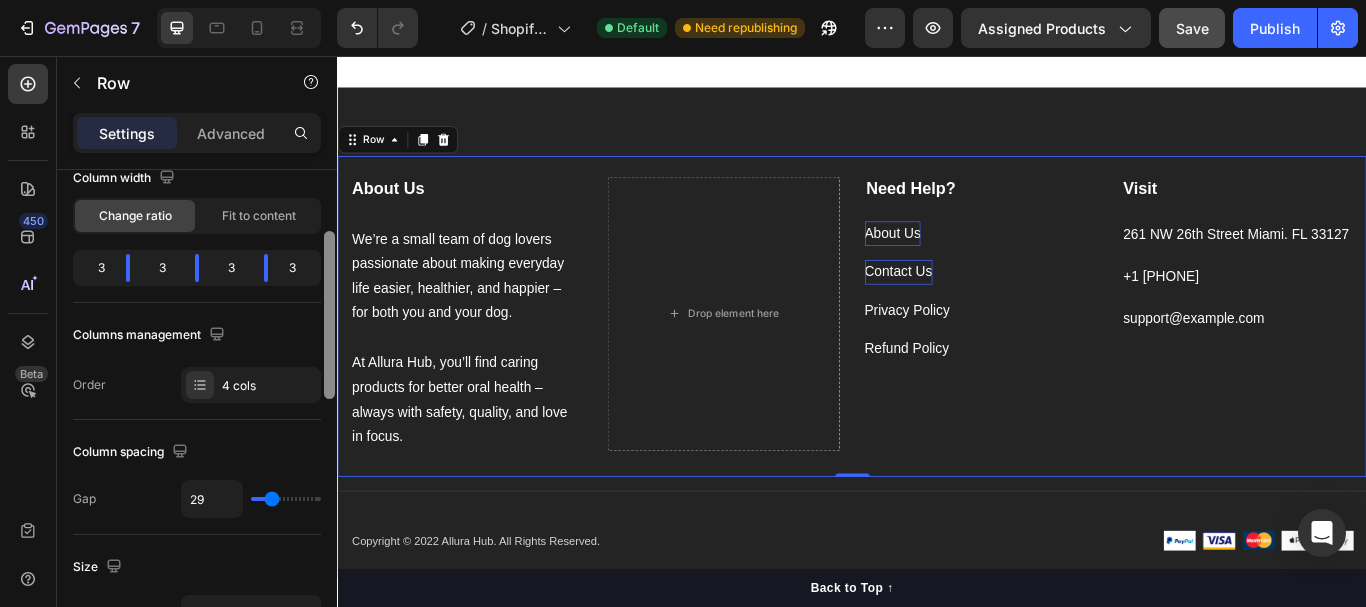 drag, startPoint x: 330, startPoint y: 300, endPoint x: 330, endPoint y: 362, distance: 62 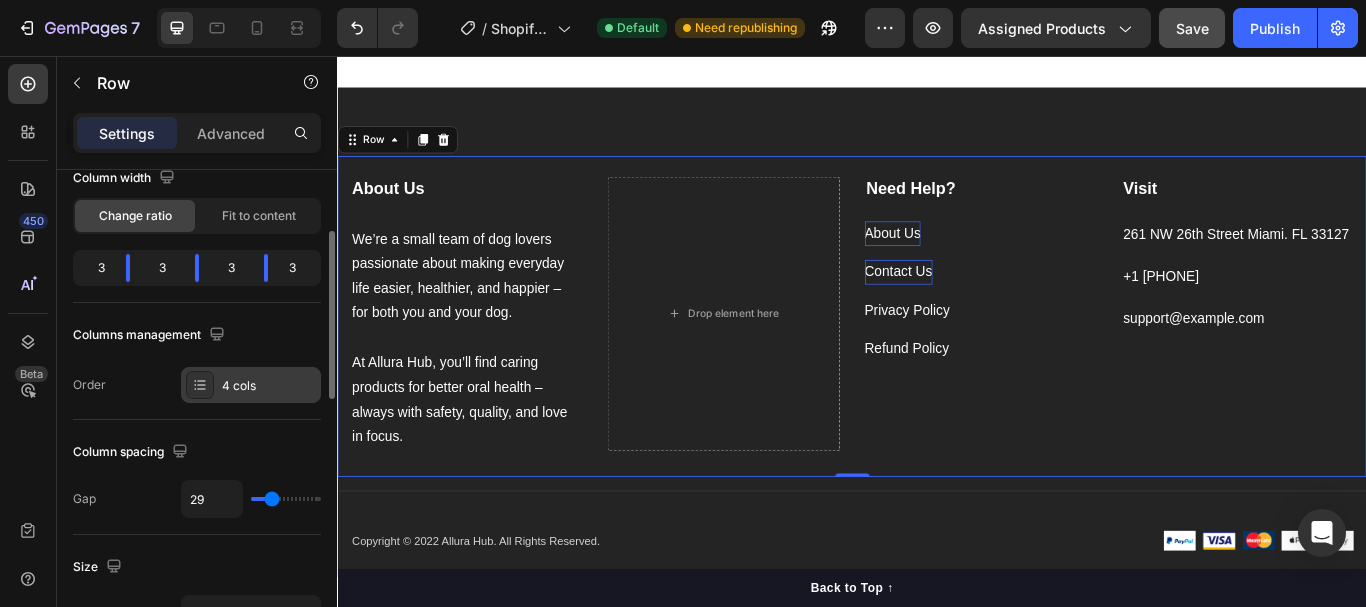 click at bounding box center (200, 385) 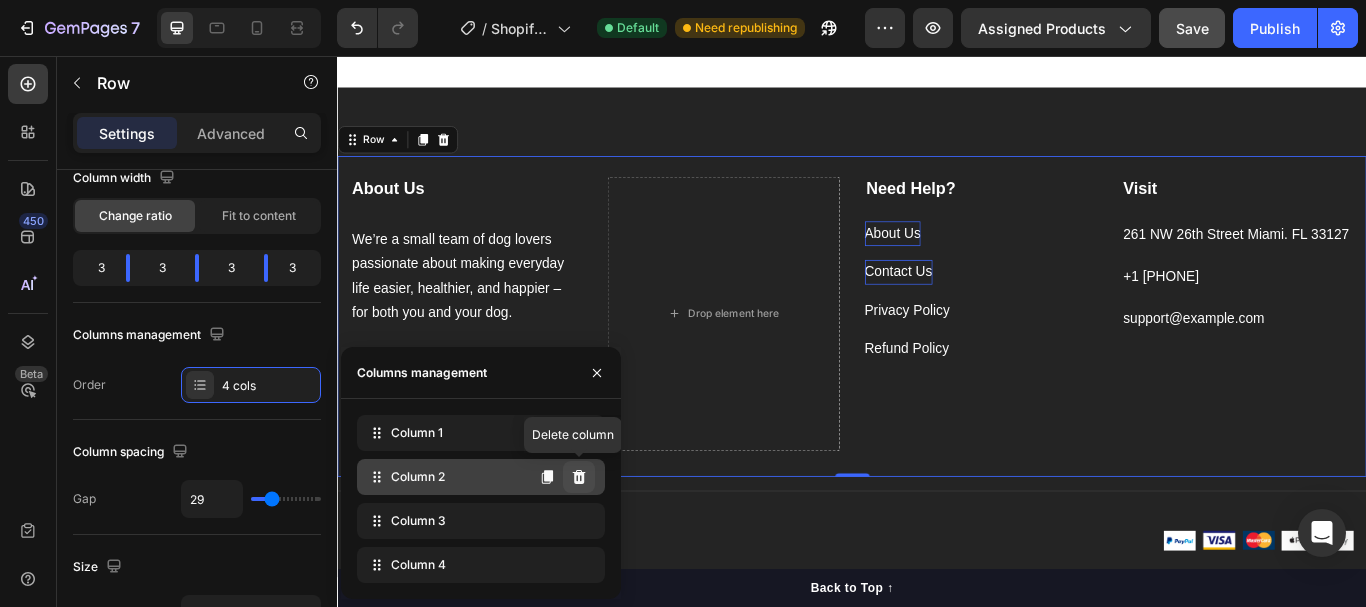click 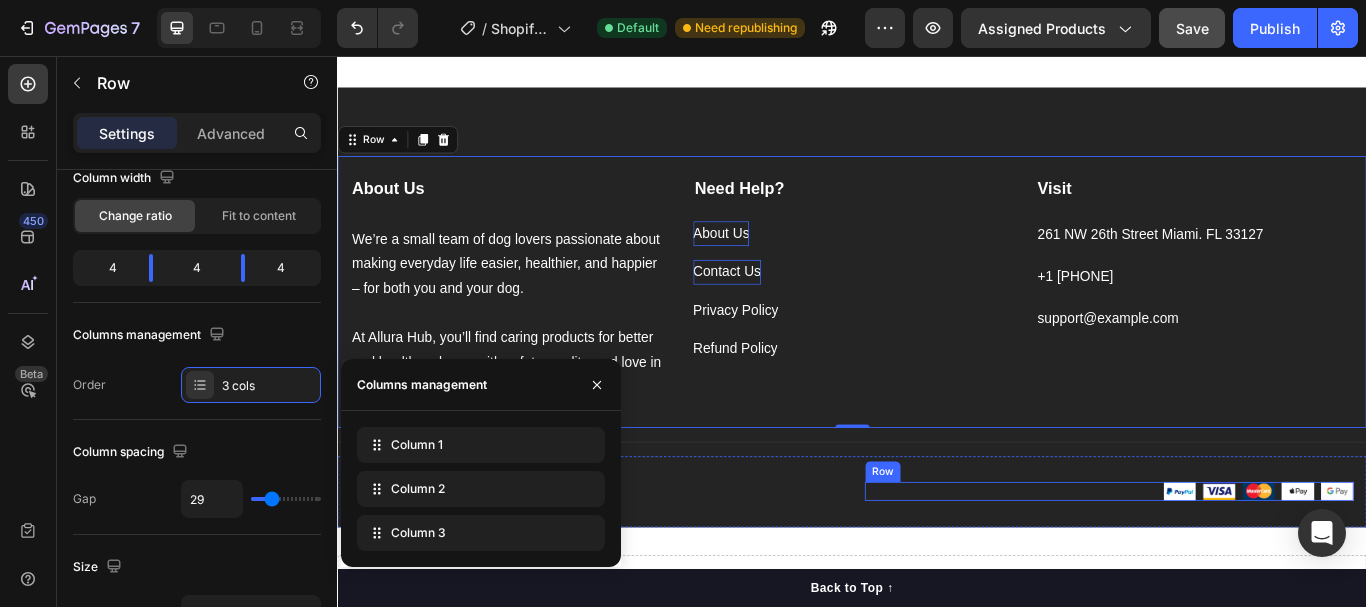 click on "Image Image Image Image Image Row" at bounding box center (1237, 564) 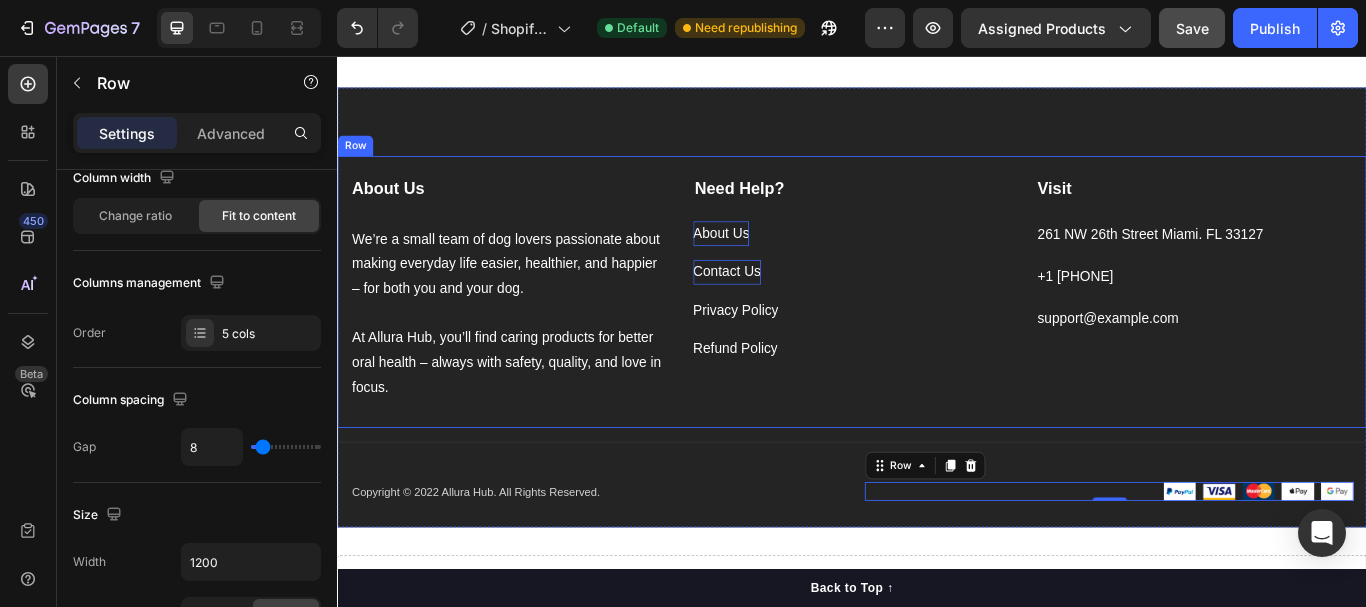 click on "Visit Text block [NUMBER] [STREET] [CITY]. [STATE] [ZIP] Text block +1 [PHONE] Text block support@example.com Text block" at bounding box center [1336, 328] 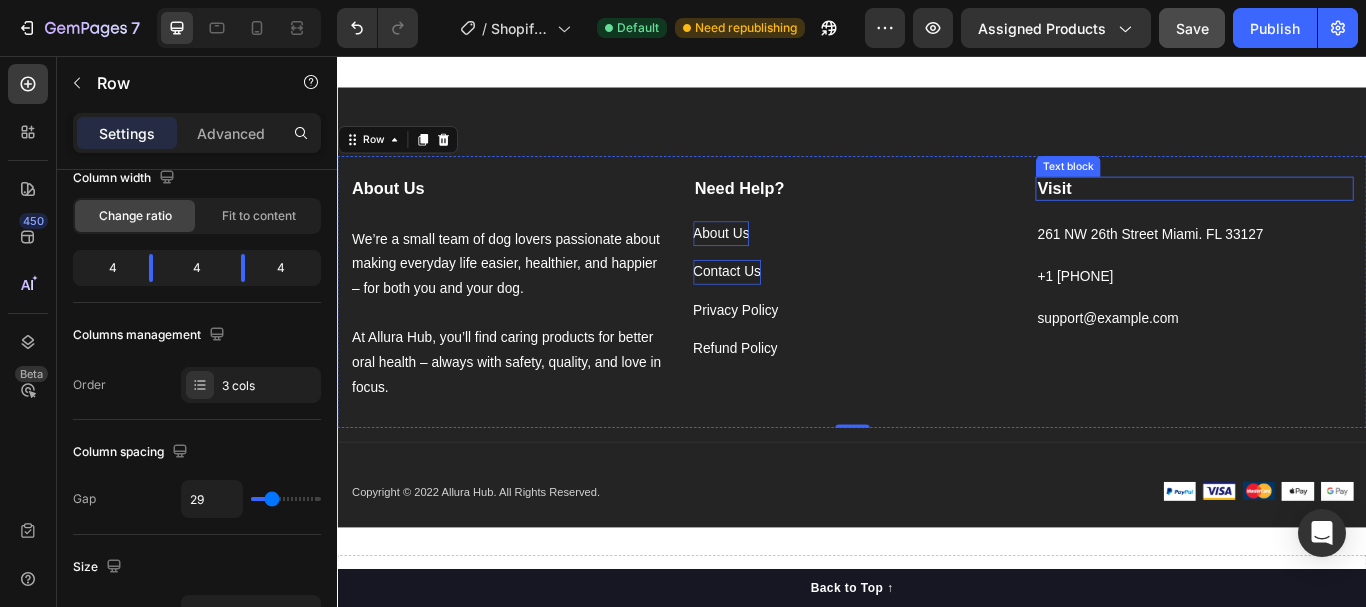 click on "Visit" at bounding box center [1336, 211] 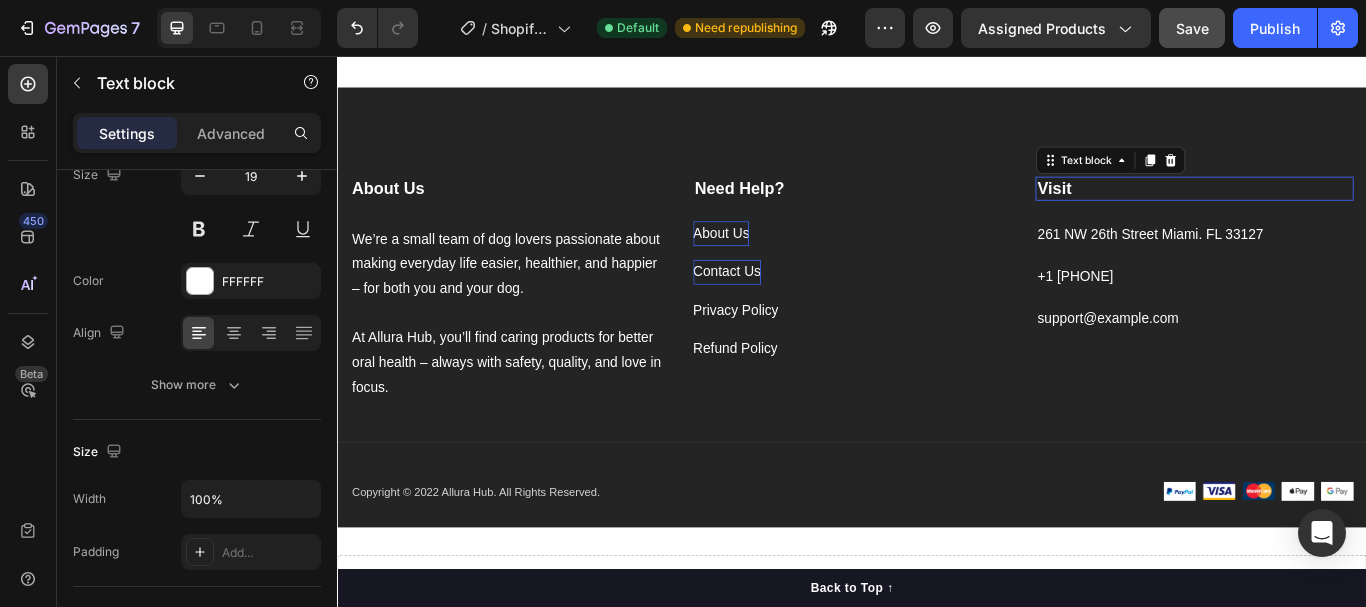 click on "Visit" at bounding box center [1336, 211] 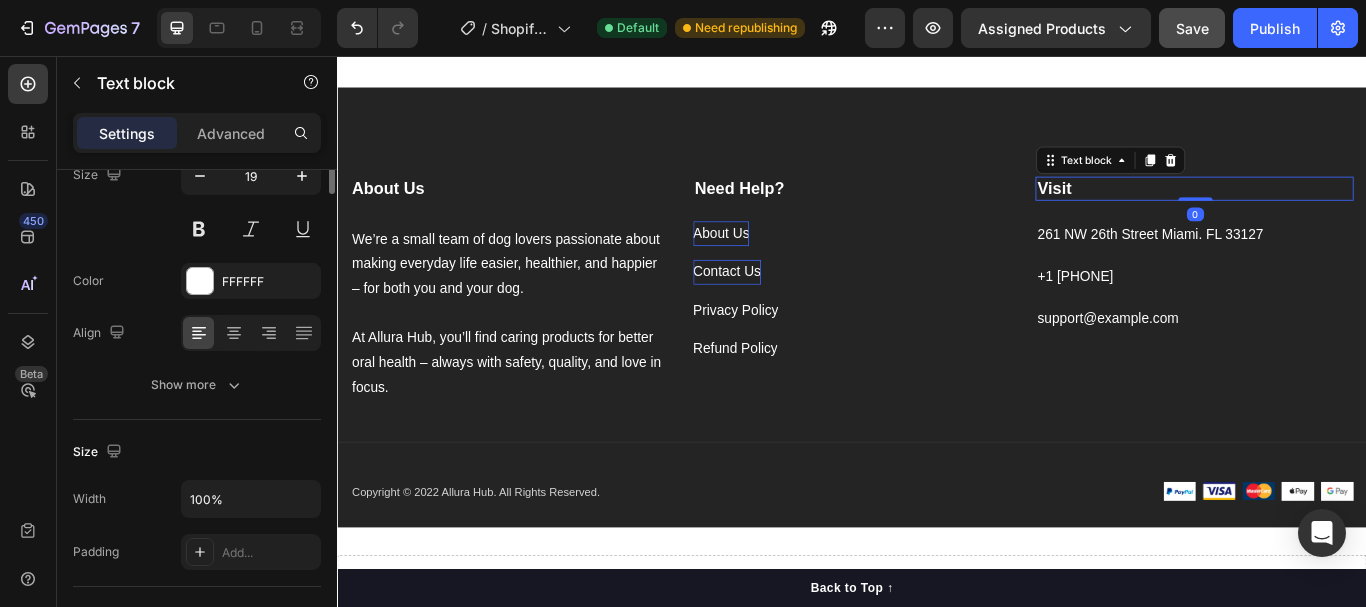scroll, scrollTop: 0, scrollLeft: 0, axis: both 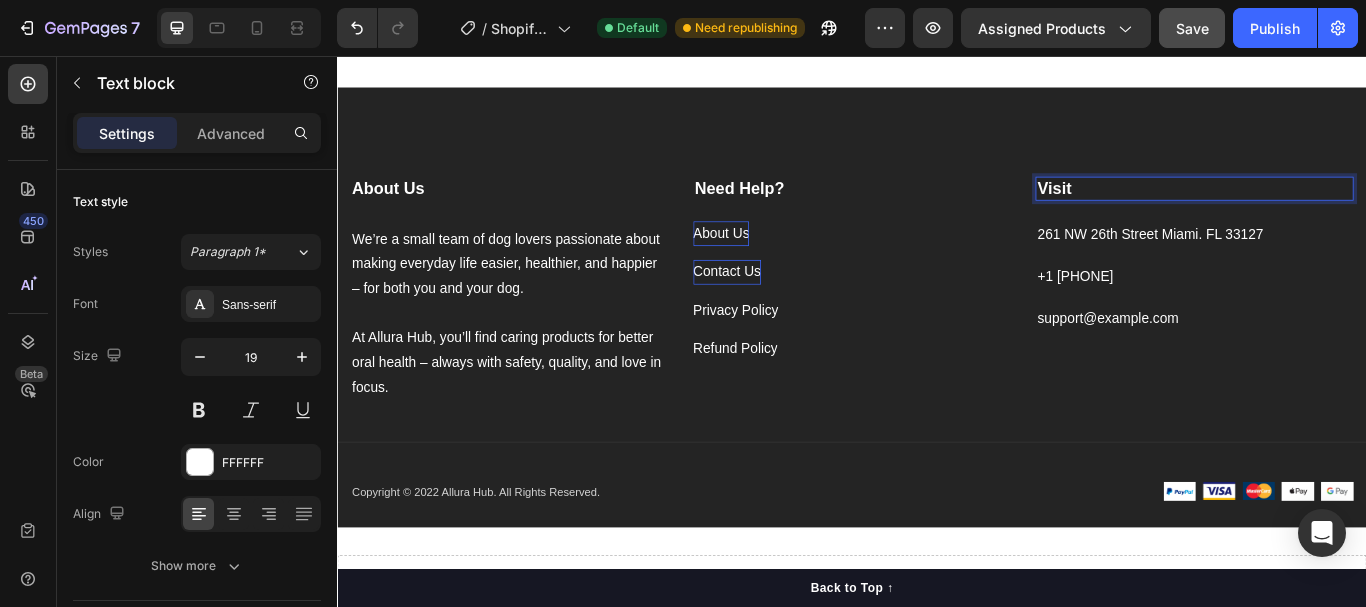 click on "Visit" at bounding box center (1336, 211) 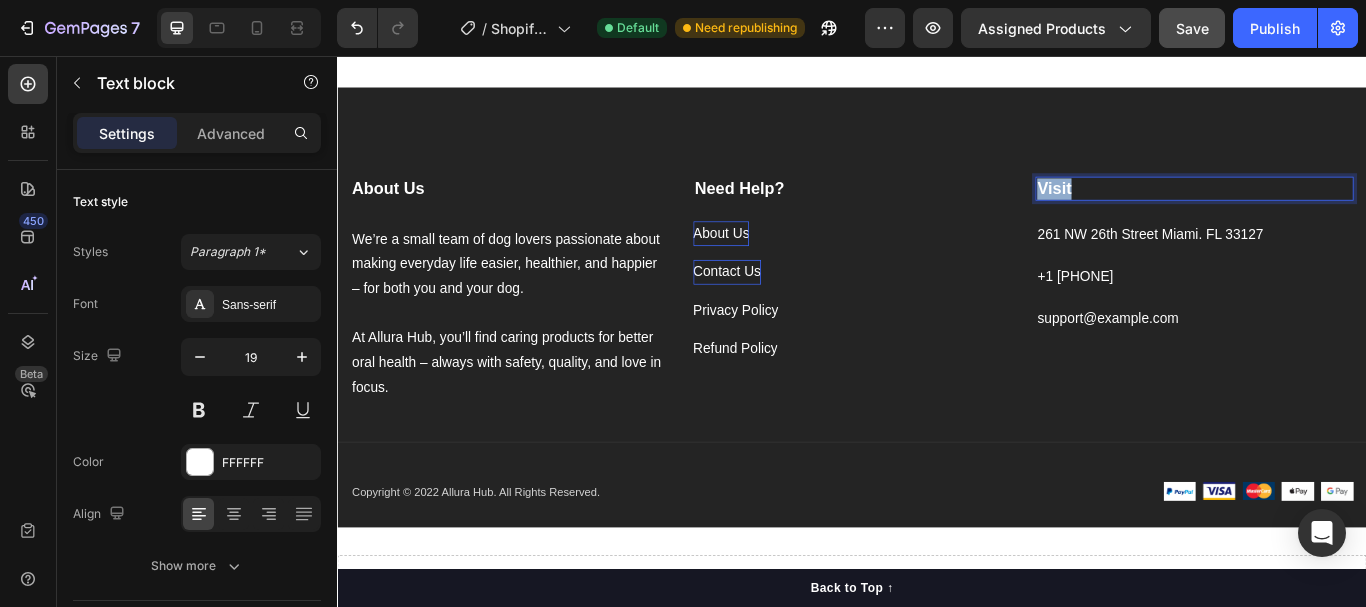 click on "Visit" at bounding box center [1336, 211] 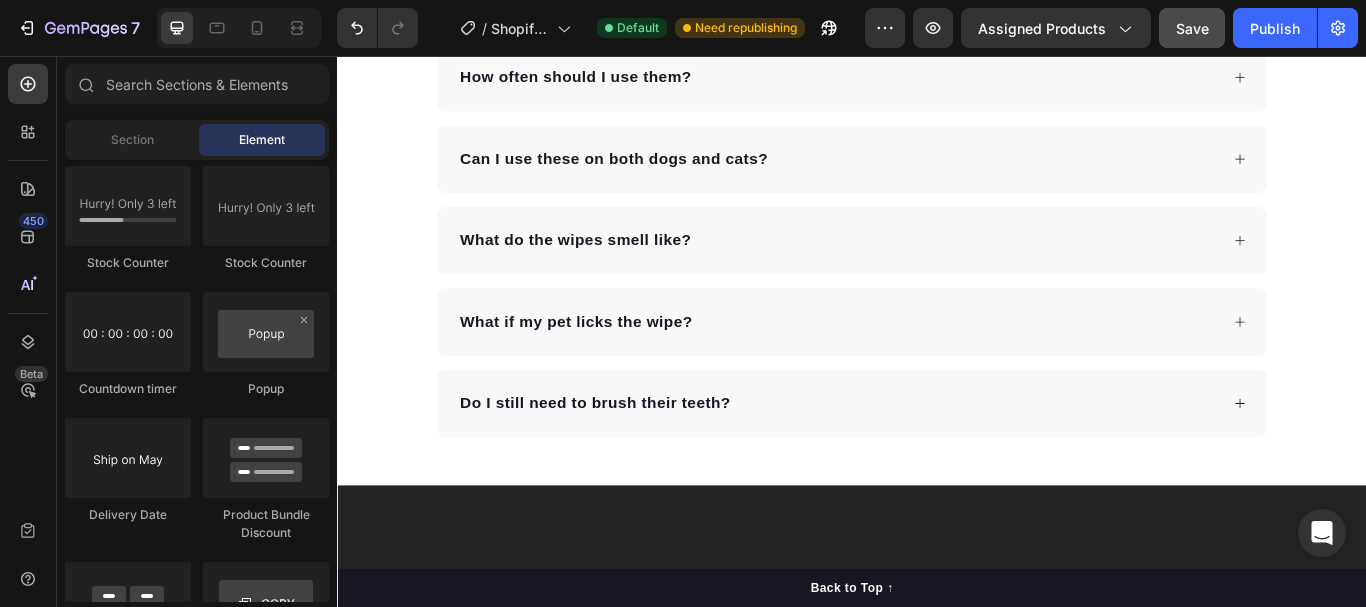 scroll, scrollTop: 3780, scrollLeft: 0, axis: vertical 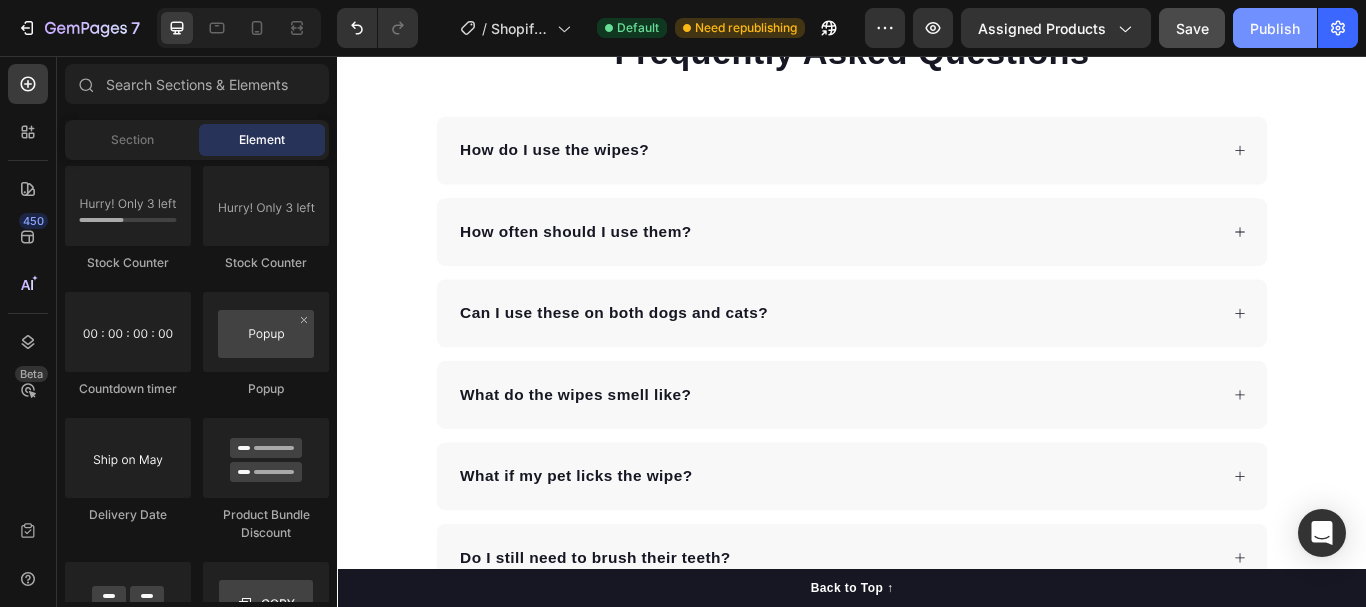 click on "Publish" 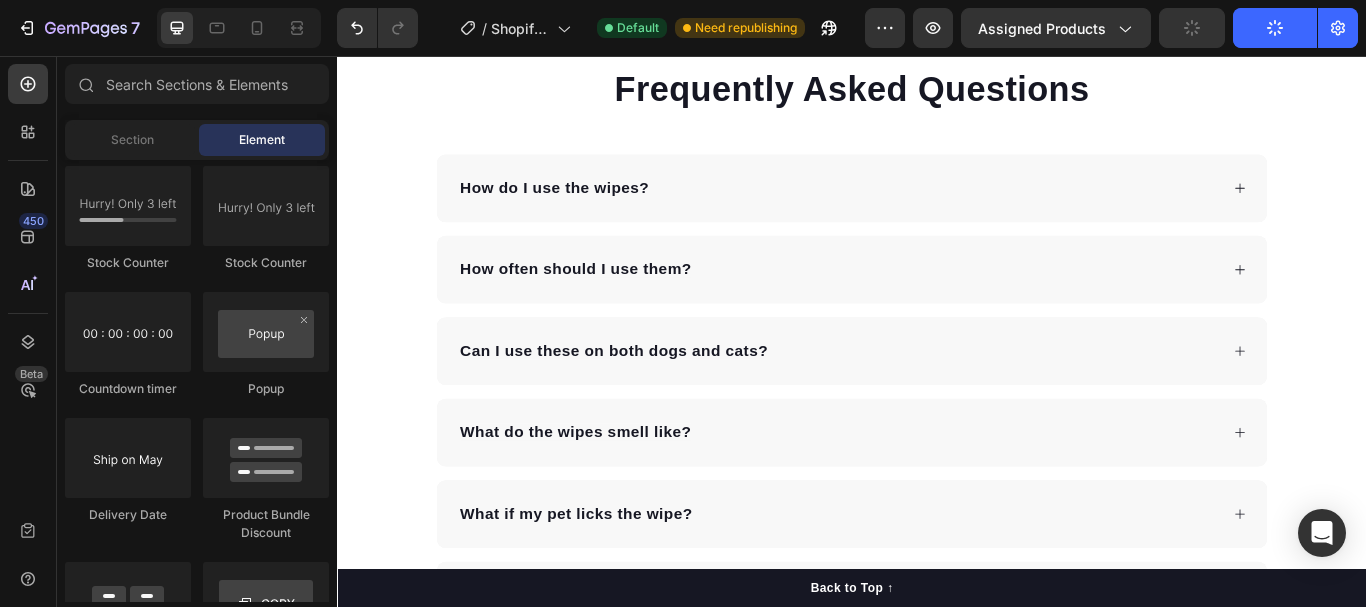 scroll, scrollTop: 3485, scrollLeft: 0, axis: vertical 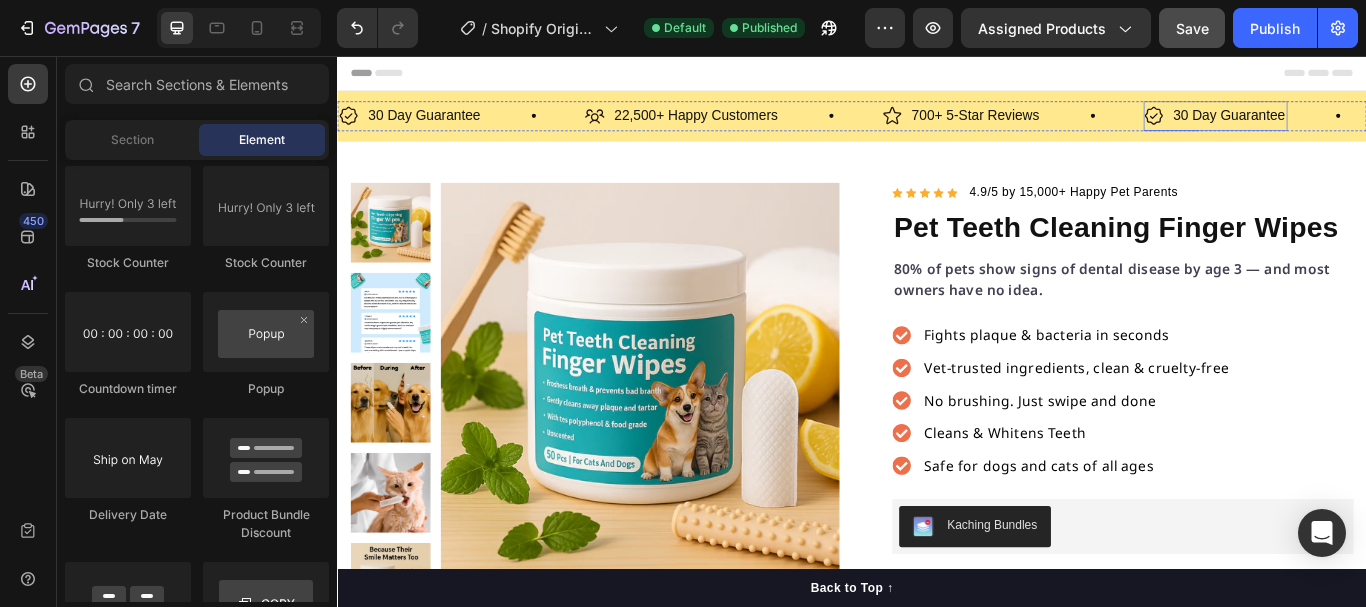 click 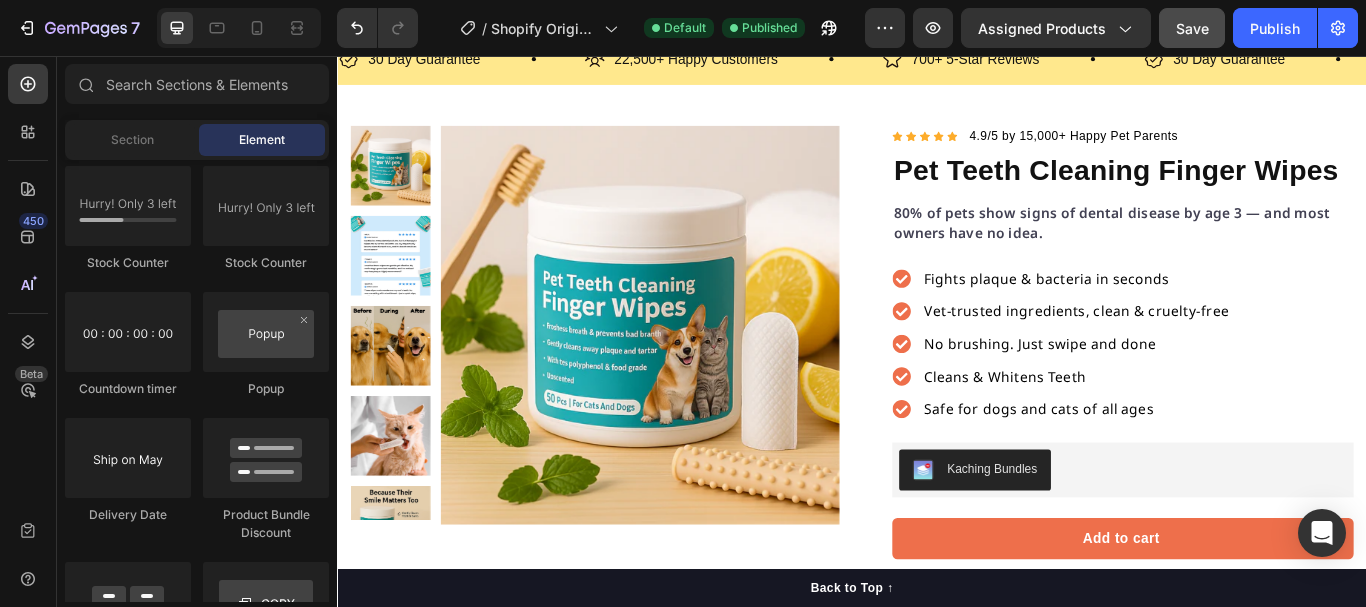 scroll, scrollTop: 0, scrollLeft: 0, axis: both 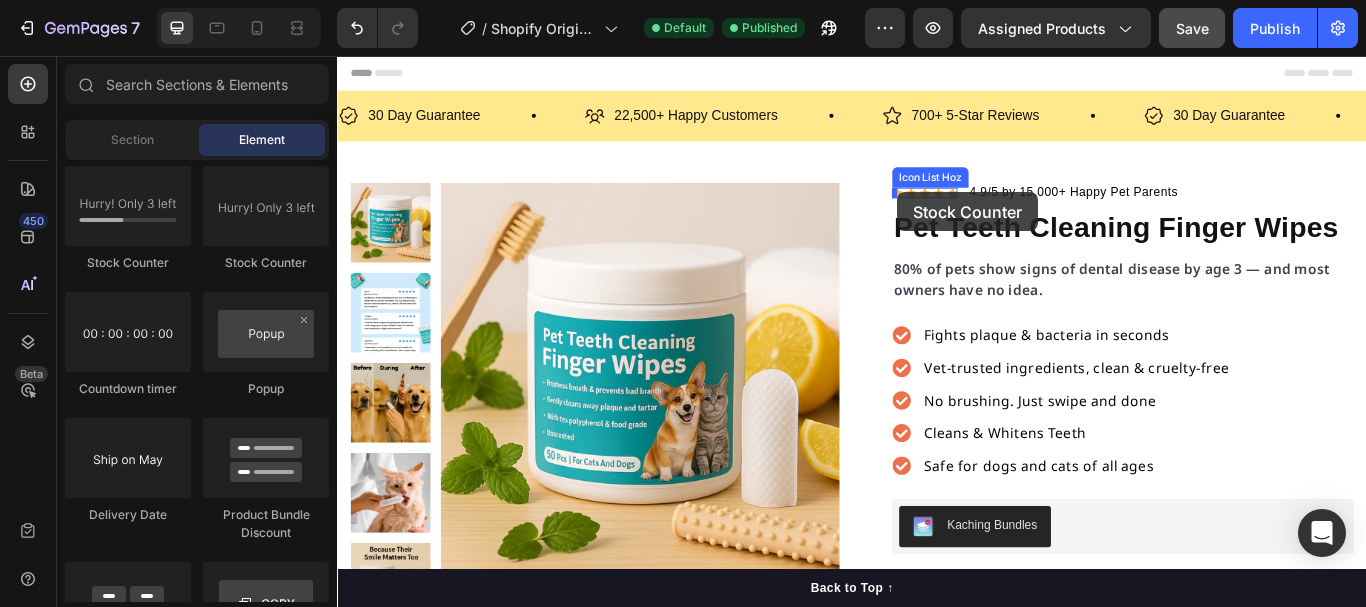 drag, startPoint x: 468, startPoint y: 264, endPoint x: 990, endPoint y: 215, distance: 524.29474 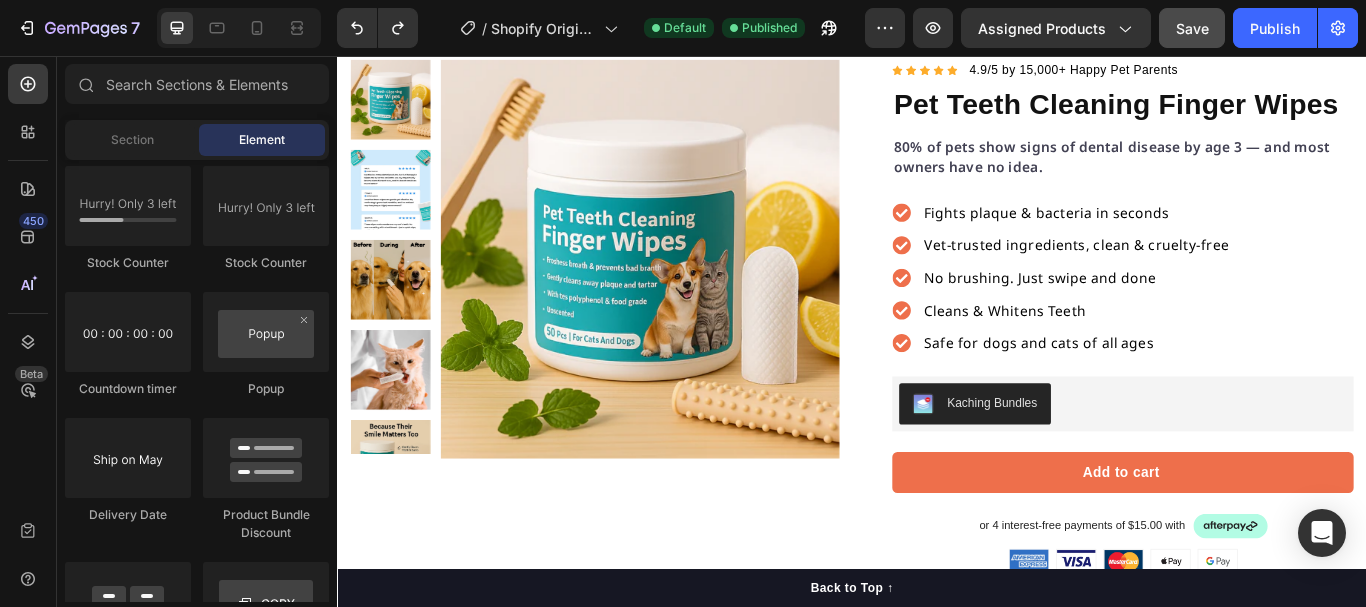 scroll, scrollTop: 154, scrollLeft: 0, axis: vertical 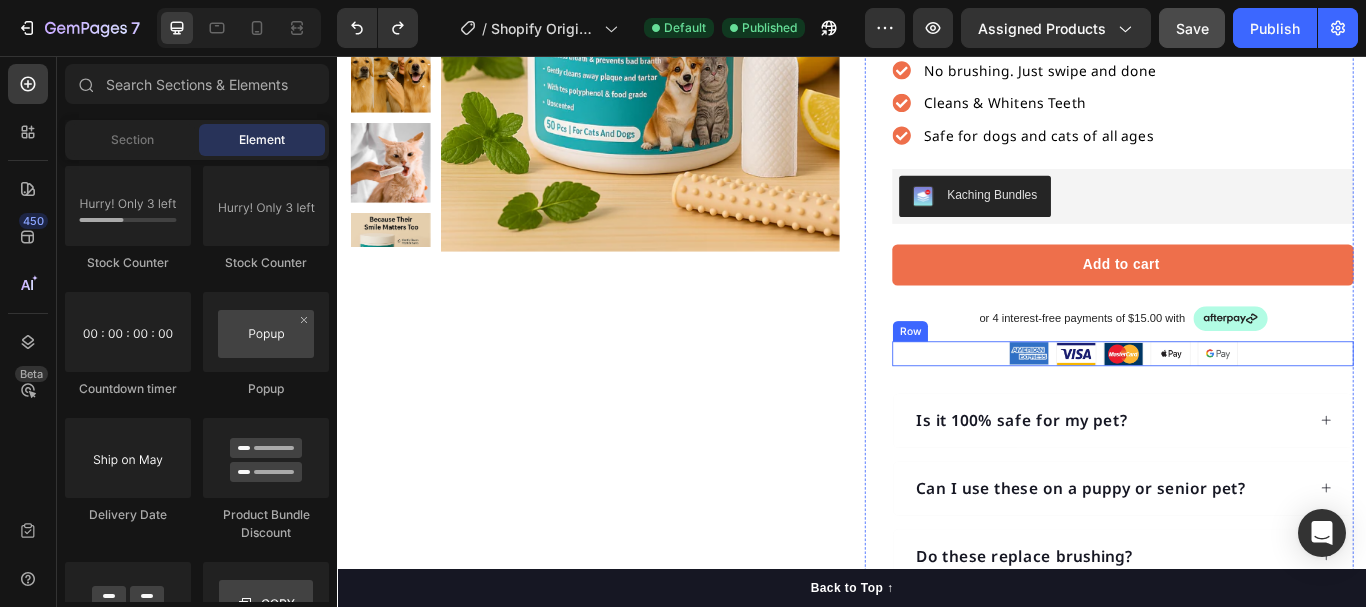 click on "Image Image Image Image Image Row" at bounding box center (1253, 403) 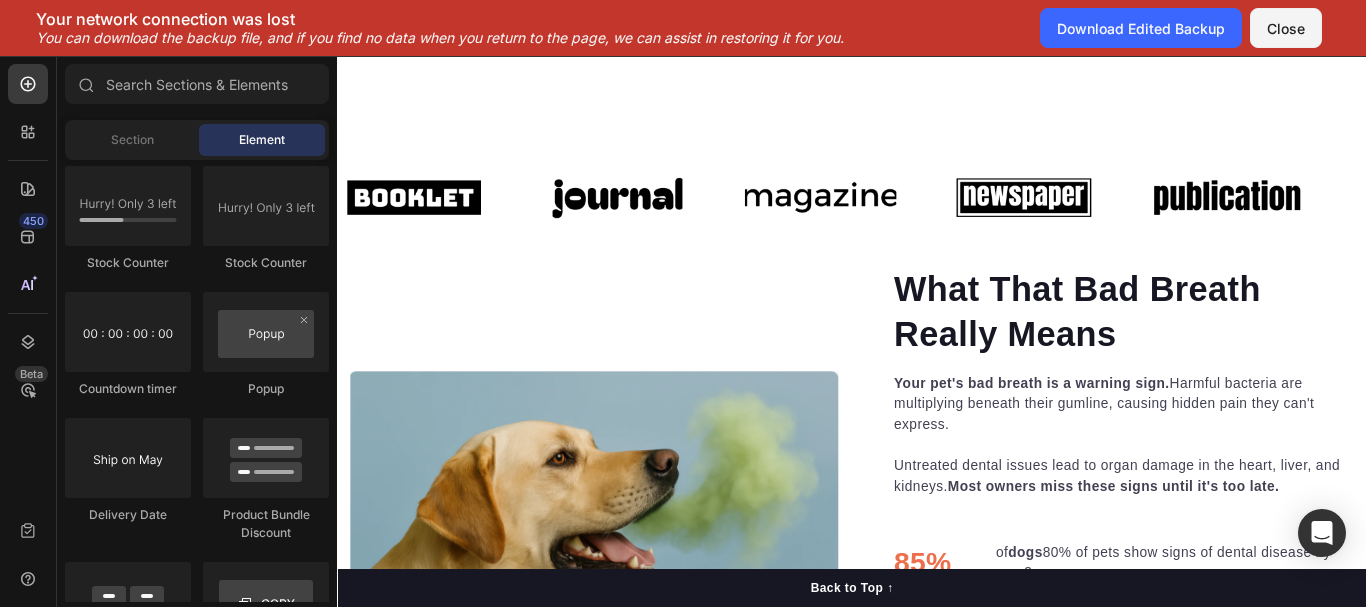 scroll, scrollTop: 1483, scrollLeft: 0, axis: vertical 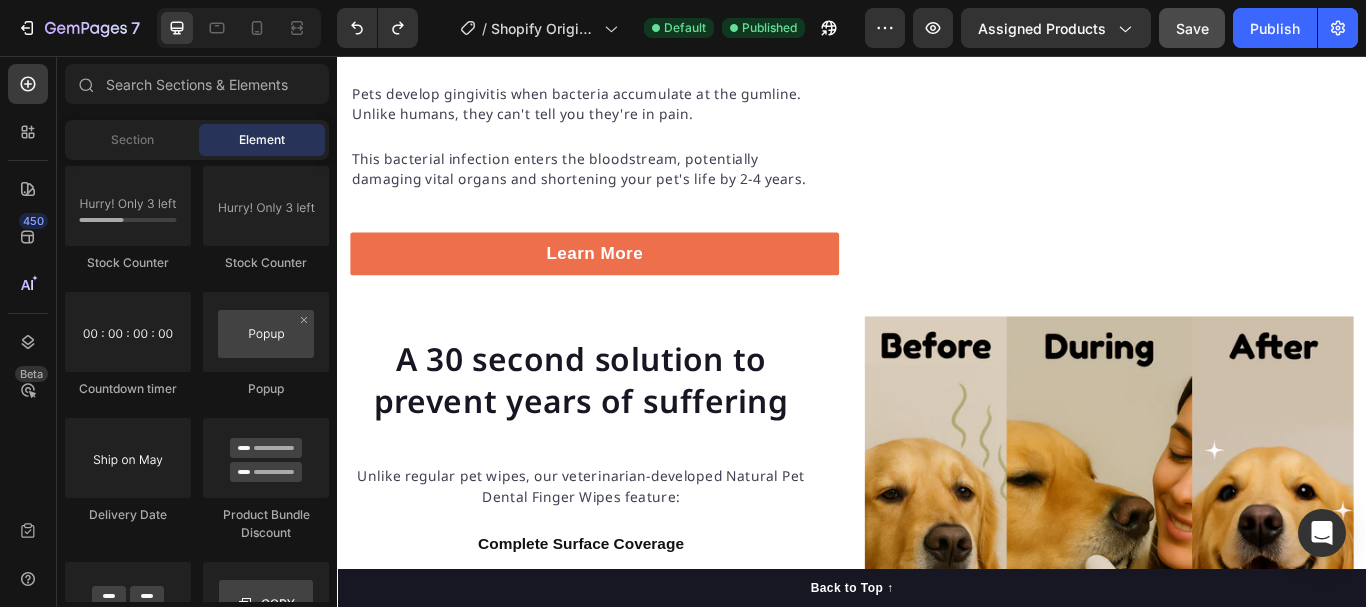 drag, startPoint x: 1526, startPoint y: 462, endPoint x: 1334, endPoint y: 85, distance: 423.07565 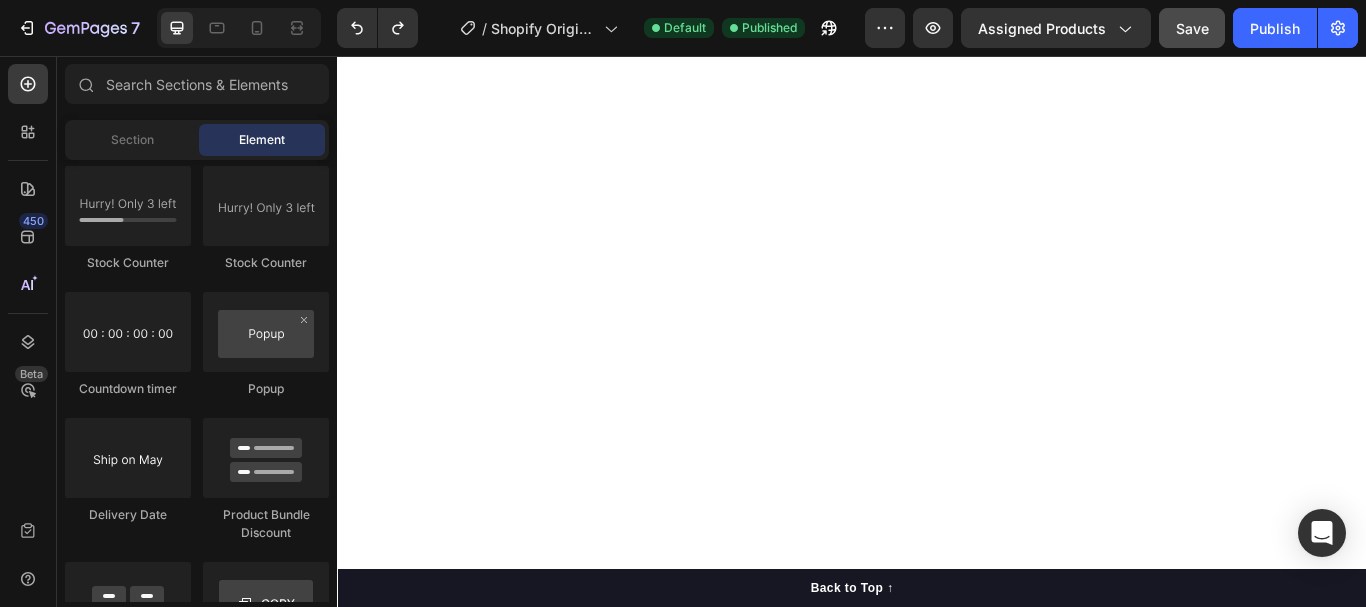 scroll, scrollTop: 1357, scrollLeft: 0, axis: vertical 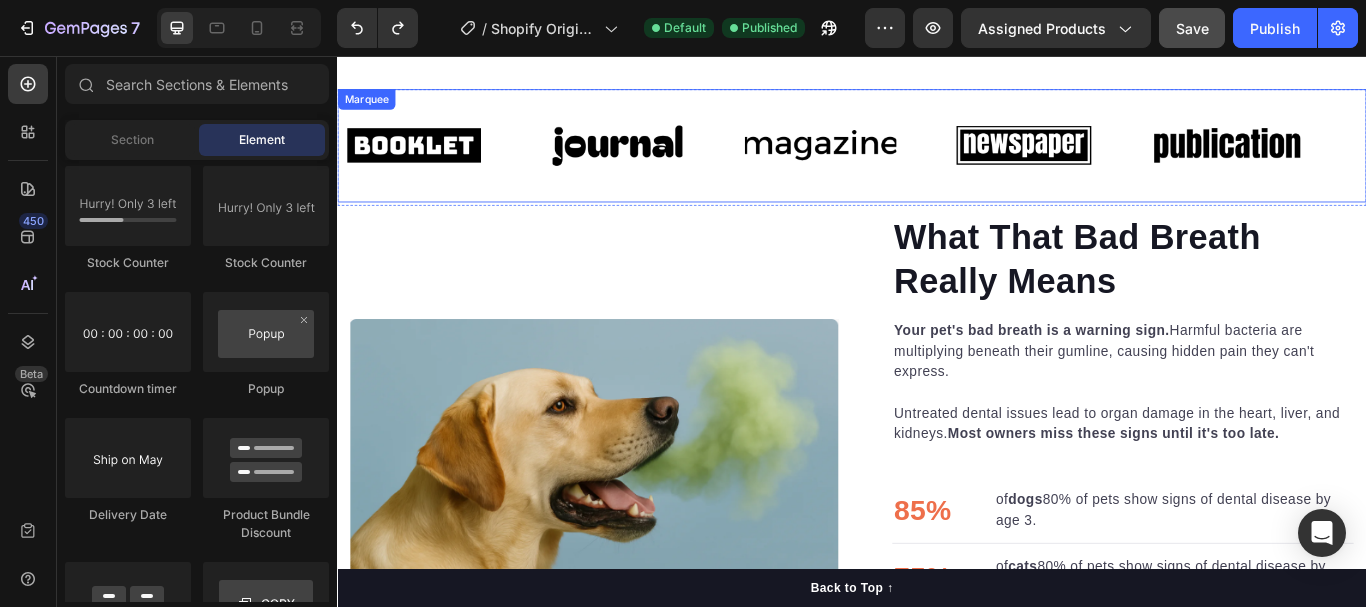 click on "Image" at bounding box center [456, 160] 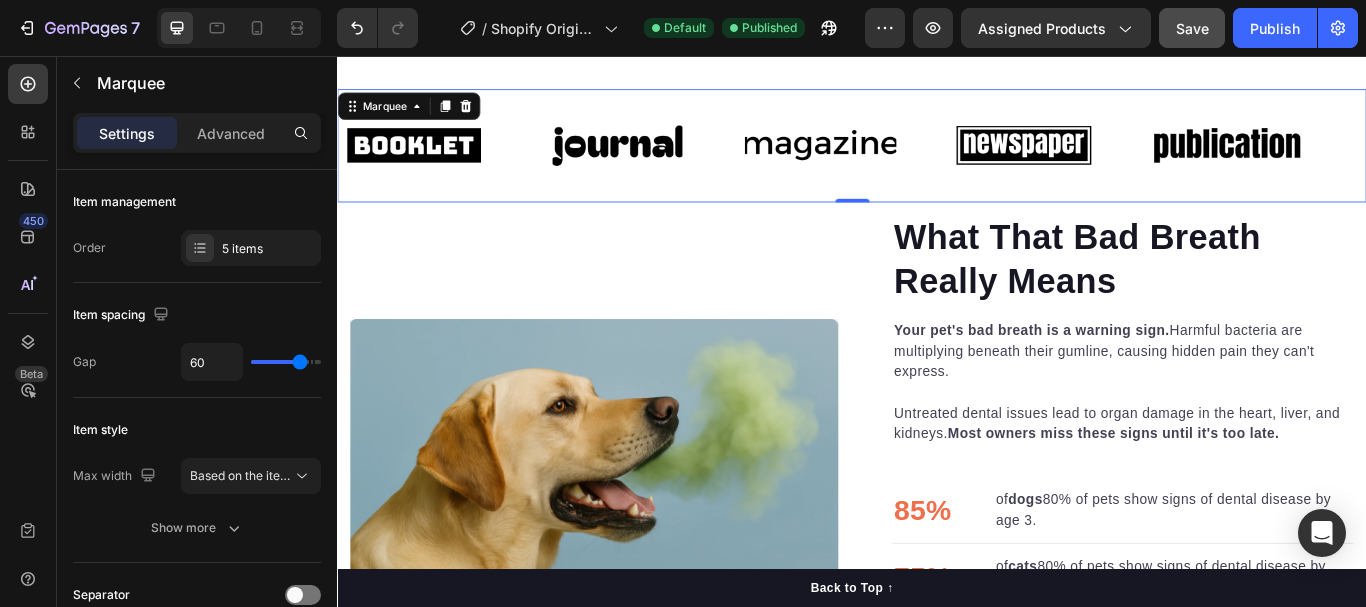 scroll, scrollTop: 494, scrollLeft: 0, axis: vertical 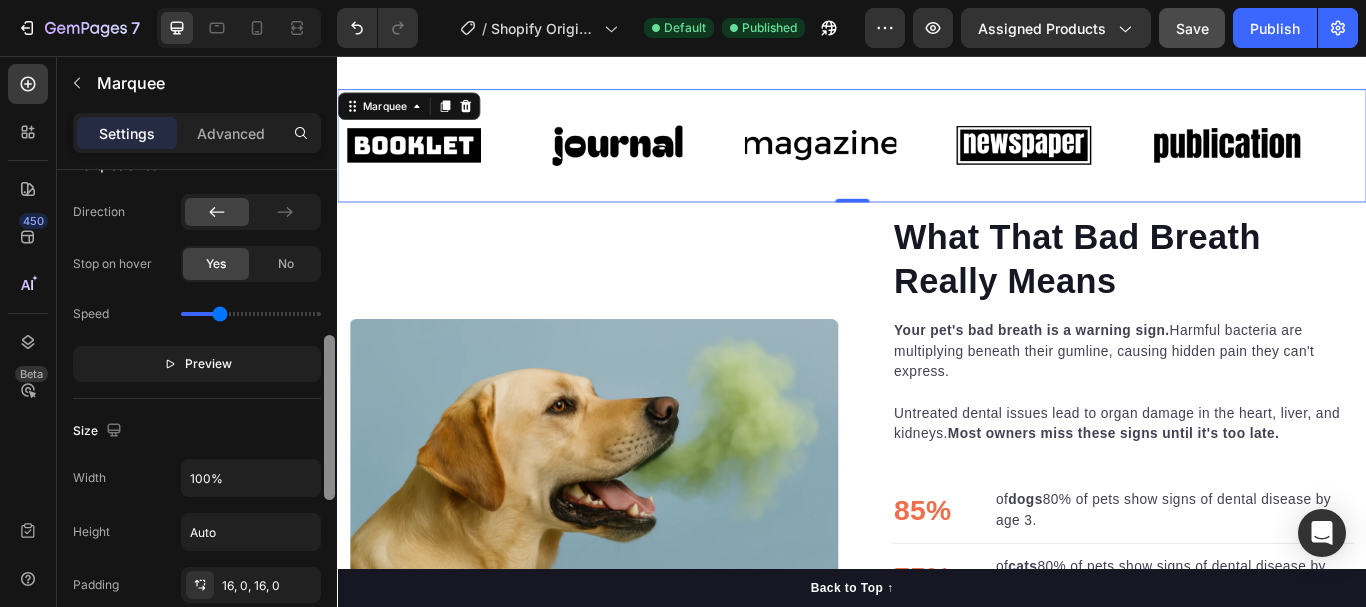 drag, startPoint x: 327, startPoint y: 239, endPoint x: 331, endPoint y: 295, distance: 56.142673 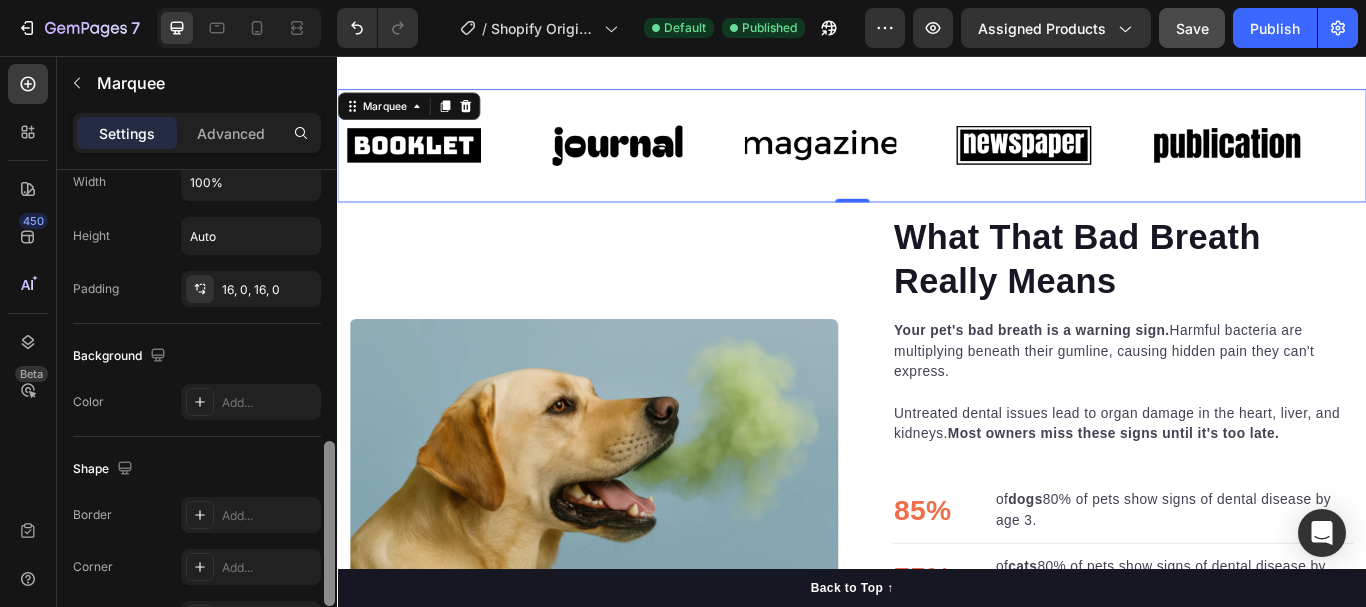 scroll, scrollTop: 787, scrollLeft: 0, axis: vertical 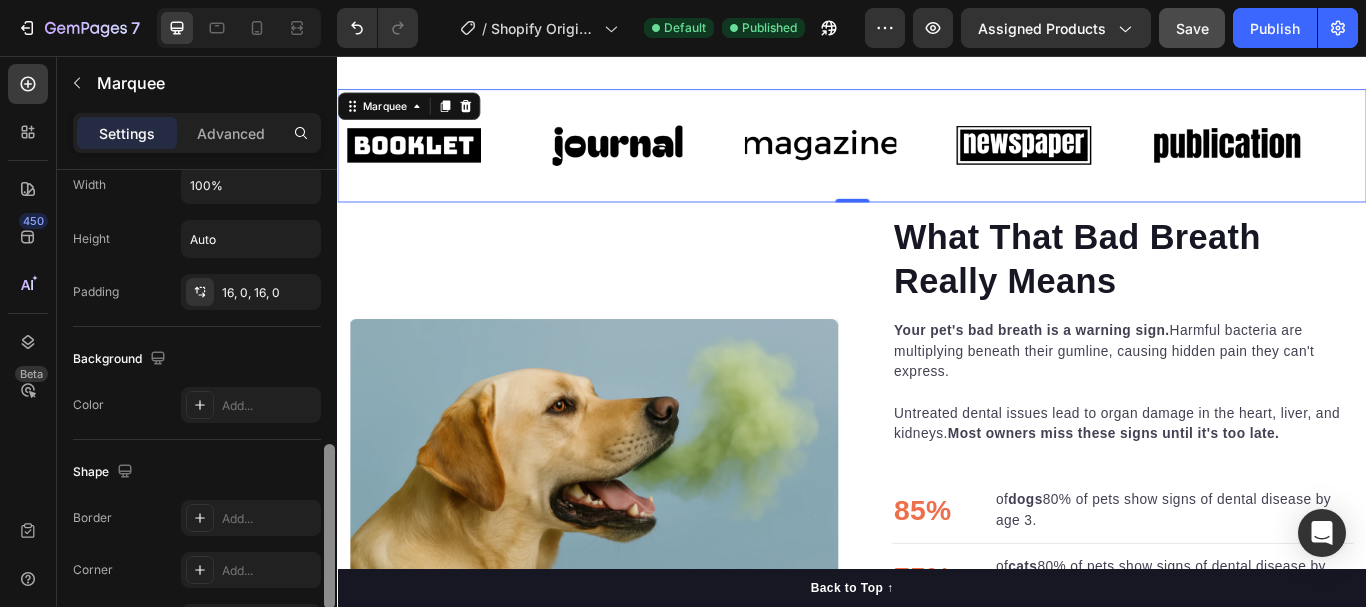 drag, startPoint x: 326, startPoint y: 393, endPoint x: 326, endPoint y: 491, distance: 98 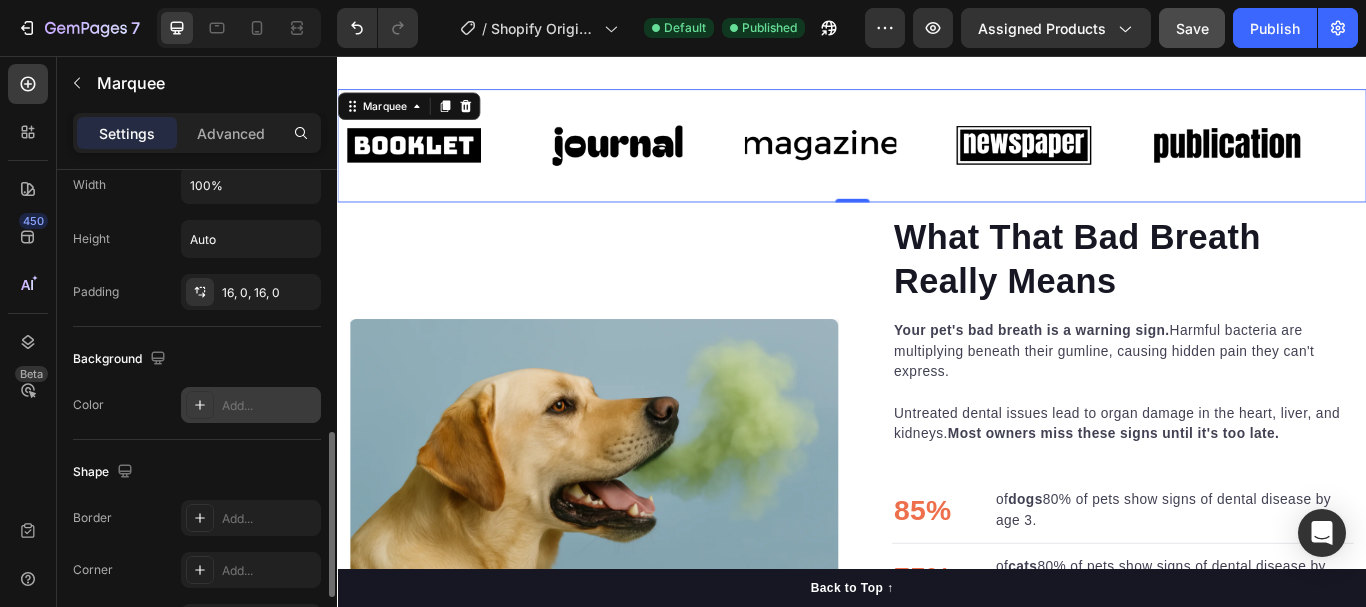 click on "Add..." at bounding box center [269, 406] 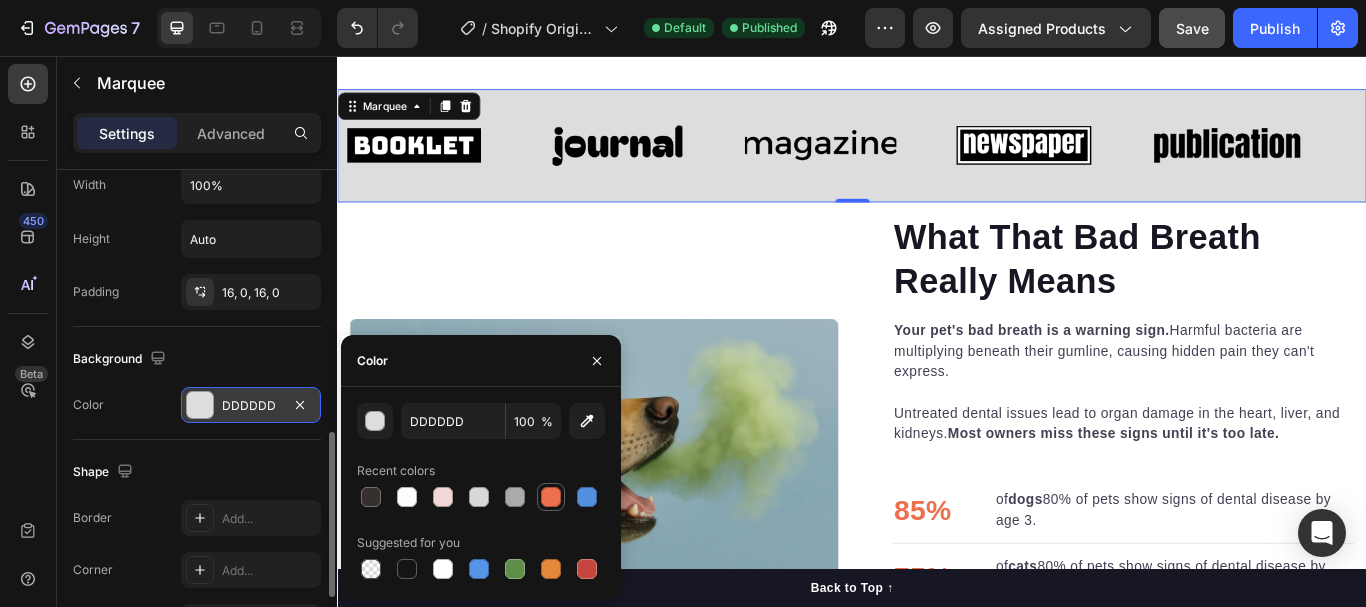 click at bounding box center [551, 497] 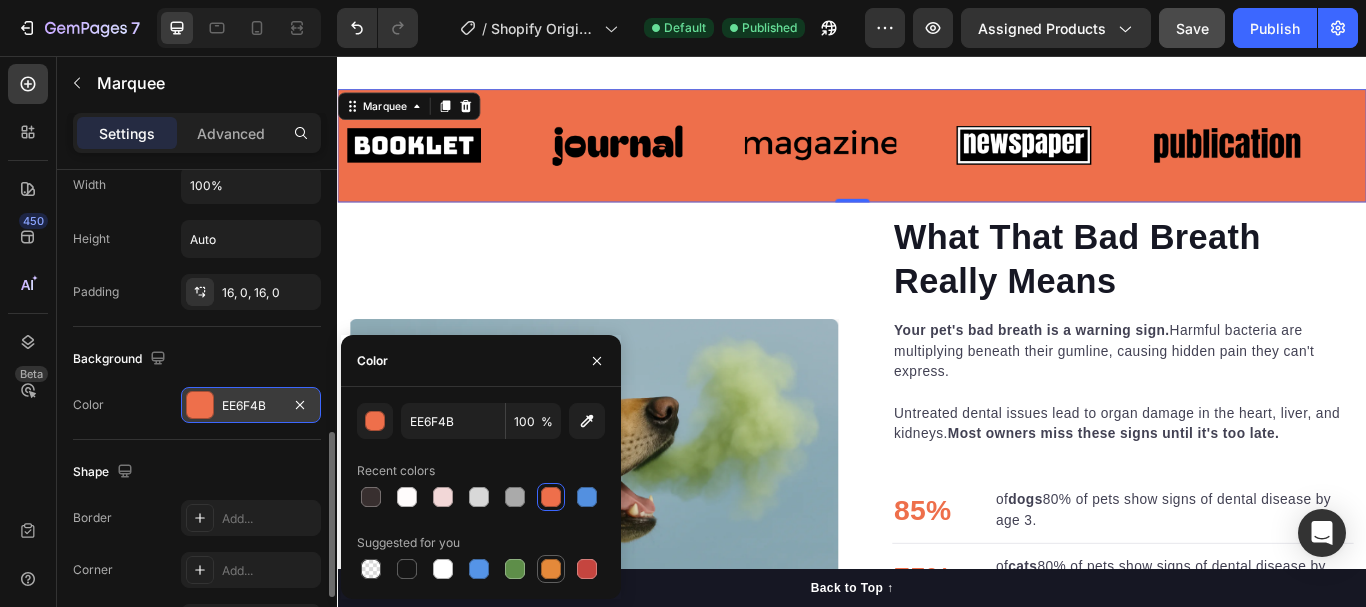 click at bounding box center (551, 569) 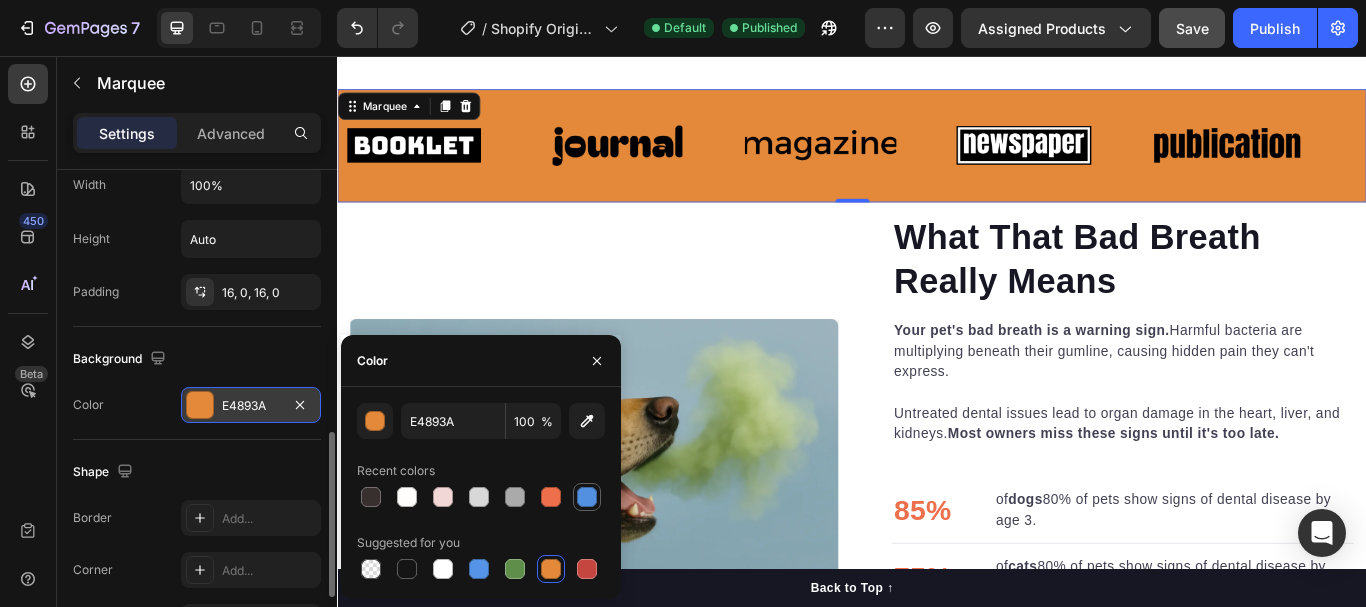 click at bounding box center (587, 497) 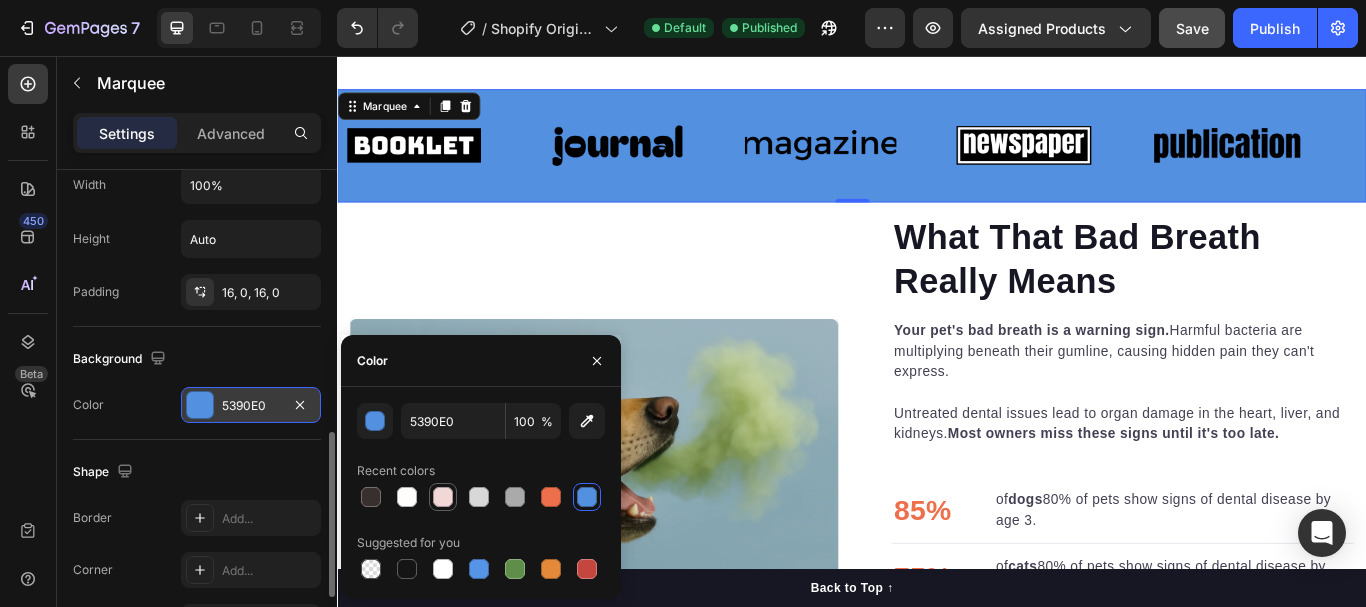 click at bounding box center (443, 497) 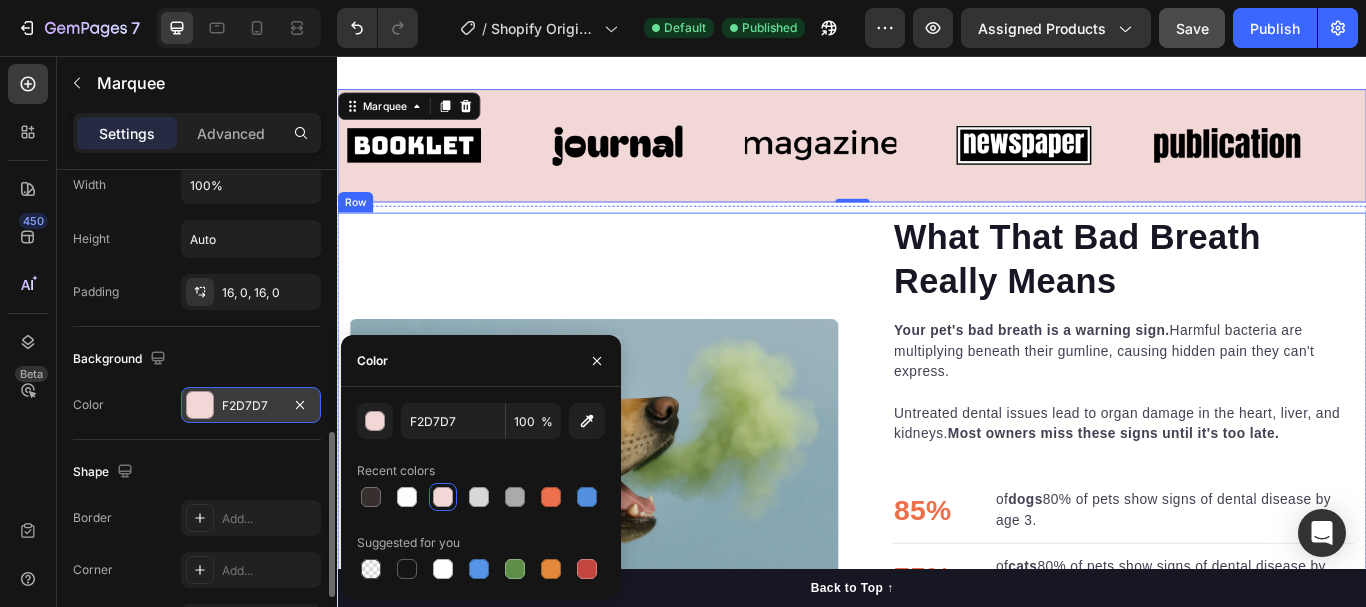 click on "Image Image" at bounding box center (637, 553) 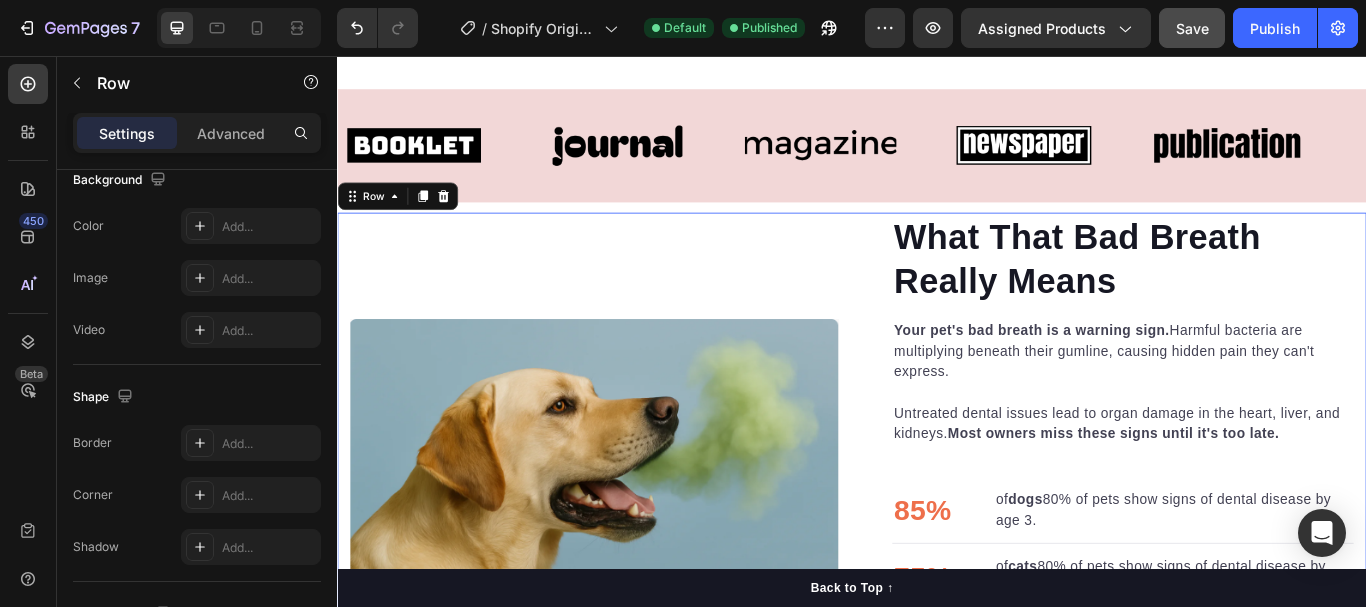 scroll, scrollTop: 0, scrollLeft: 0, axis: both 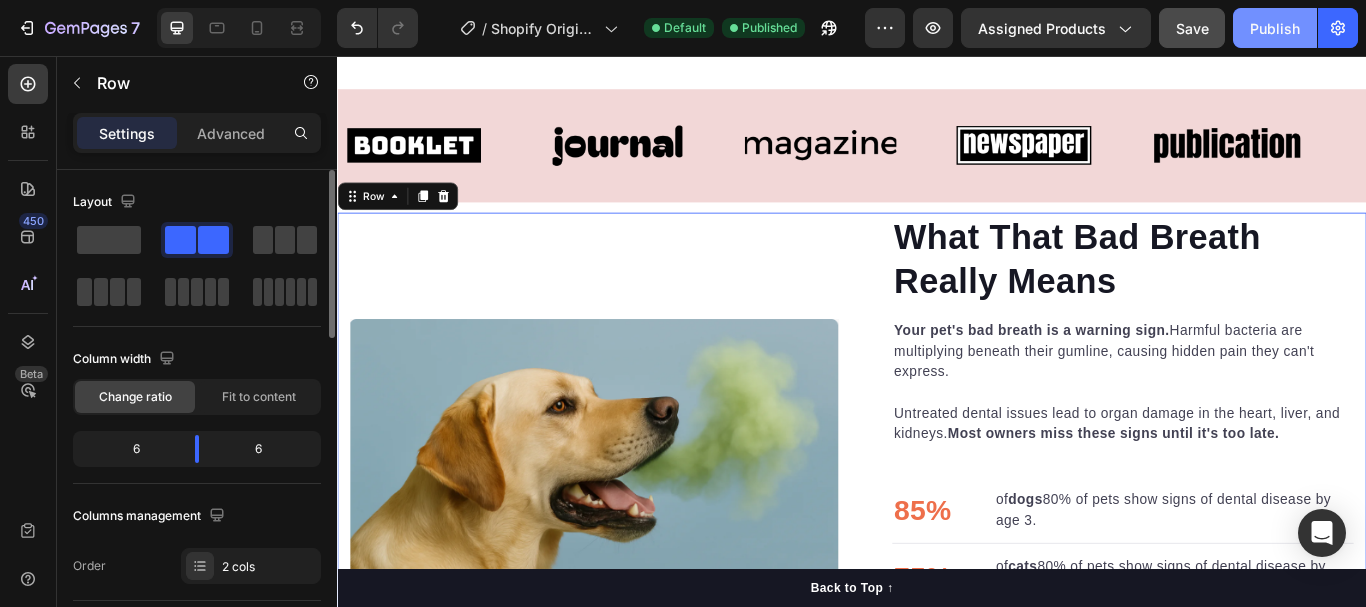 click on "Publish" at bounding box center (1275, 28) 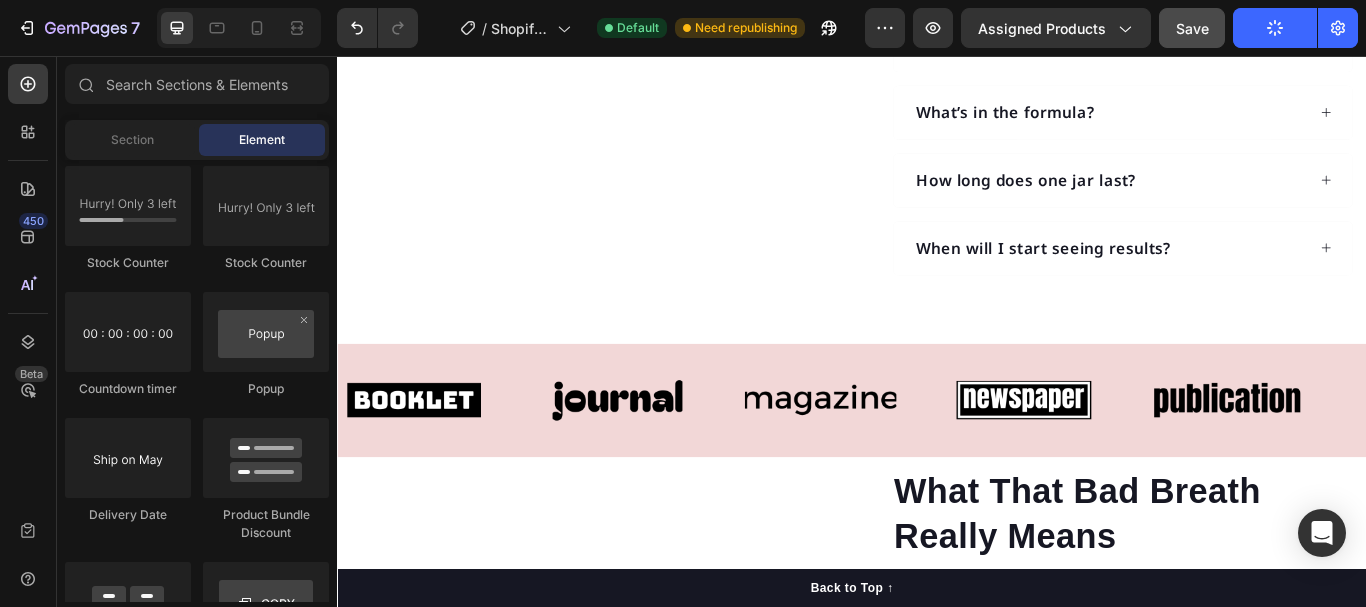 scroll, scrollTop: 1016, scrollLeft: 0, axis: vertical 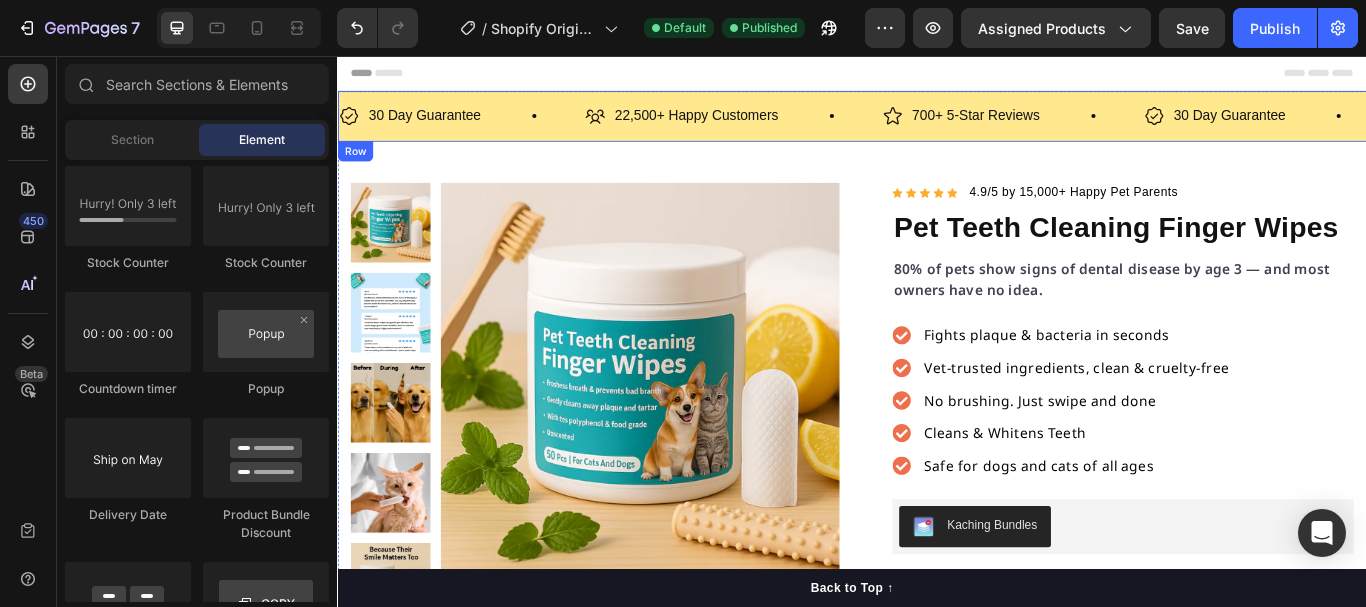 click on "30 Day Guarantee Item List
22,500+ Happy Customers Item List
700+ 5-Star Reviews Item List
30 Day Guarantee Item List
22,500+ Happy Customers Item List
700+ 5-Star Reviews Item List
30 Day Guarantee Item List
22,500+ Happy Customers Item List
700+ 5-Star Reviews Item List
30 Day Guarantee Item List
22,500+ Happy Customers Item List
700+ 5-Star Reviews Item List
30 Day Guarantee Item List
22,500+ Happy Customers Item List
700+ 5-Star Reviews Item List
30 Day Guarantee Item List
Item List Row" at bounding box center (937, 126) 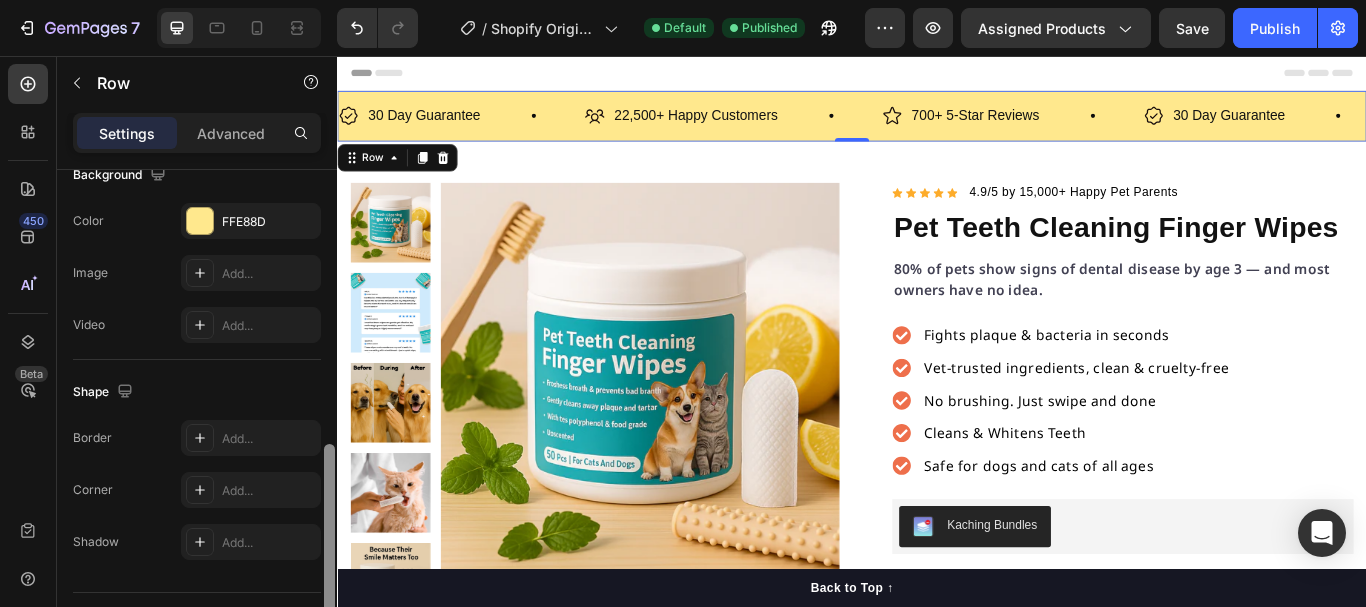 scroll, scrollTop: 726, scrollLeft: 0, axis: vertical 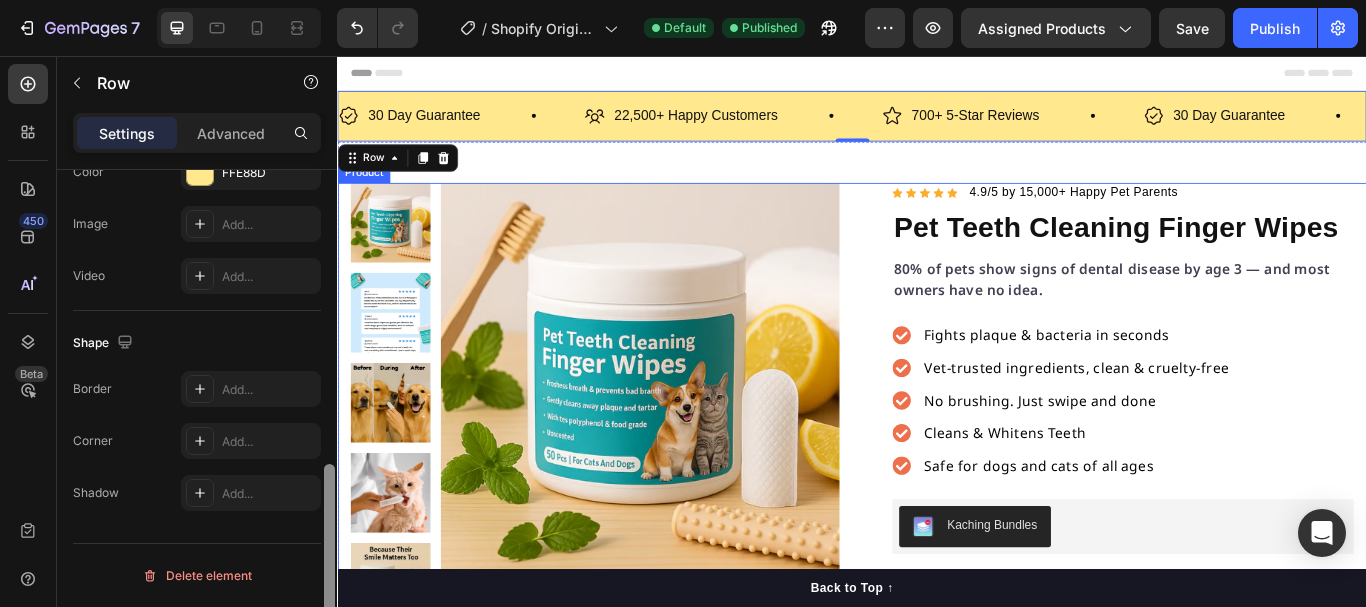 drag, startPoint x: 670, startPoint y: 259, endPoint x: 340, endPoint y: 435, distance: 374 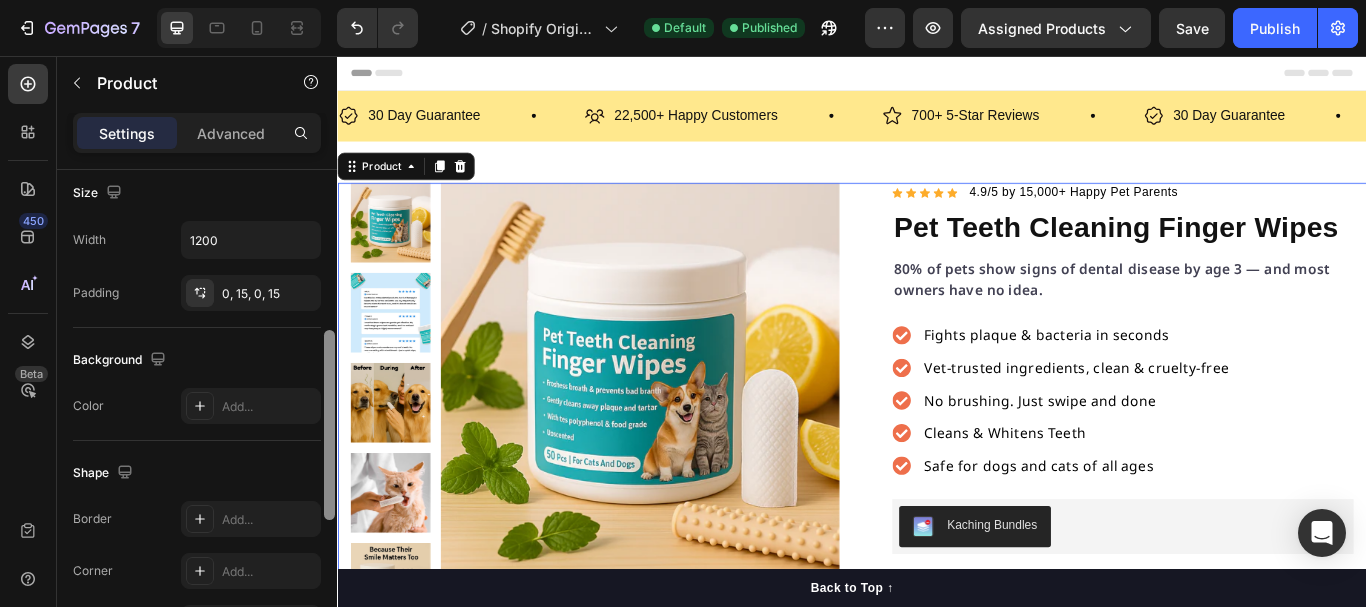 scroll, scrollTop: 390, scrollLeft: 0, axis: vertical 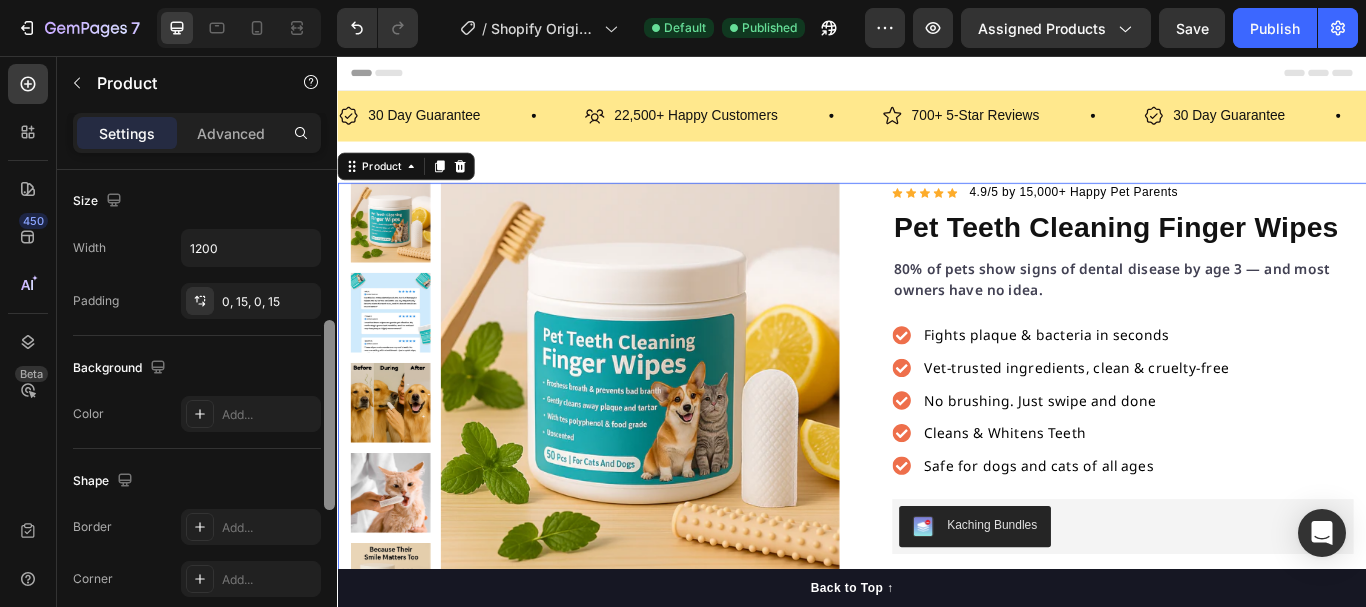 click on "Layout Horizontal Product source Pet Teeth Cleaning Finger Wipes Column spacing Gap 30 Size Width 1200 Padding 0, 15, 0, 15 Background The changes might be hidden by  the video. Color Add... Shape Border Add... Corner Add... Shadow Add... Display option Default variant Yes No Condition Unlink variants, quantity <br> between same products Align Vertical Delete element" at bounding box center [197, 430] 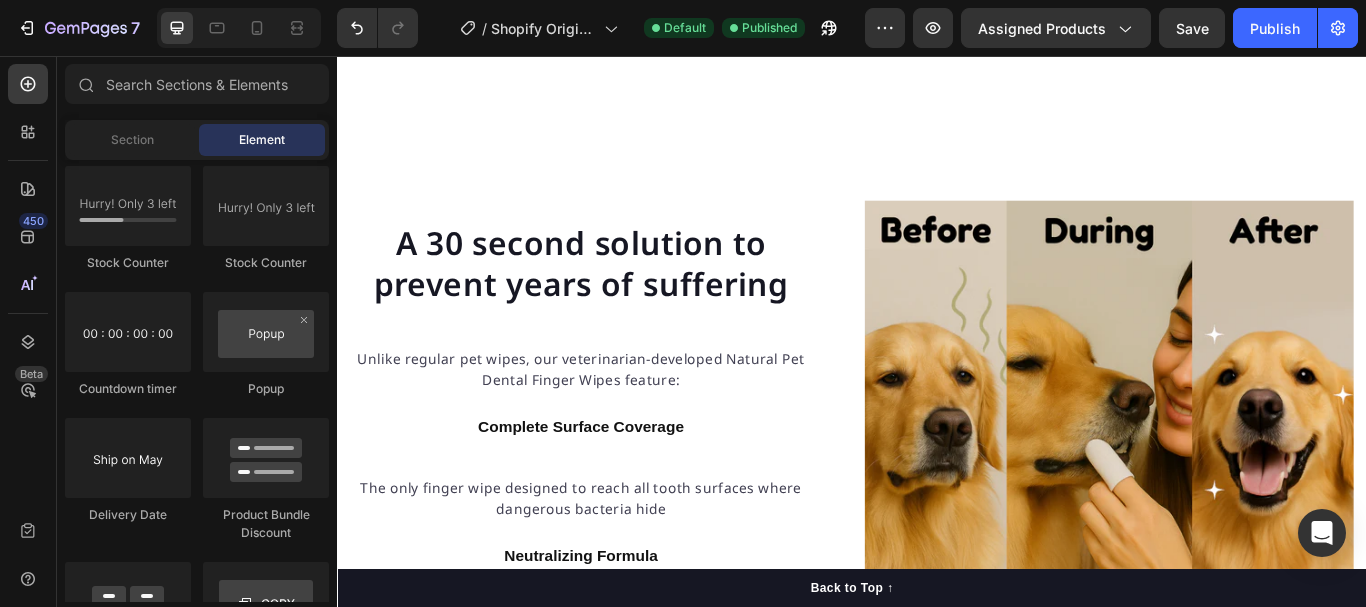 scroll, scrollTop: 3056, scrollLeft: 0, axis: vertical 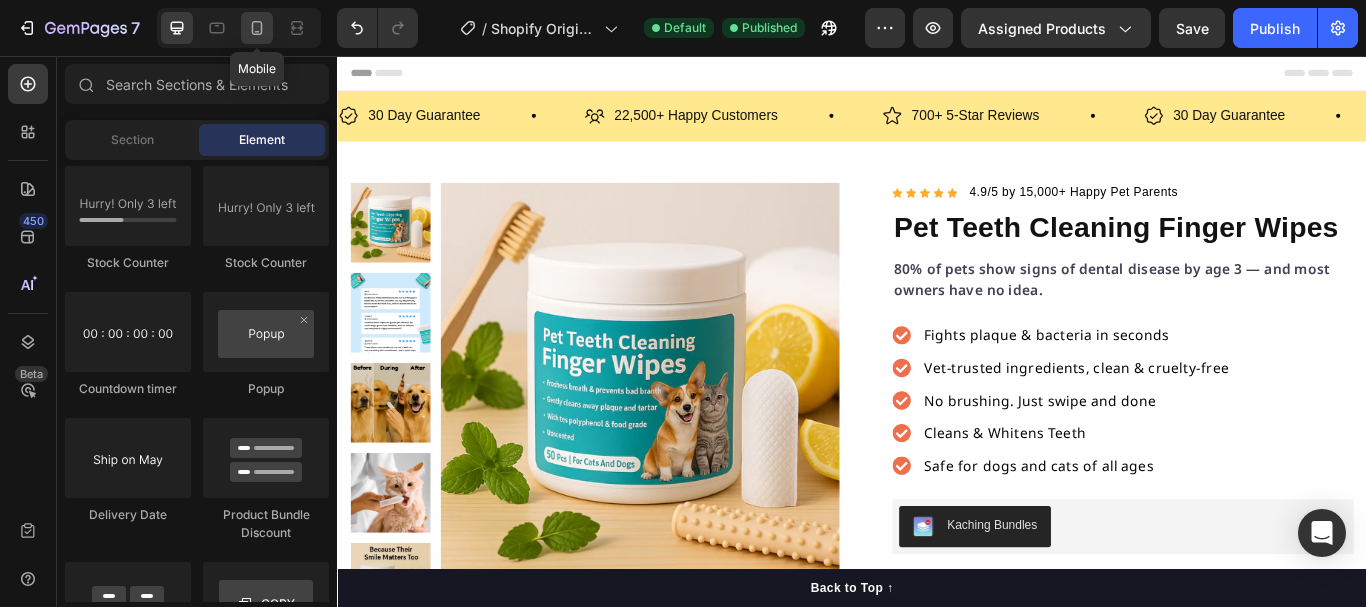 click 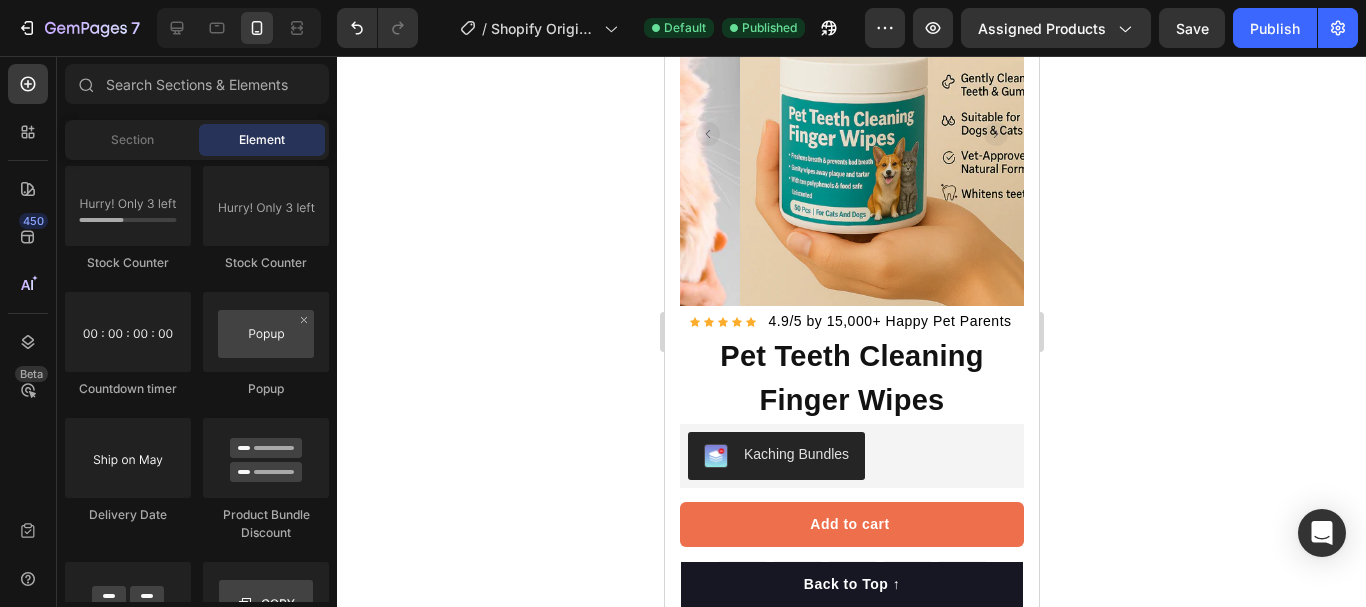 scroll, scrollTop: 0, scrollLeft: 0, axis: both 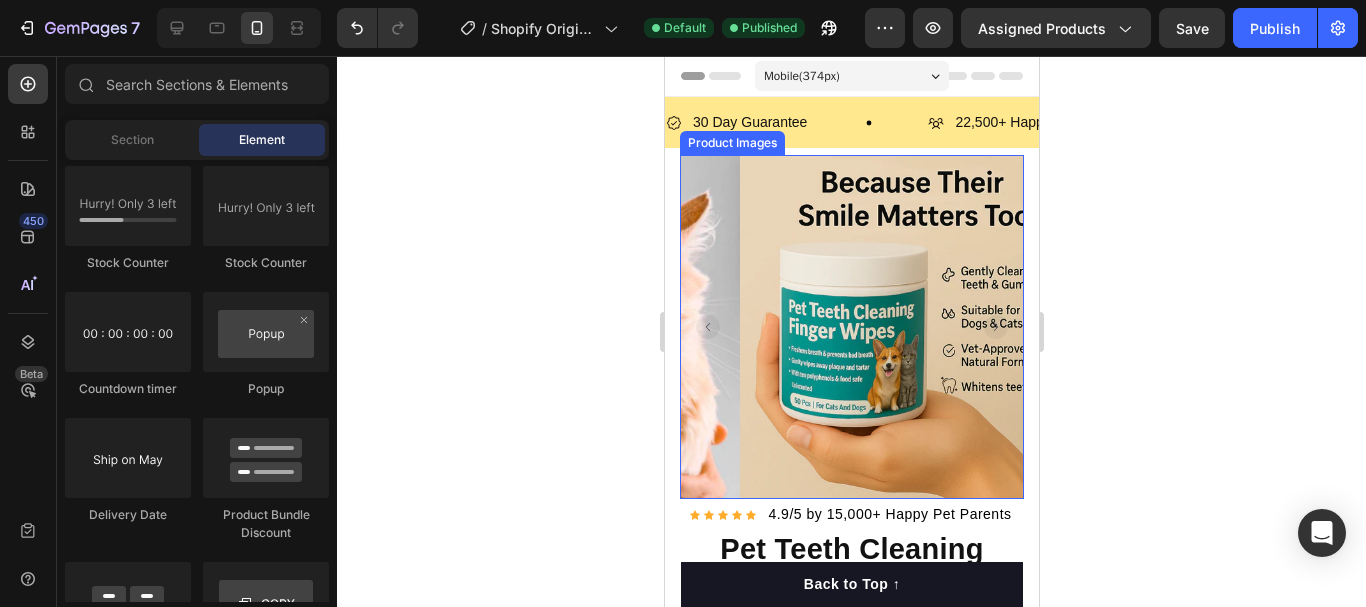 click 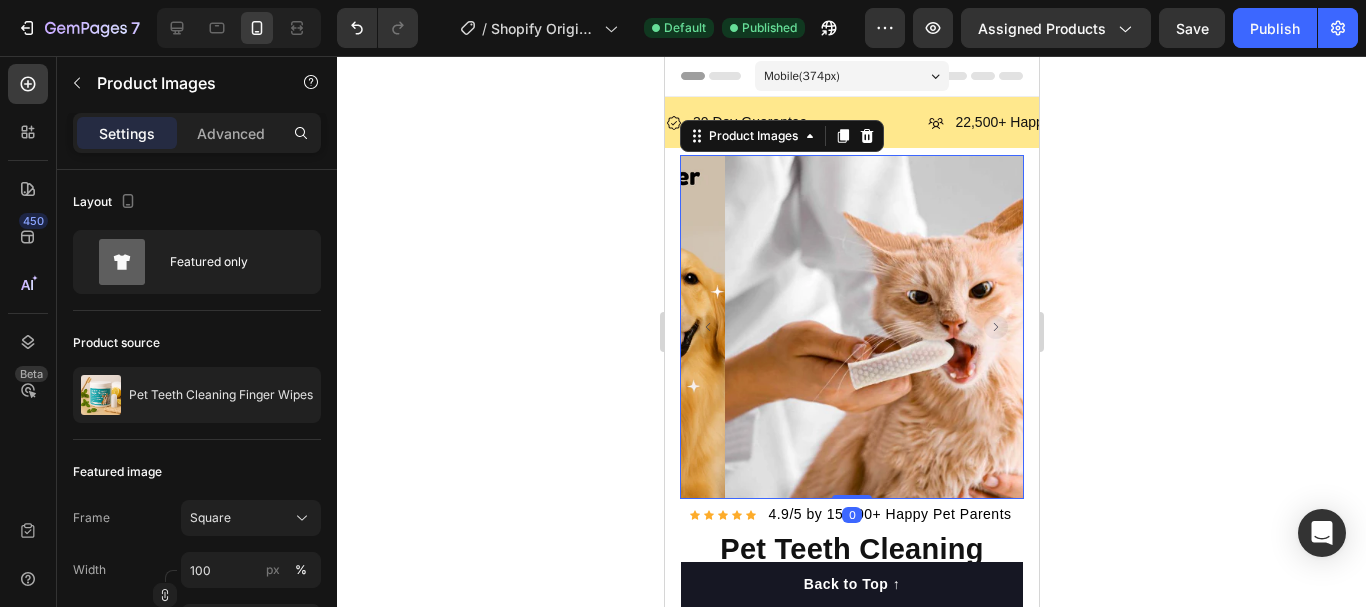 click 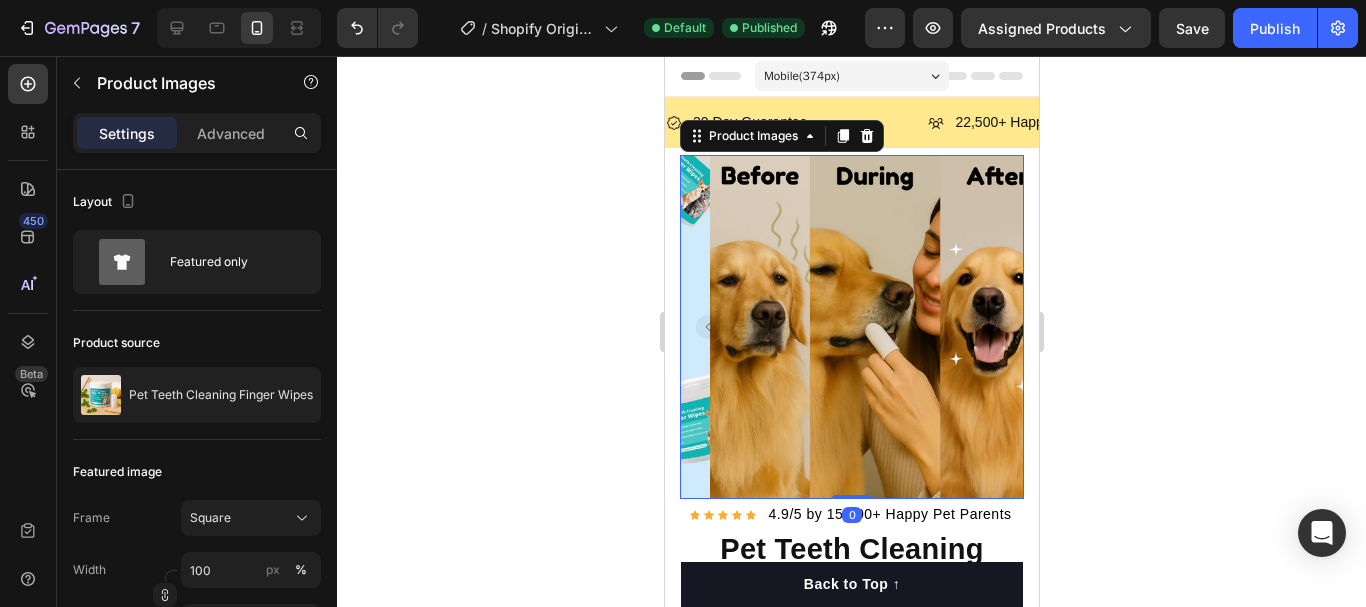 click 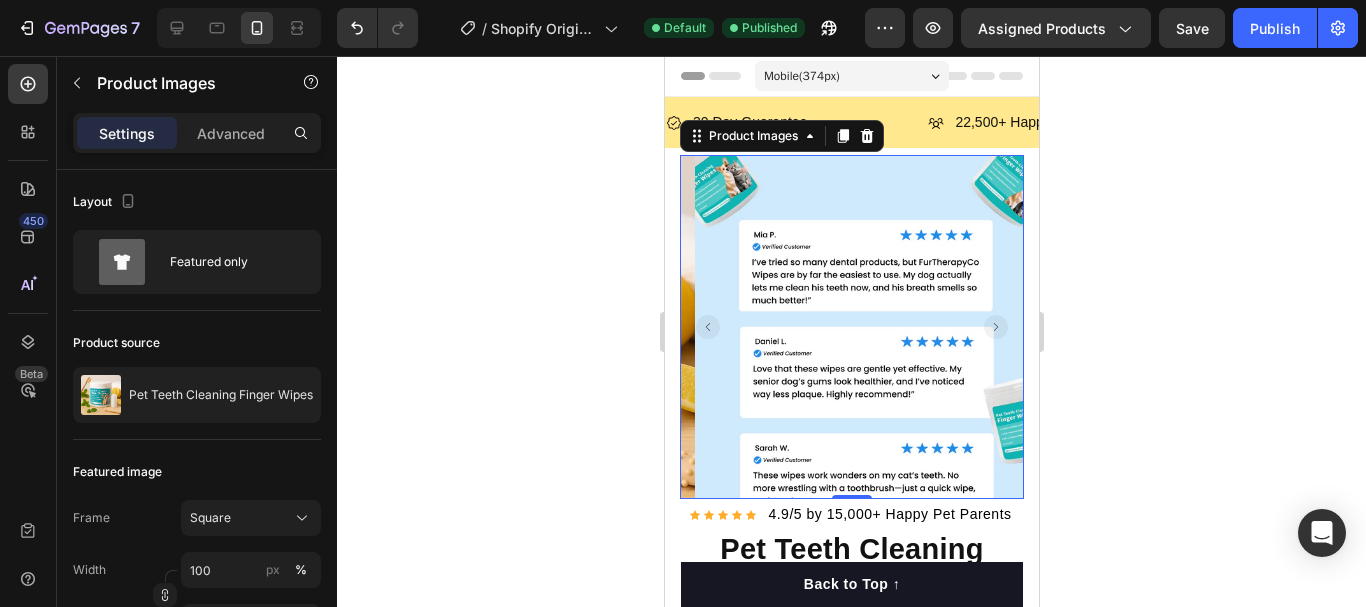 click 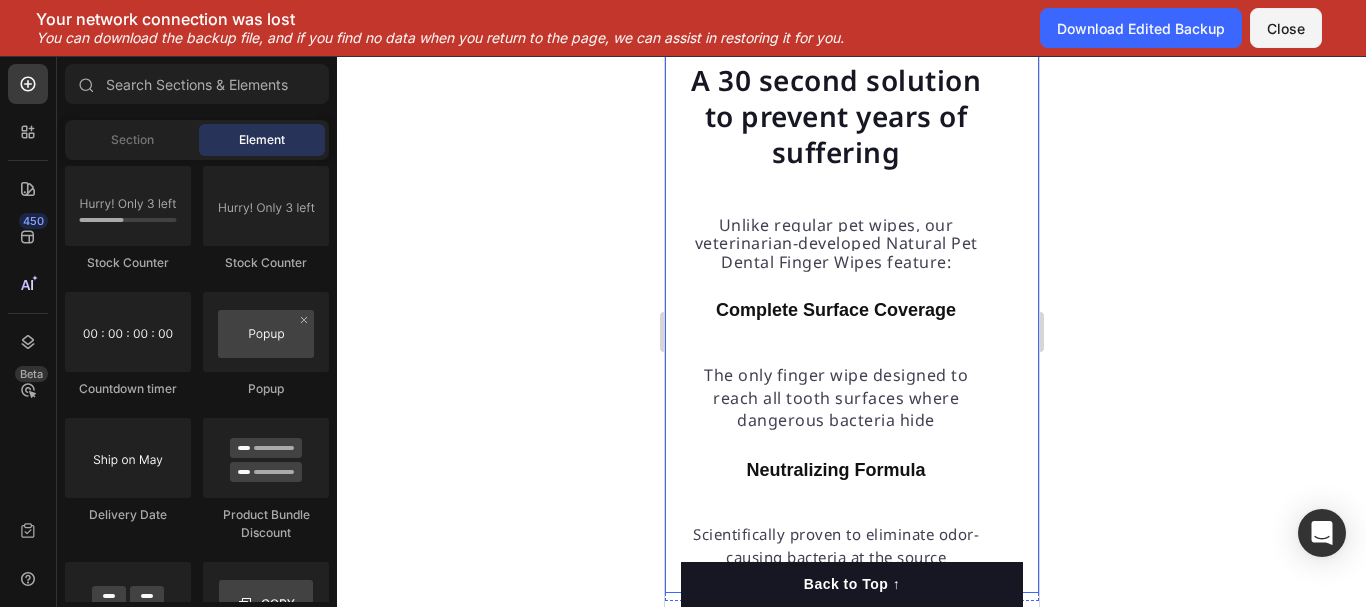 scroll, scrollTop: 3863, scrollLeft: 0, axis: vertical 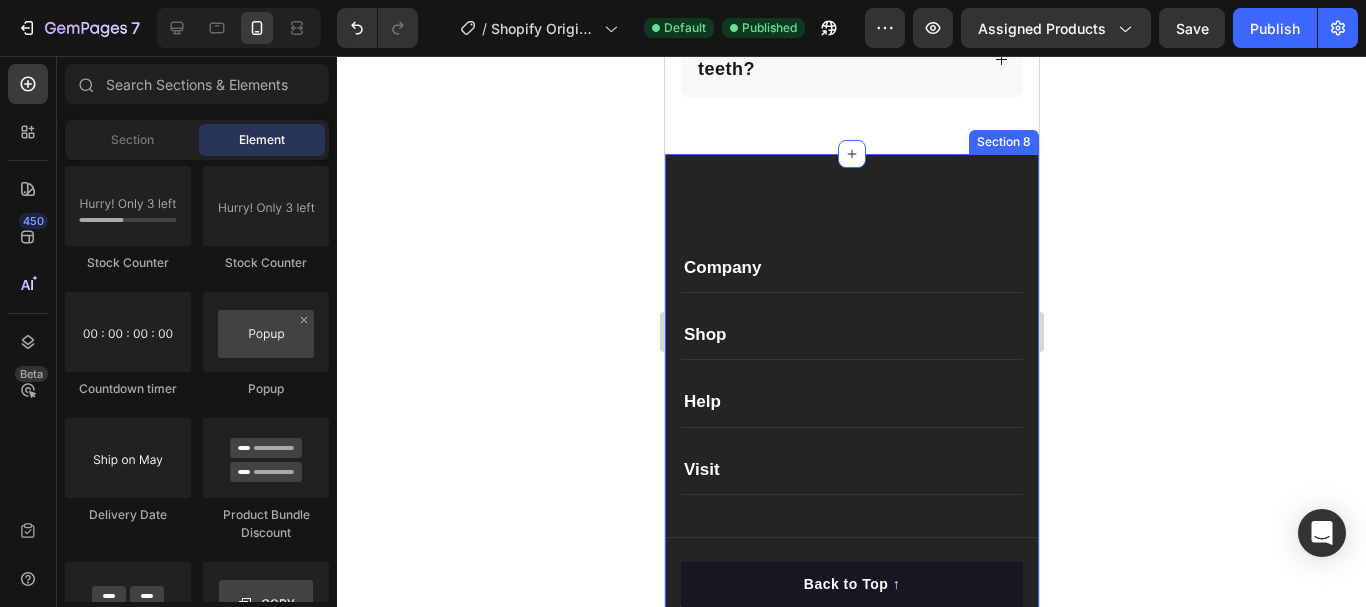 click on "About Us Text block   We’re a small team of dog lovers passionate about making everyday life easier, healthier, and happier – for both you and your dog.    At Allura Hub, you’ll find caring products for better oral health – always with safety, quality, and love in focus. Text Block Need Help? Text block About Us Button Contact Us Button Privacy Policy Button Refund Policy Button Information Text block [NUMBER] [STREET] [CITY]. [STATE] [ZIP] Text block +1 [PHONE] Text block support@example.com Text block Row Company Shop Help Visit Accordion Row                Title Line Copyright © 2022 Allura Hub. All Rights Reserved. Text block Image Image Image Image Image Row Row Section 8" at bounding box center [851, 406] 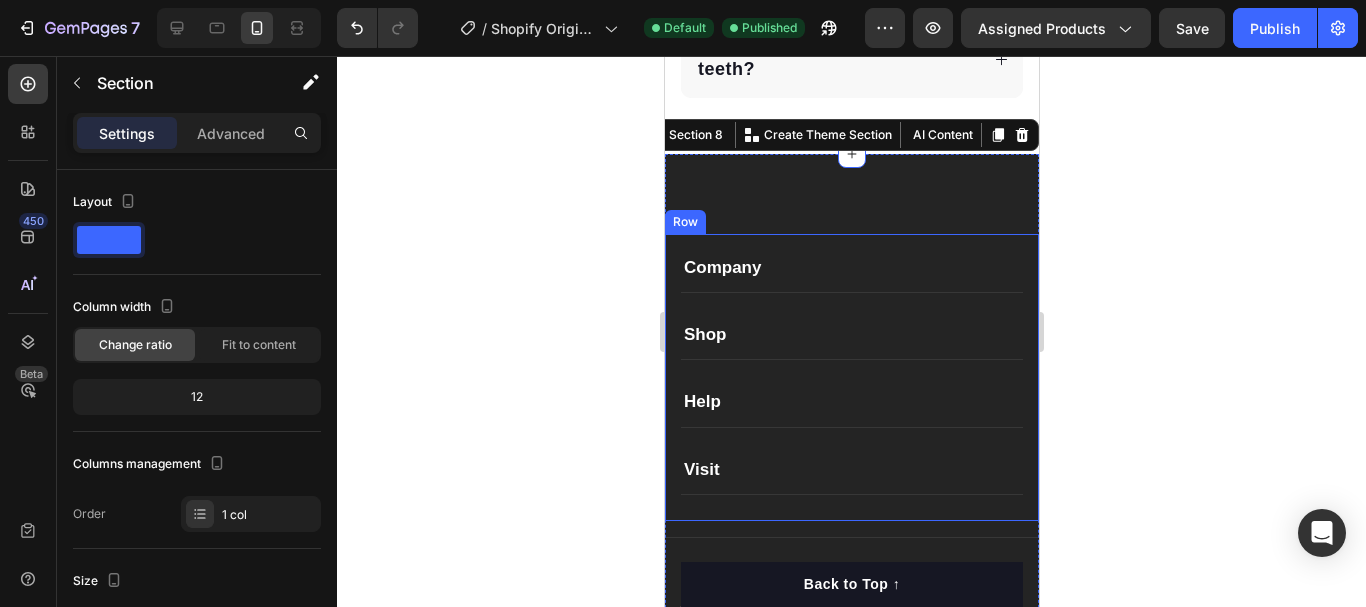 click on "Company Shop Help Visit Accordion Row" at bounding box center [851, 377] 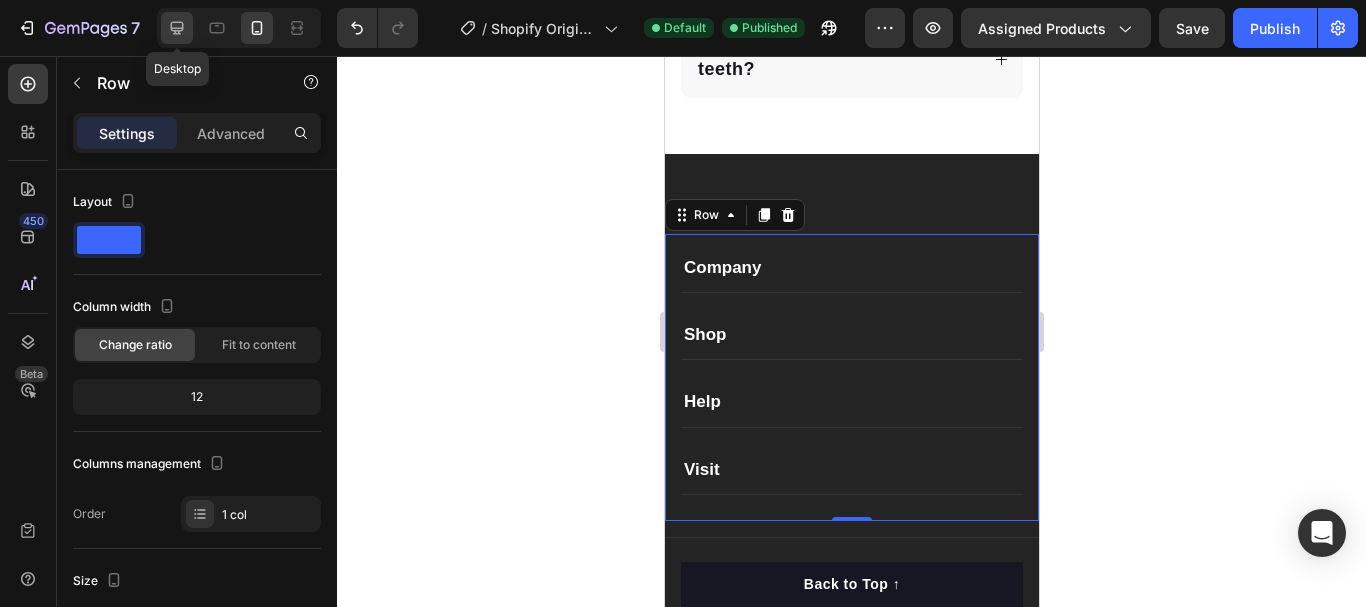 click 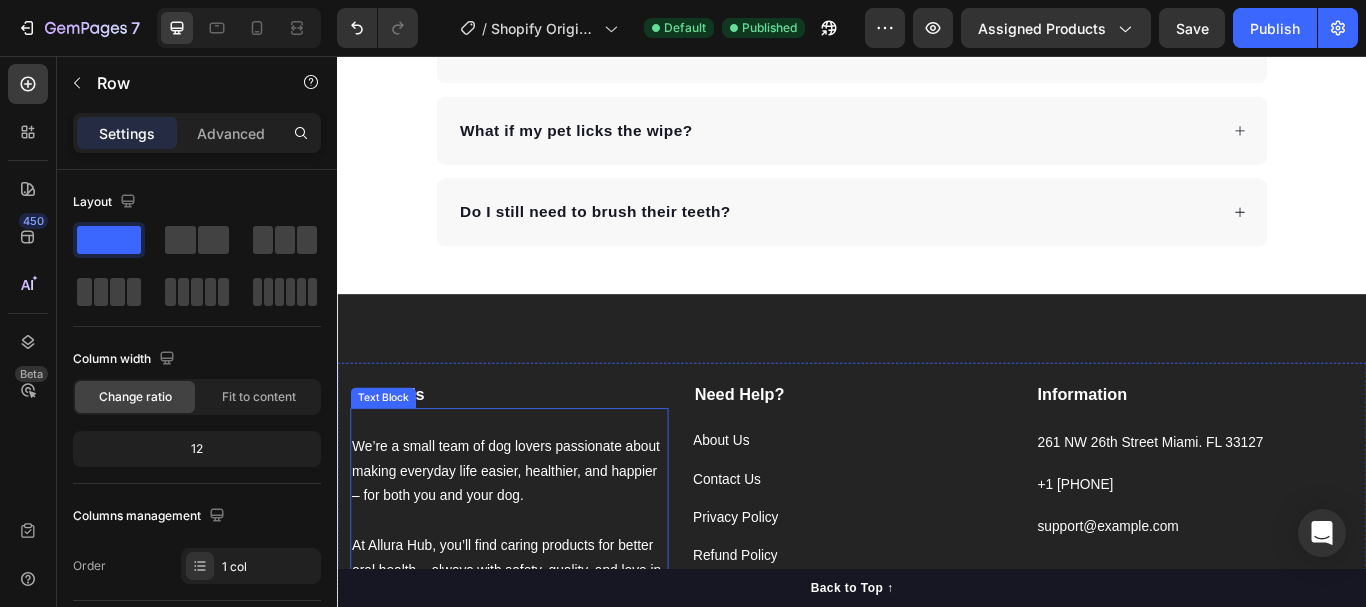 scroll, scrollTop: 5488, scrollLeft: 0, axis: vertical 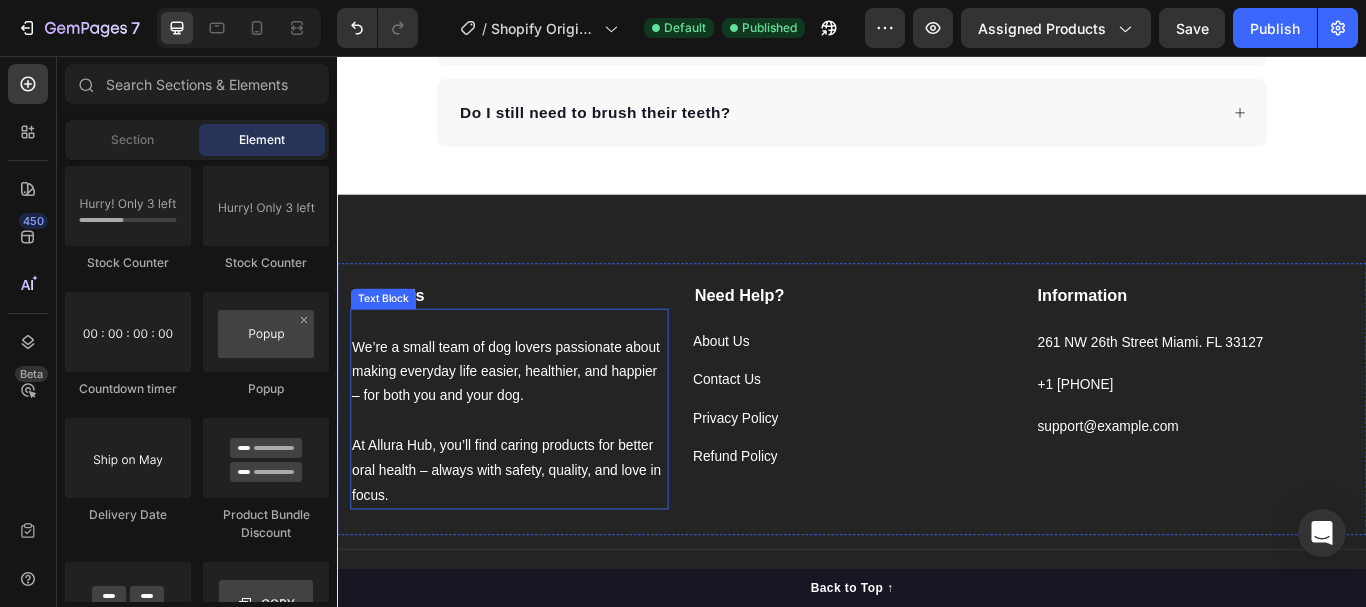 click on "We’re a small team of dog lovers passionate about making everyday life easier, healthier, and happier – for both you and your dog." at bounding box center [533, 424] 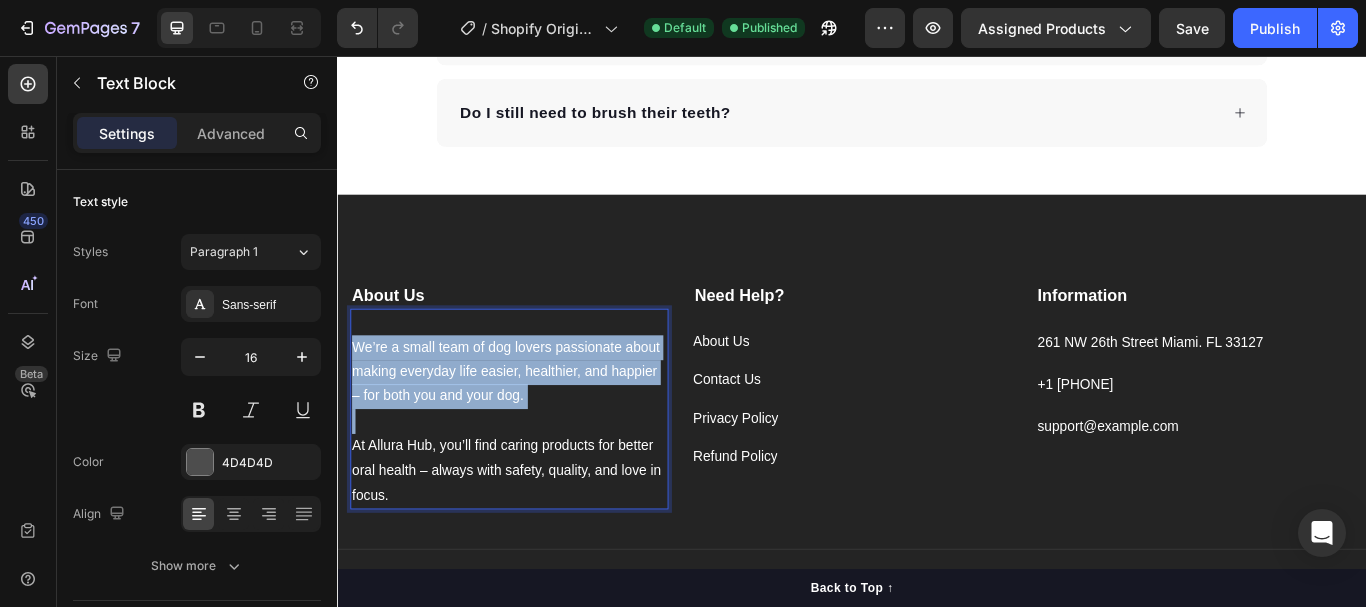 click on "We’re a small team of dog lovers passionate about making everyday life easier, healthier, and happier – for both you and your dog." at bounding box center (533, 424) 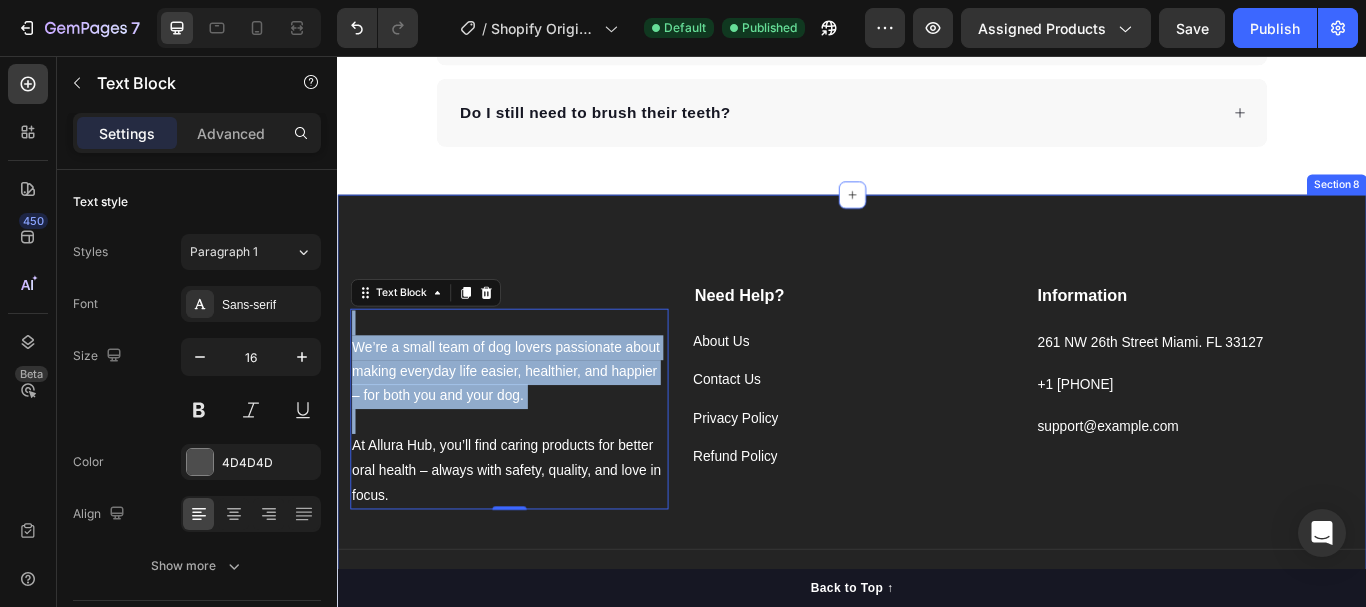 click on "About Us Text block We’re a small team of dog lovers passionate about making everyday life easier, healthier, and happier – for both you and your dog. At Allura Hub, you’ll find caring products for better oral health – always with safety, quality, and love in focus. Text Block   0 Need Help? Text block About Us Button Contact Us Button Privacy Policy Button Refund Policy Button Information Text block [NUMBER] [STREET] [CITY]. [STATE] [ZIP] Text block +1 [PHONE] Text block support@example.com Text block Row Company Shop Help Visit Accordion Row                Title Line Copyright © 2022 Allura Hub. All Rights Reserved. Text block Image Image Image Image Image Row Row Section 8" at bounding box center (937, 475) 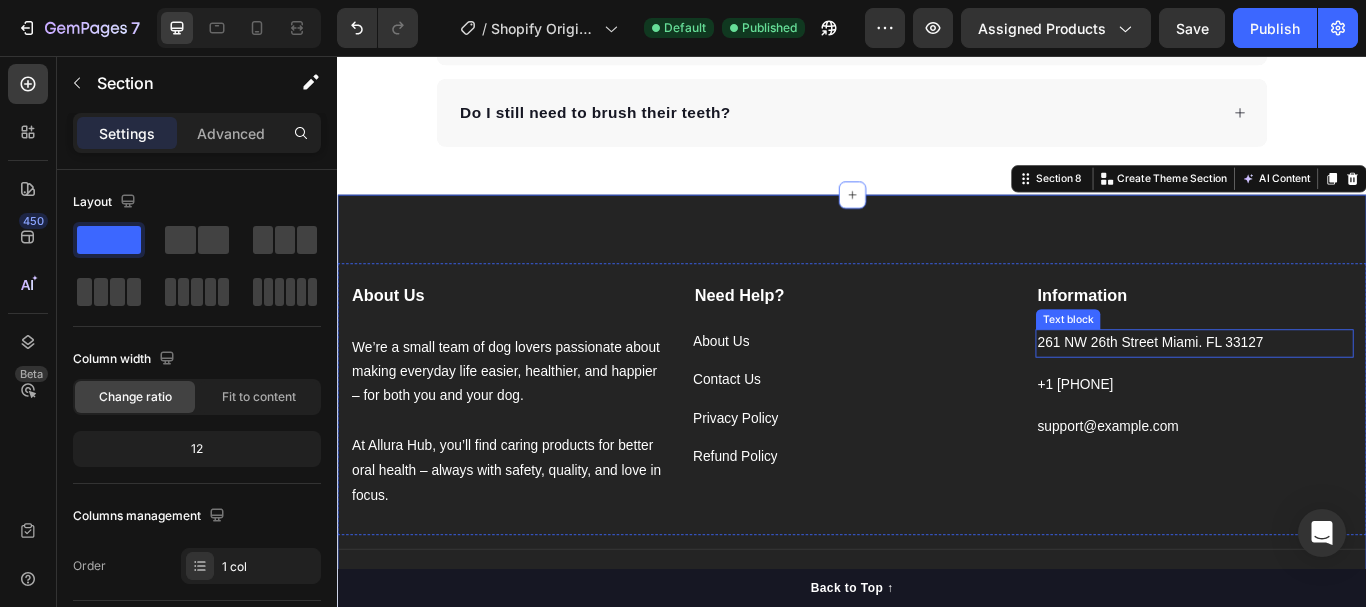 click on "261 NW 26th Street Miami. FL 33127" at bounding box center [1336, 391] 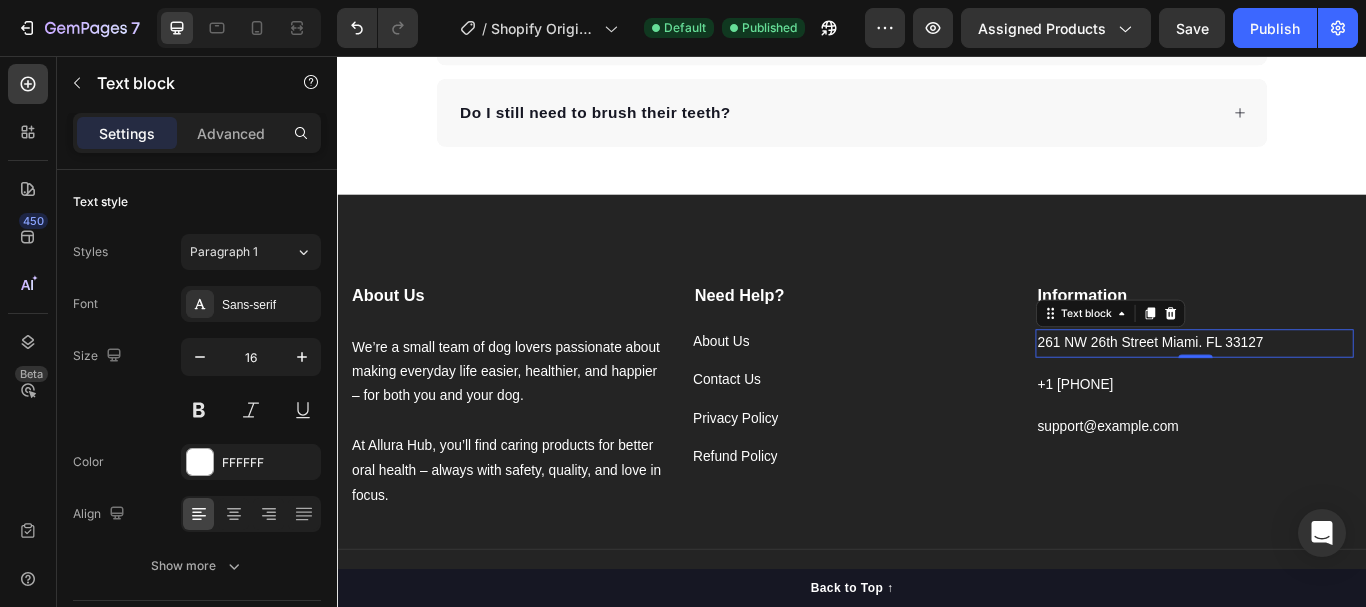 click on "0" at bounding box center [1337, 408] 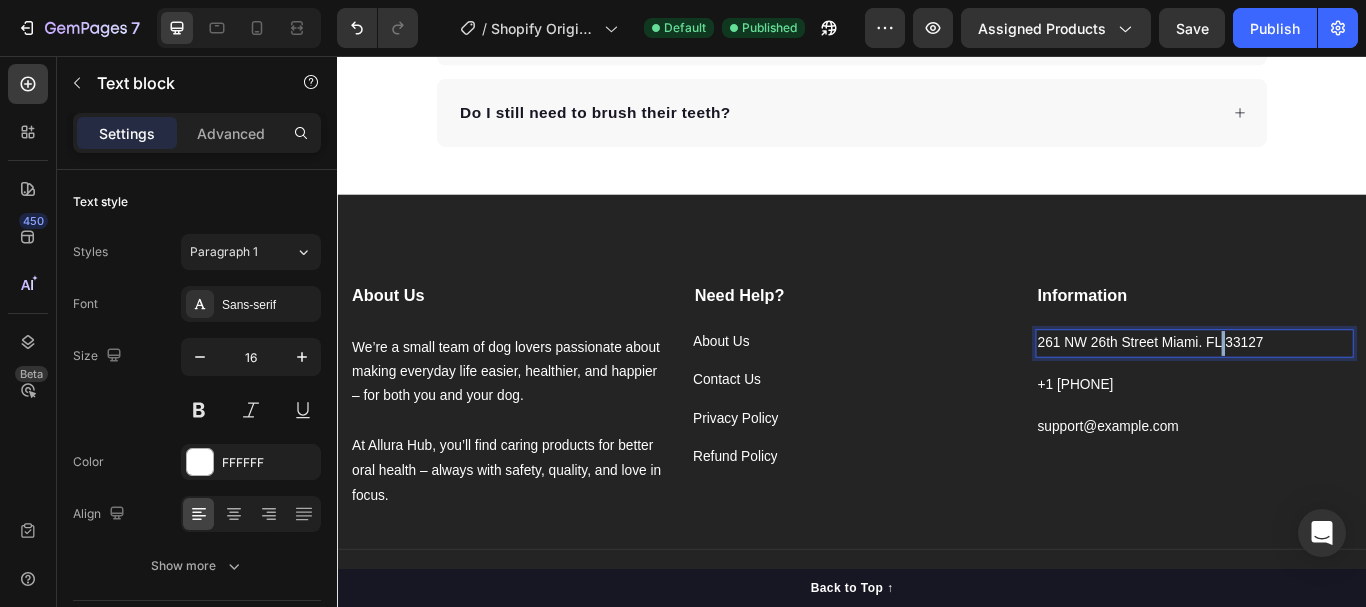 click on "261 NW 26th Street Miami. FL 33127" at bounding box center (1336, 391) 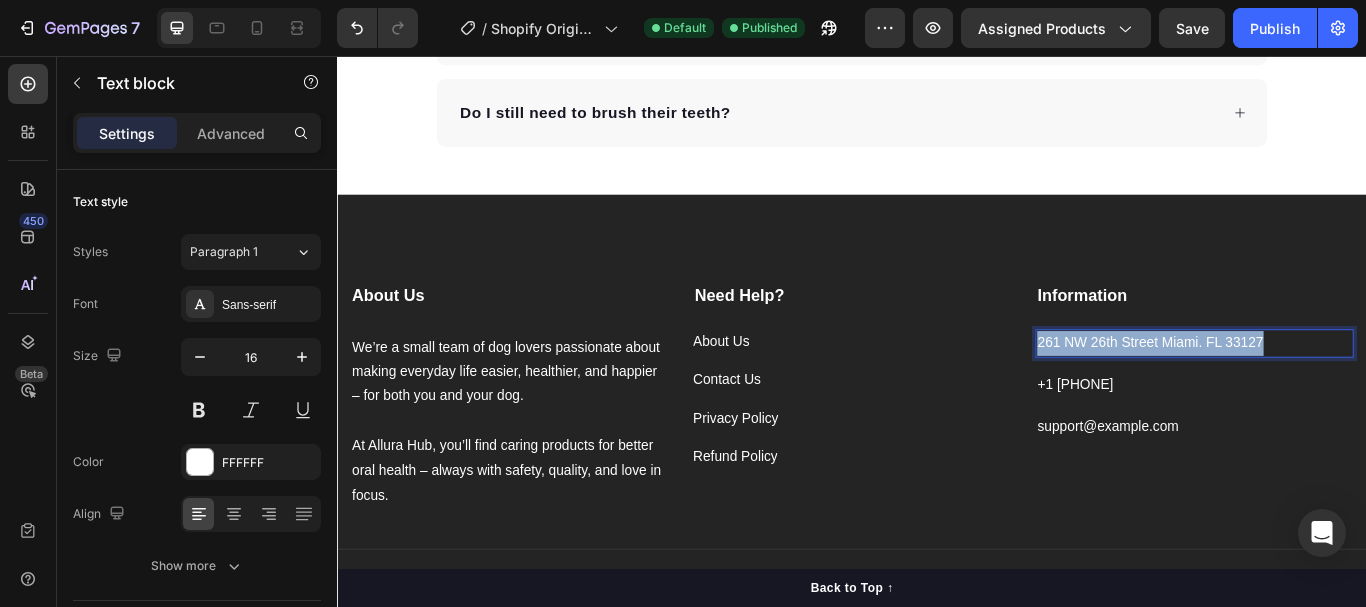 click on "261 NW 26th Street Miami. FL 33127" at bounding box center (1336, 391) 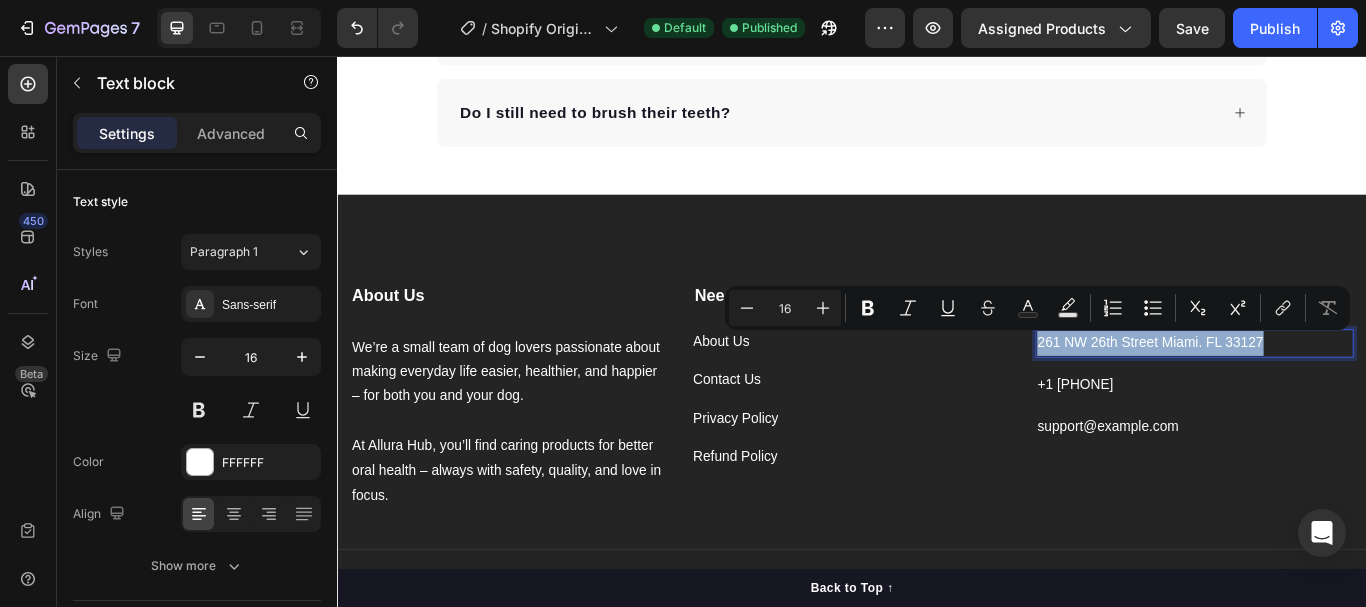 copy on "261 NW 26th Street Miami. FL 33127" 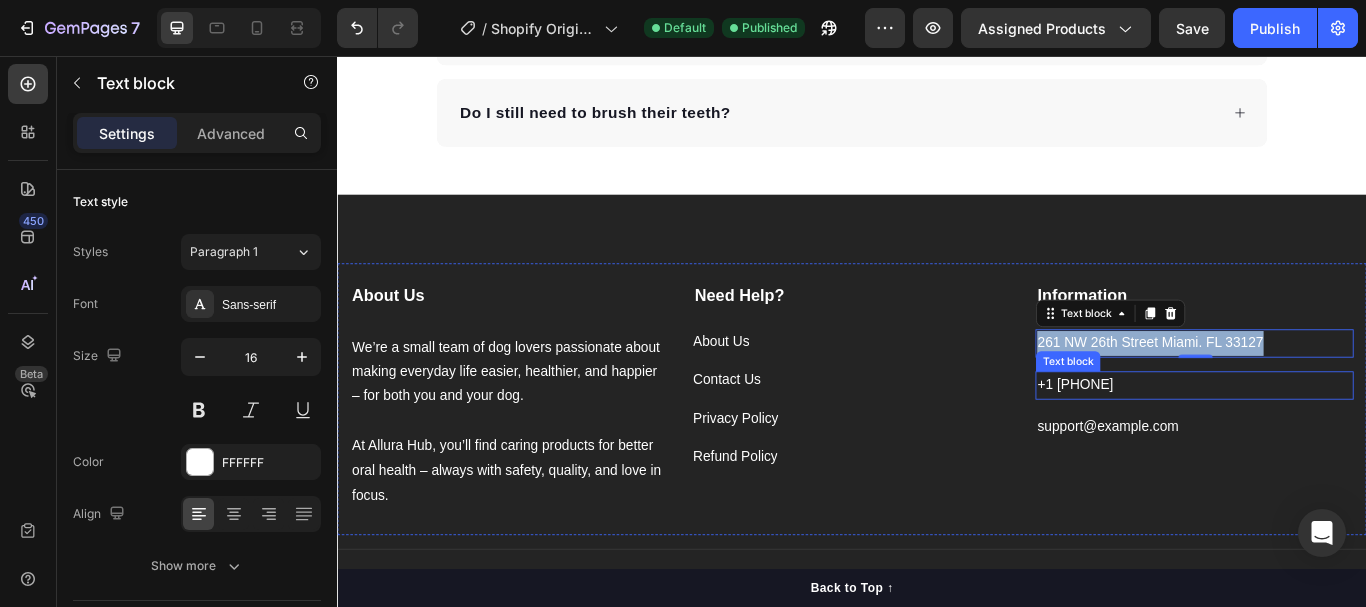 click on "+1 [PHONE]" at bounding box center [1336, 440] 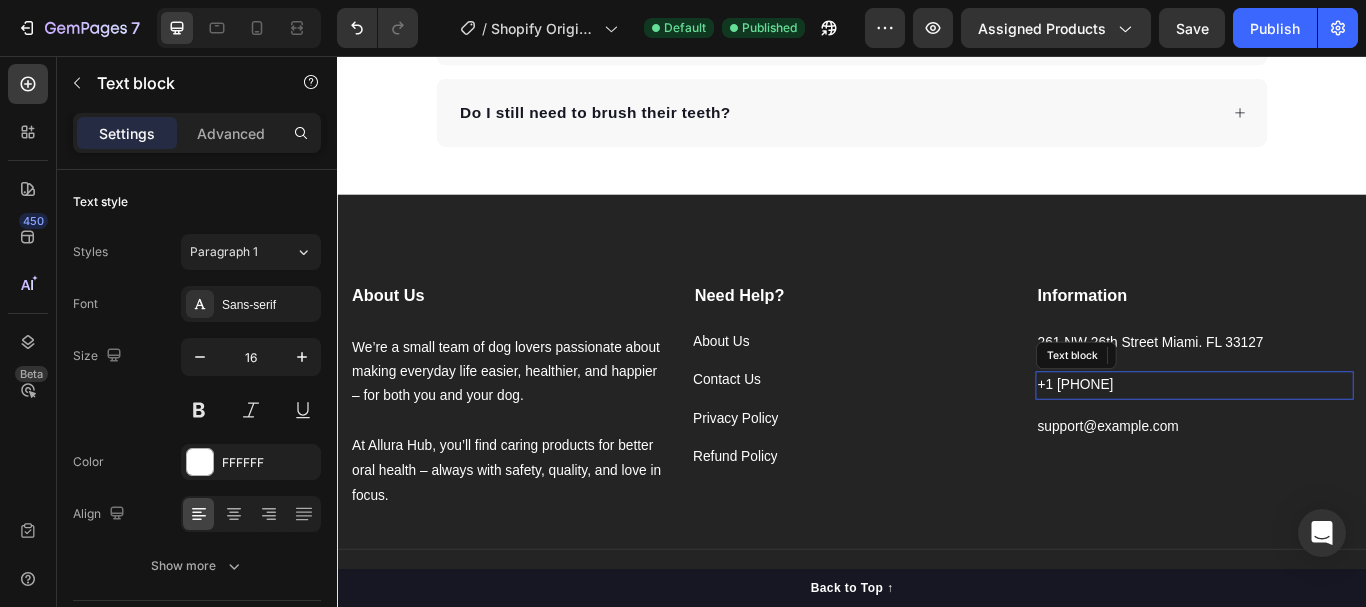 click on "+1 [PHONE]" at bounding box center [1336, 440] 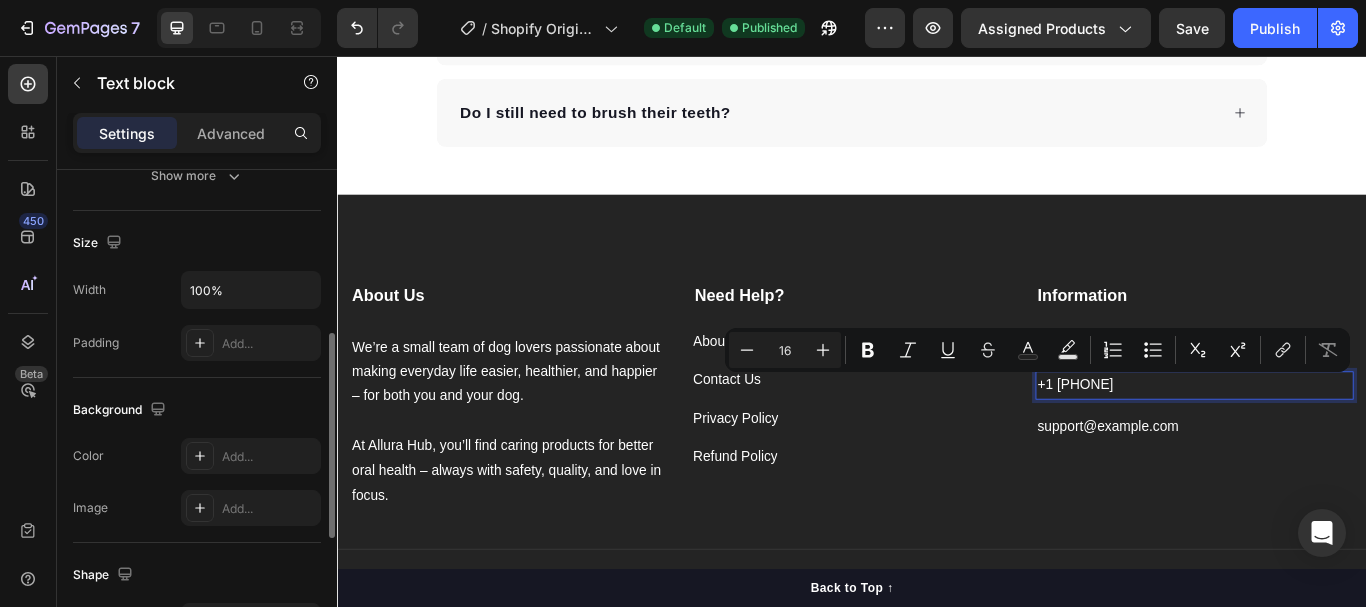 copy on "+1 [PHONE]" 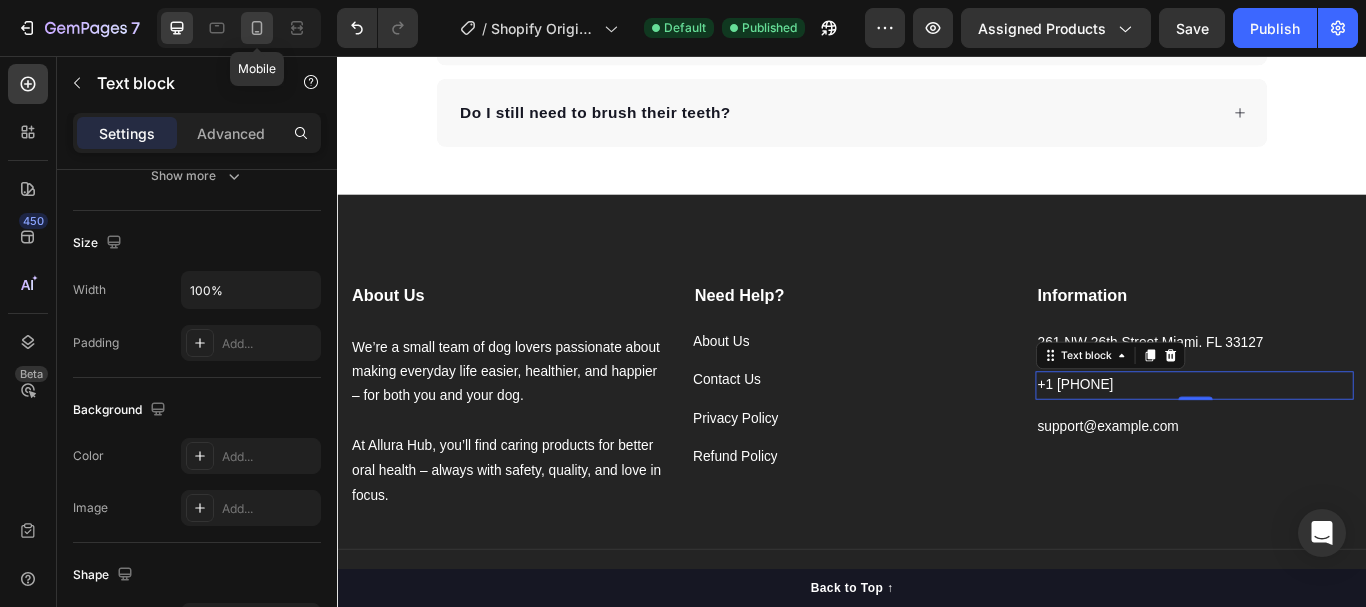 click 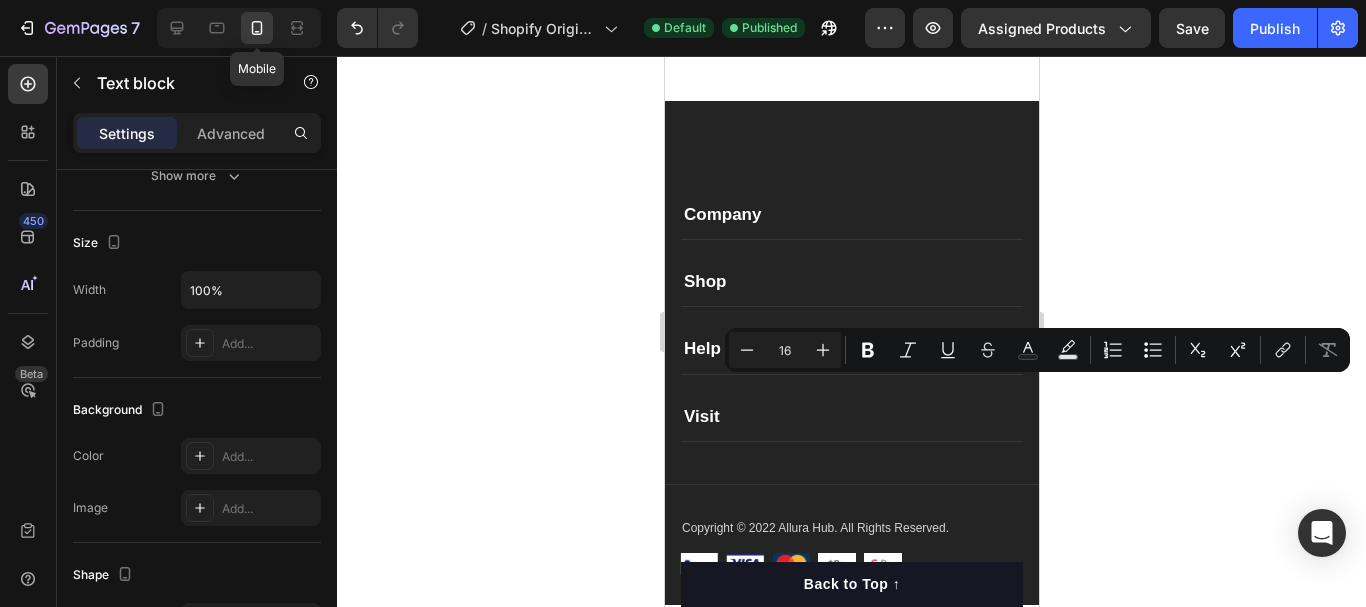 type on "14" 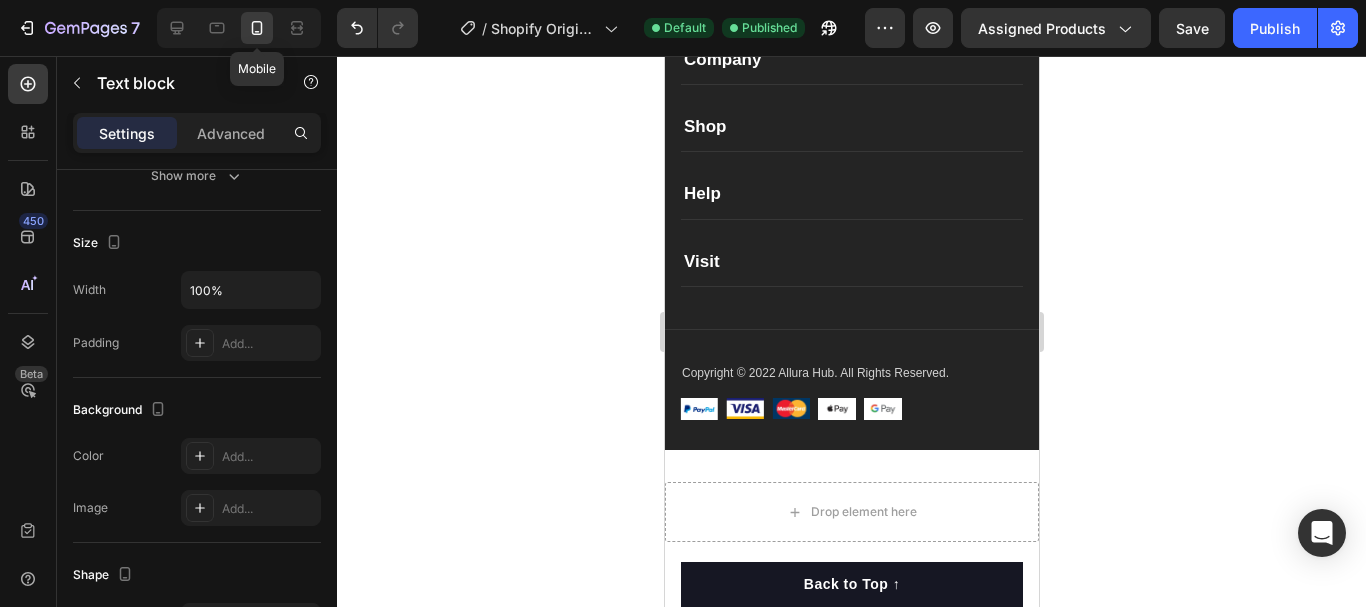 scroll, scrollTop: 5740, scrollLeft: 0, axis: vertical 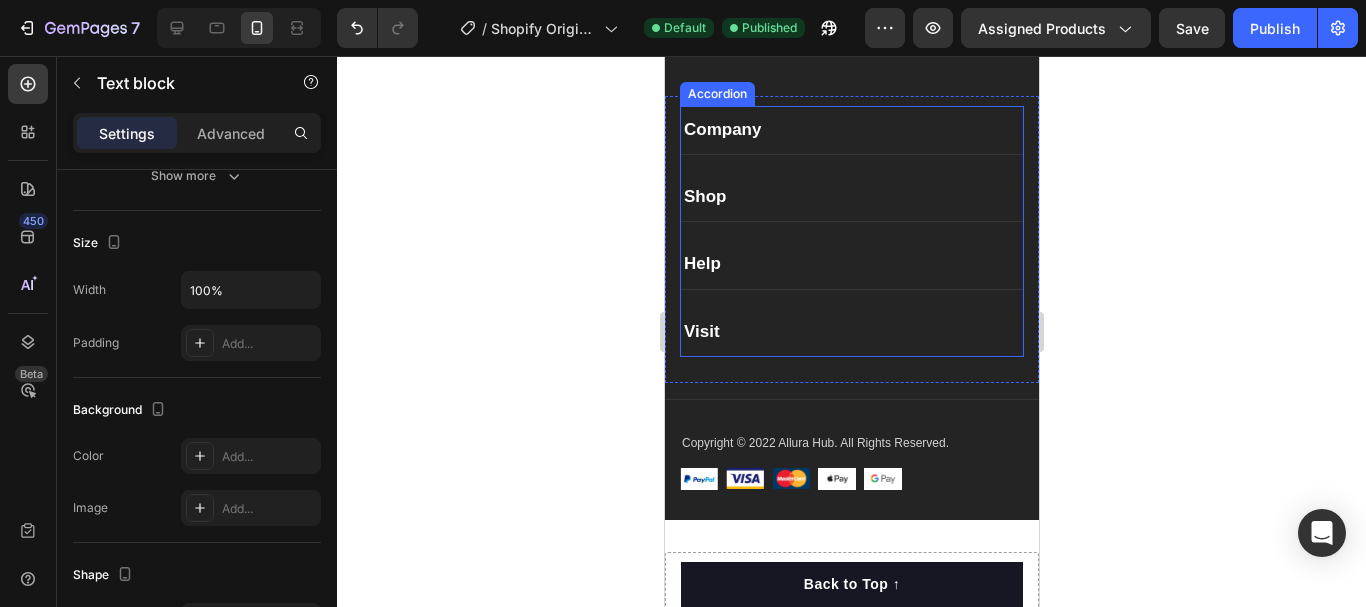 click on "Company" at bounding box center [851, 130] 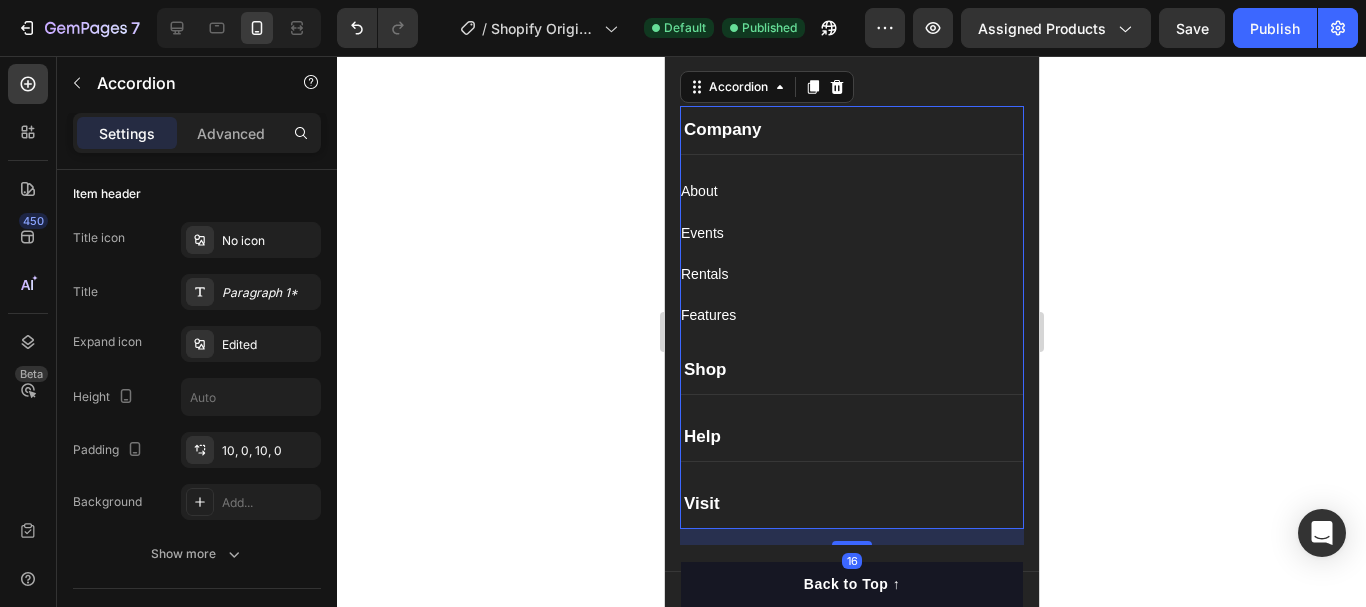 scroll, scrollTop: 0, scrollLeft: 0, axis: both 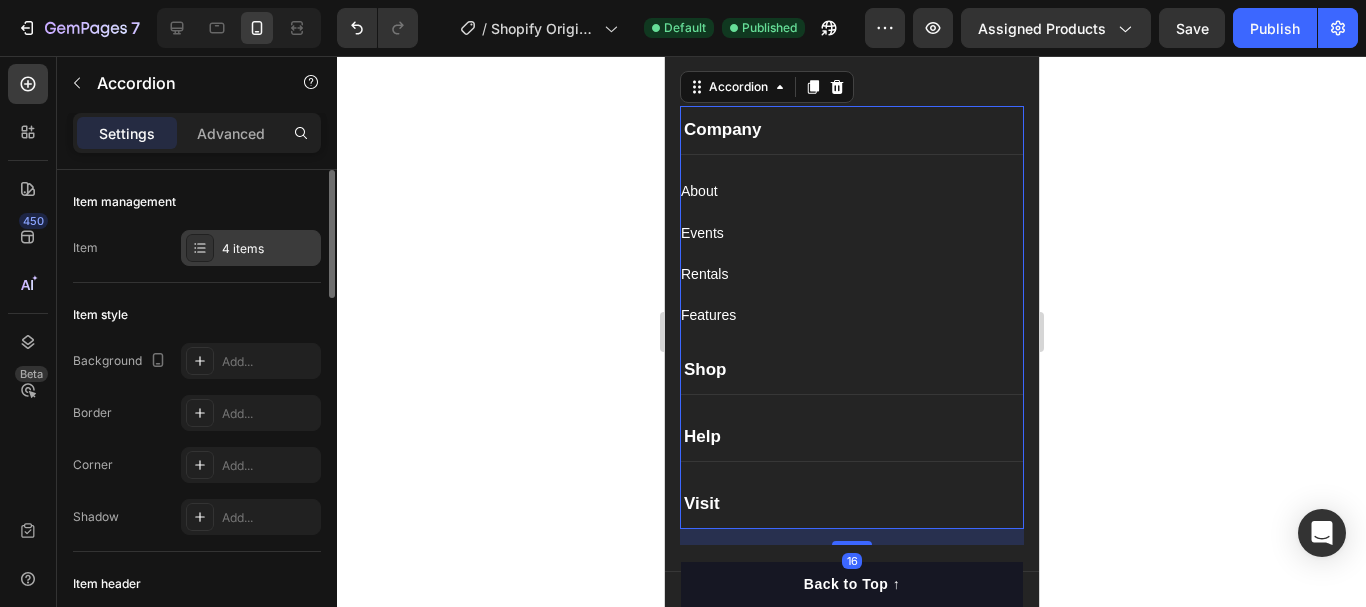 click 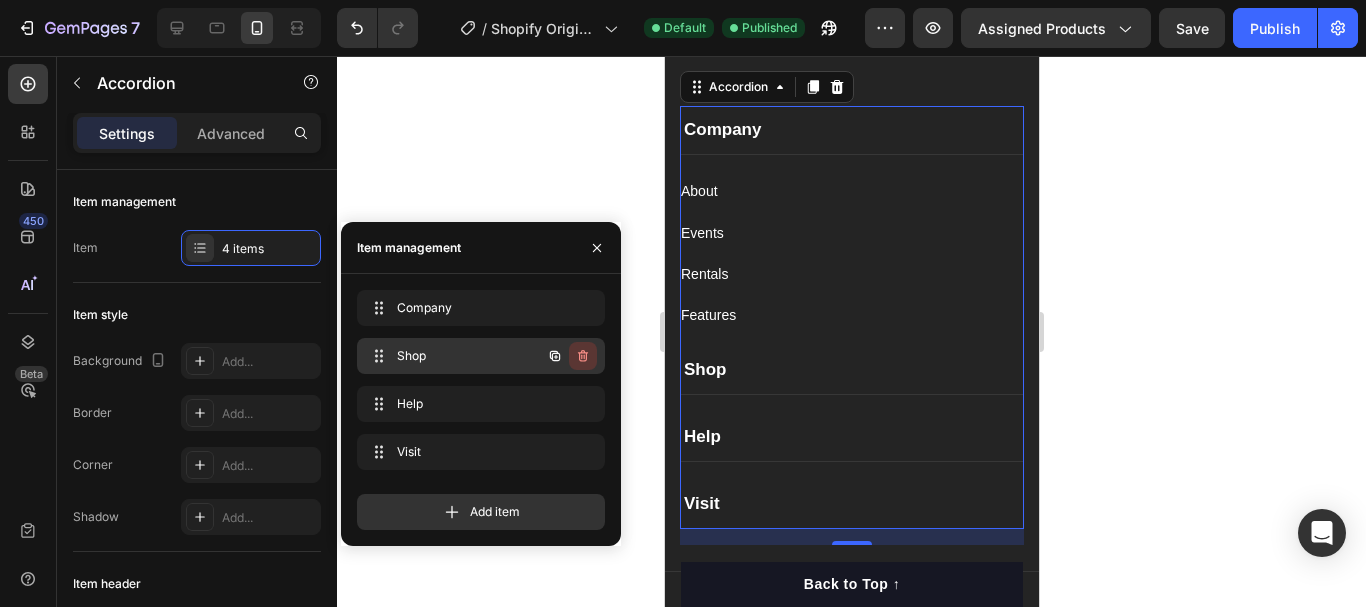 click 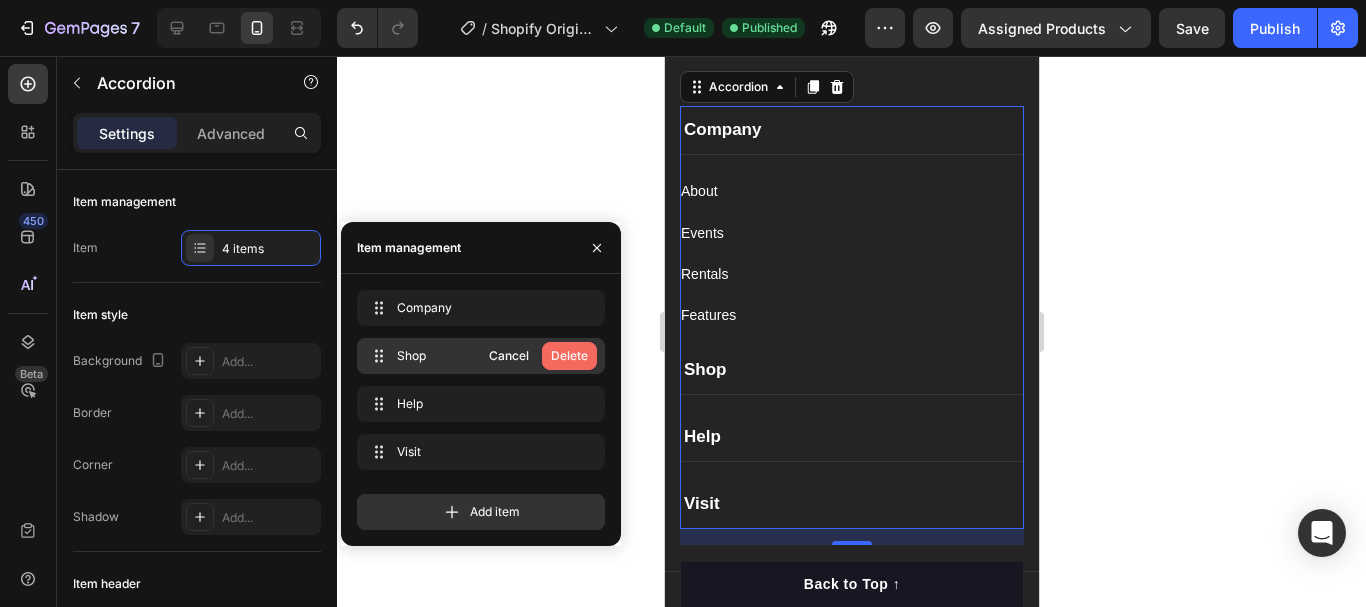 click on "Delete" at bounding box center [569, 356] 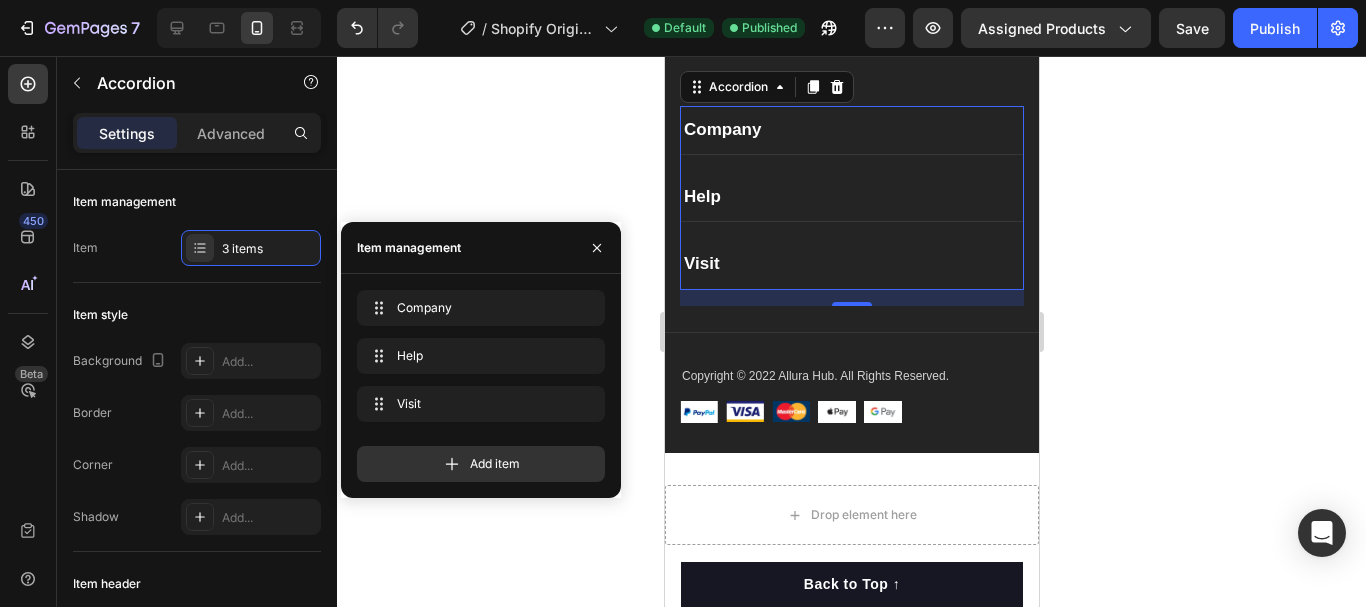 click on "Company" at bounding box center [721, 130] 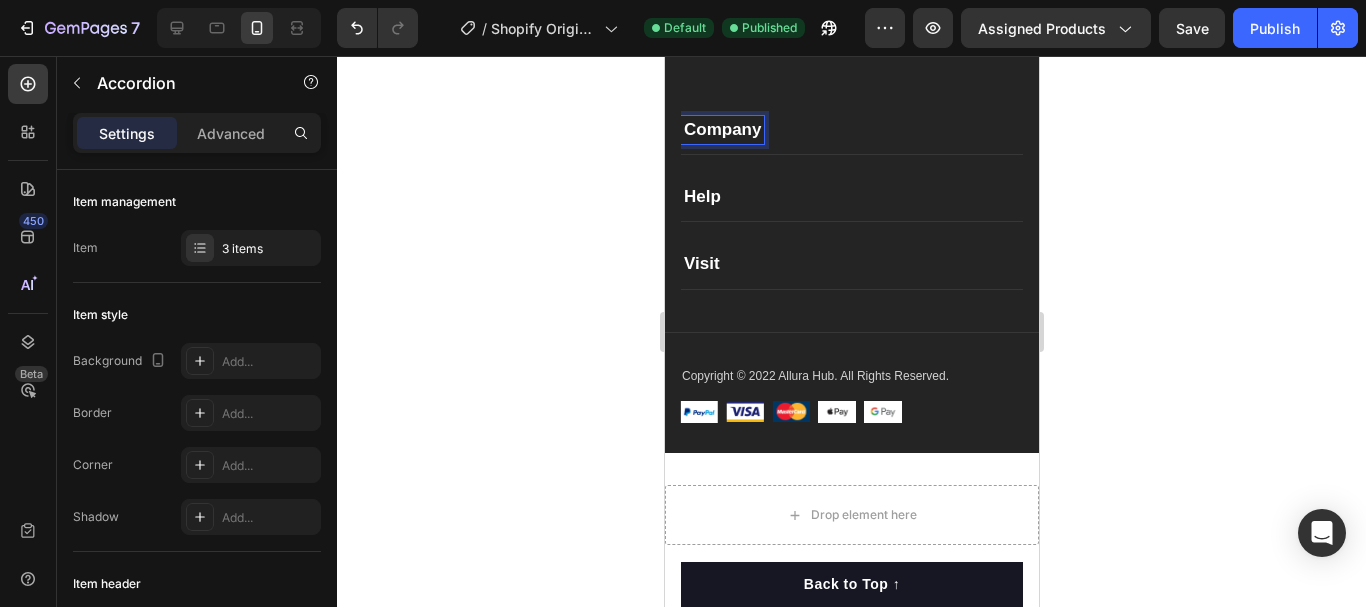 click on "Company" at bounding box center (721, 130) 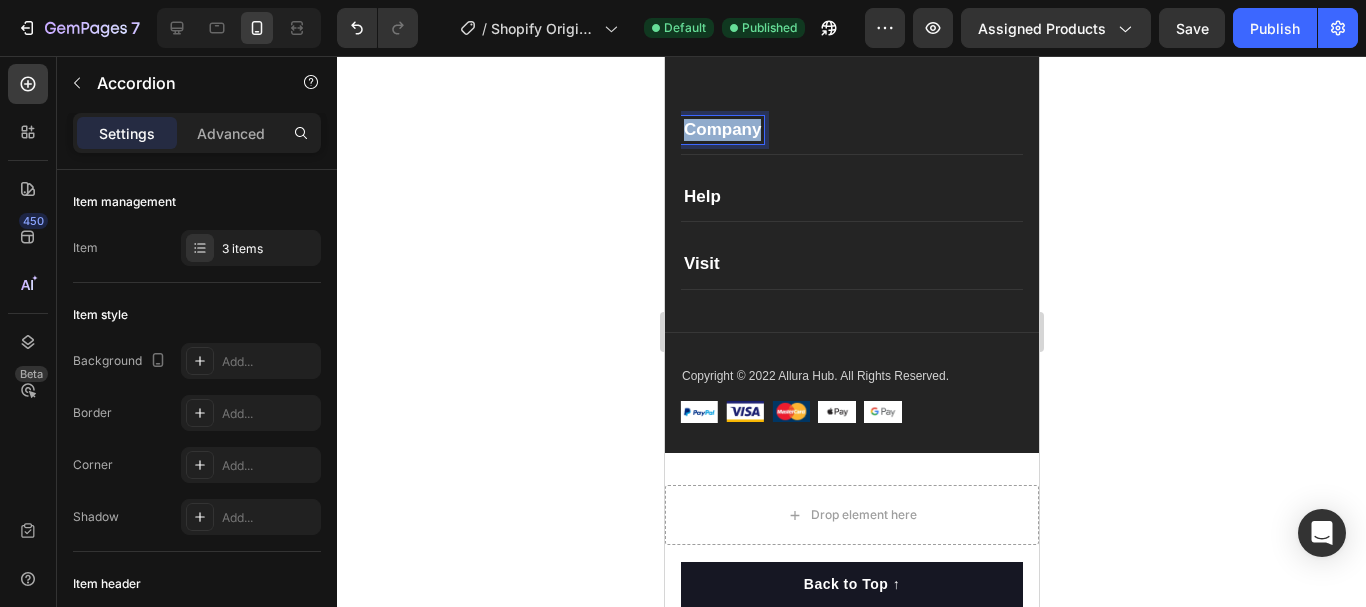 click on "Company" at bounding box center (721, 130) 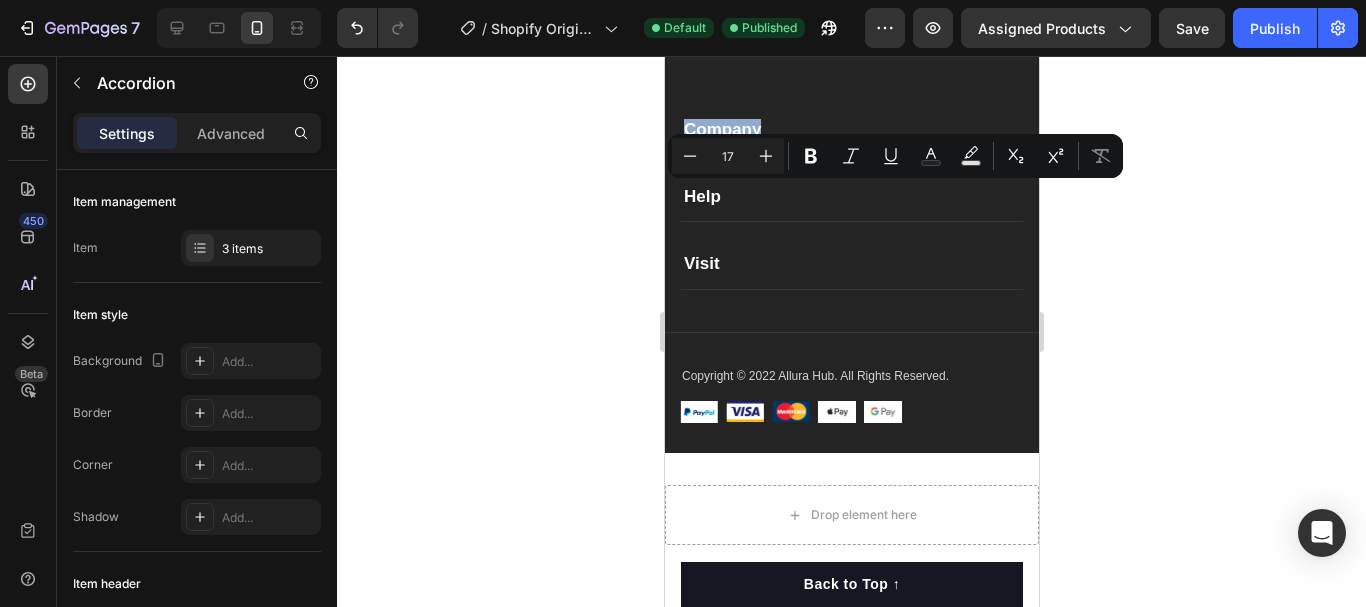 click on "Company" at bounding box center [851, 130] 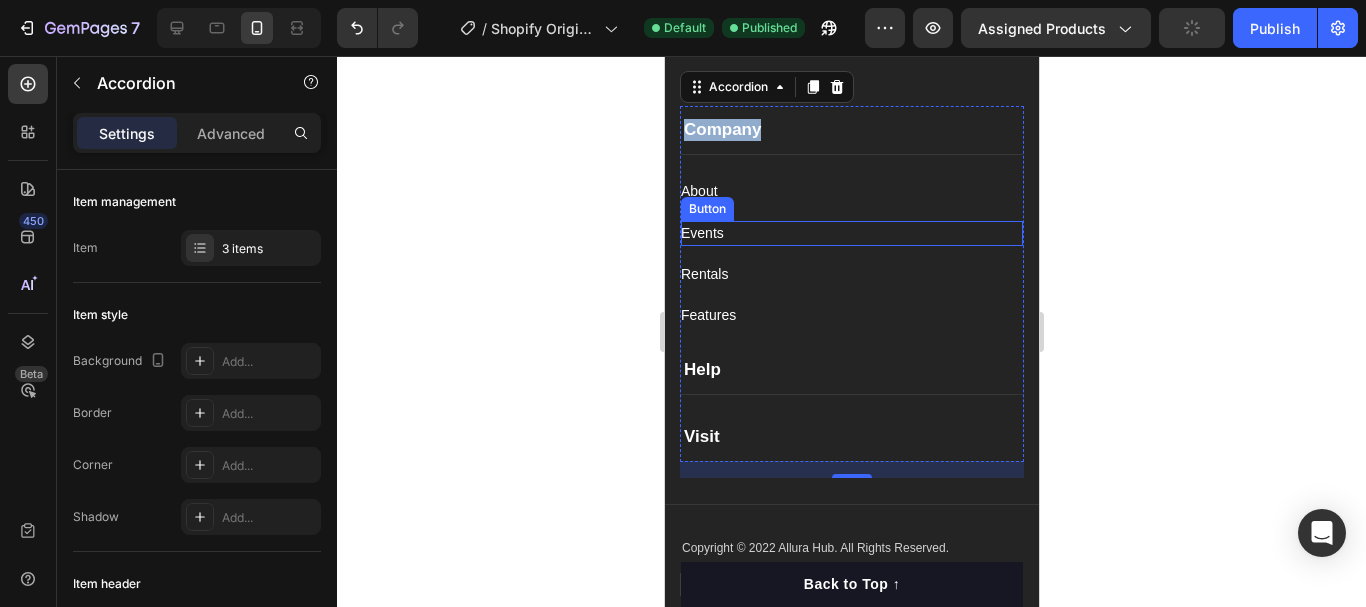 click on "Events Button" at bounding box center [851, 233] 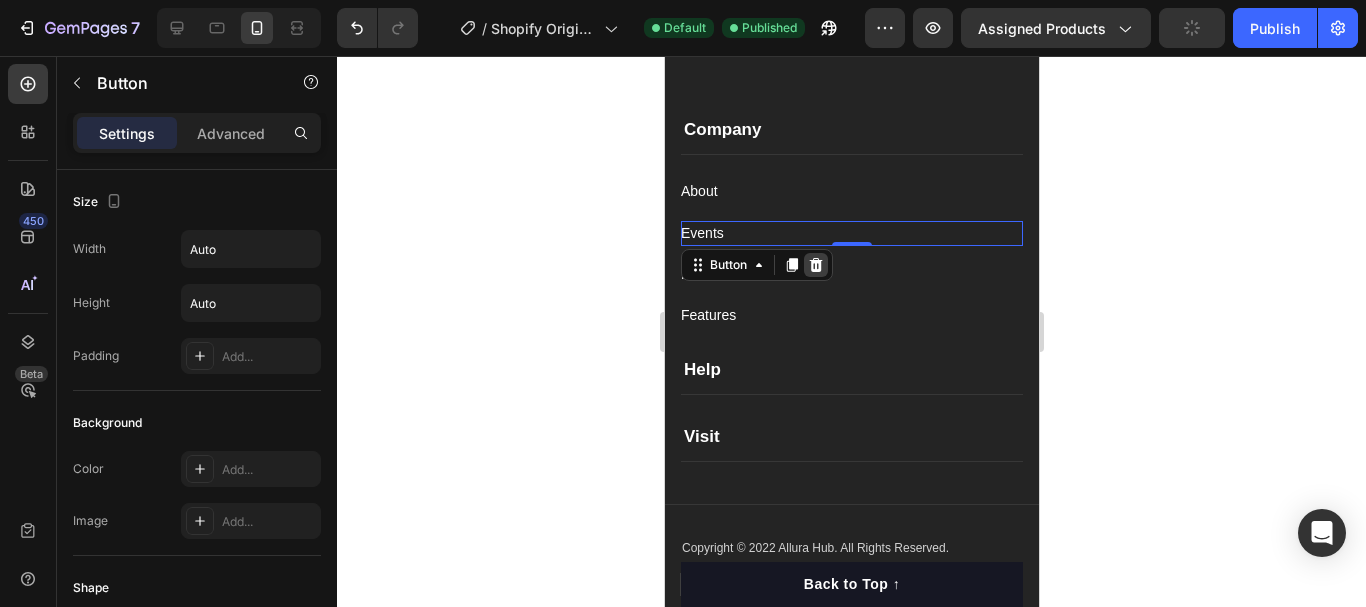 click 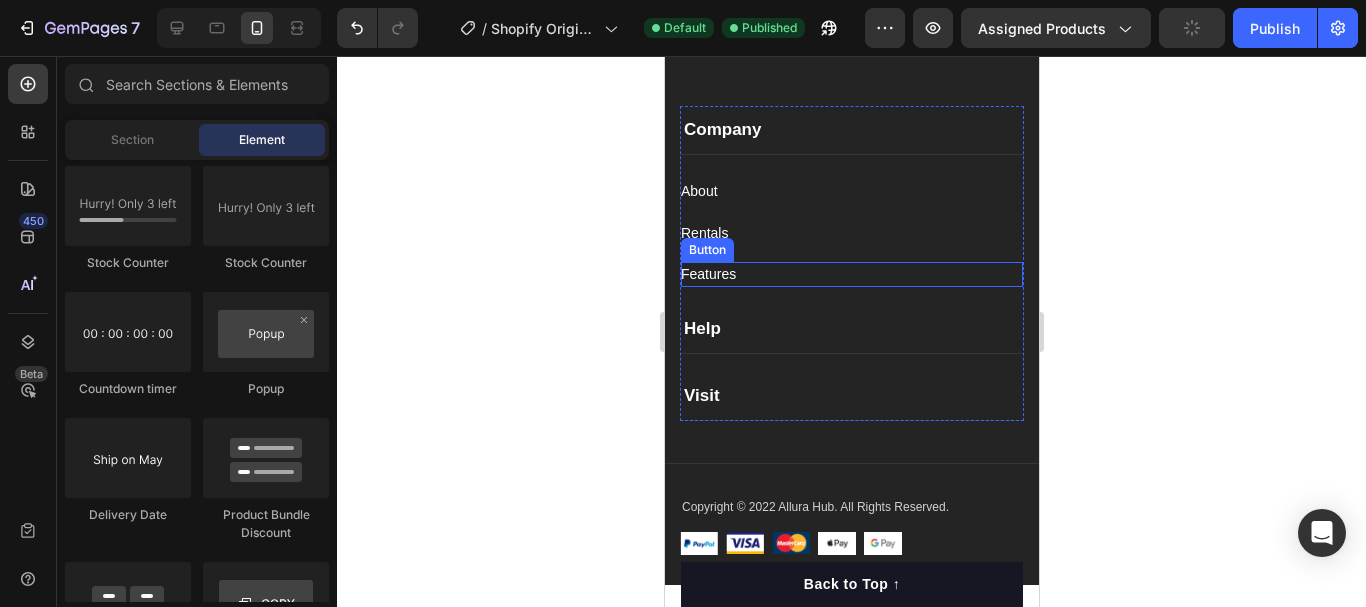 click on "Features Button" at bounding box center [851, 274] 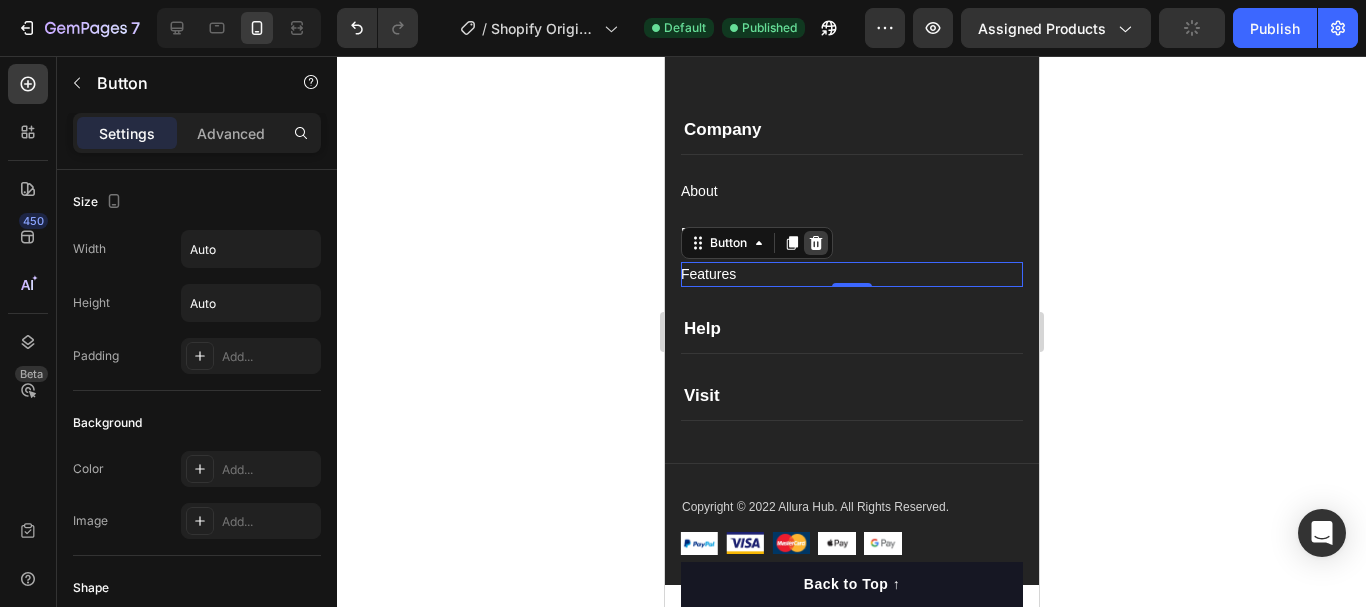 click 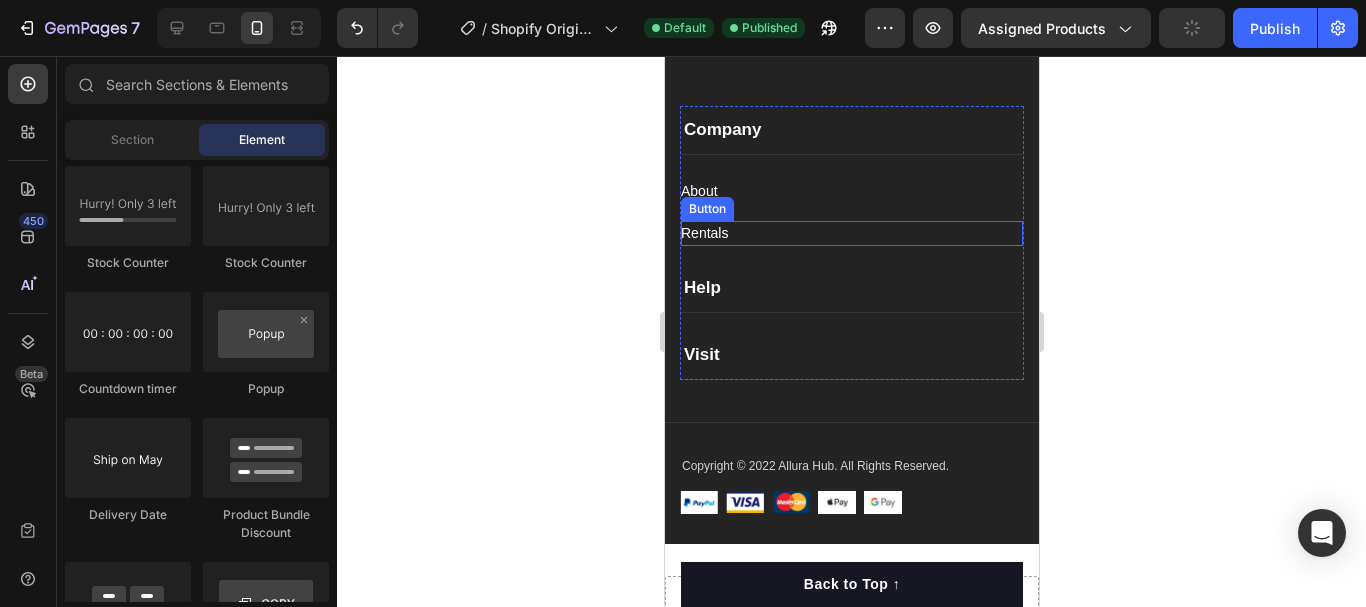 click on "Rentals Button" at bounding box center (851, 233) 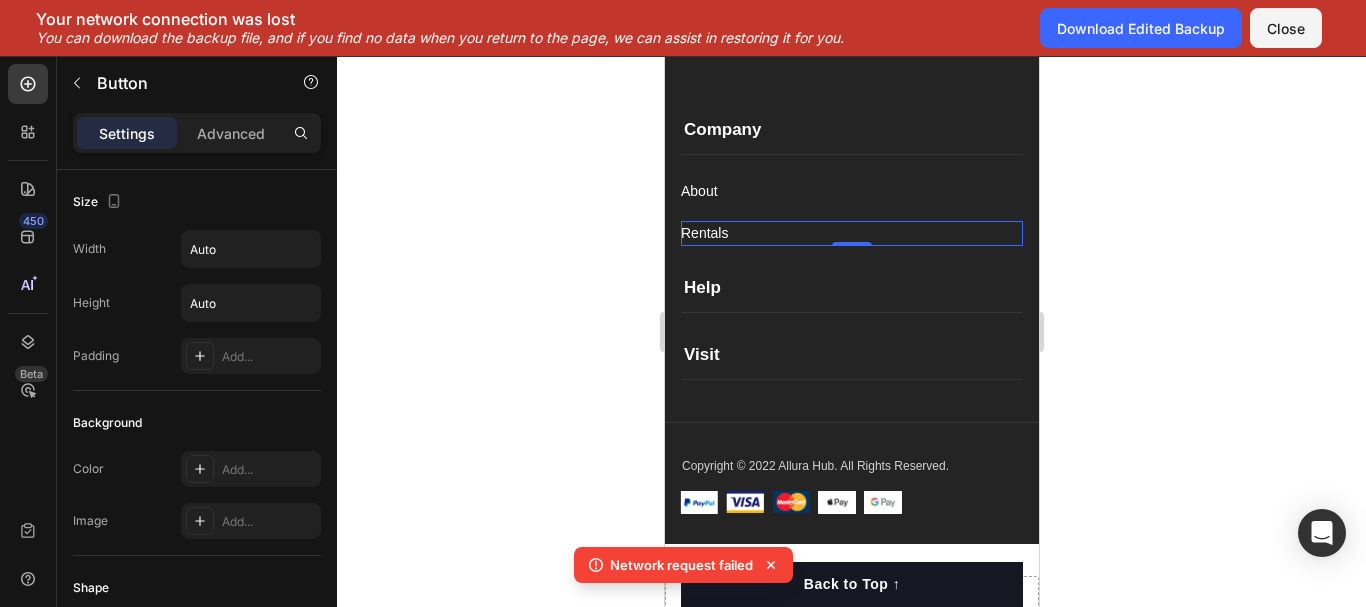 click on "Rentals Button   0" at bounding box center [851, 233] 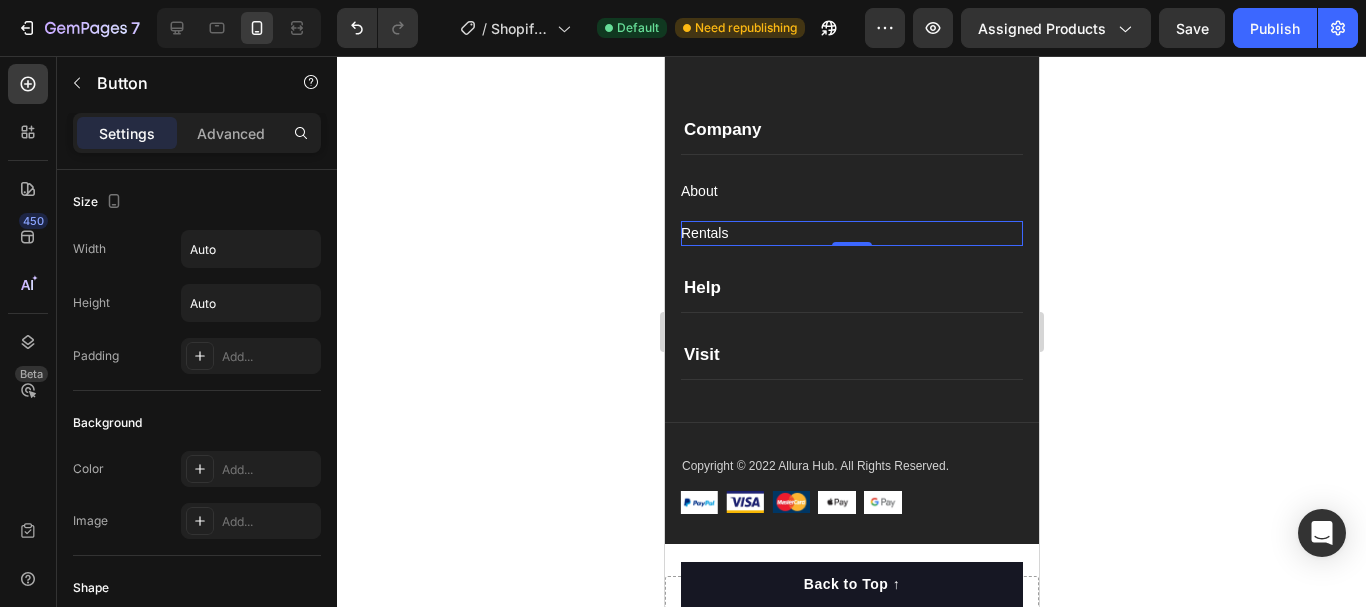 click on "Rentals Button   0" at bounding box center [851, 233] 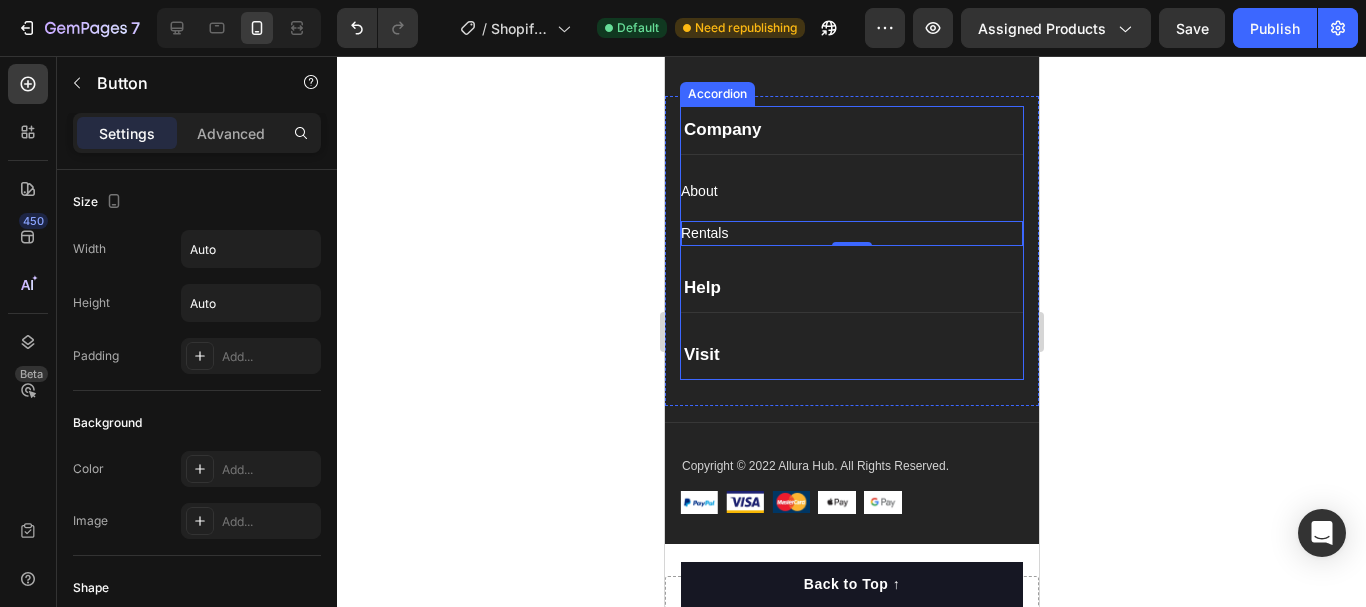 click on "Company About Button Rentals Button   0 Help Visit" at bounding box center (851, 243) 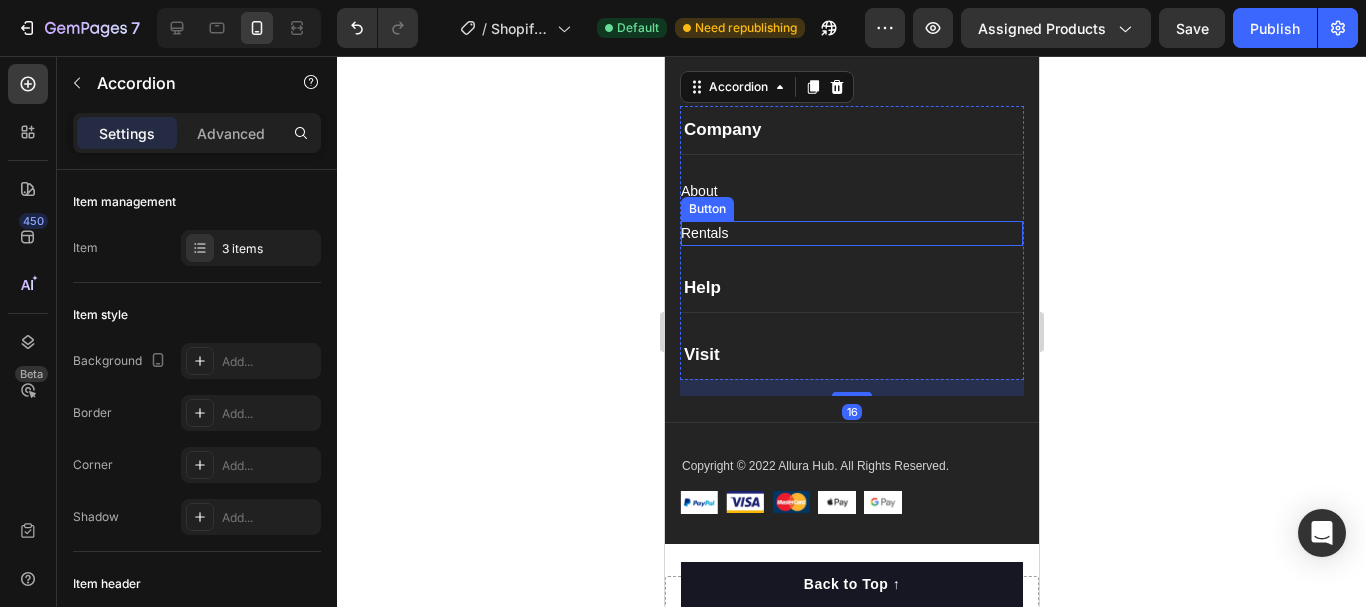 click on "Rentals Button" at bounding box center (851, 233) 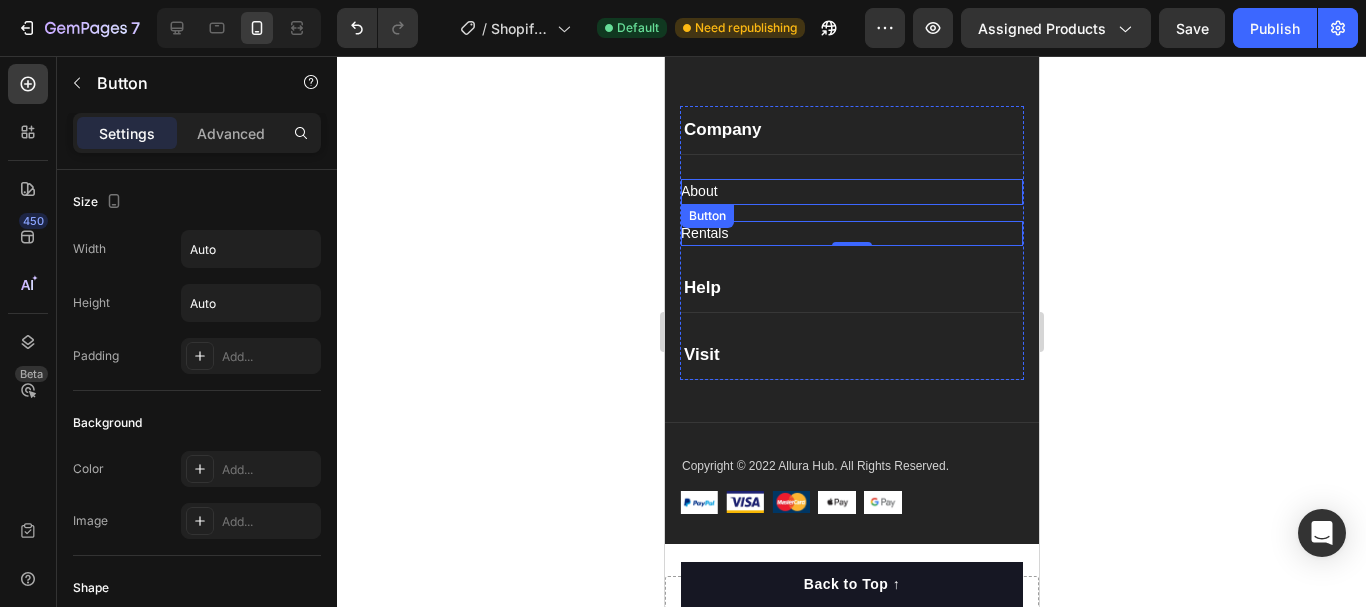 click on "About Button" at bounding box center [851, 191] 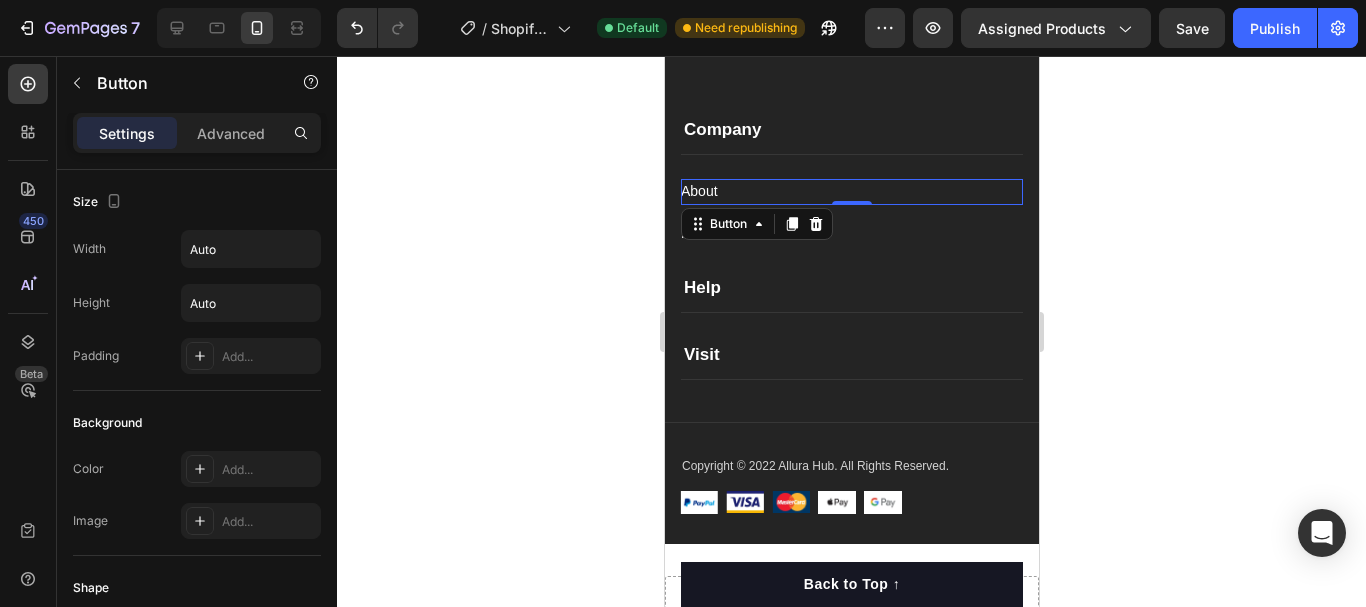 click on "About Button   0" at bounding box center (851, 191) 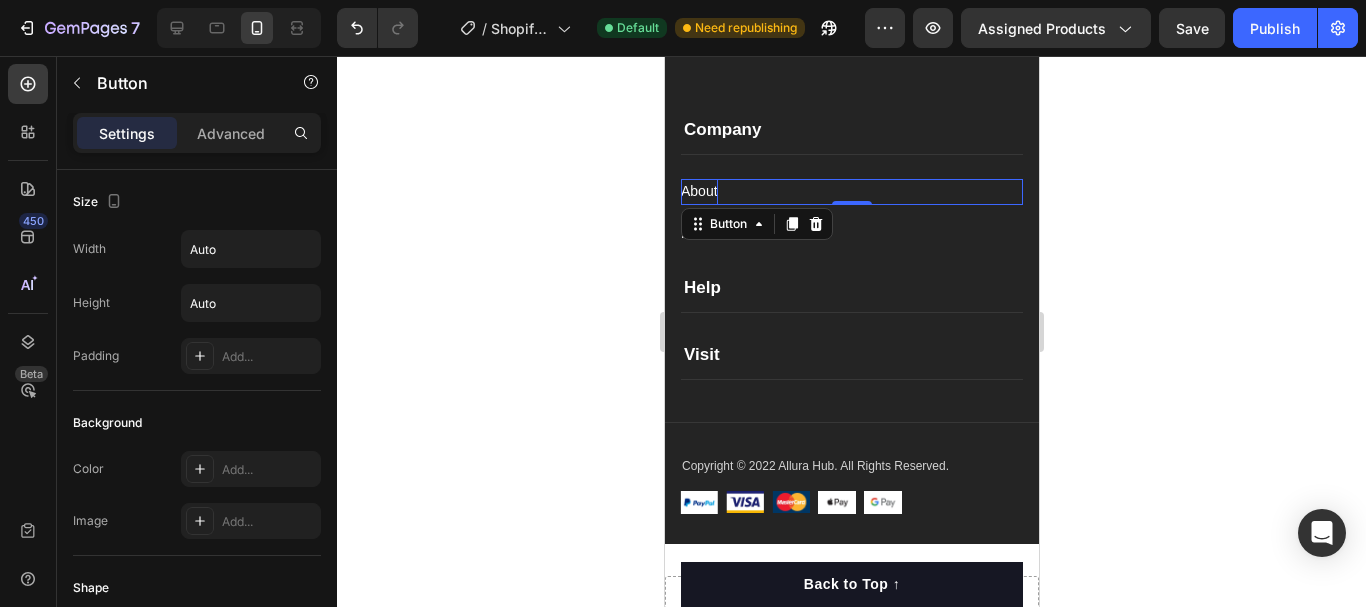 click on "About" at bounding box center [698, 191] 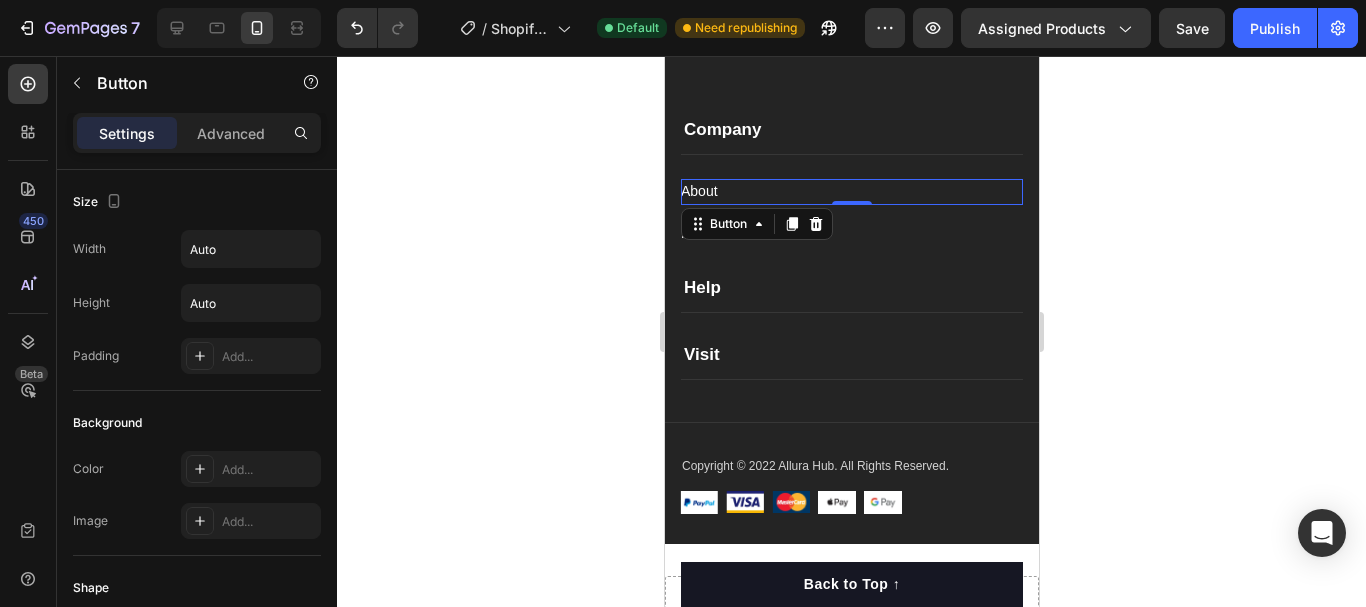 click on "About Button   0" at bounding box center [851, 191] 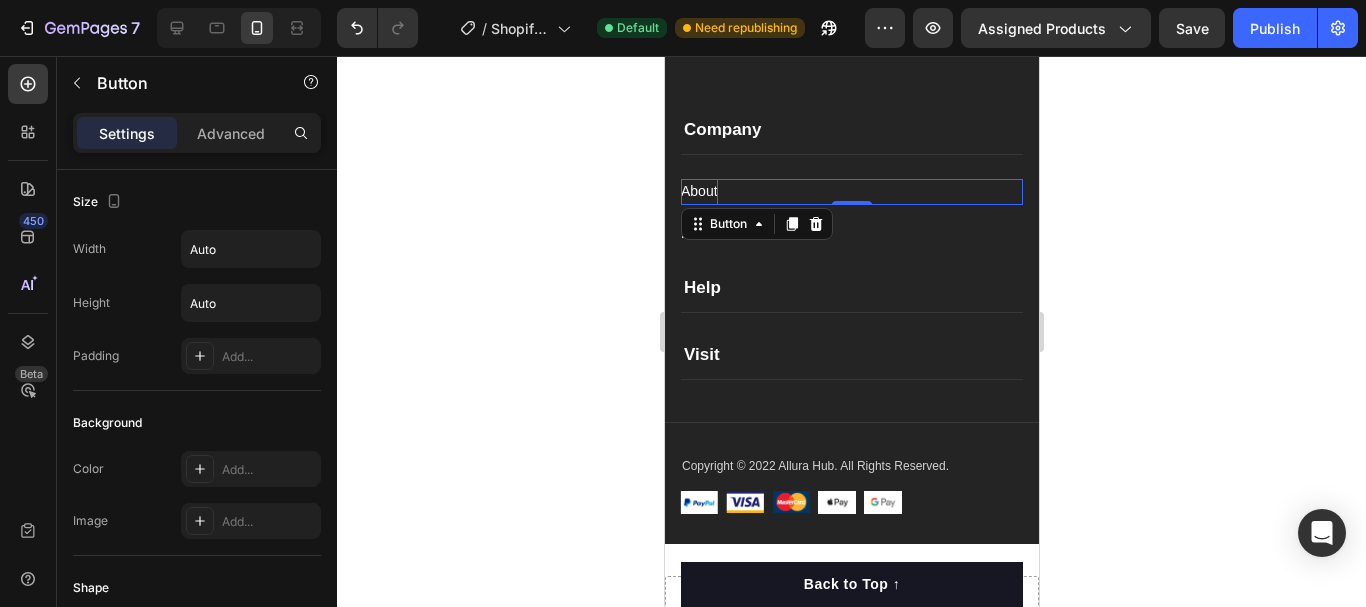 click on "About" at bounding box center (698, 191) 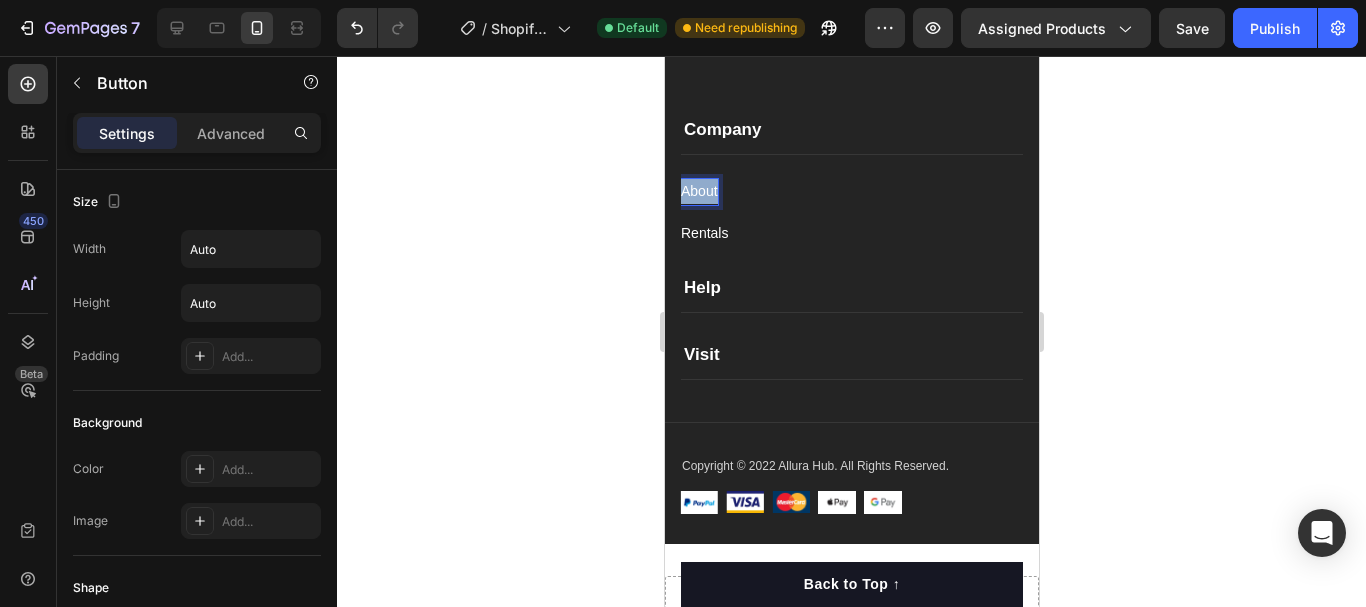 click on "About" at bounding box center (698, 191) 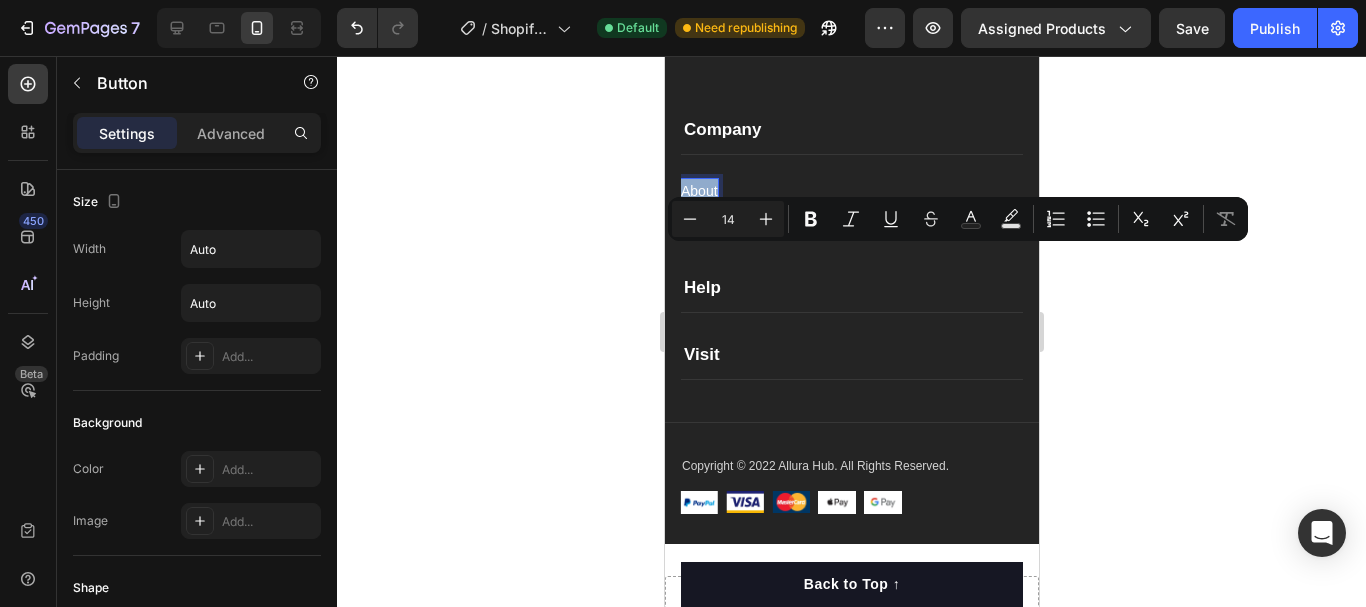 click on "About Button   0" at bounding box center (851, 191) 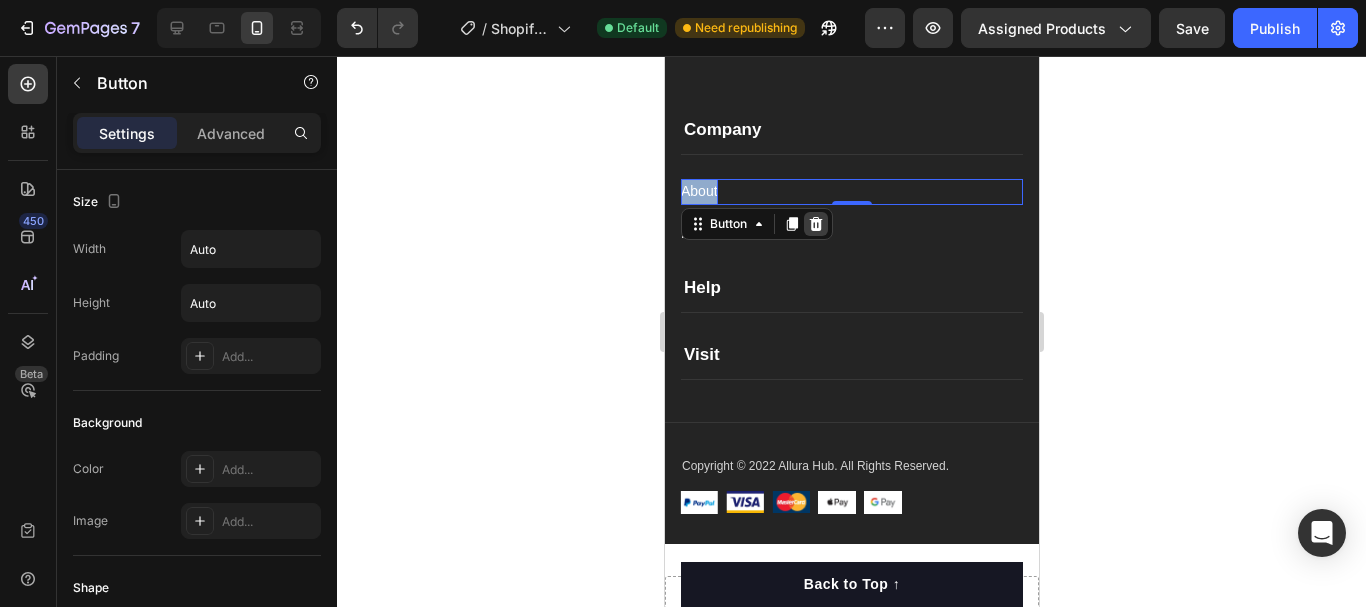 click 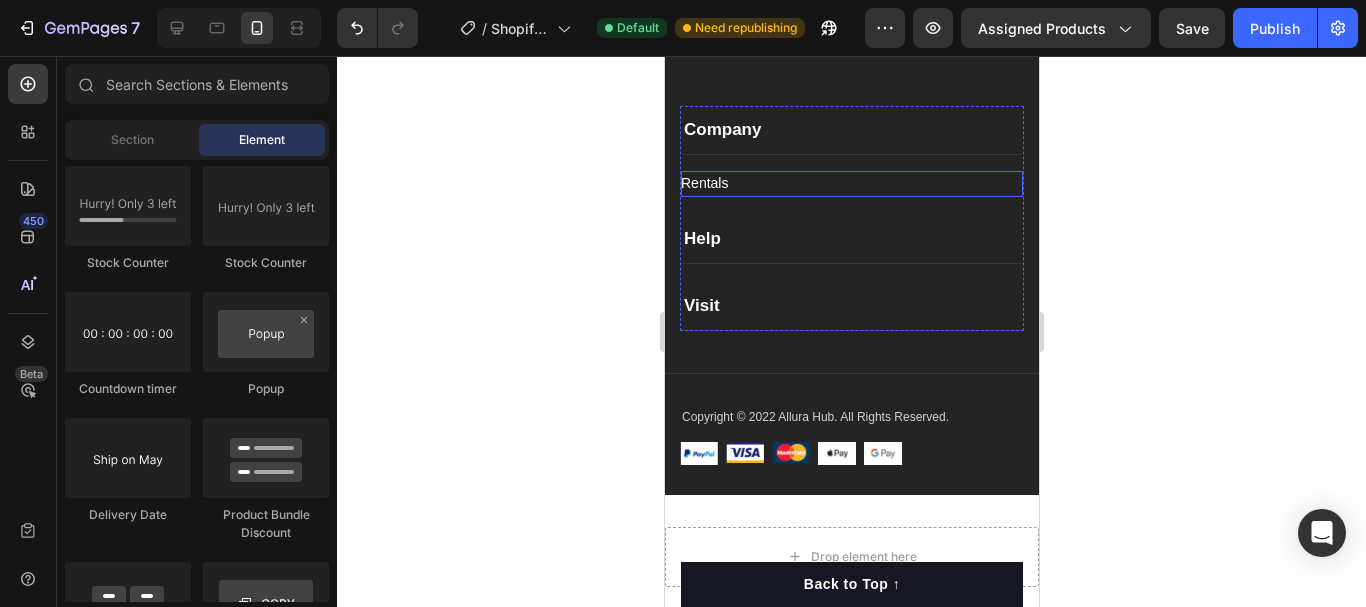 click on "Rentals Button" at bounding box center (851, 183) 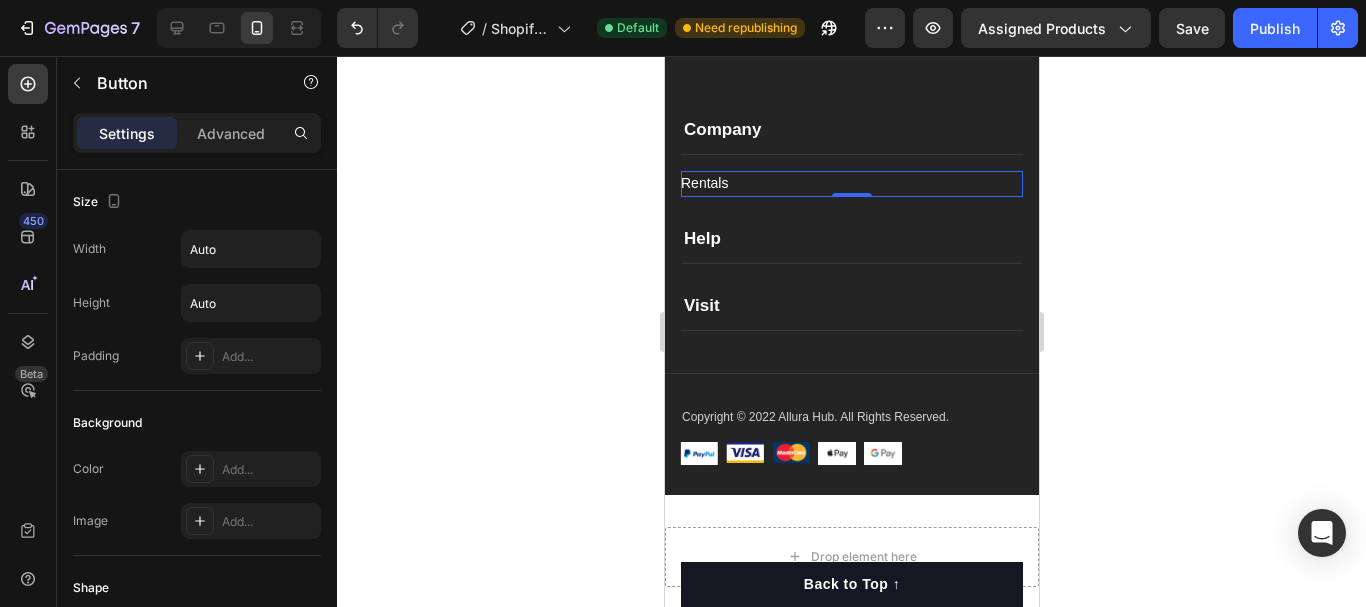 click on "Rentals Button   0" at bounding box center [851, 183] 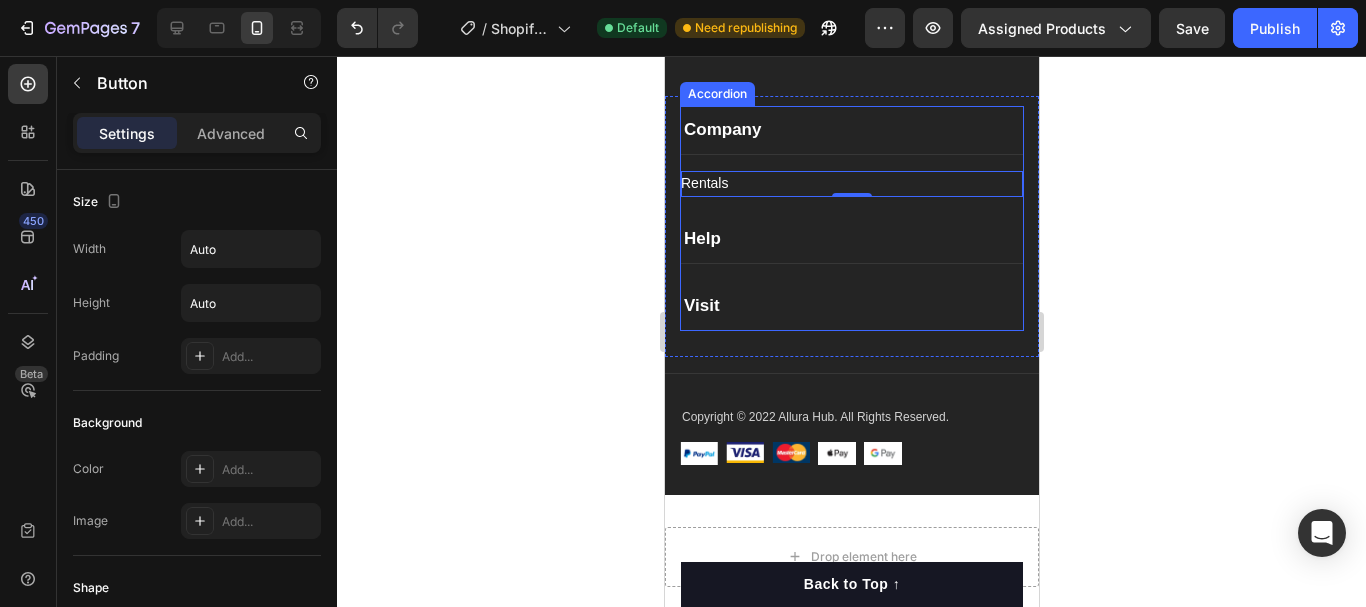 click on "Help" at bounding box center (851, 239) 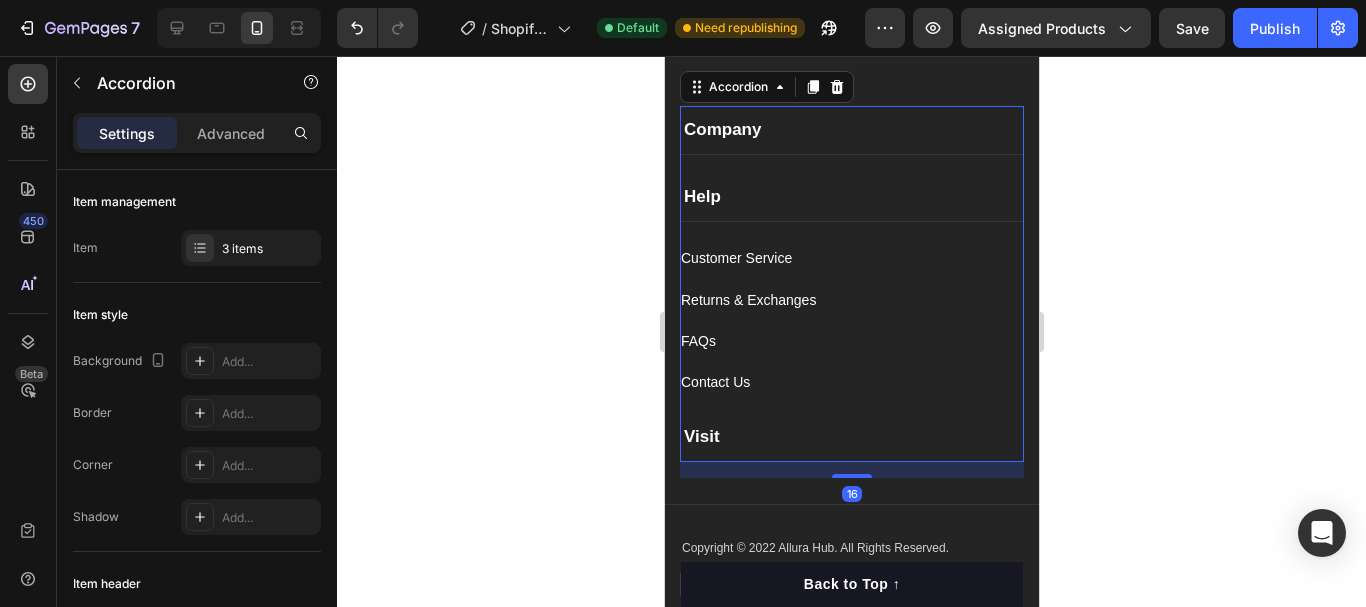 click on "Company Rentals Button Help Customer Service Button Returns & Exchanges Button FAQs Button Contact Us Button Visit" at bounding box center (851, 284) 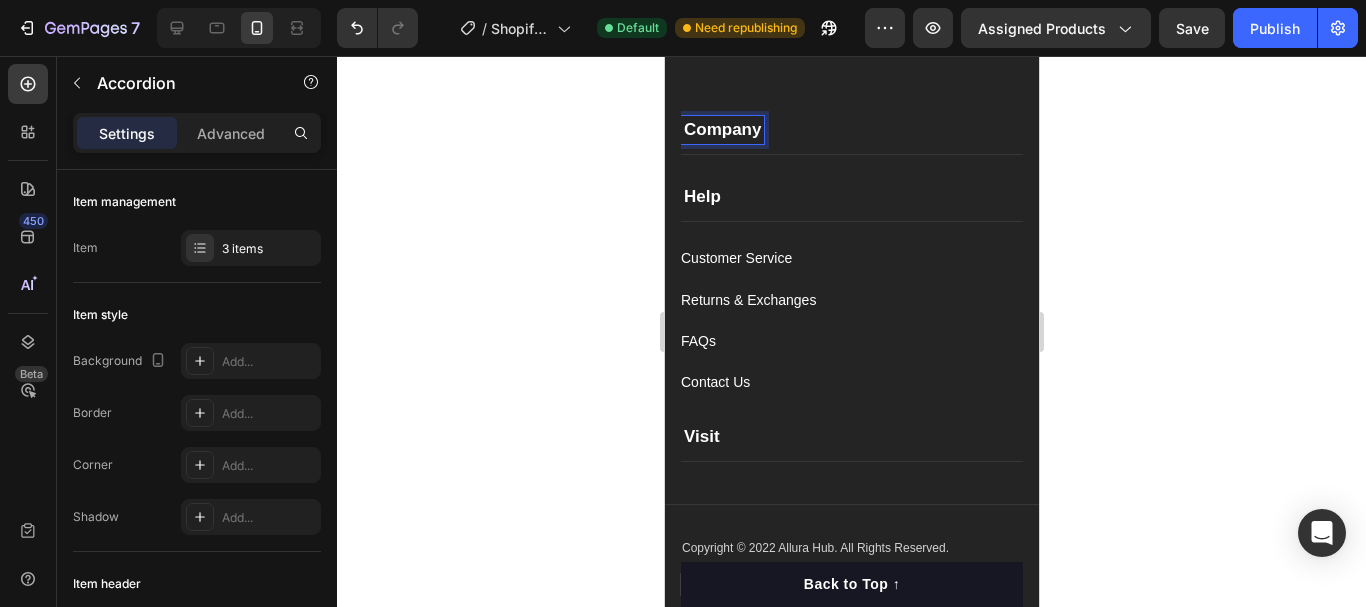 click on "Company" at bounding box center (851, 130) 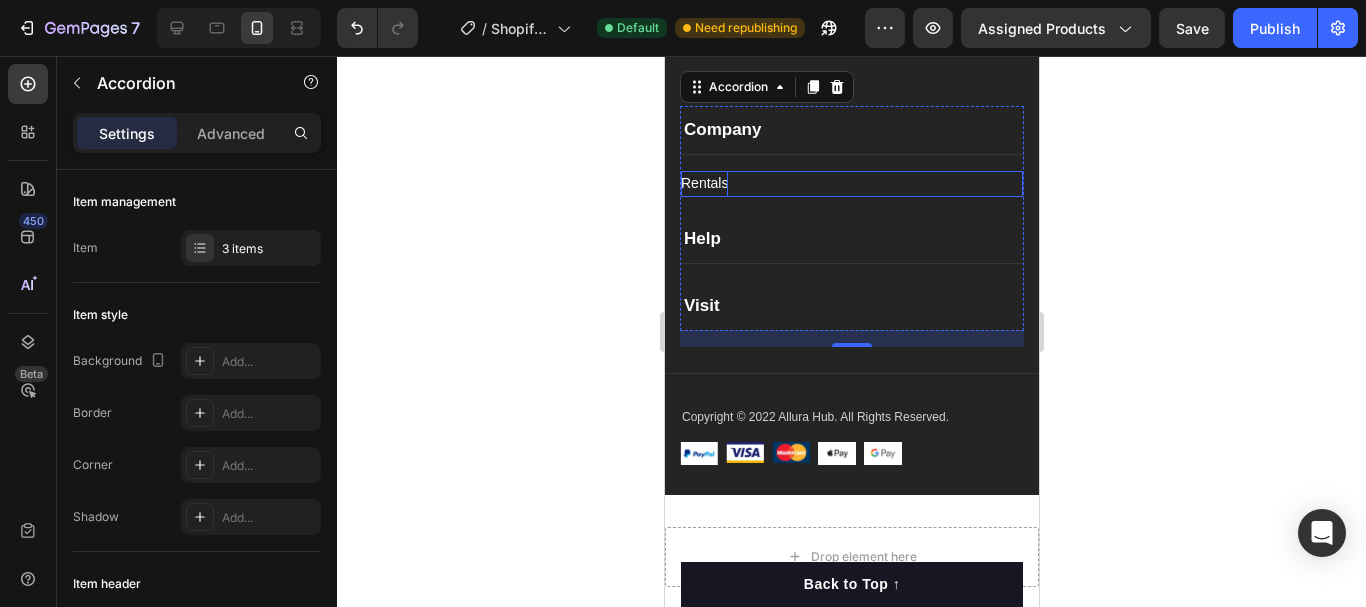 click on "Rentals" at bounding box center [703, 183] 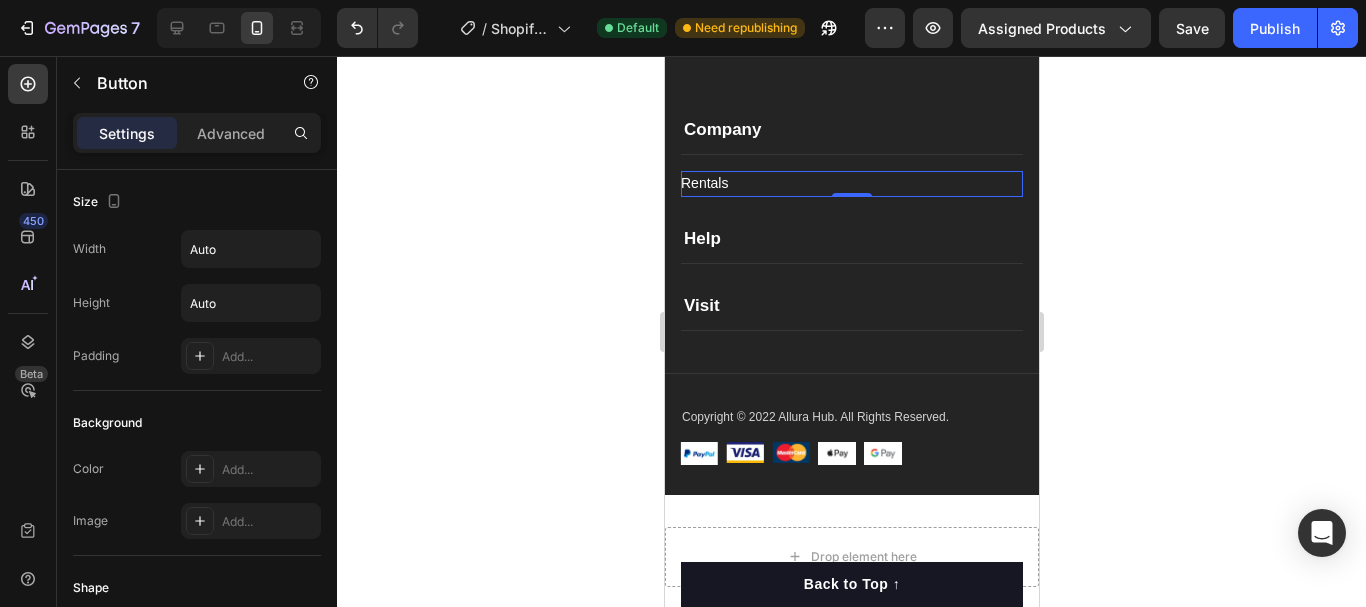 click on "Rentals Button   0" at bounding box center (851, 183) 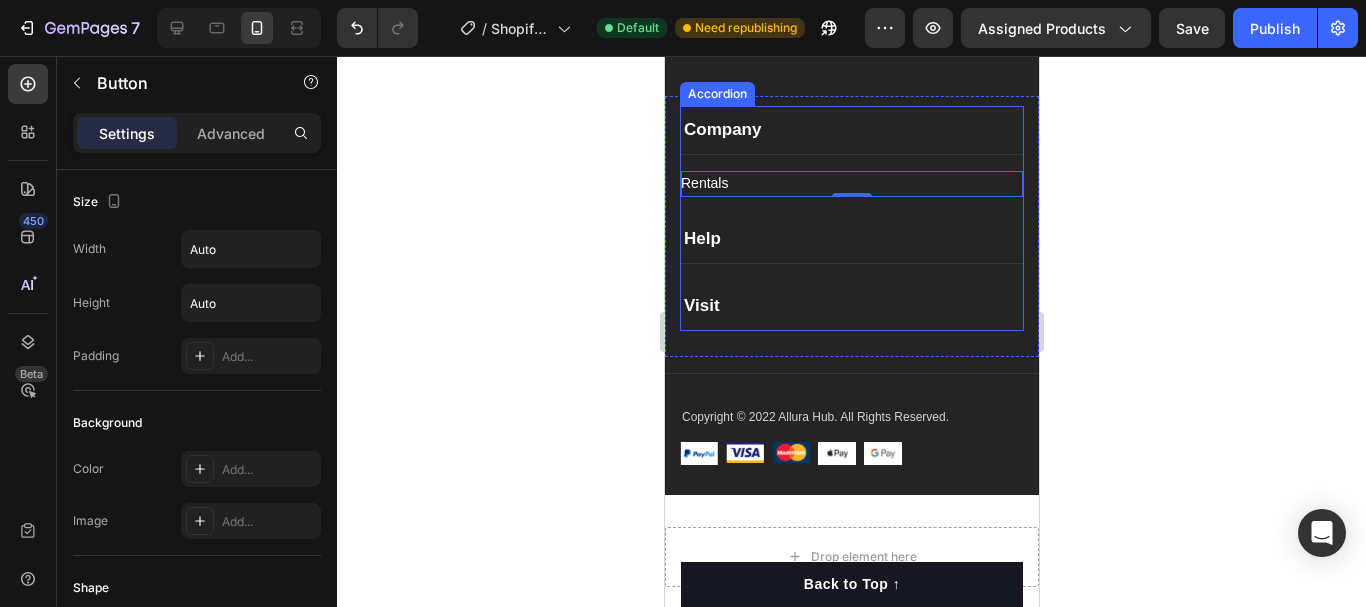 click on "Rentals Button   0" at bounding box center [851, 175] 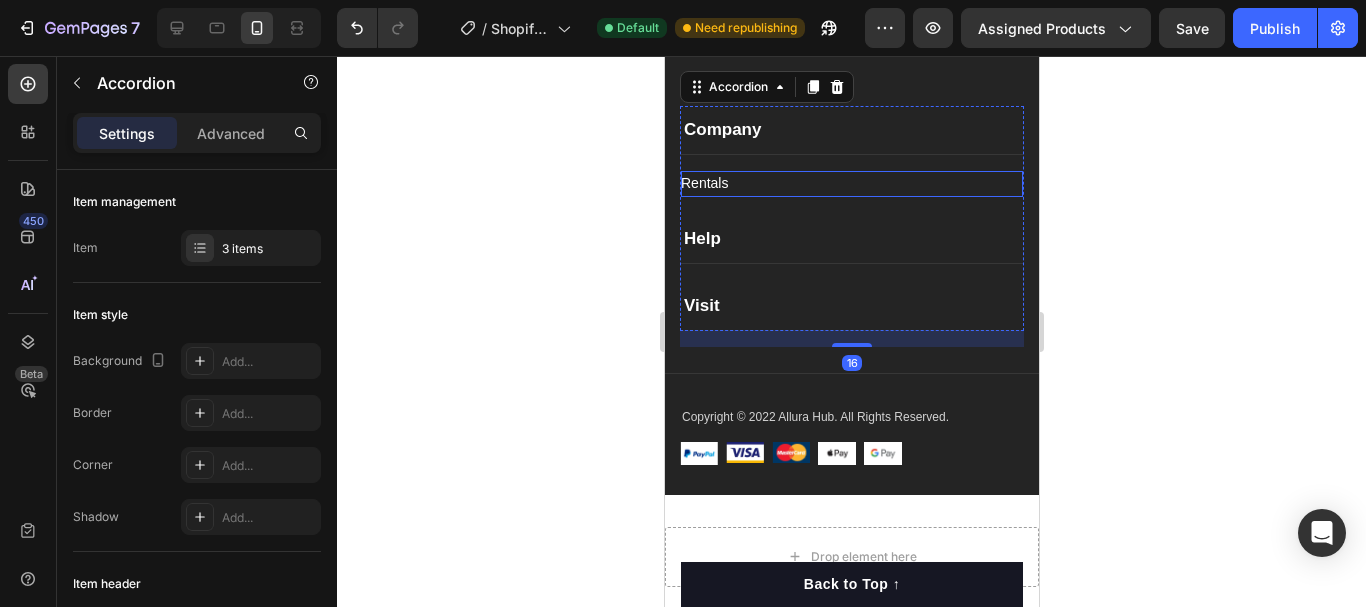 click on "Rentals Button" at bounding box center [851, 183] 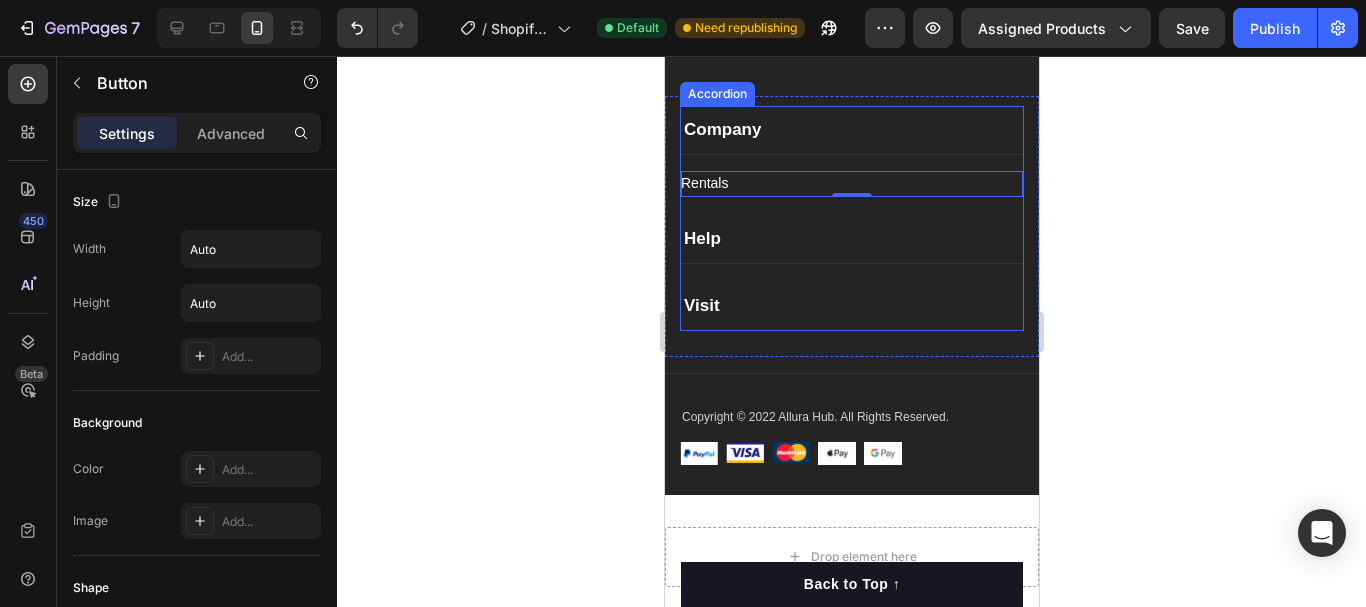 click on "Company" at bounding box center [851, 130] 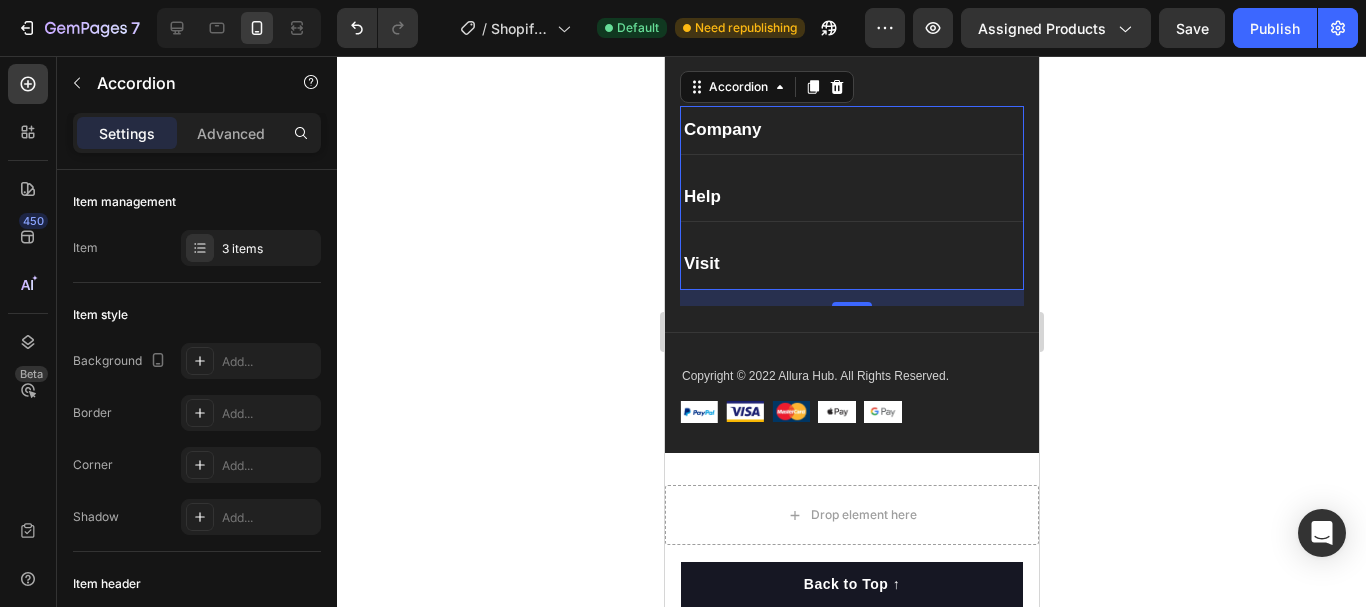 click on "Help" at bounding box center [851, 197] 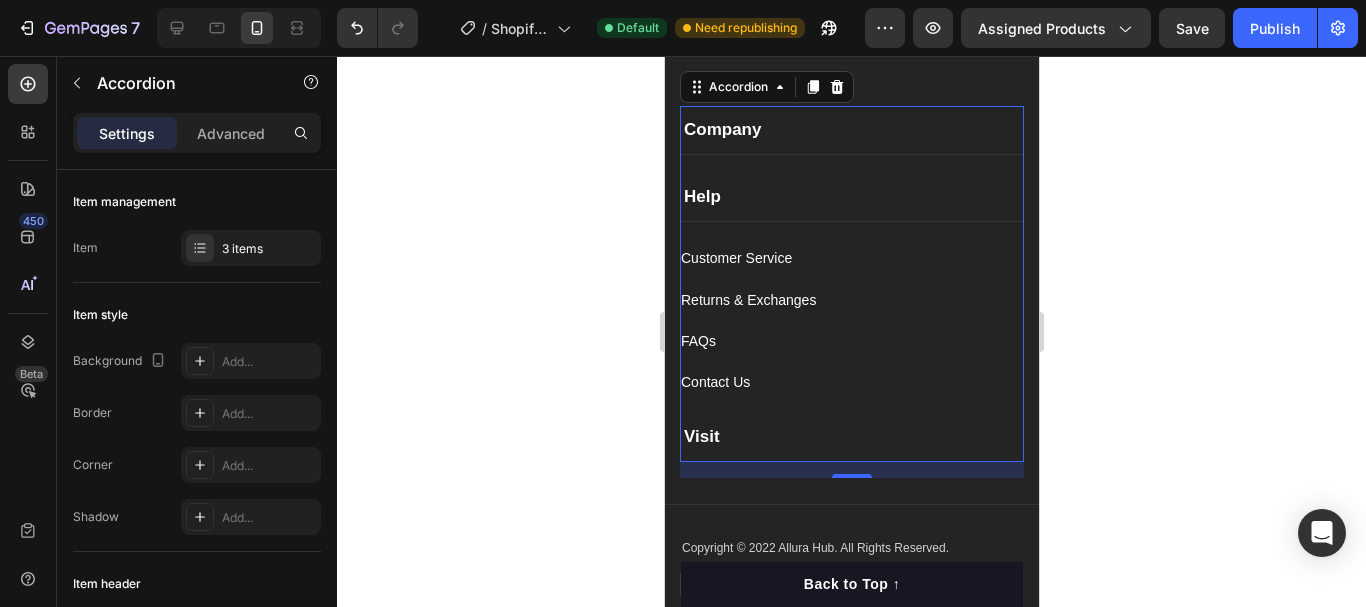 click on "Company" at bounding box center (851, 130) 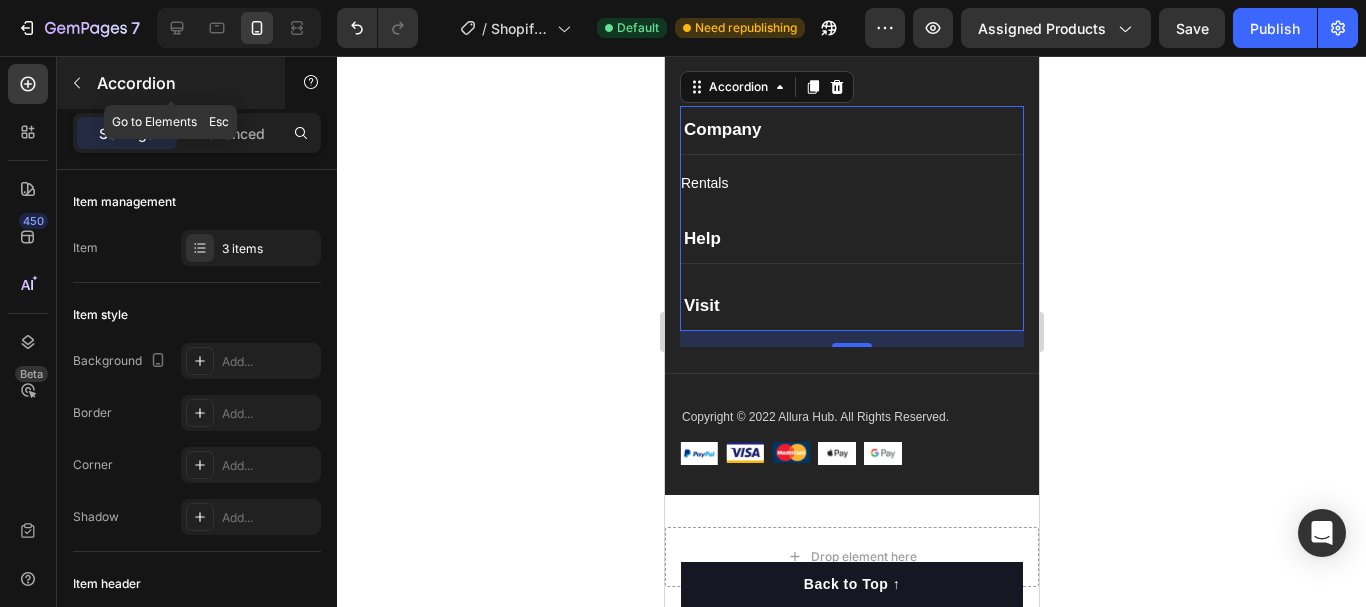 click 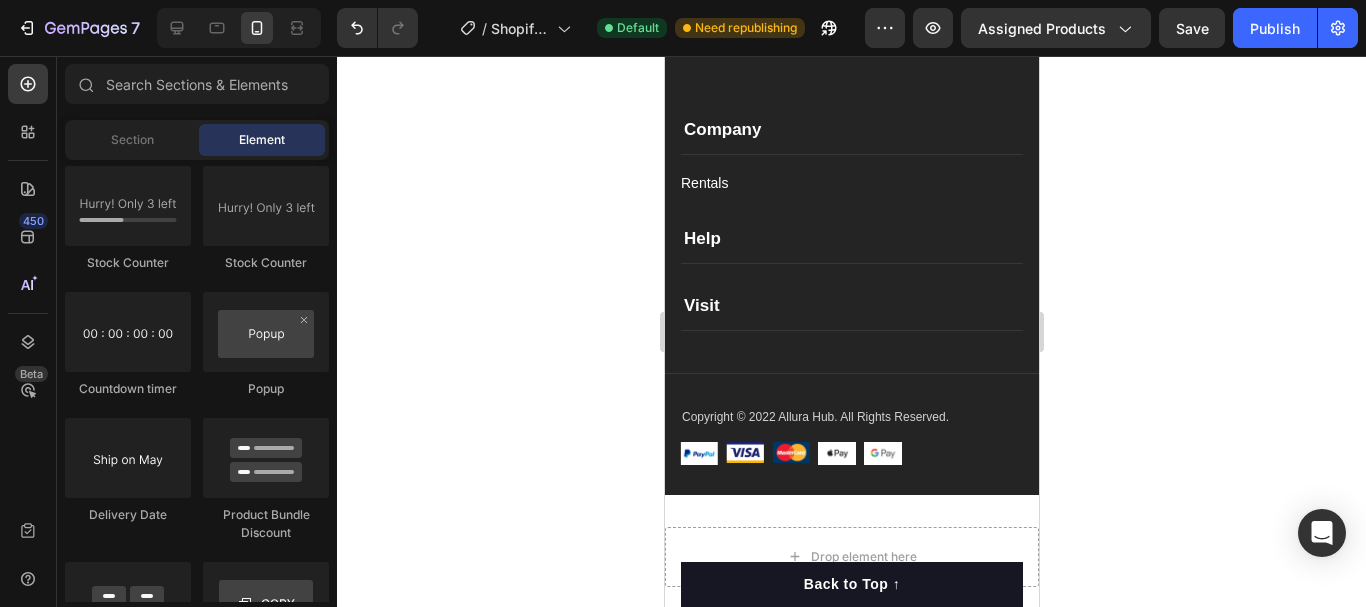 click on "Layout
Row
Row
Row
Row Text
Heading
Text Block Button
Button
Button Media
Image
Image
Video
Video Banner
Hero Banner" at bounding box center [197, -951] 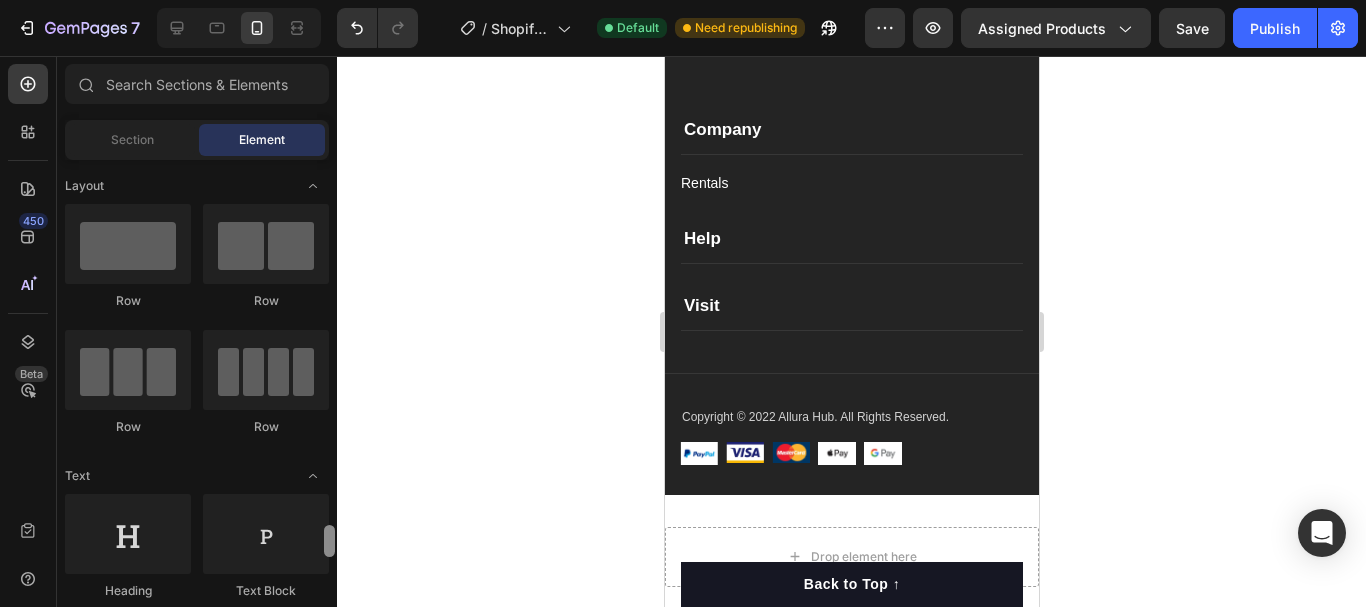 scroll, scrollTop: 341, scrollLeft: 0, axis: vertical 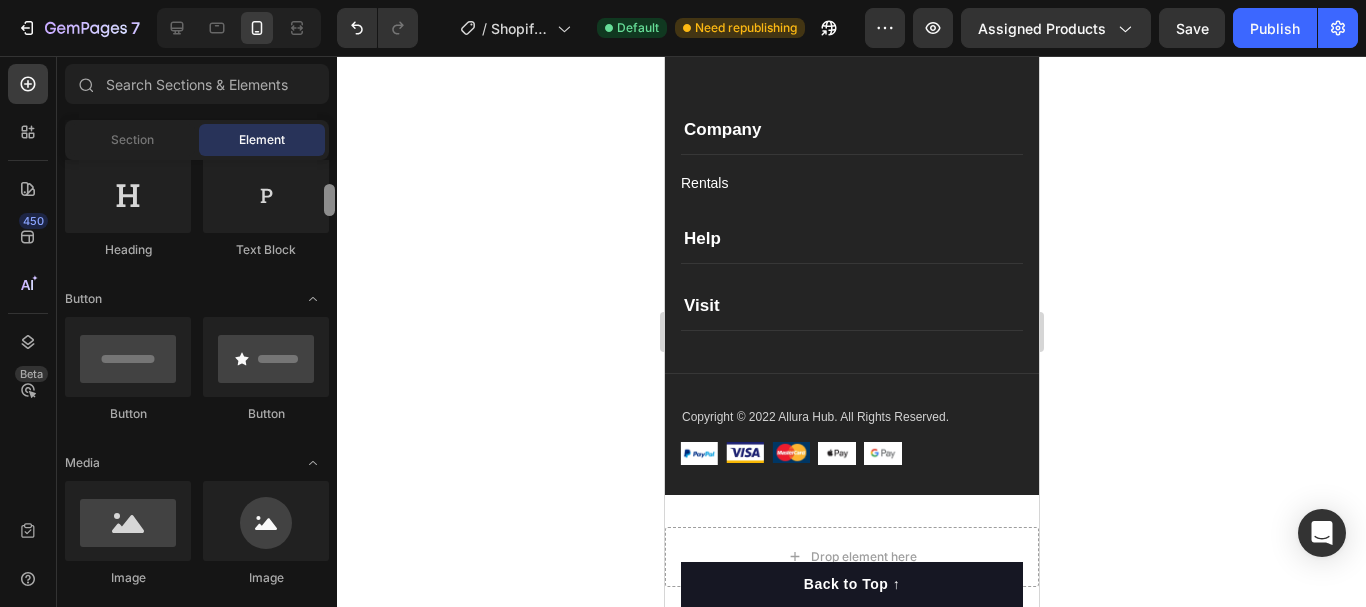 drag, startPoint x: 326, startPoint y: 385, endPoint x: 334, endPoint y: 204, distance: 181.17671 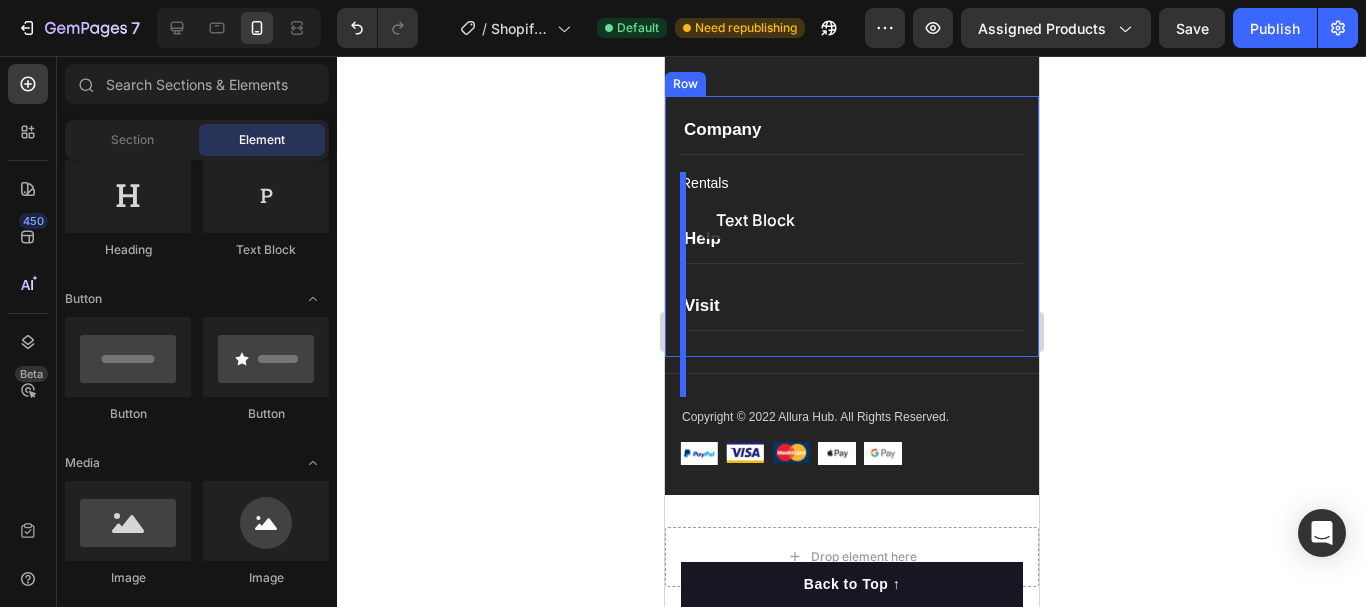 drag, startPoint x: 930, startPoint y: 270, endPoint x: 699, endPoint y: 200, distance: 241.37315 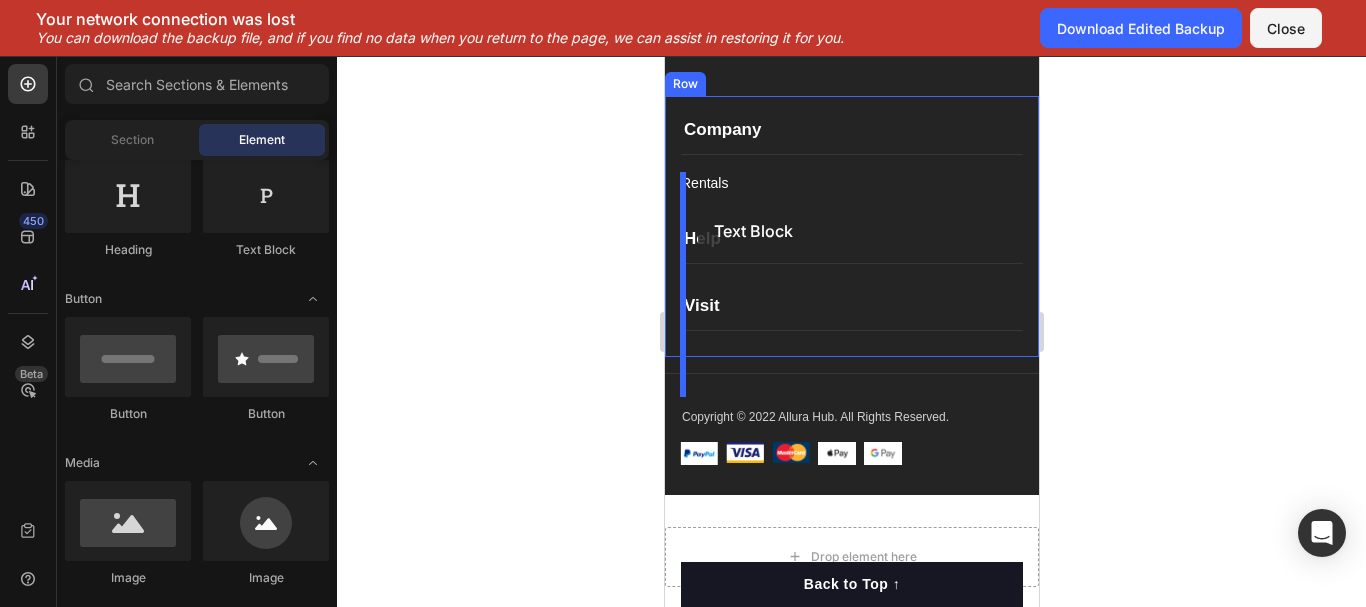 drag, startPoint x: 921, startPoint y: 269, endPoint x: 697, endPoint y: 211, distance: 231.38712 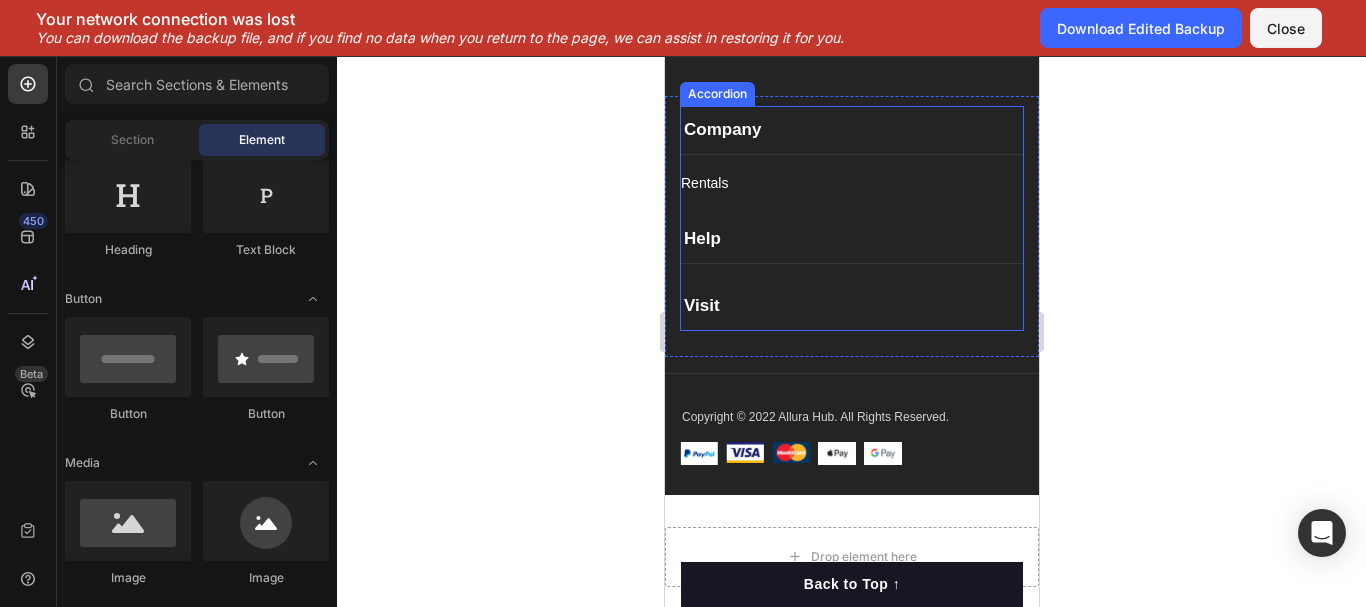 click on "Company" at bounding box center (721, 130) 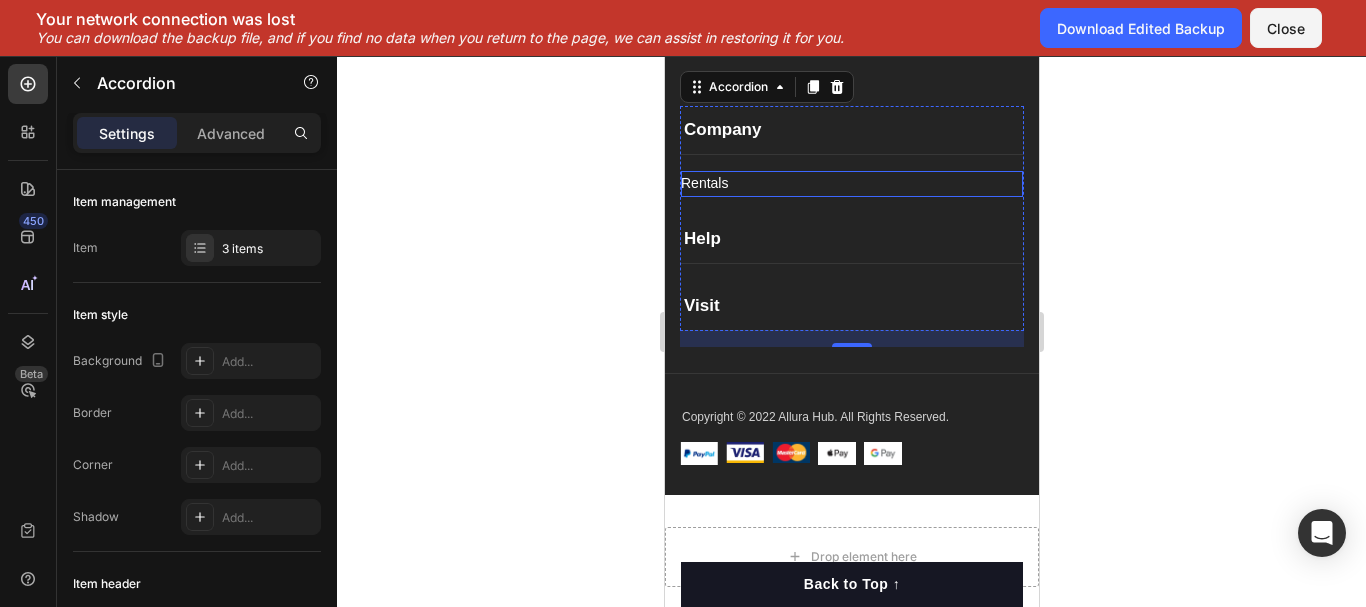 click on "Rentals Button" at bounding box center [851, 183] 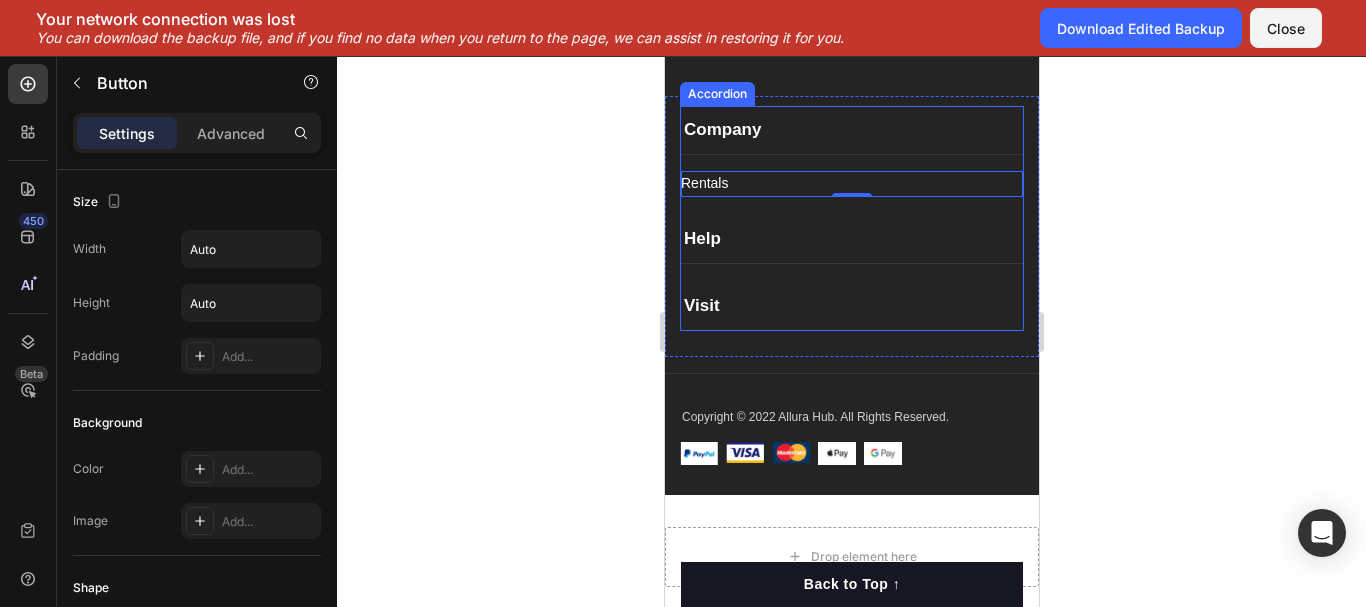 click on "Company" at bounding box center [721, 130] 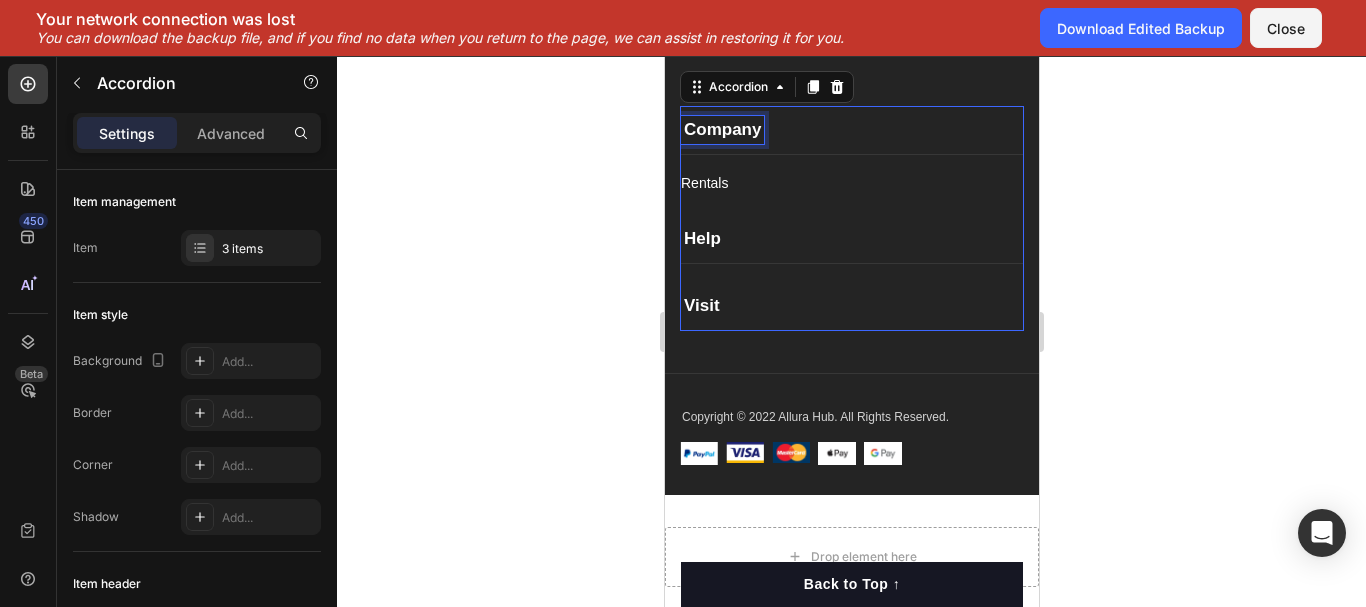 click on "Company" at bounding box center [721, 130] 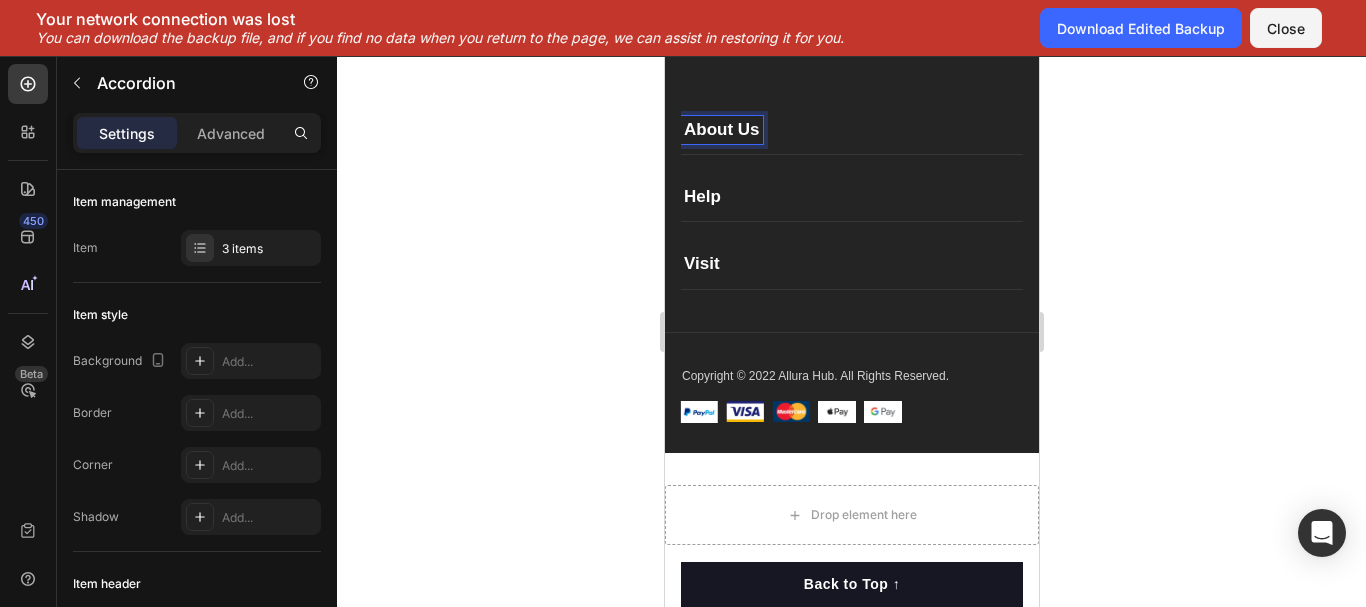 click on "About Us" at bounding box center [851, 130] 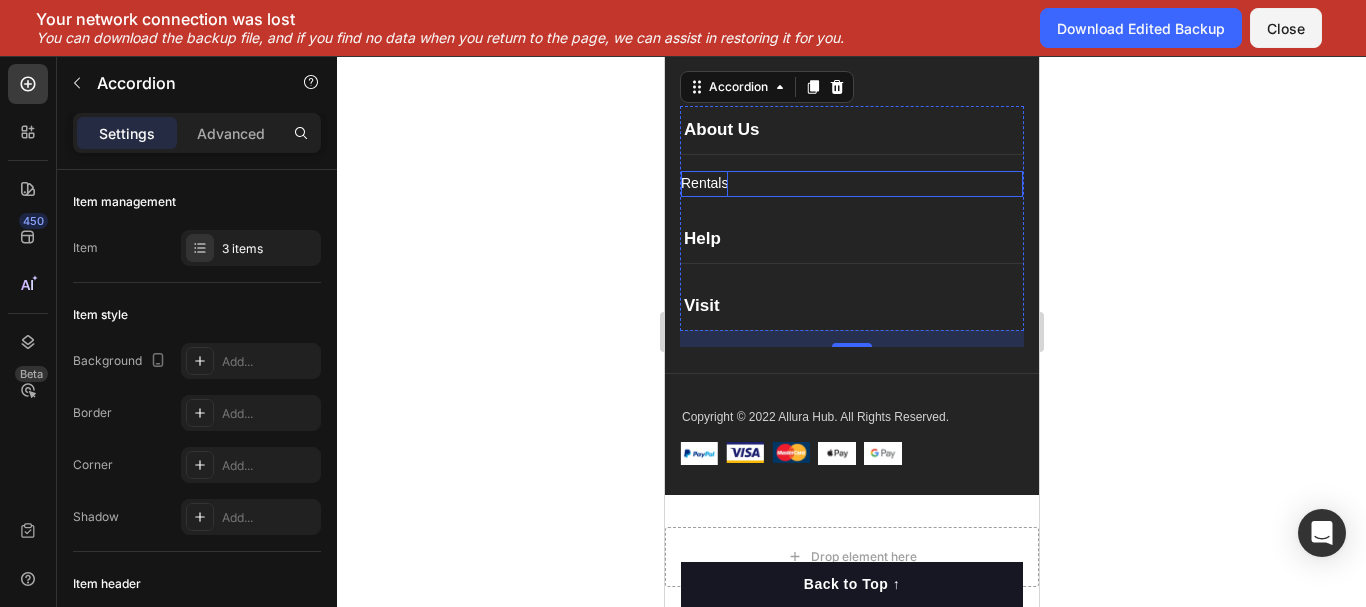 click on "Rentals" at bounding box center [703, 183] 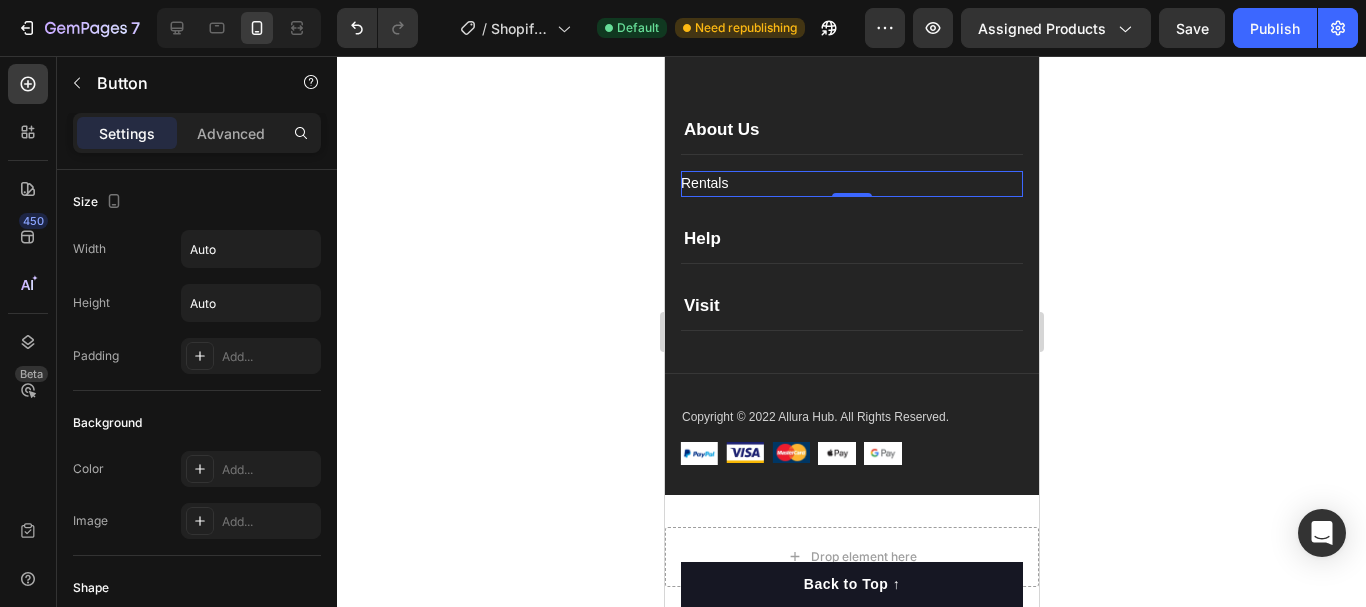 click on "Rentals Button   0" at bounding box center (851, 183) 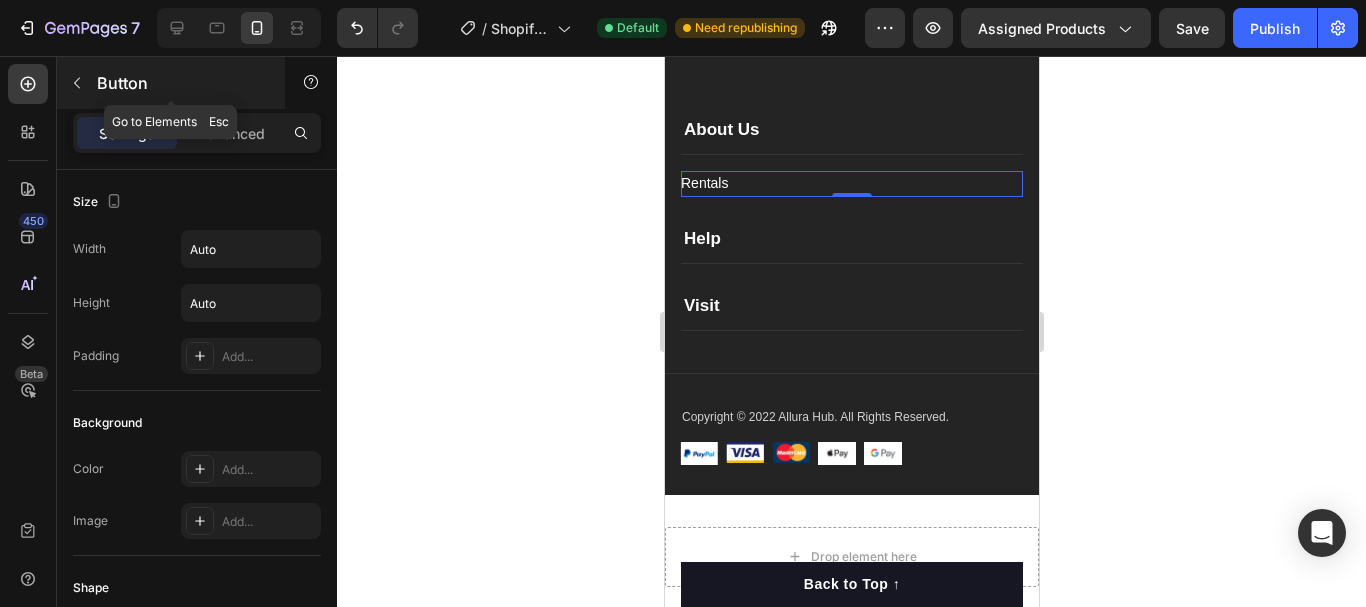 click 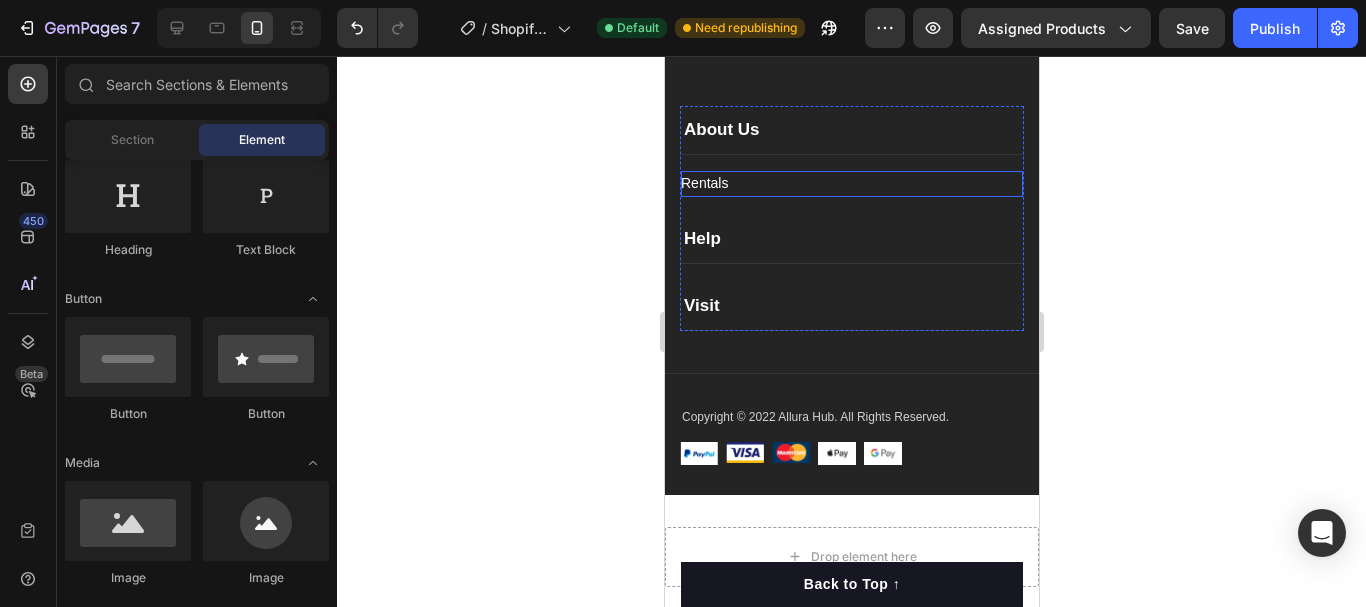 click on "Rentals Button" at bounding box center (851, 183) 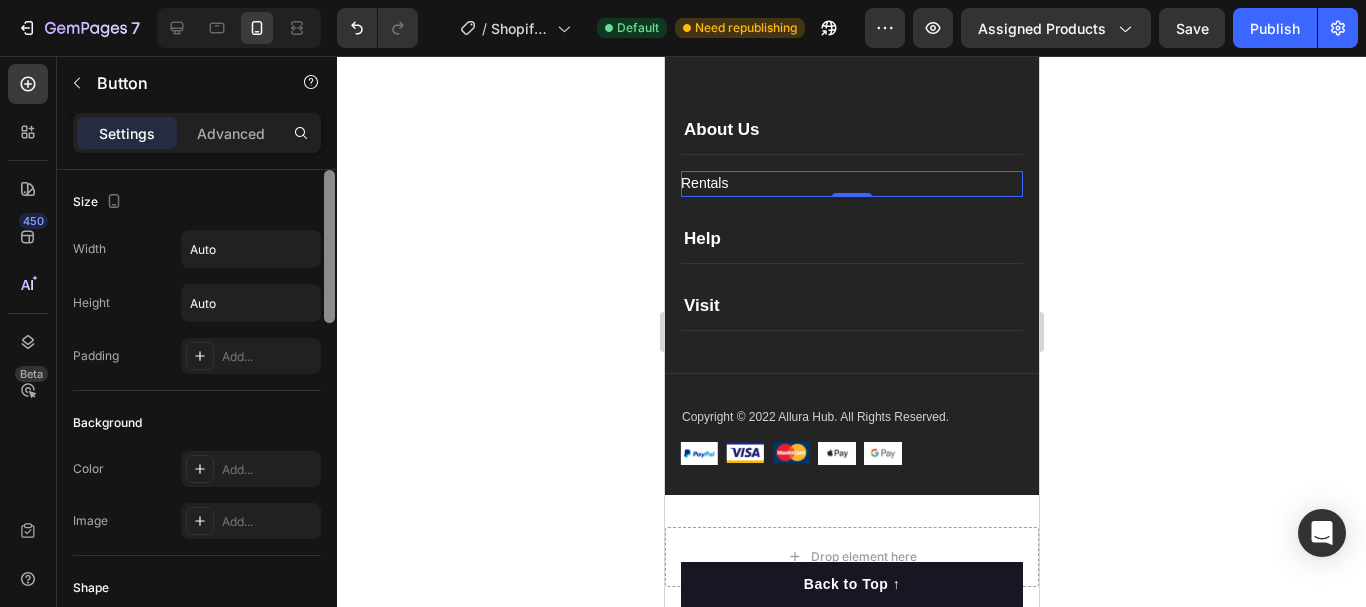 scroll, scrollTop: 494, scrollLeft: 0, axis: vertical 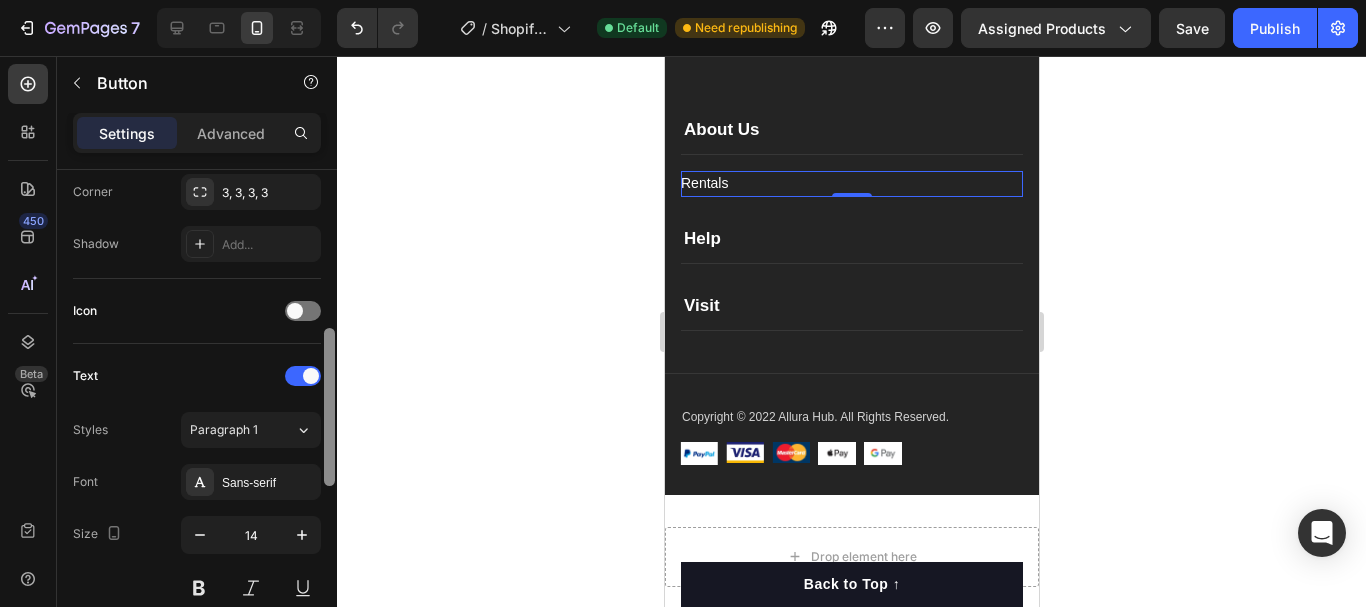 click at bounding box center [329, 417] 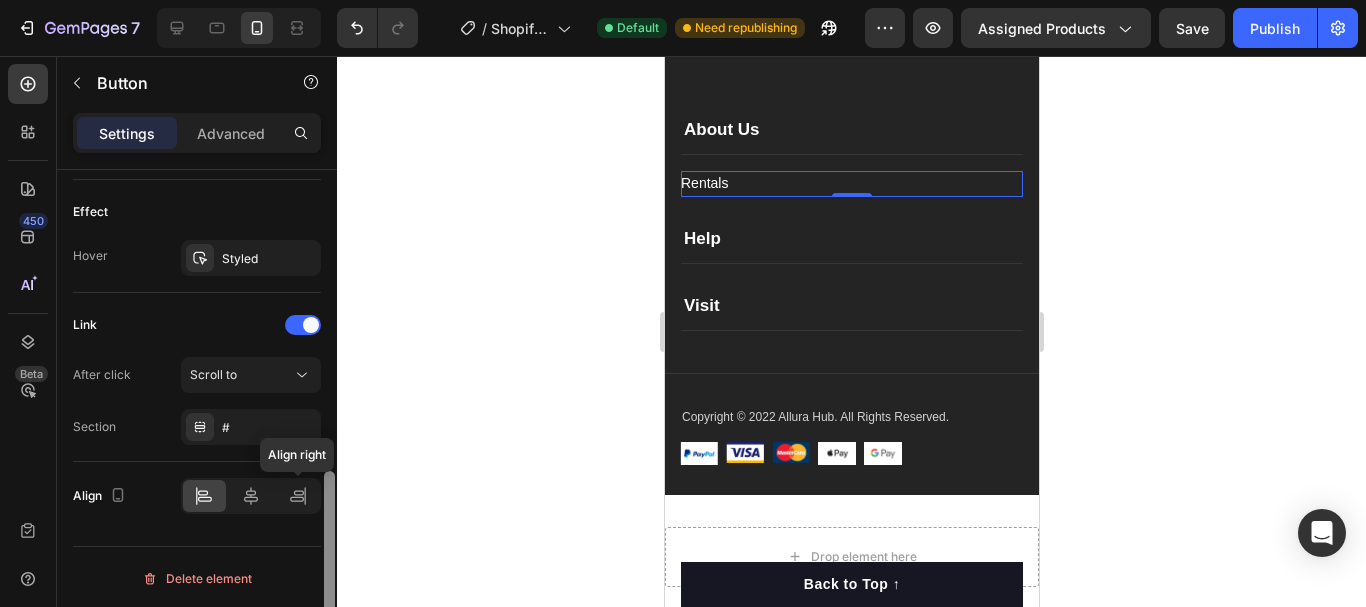 scroll, scrollTop: 1044, scrollLeft: 0, axis: vertical 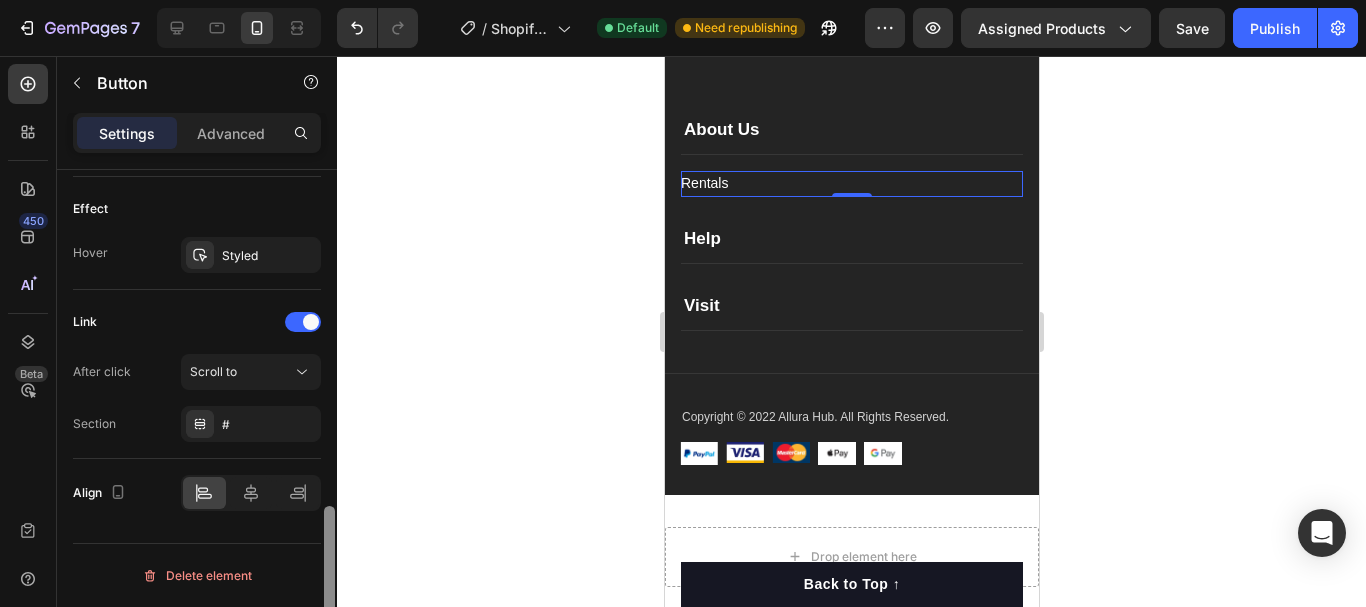 drag, startPoint x: 331, startPoint y: 349, endPoint x: 317, endPoint y: 553, distance: 204.47983 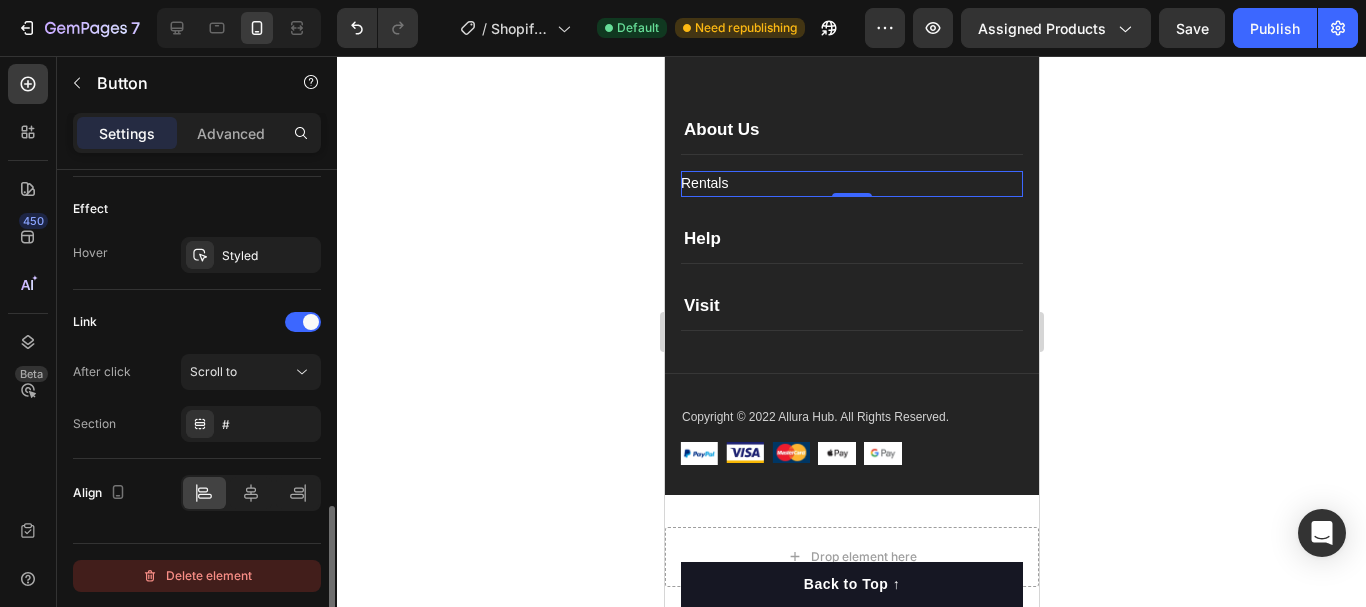 click on "Delete element" at bounding box center [197, 576] 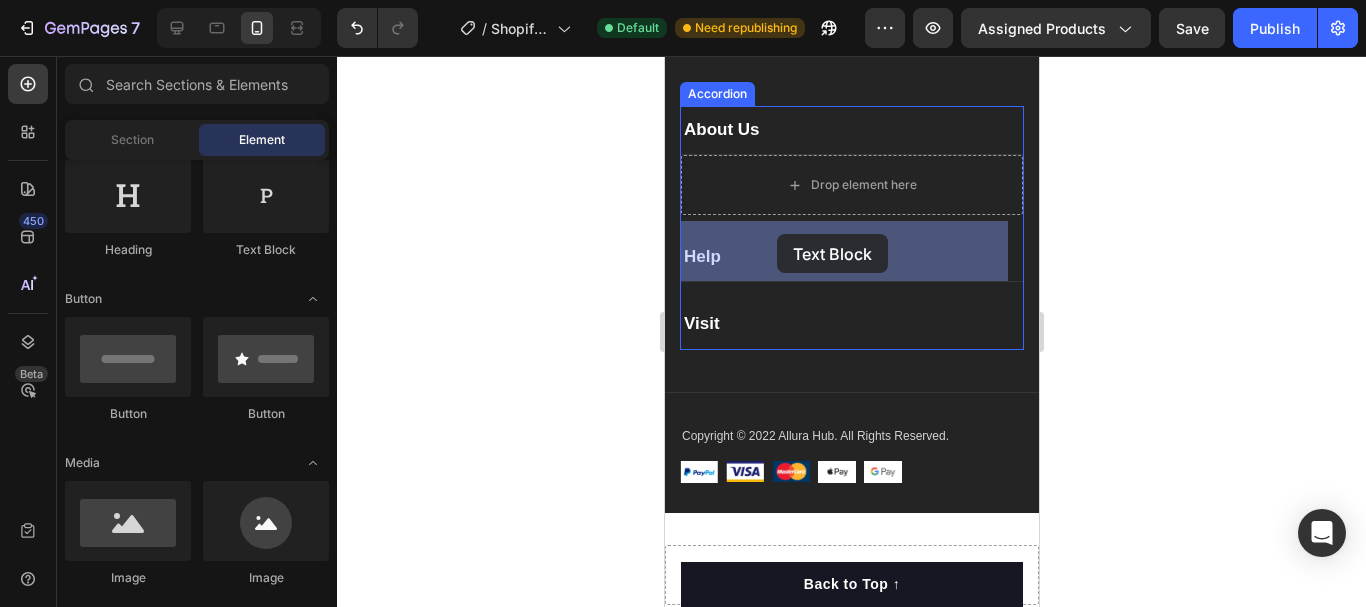 drag, startPoint x: 1192, startPoint y: 264, endPoint x: 776, endPoint y: 234, distance: 417.08032 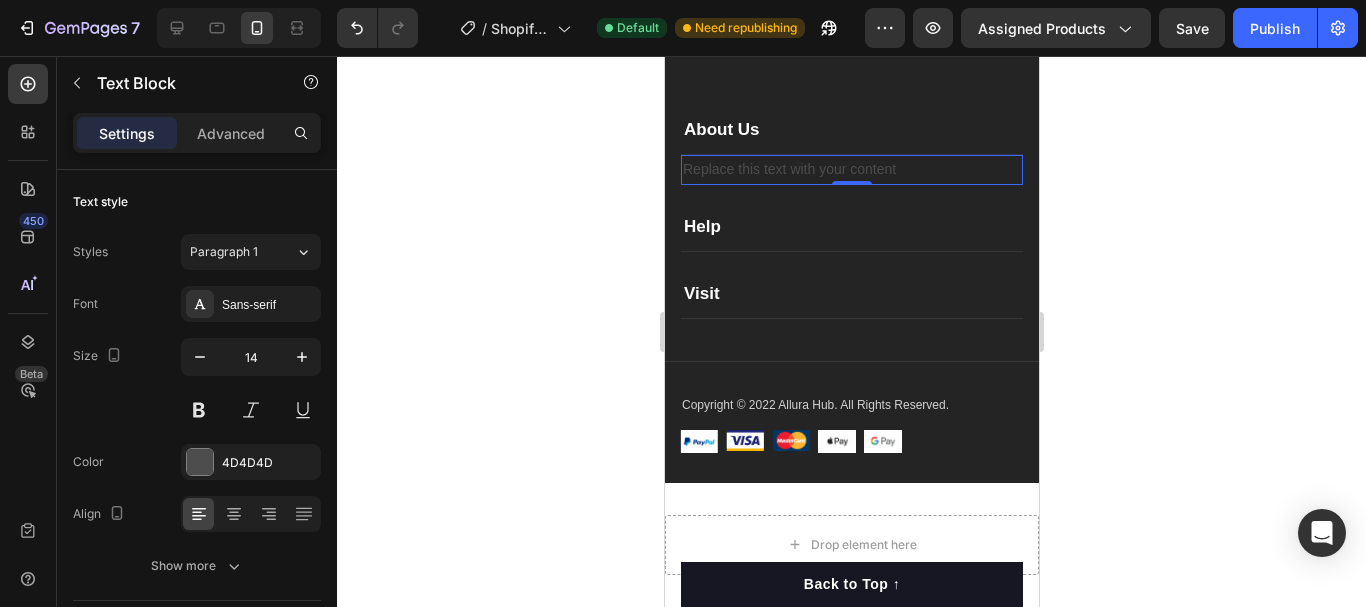 click on "Replace this text with your content" at bounding box center [851, 169] 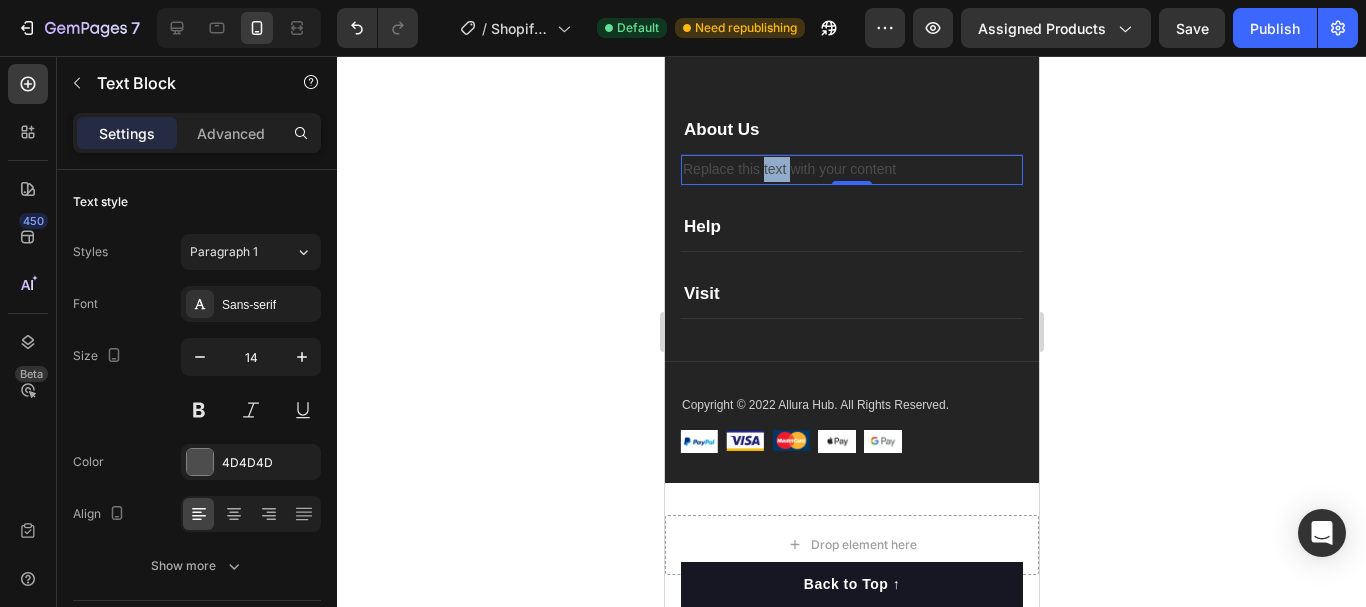 click on "Replace this text with your content" at bounding box center (851, 169) 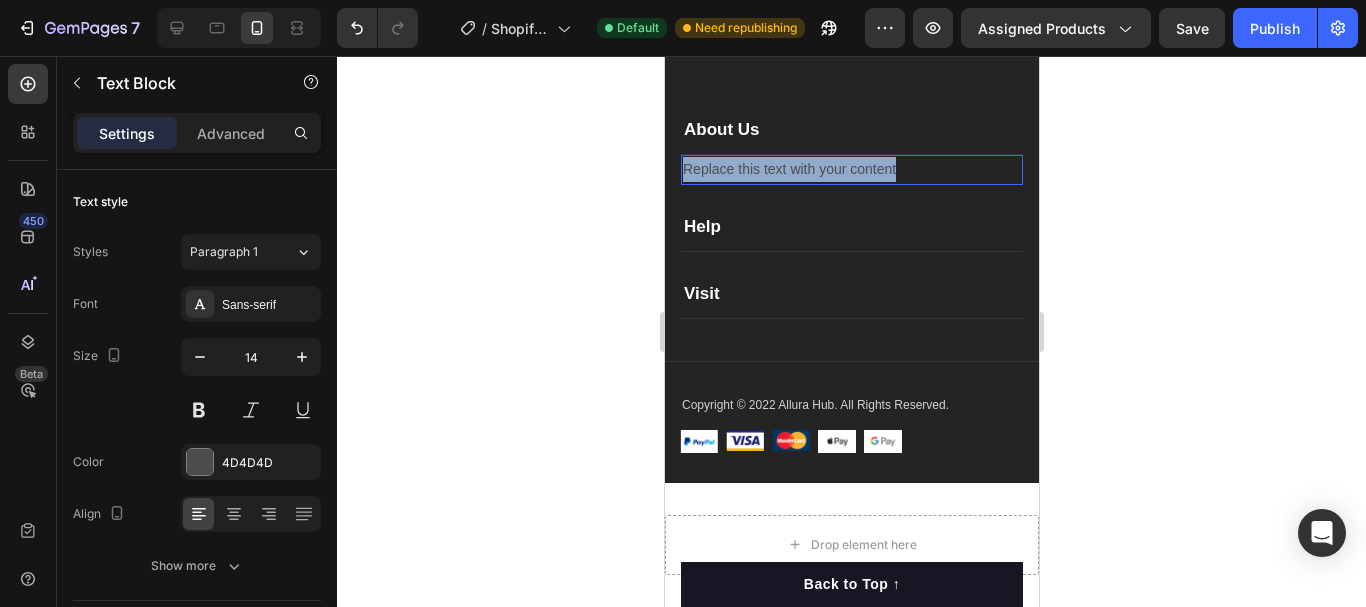 click on "Replace this text with your content" at bounding box center [851, 169] 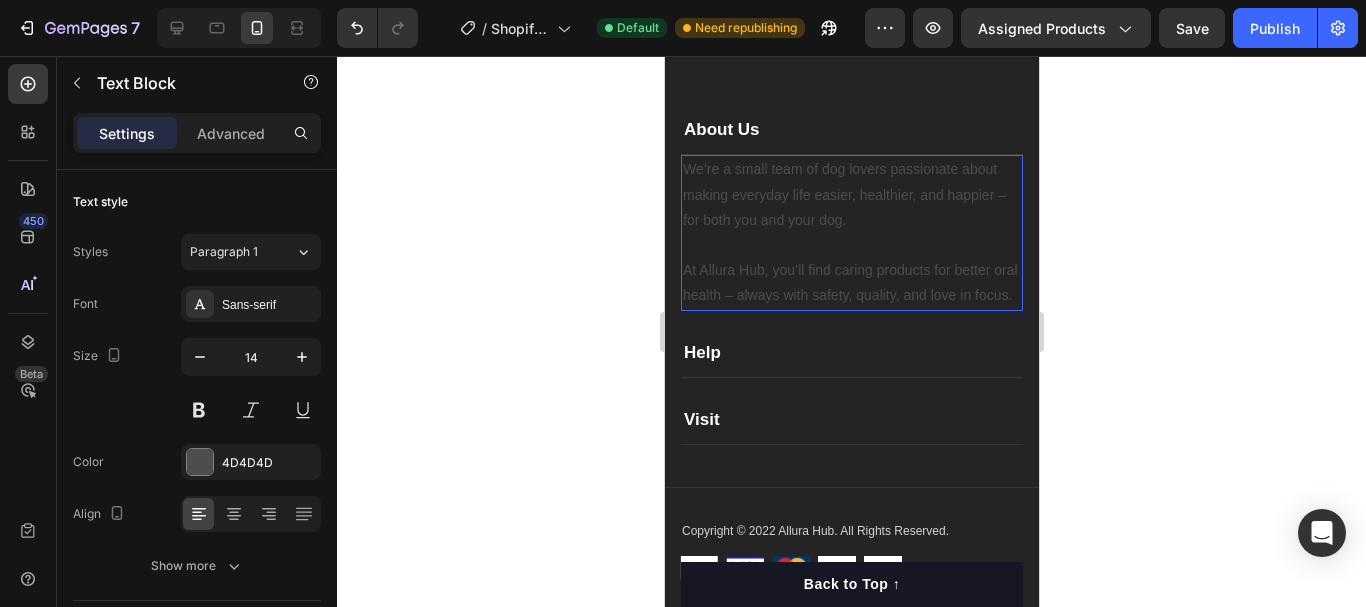 click at bounding box center (851, 245) 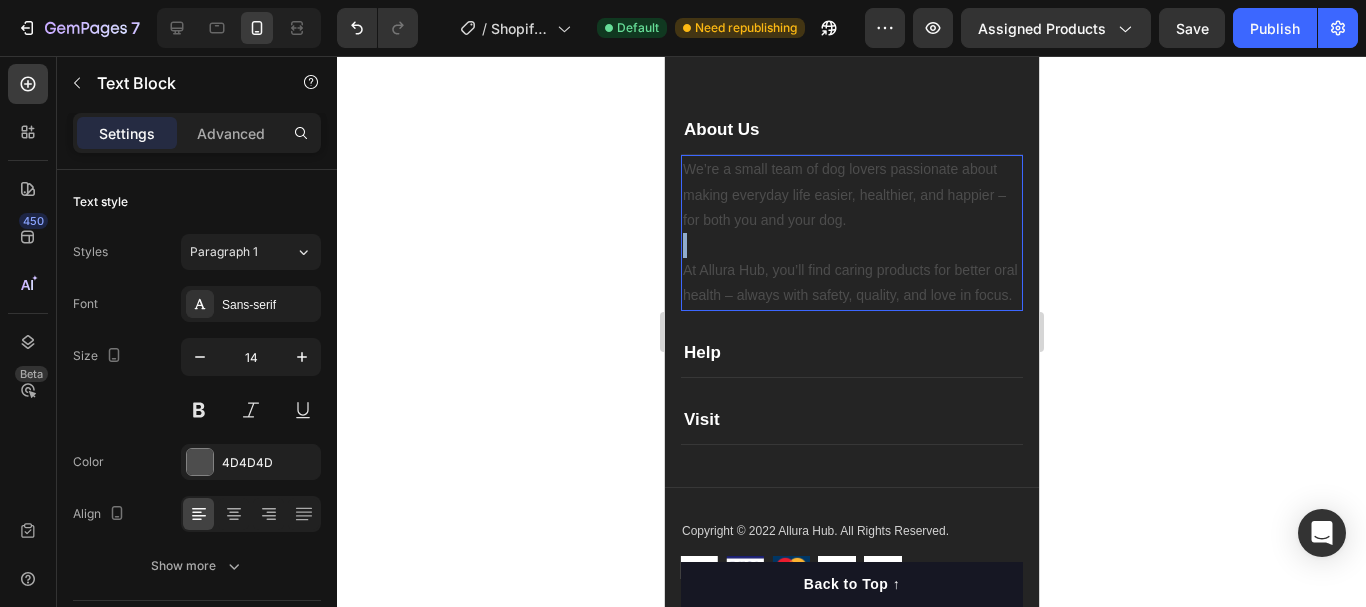 click at bounding box center (851, 245) 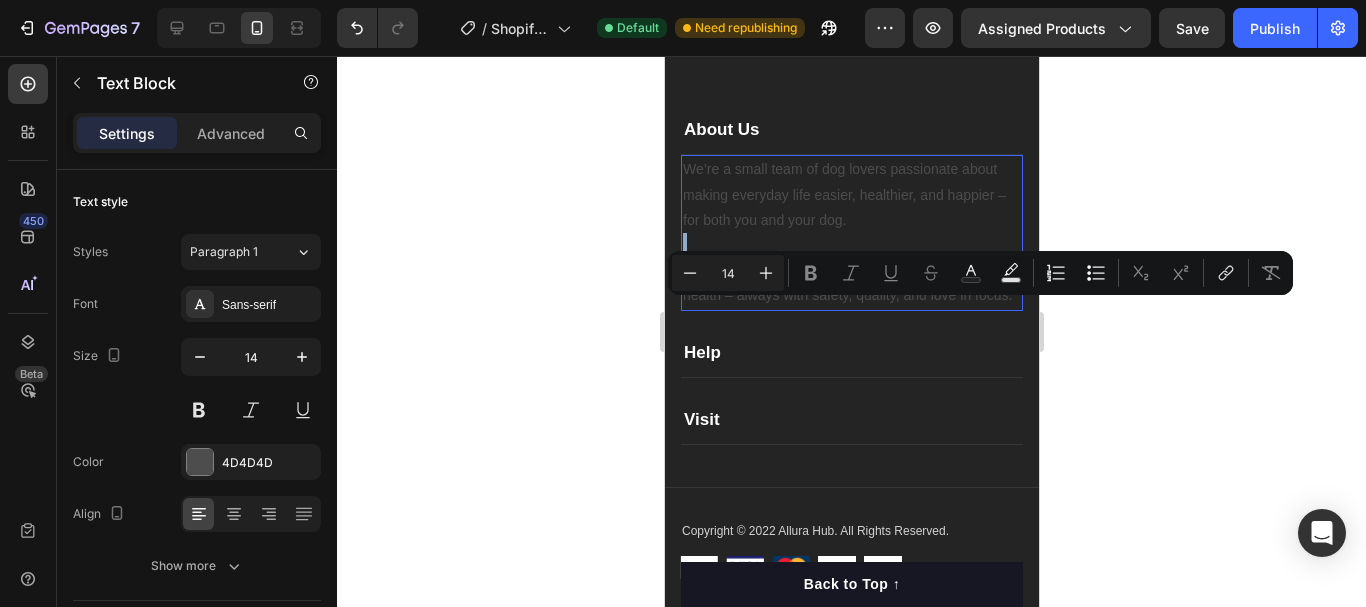 click at bounding box center (851, 245) 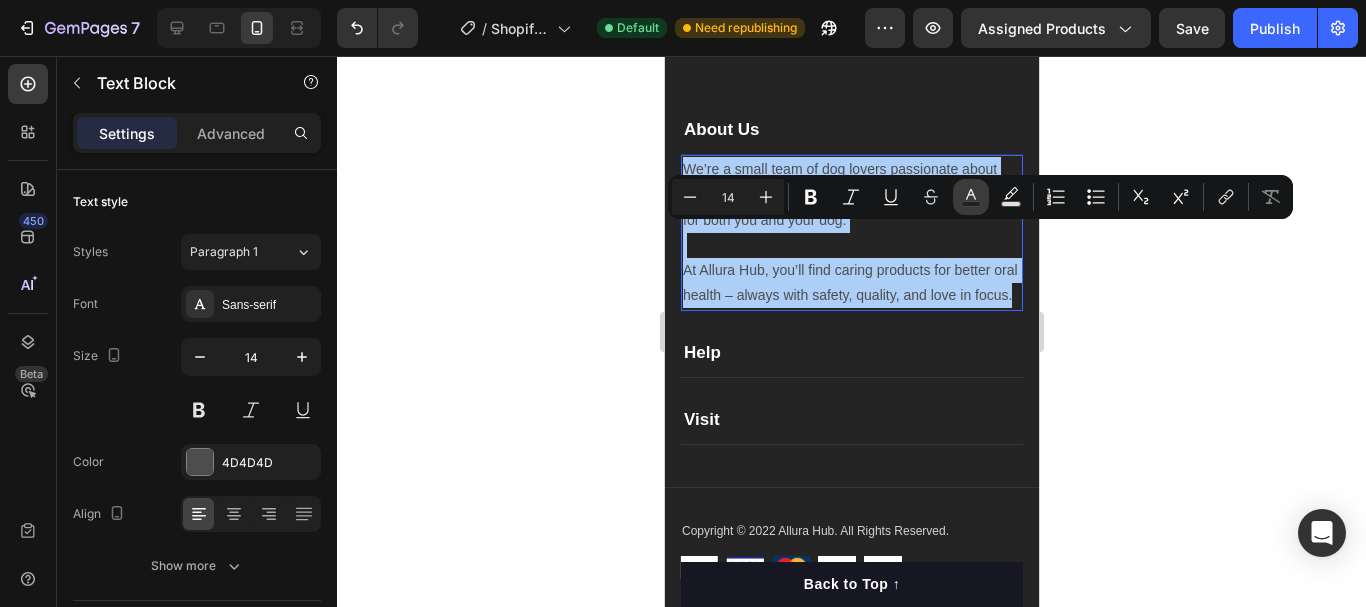 click 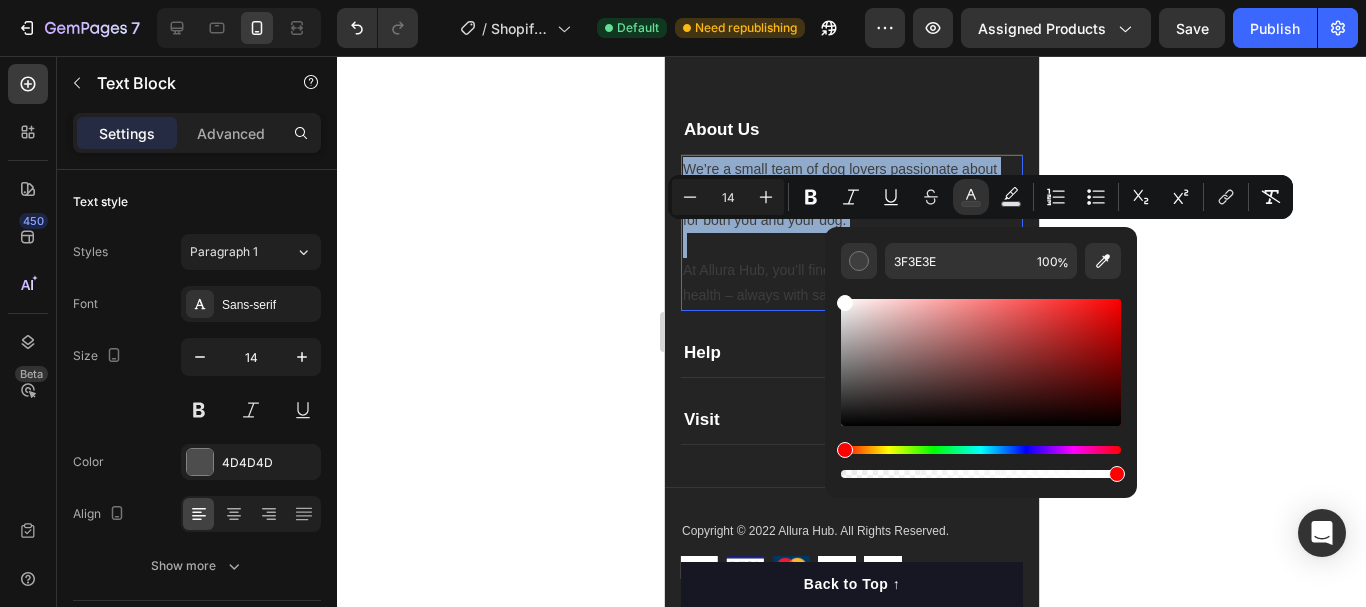 drag, startPoint x: 847, startPoint y: 394, endPoint x: 839, endPoint y: 294, distance: 100.31949 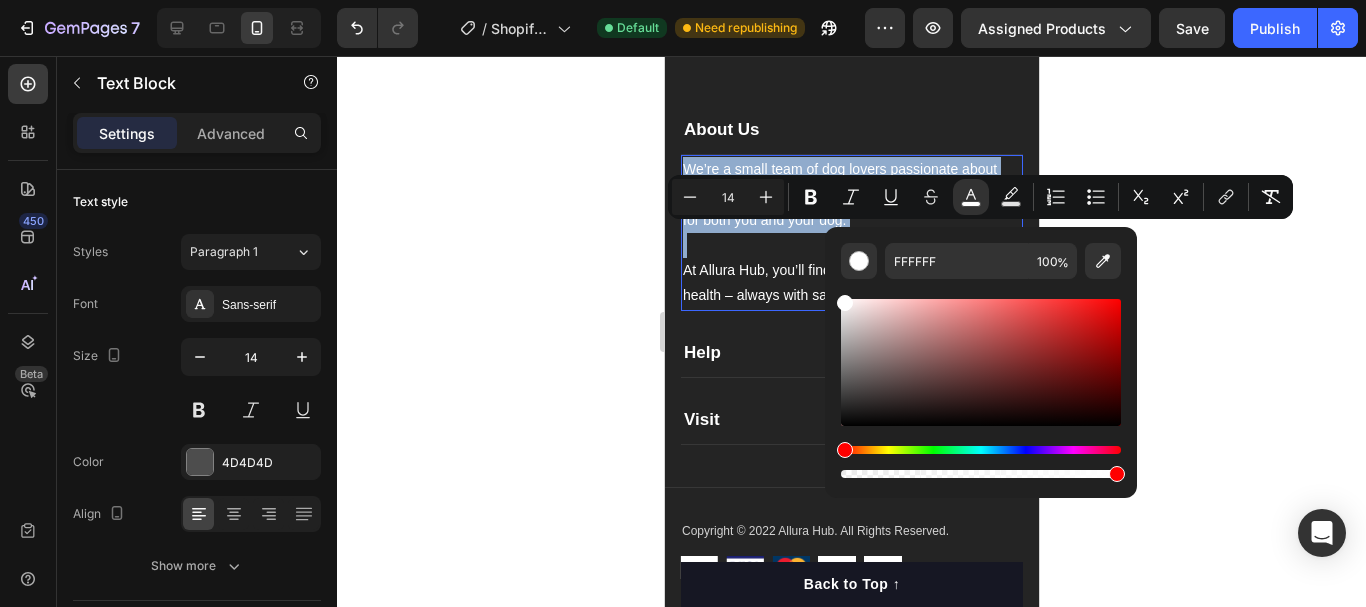 click on "We’re a small team of dog lovers passionate about making everyday life easier, healthier, and happier – for both you and your dog." at bounding box center (851, 195) 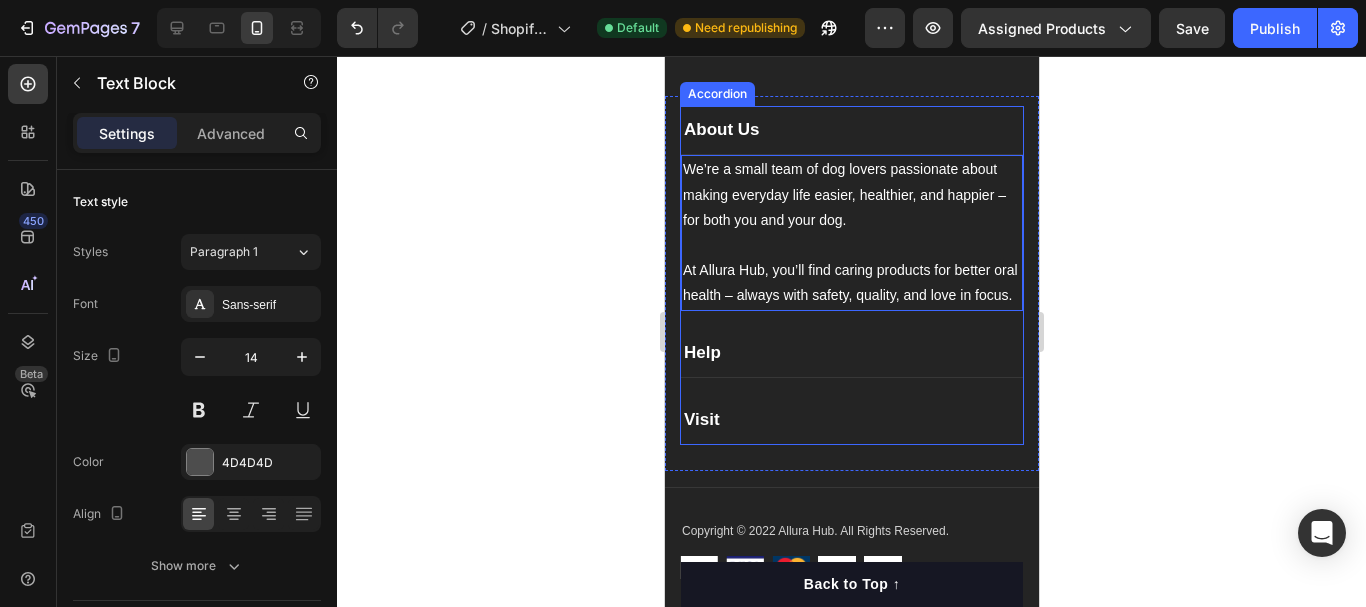 click on "About Us" at bounding box center (851, 130) 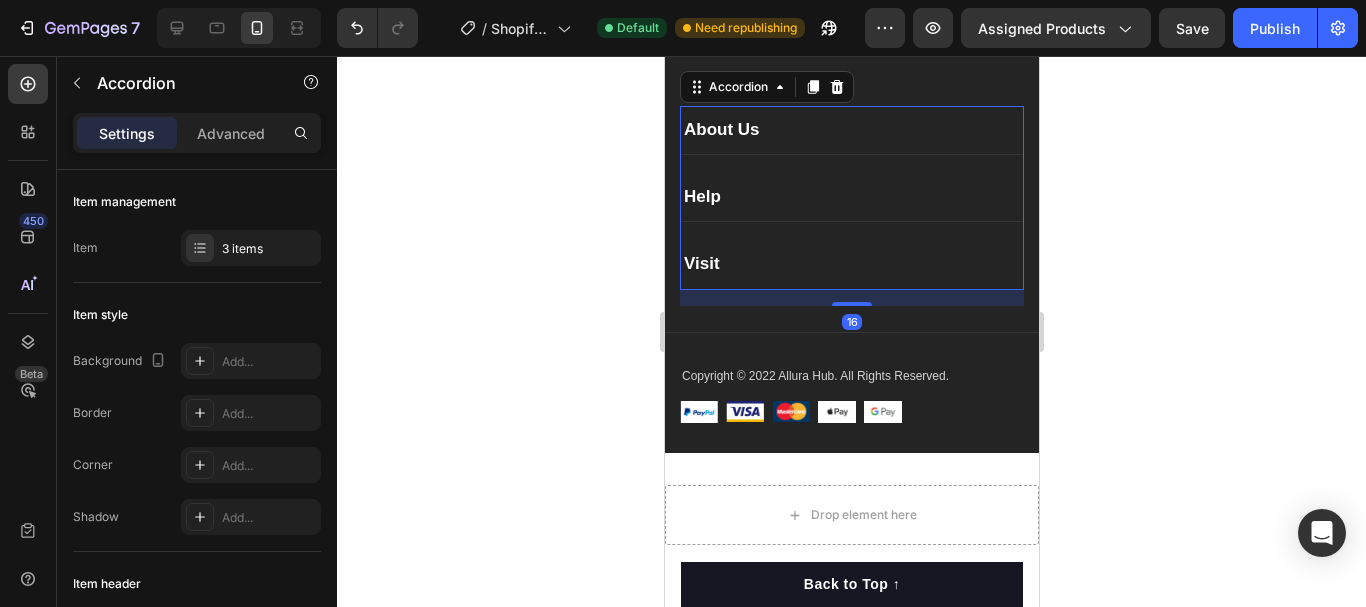 click on "About Us" at bounding box center [851, 130] 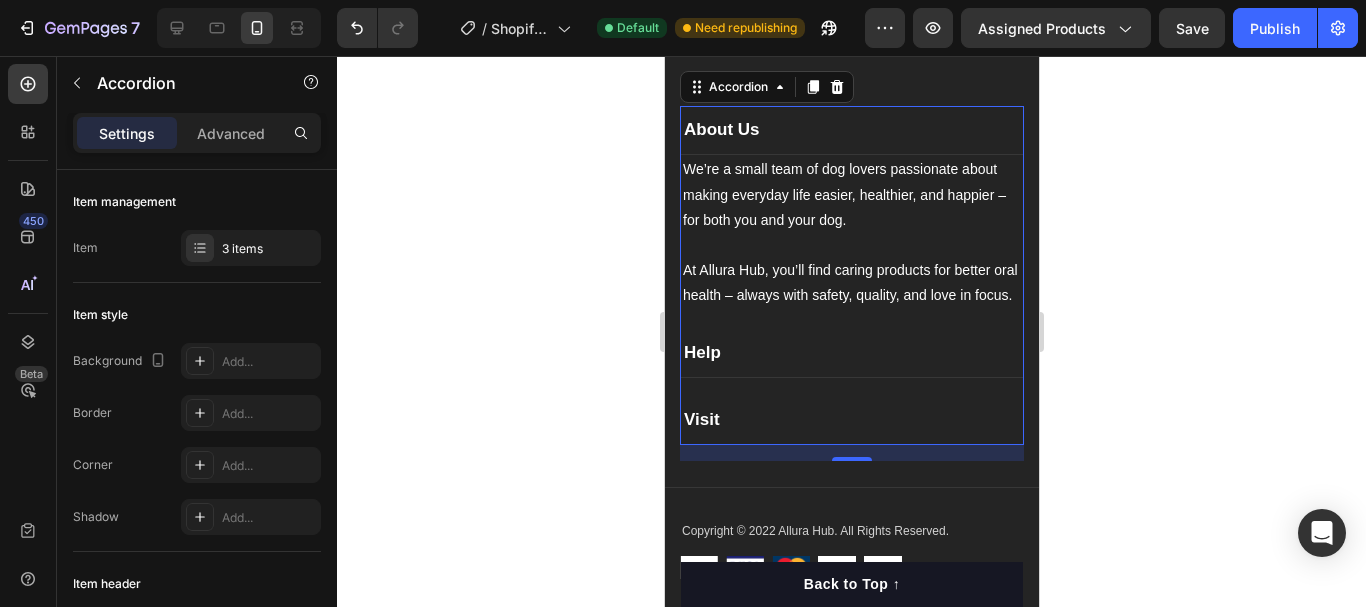 click on "About Us" at bounding box center (851, 130) 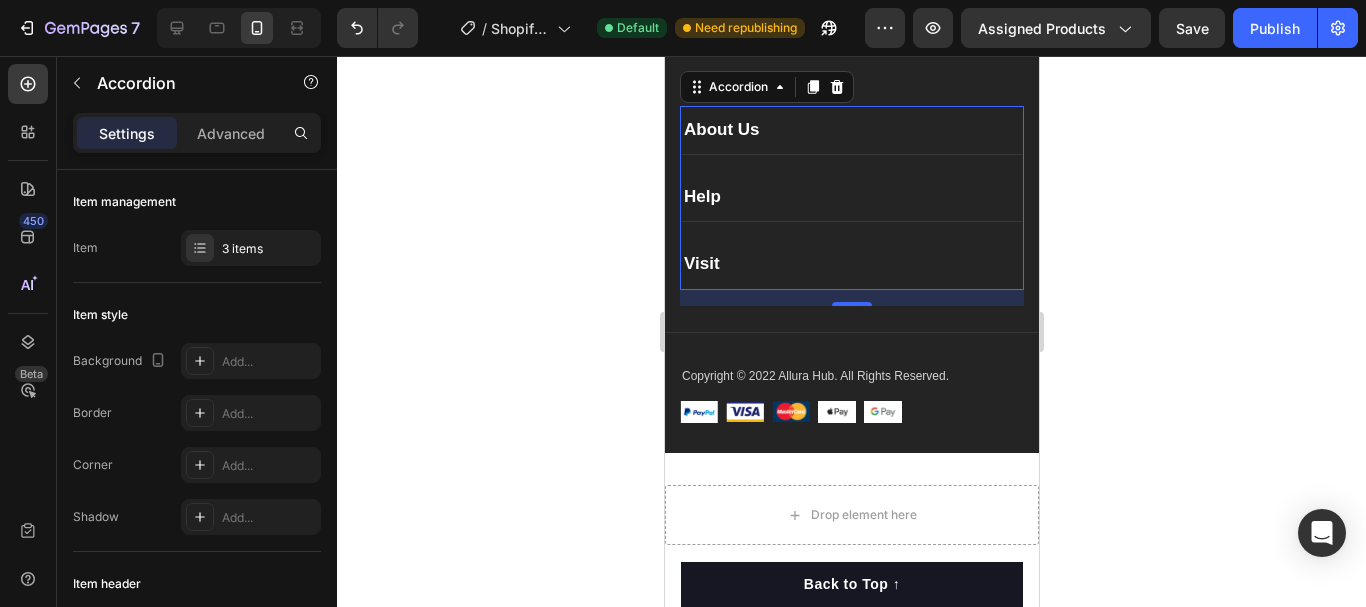 click on "Help" at bounding box center (851, 197) 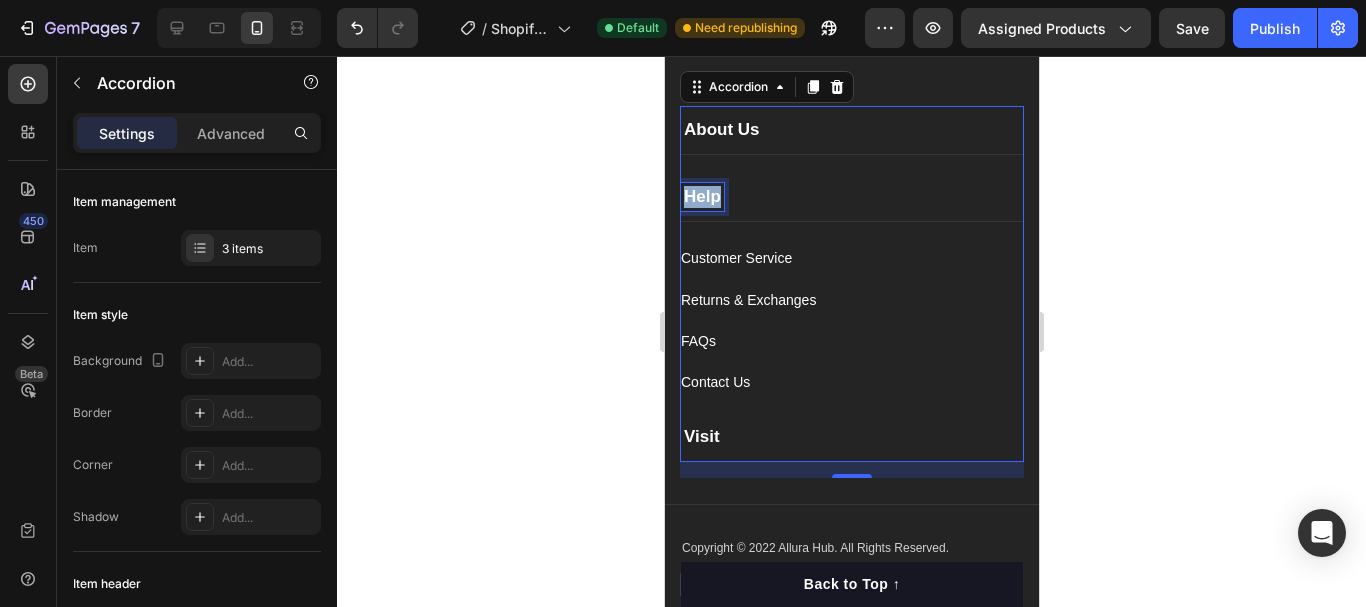 click on "Help" at bounding box center [701, 197] 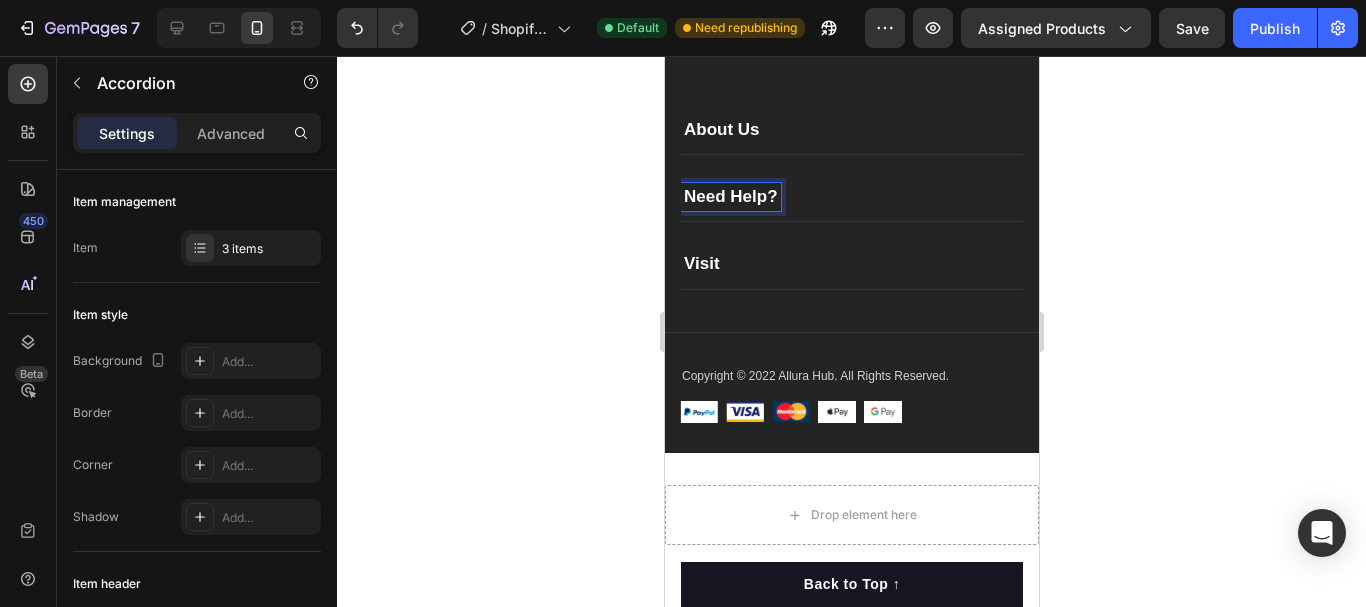 click on "Need Help?" at bounding box center [851, 197] 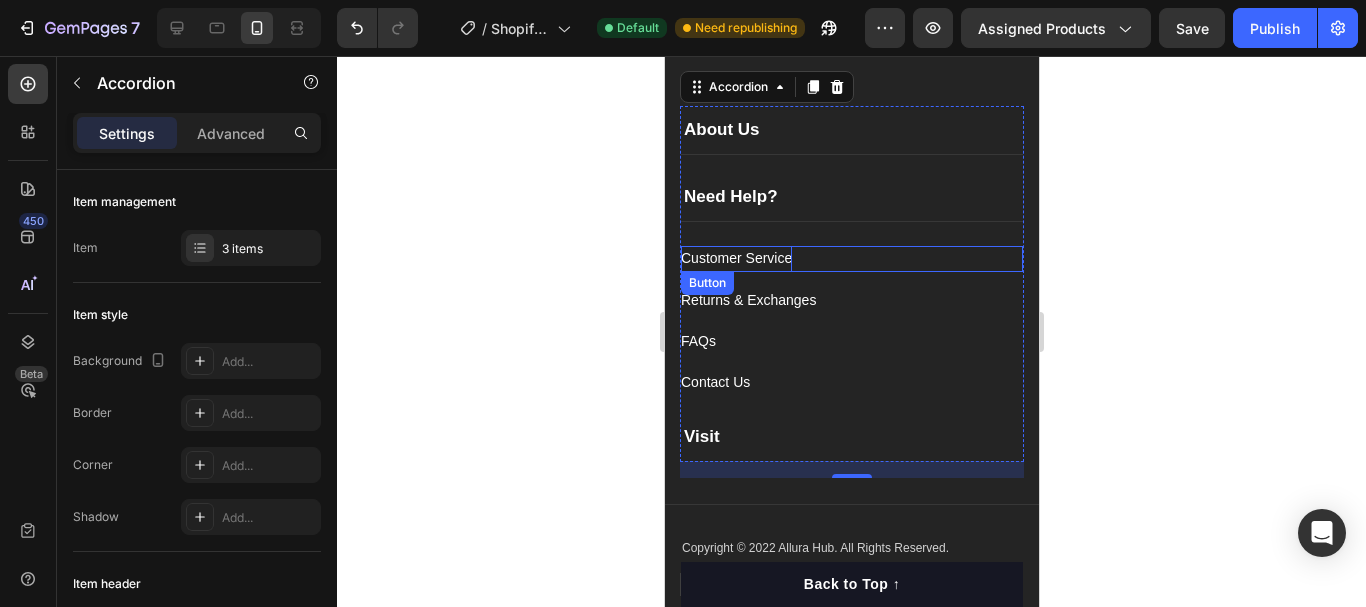 click on "Customer Service" at bounding box center [735, 258] 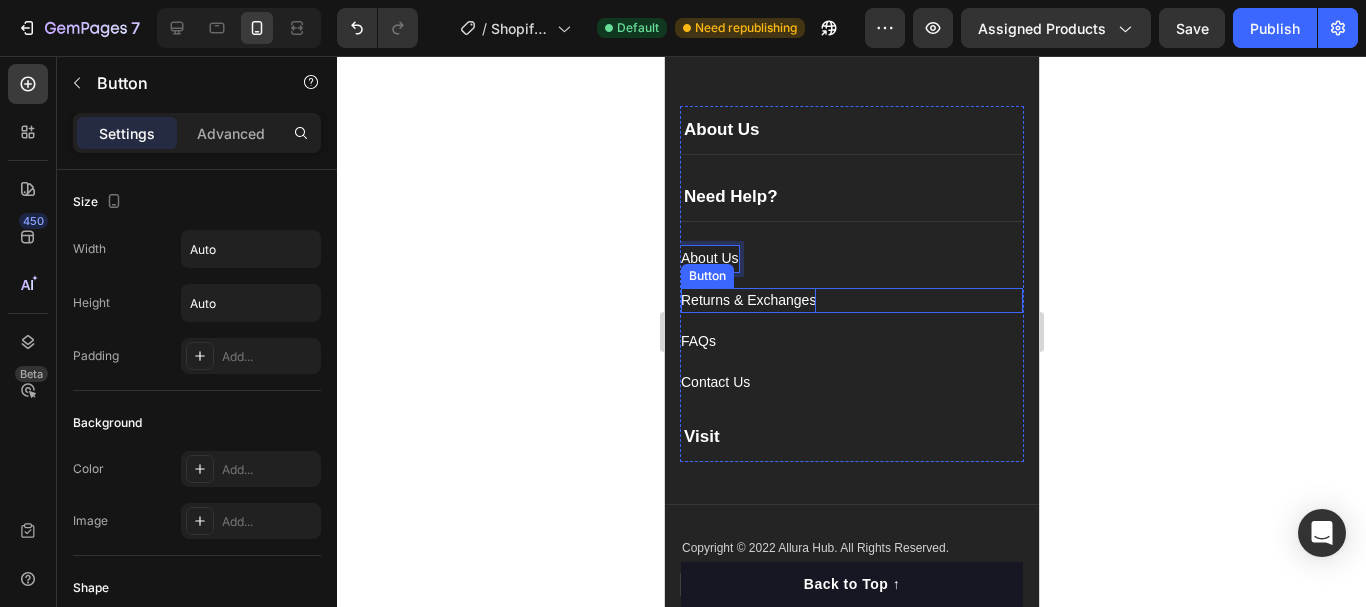 click on "Returns & Exchanges" at bounding box center [747, 300] 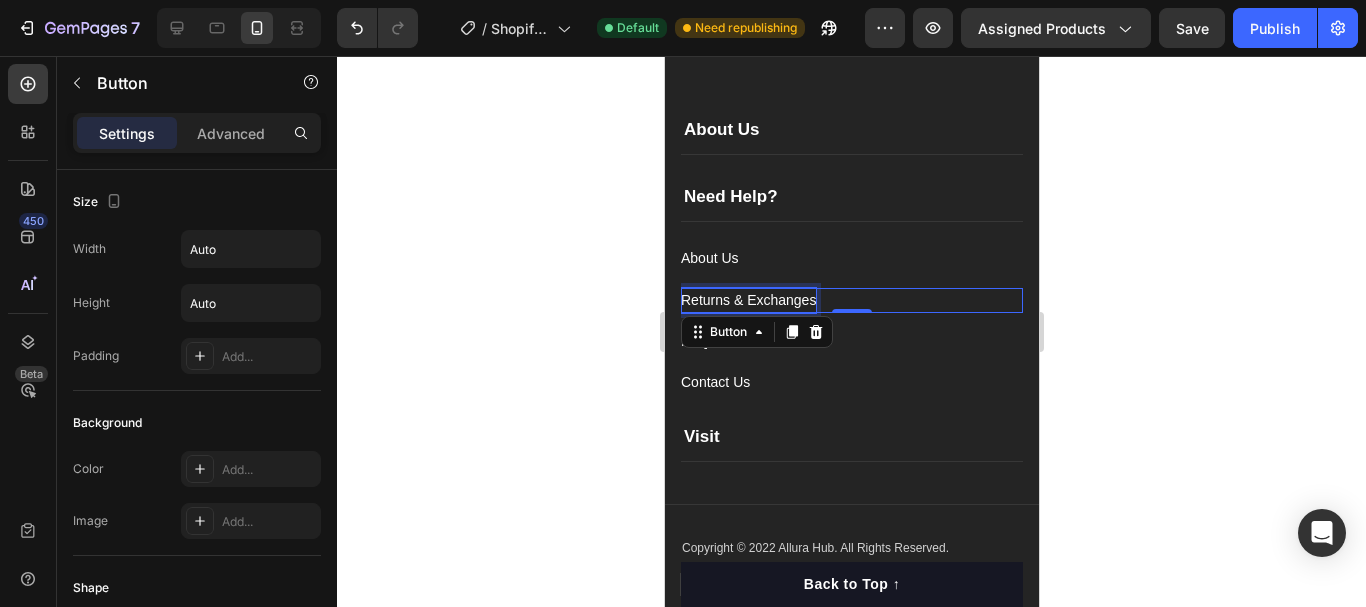 scroll, scrollTop: 1044, scrollLeft: 0, axis: vertical 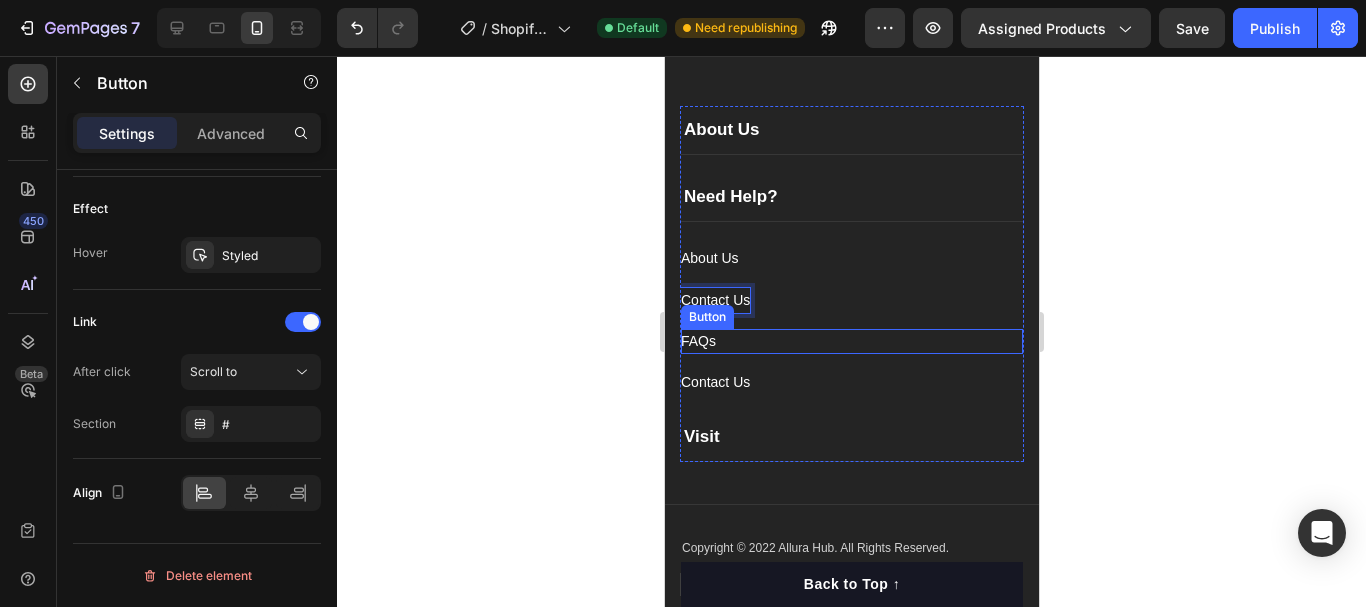 click on "FAQs Button" at bounding box center (851, 341) 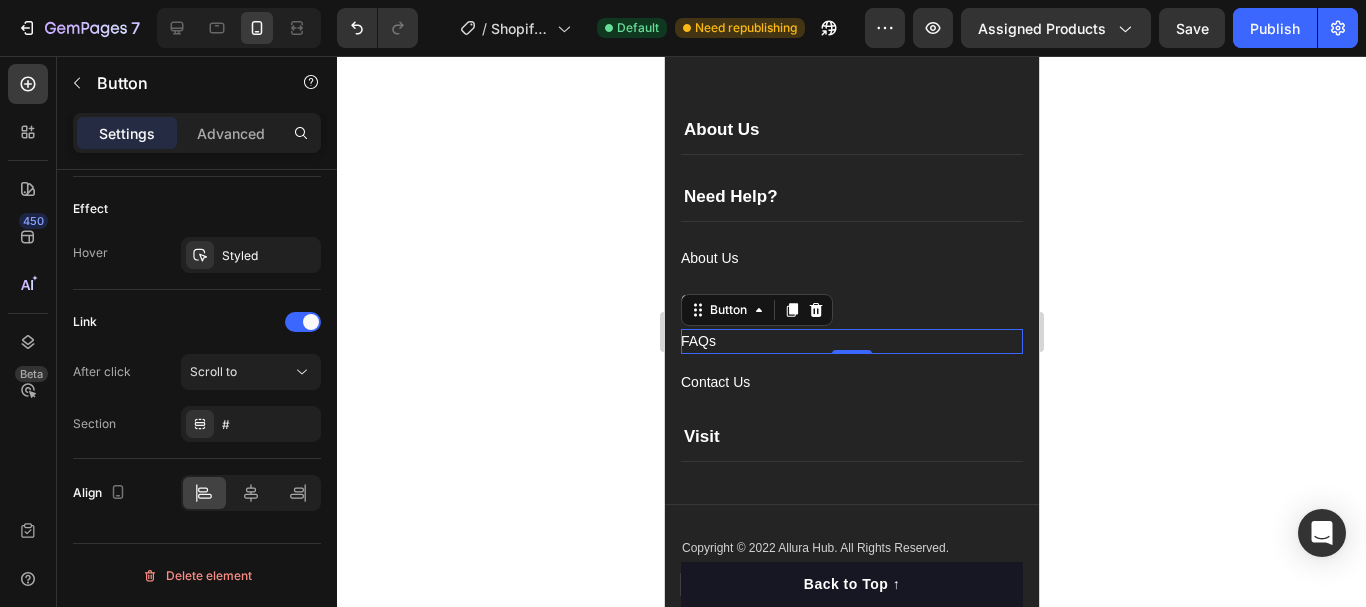 click on "FAQs Button   0" at bounding box center (851, 341) 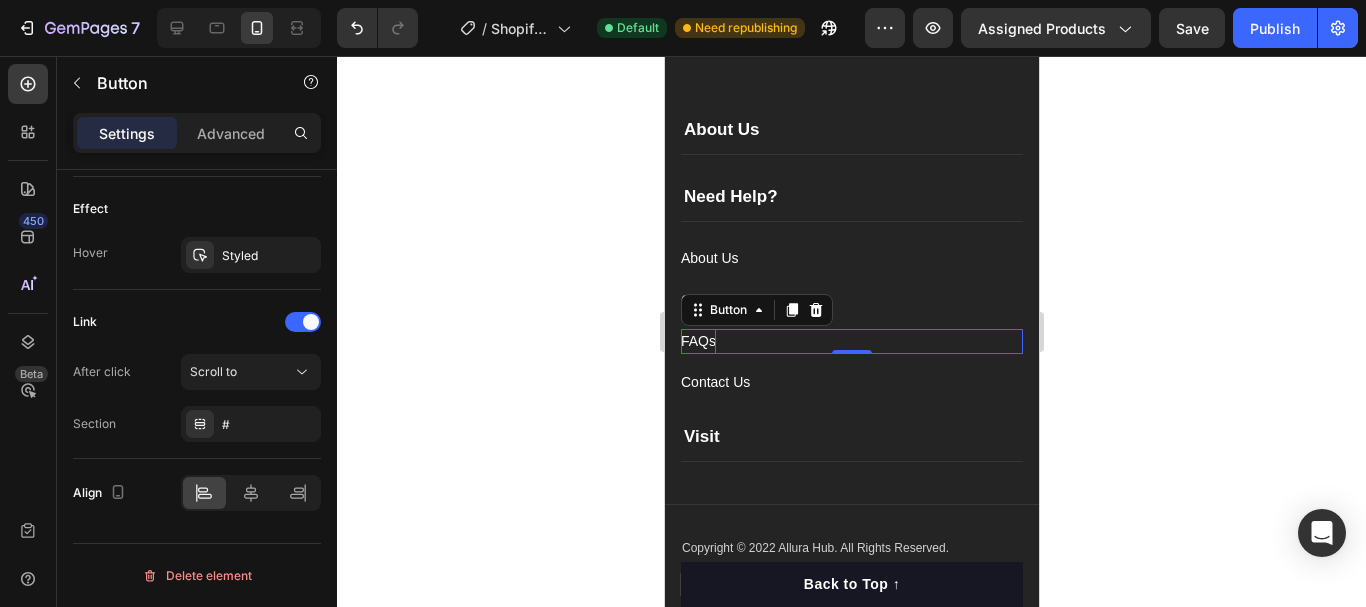 click on "FAQs" at bounding box center [697, 341] 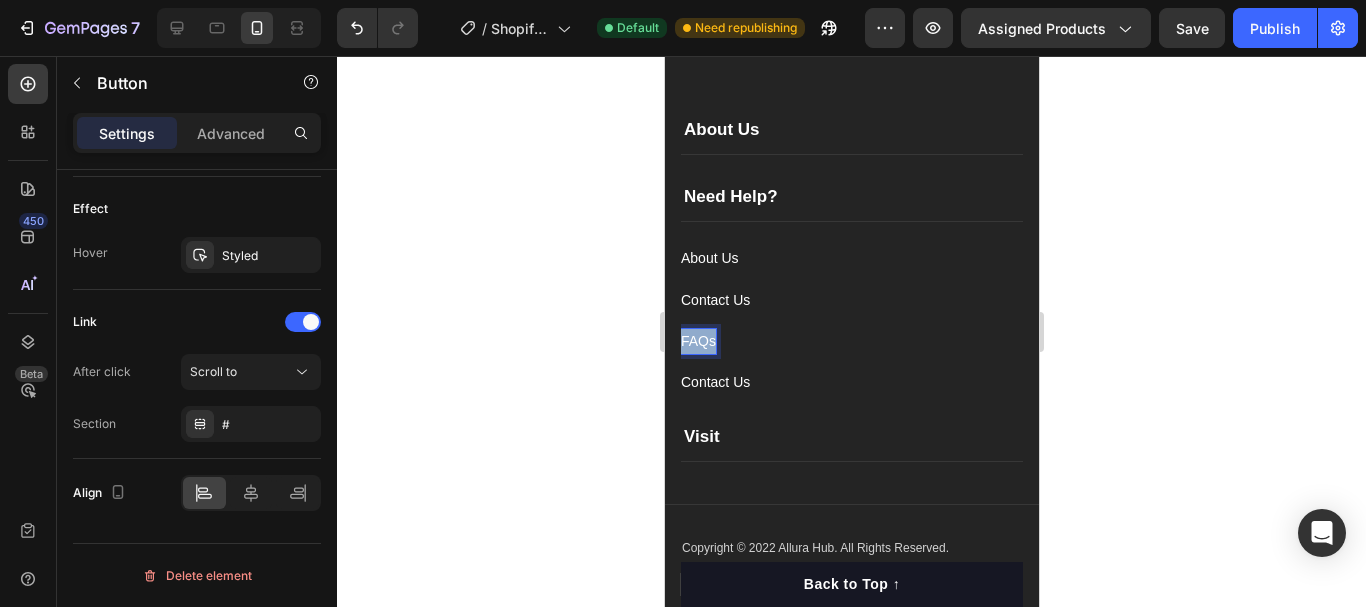 click on "FAQs" at bounding box center (697, 341) 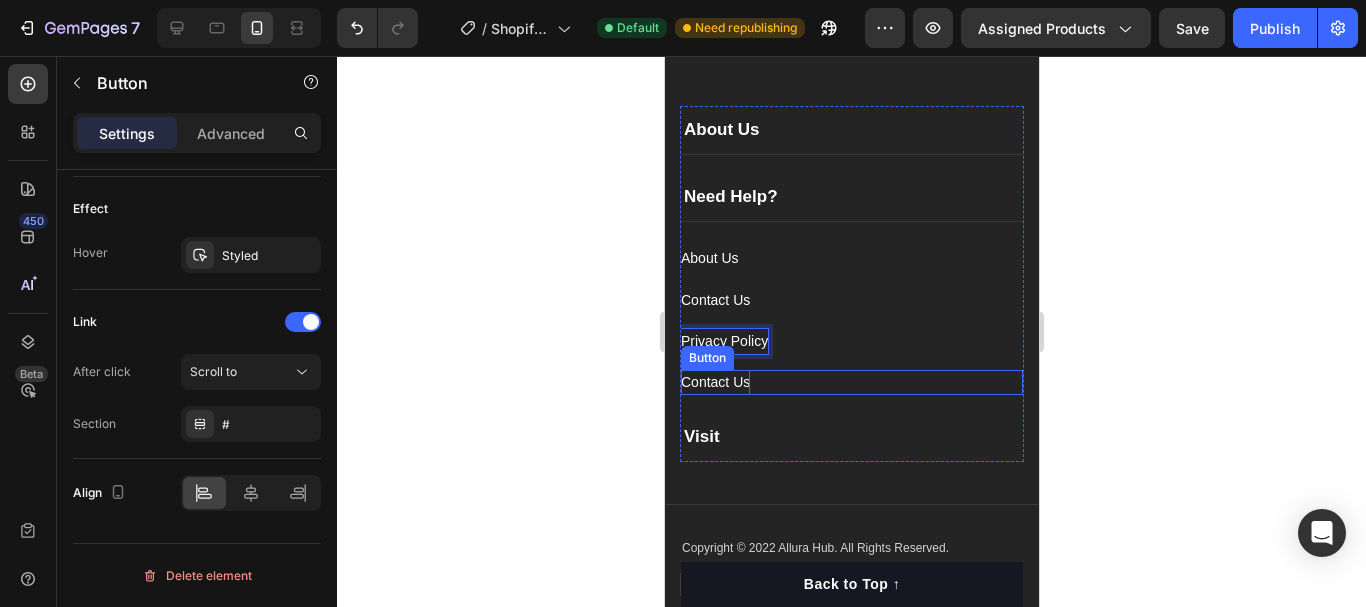 click on "Contact Us" at bounding box center [714, 382] 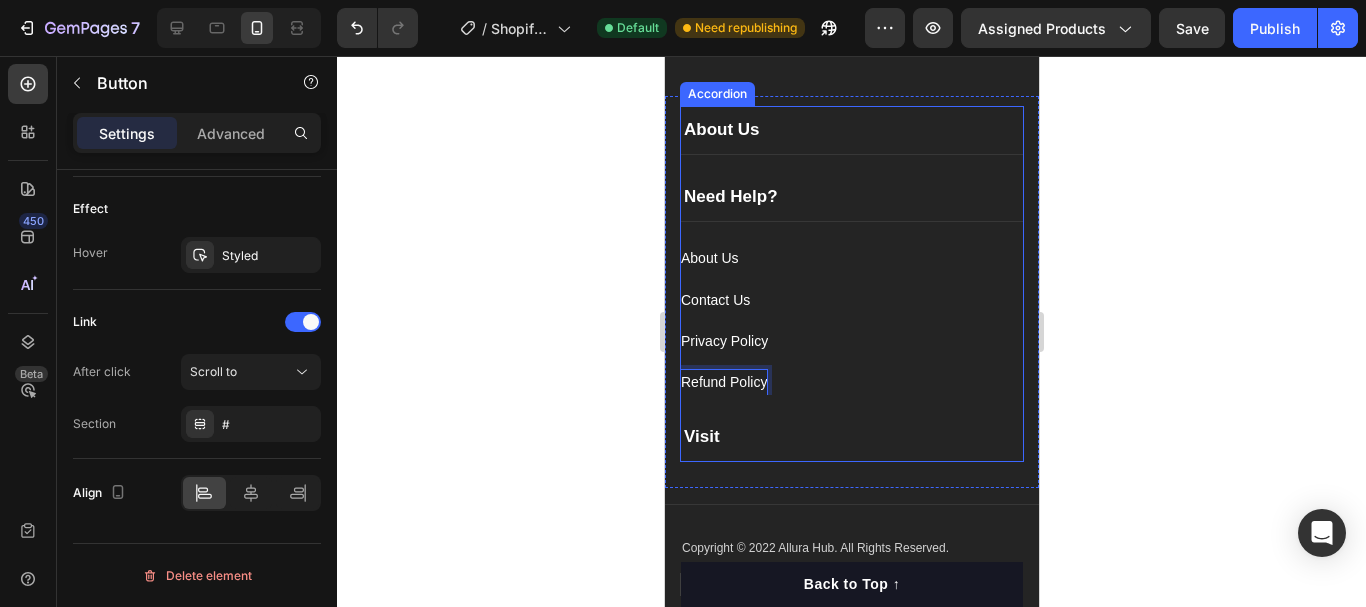 click on "Need Help?" at bounding box center (851, 197) 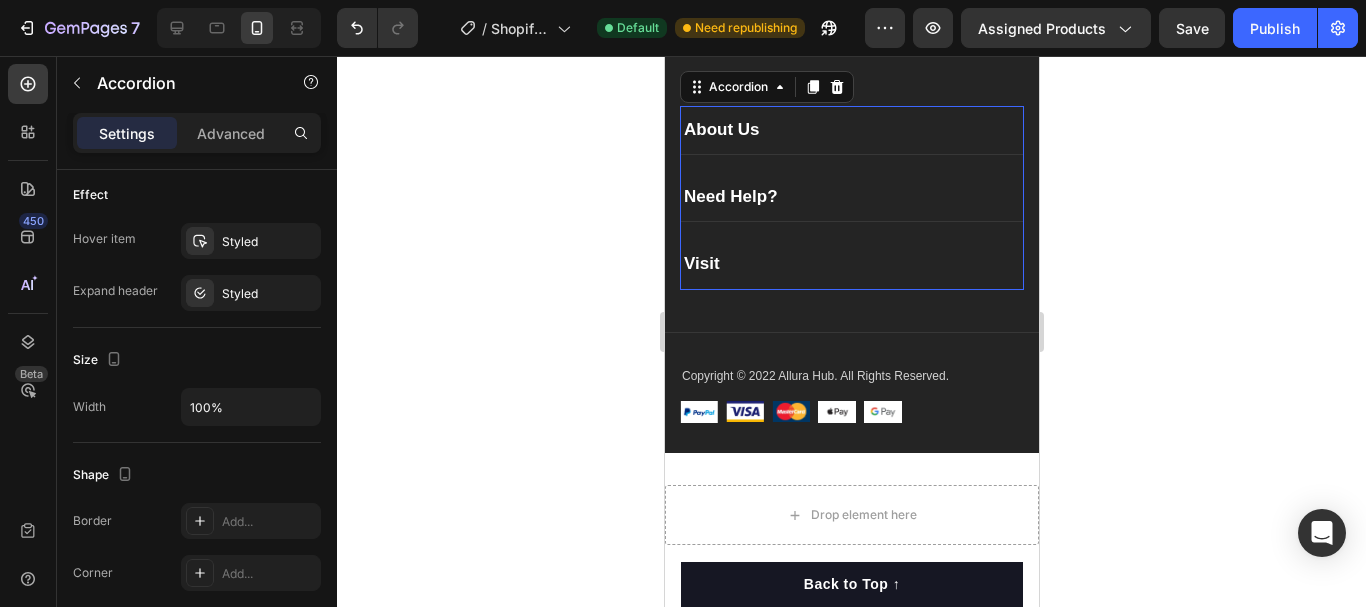 scroll, scrollTop: 0, scrollLeft: 0, axis: both 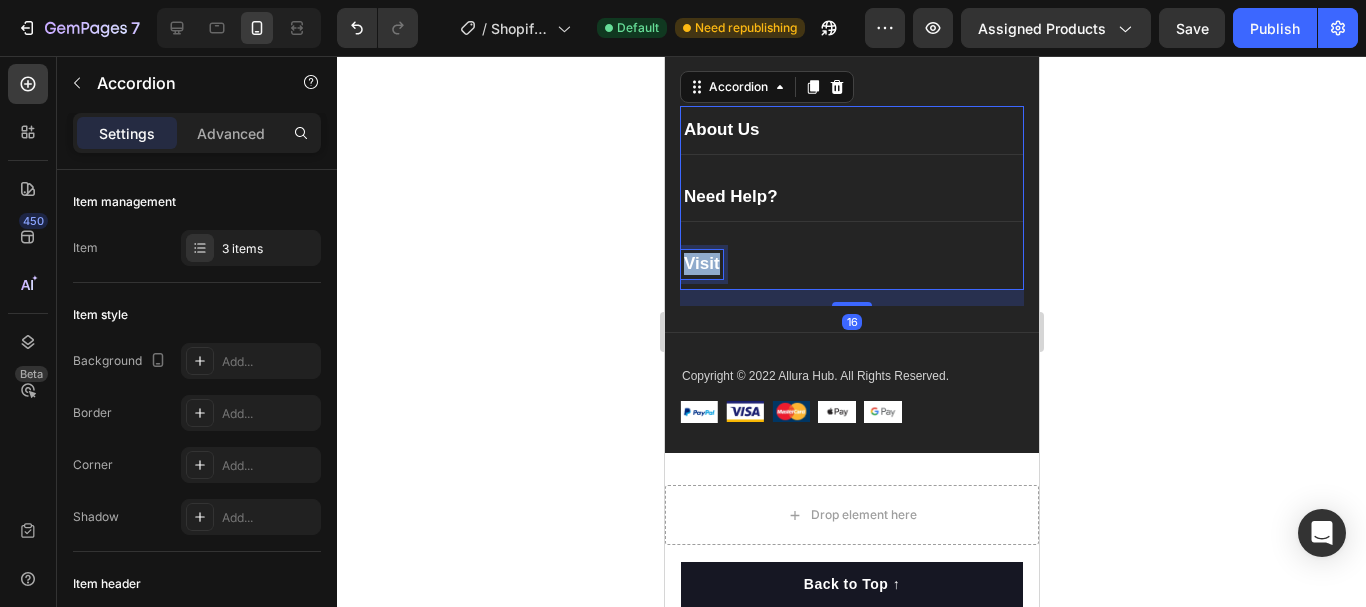 click on "Visit" at bounding box center [701, 264] 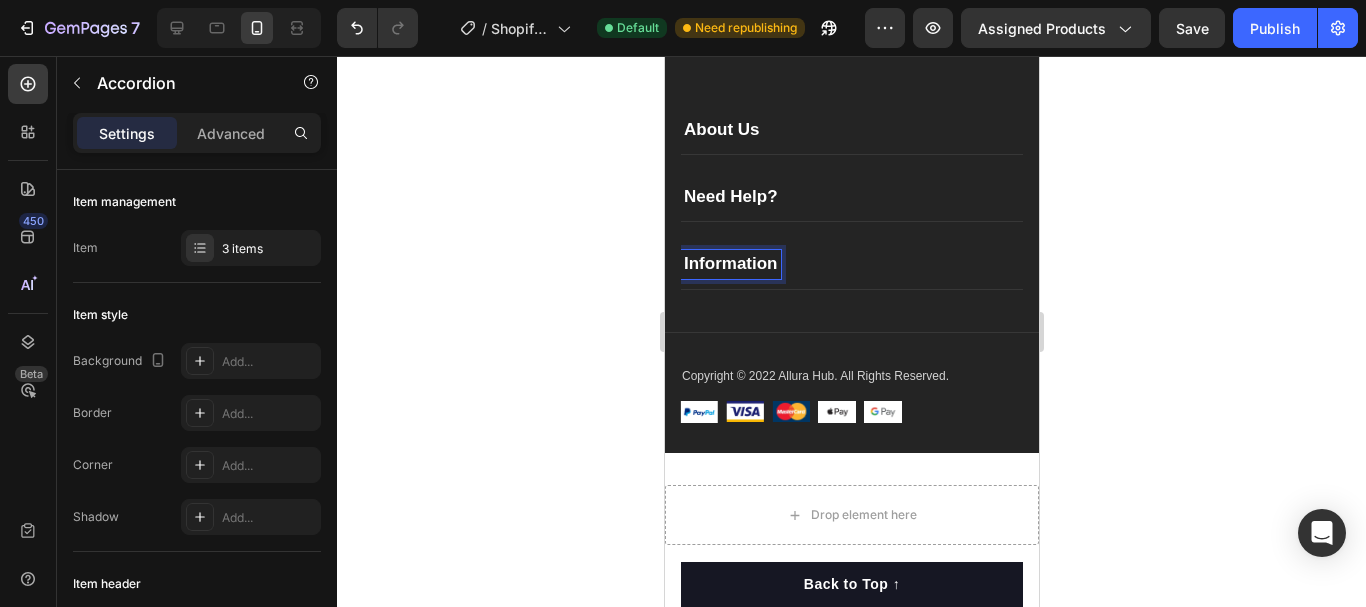 click on "Information" at bounding box center (851, 264) 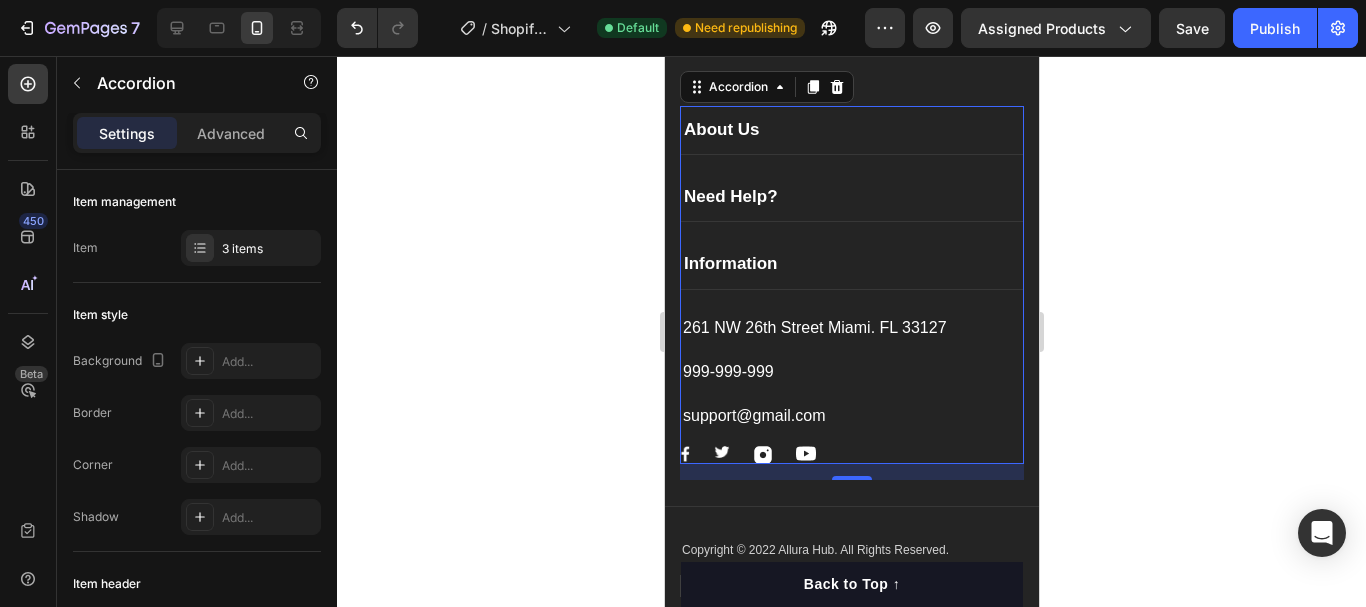 click on "[NUMBER] [STREET] [CITY]. [STATE] [ZIP] Text block support@example.com Text block Image Image Image Image Row" at bounding box center (851, 377) 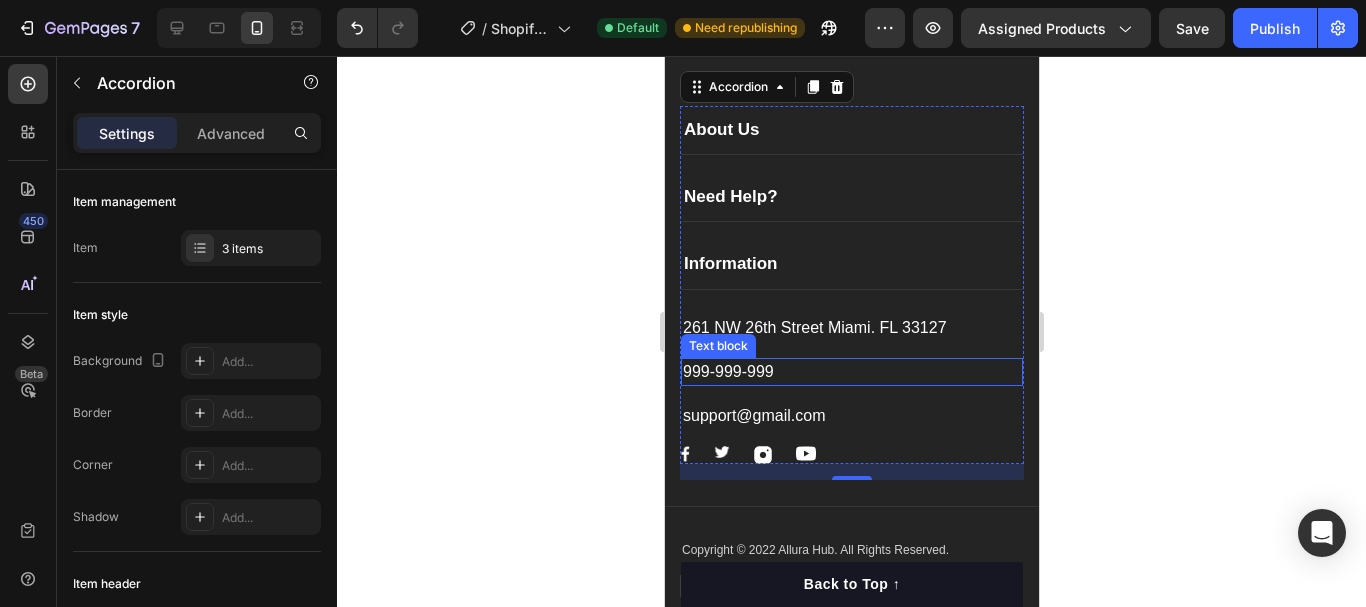 click on "999-999-999" at bounding box center (851, 372) 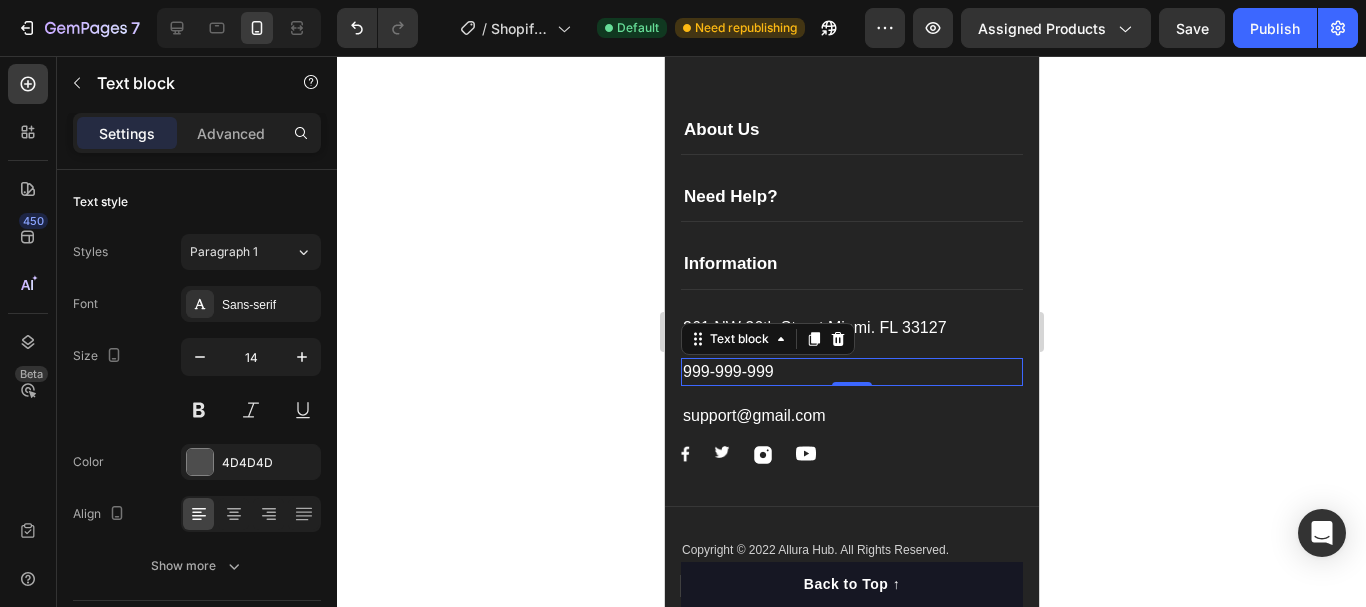 click on "999-999-999" at bounding box center (851, 372) 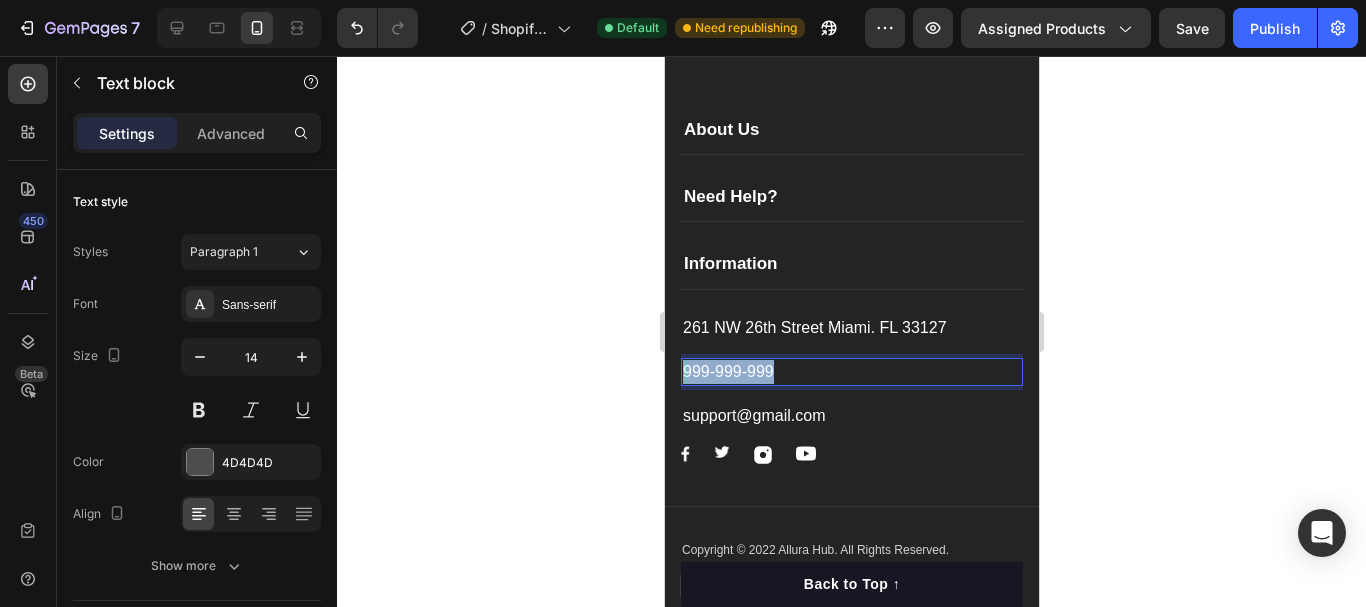 click on "999-999-999" at bounding box center (851, 372) 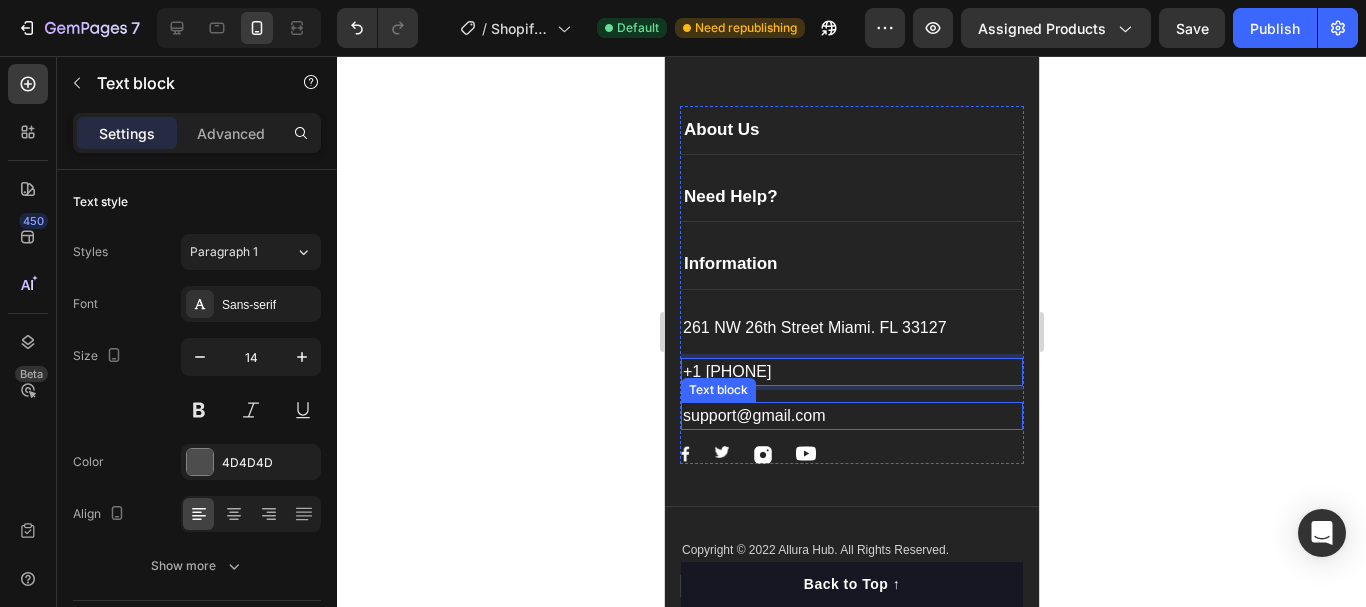 click on "support@gmail.com" at bounding box center (851, 416) 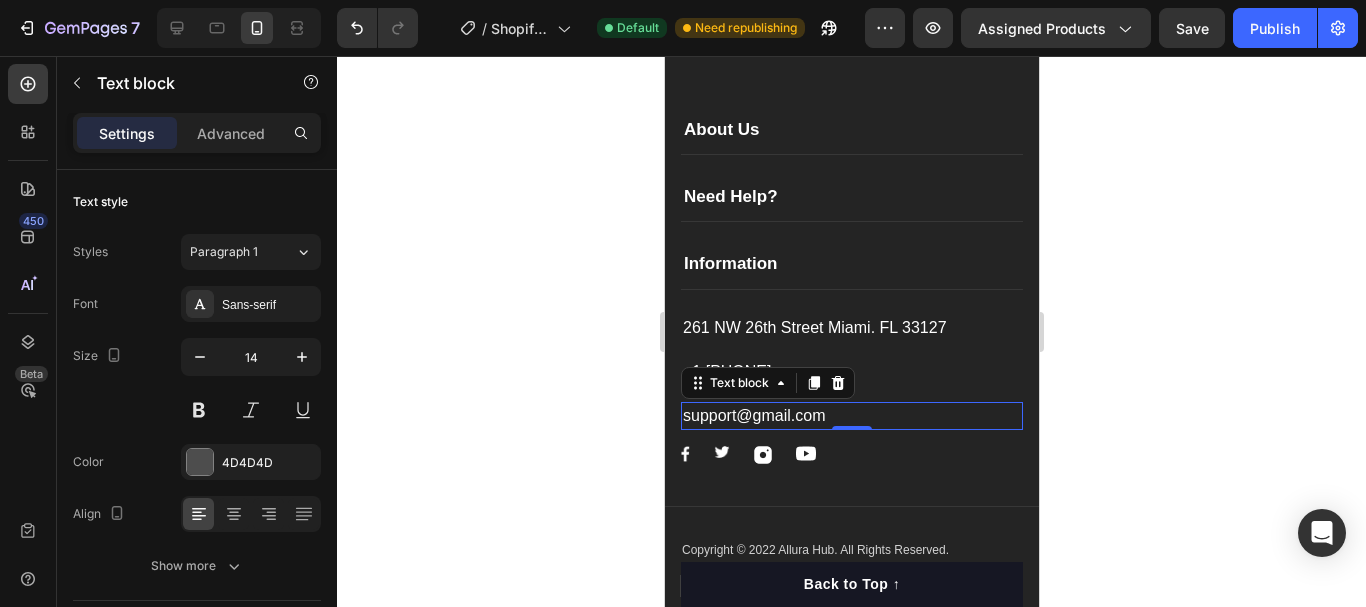 click on "support@gmail.com" at bounding box center [851, 416] 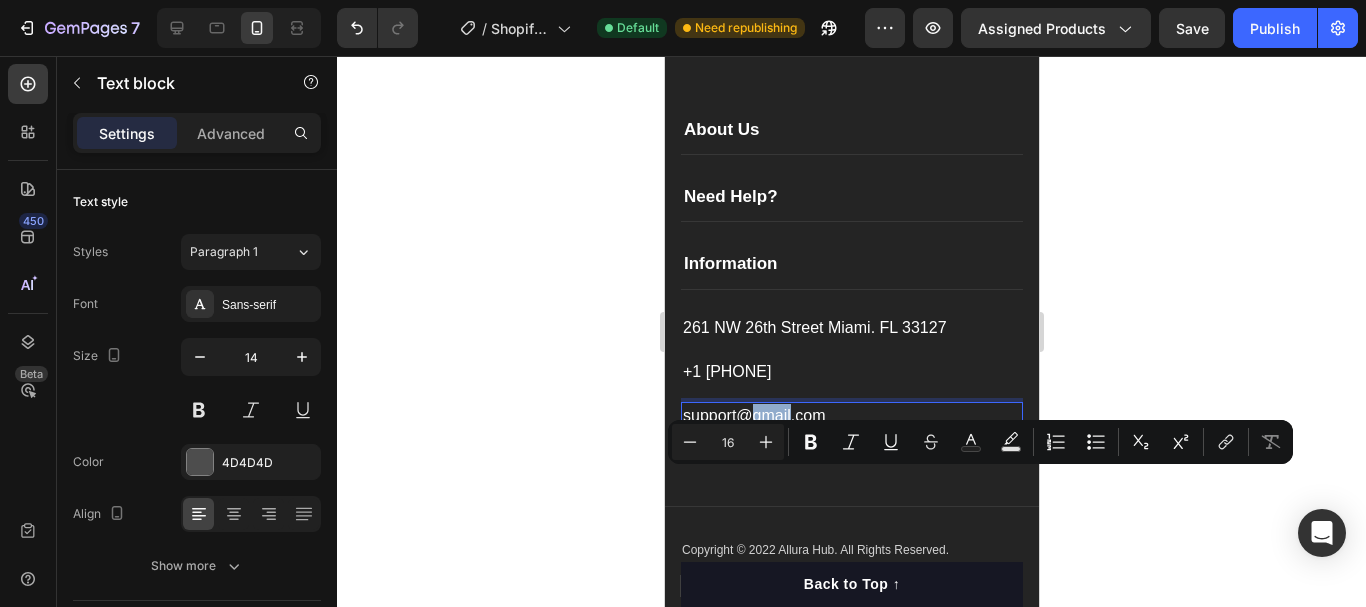 drag, startPoint x: 751, startPoint y: 479, endPoint x: 789, endPoint y: 482, distance: 38.118237 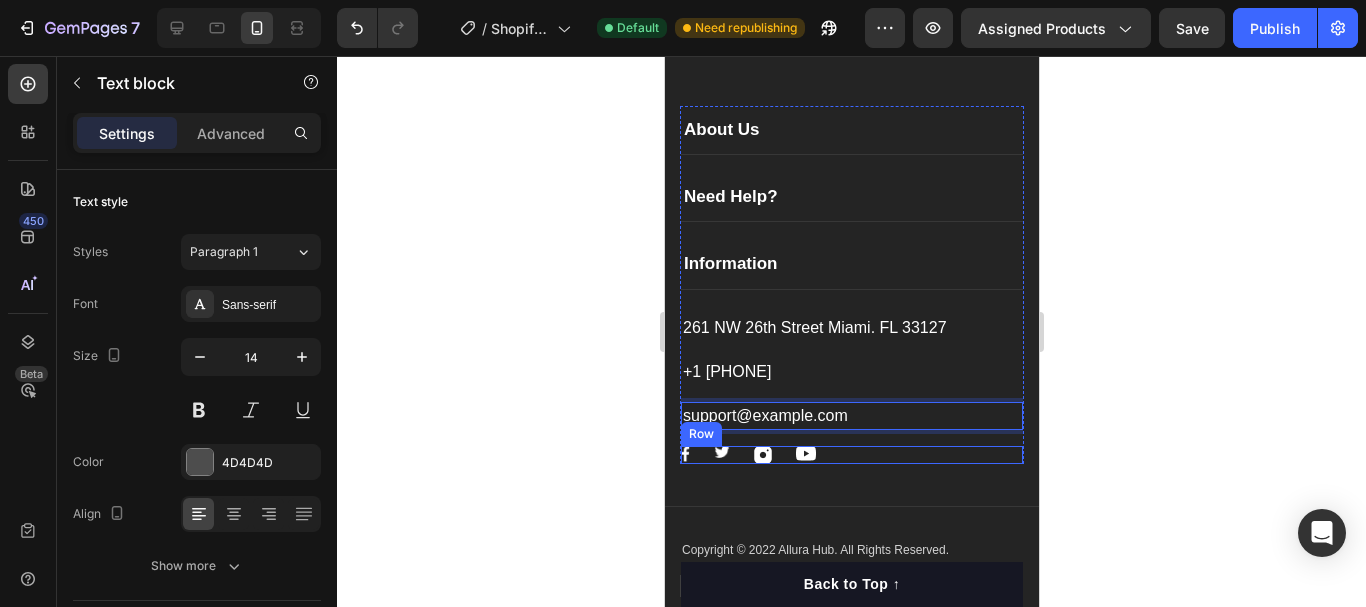 click on "Image Image Image Image Row" at bounding box center (851, 455) 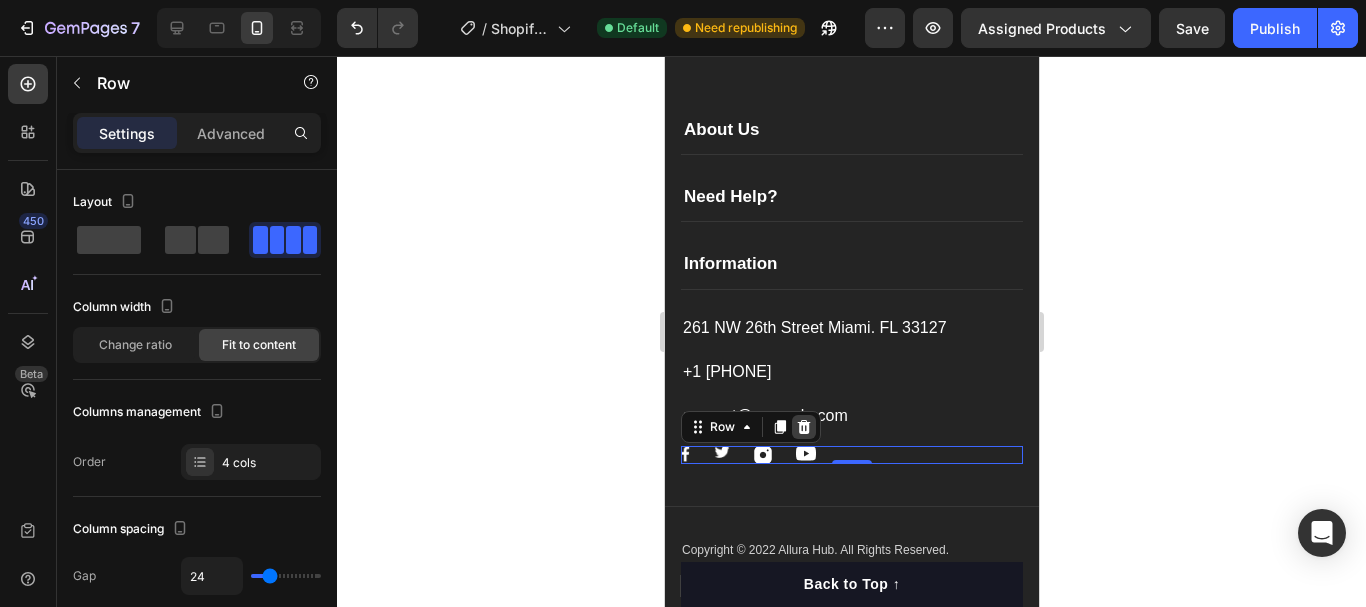click 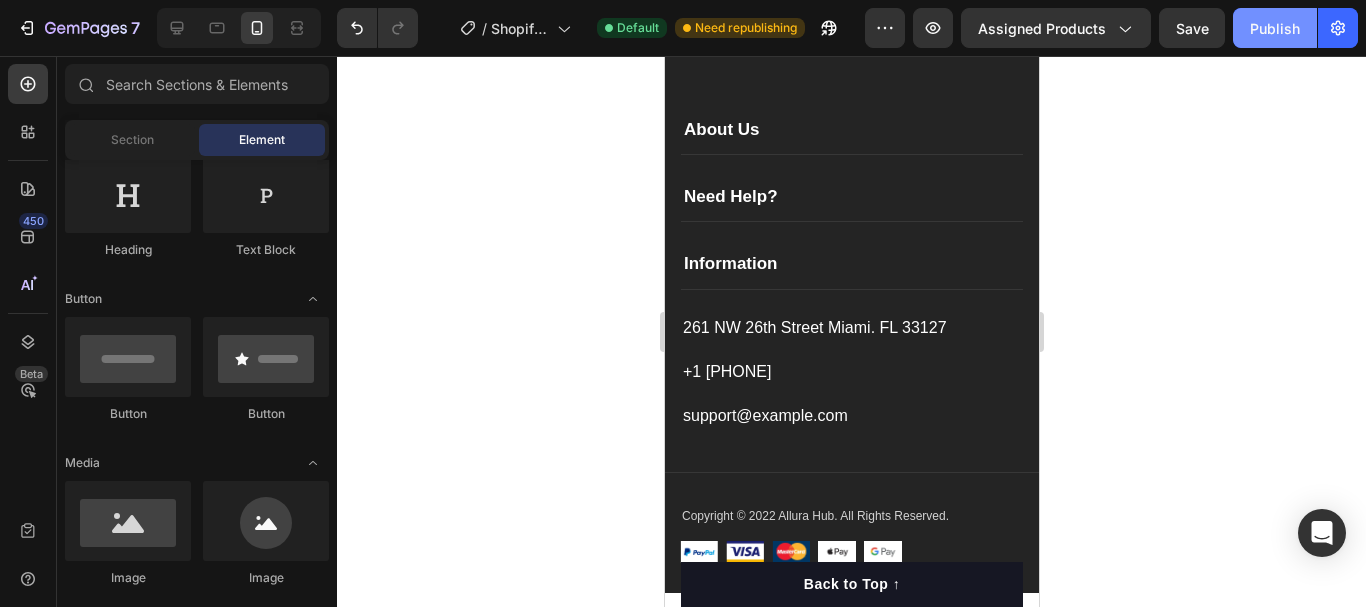 click on "Publish" at bounding box center [1275, 28] 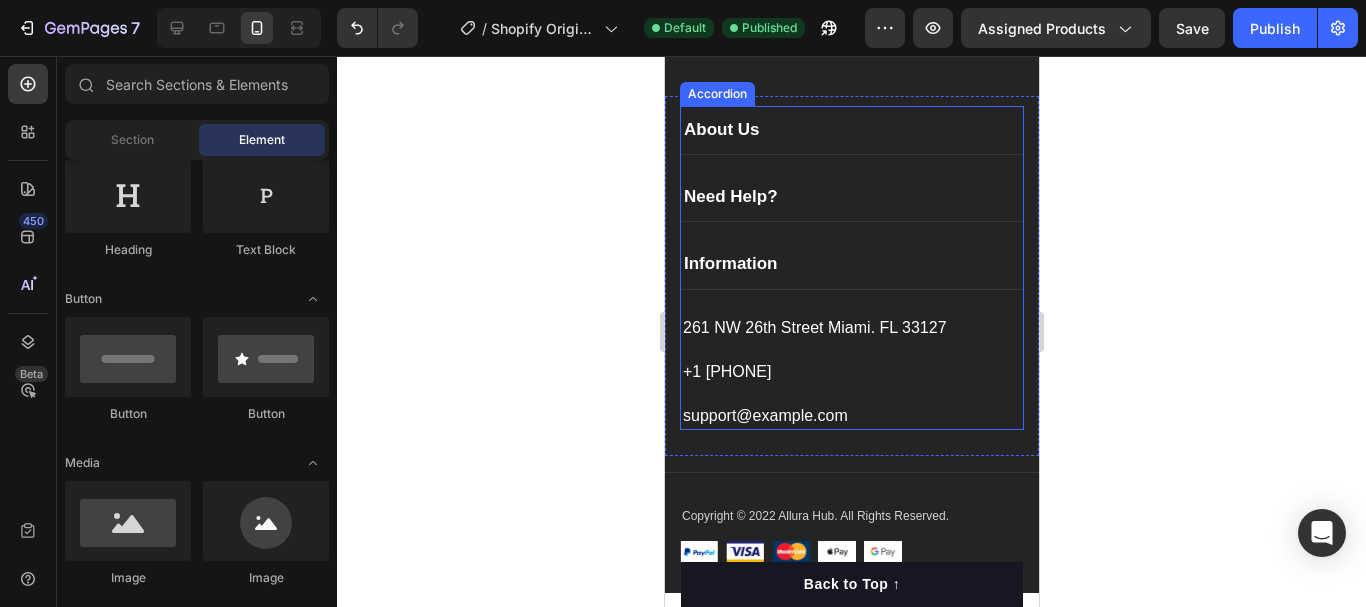 click on "Information" at bounding box center (851, 264) 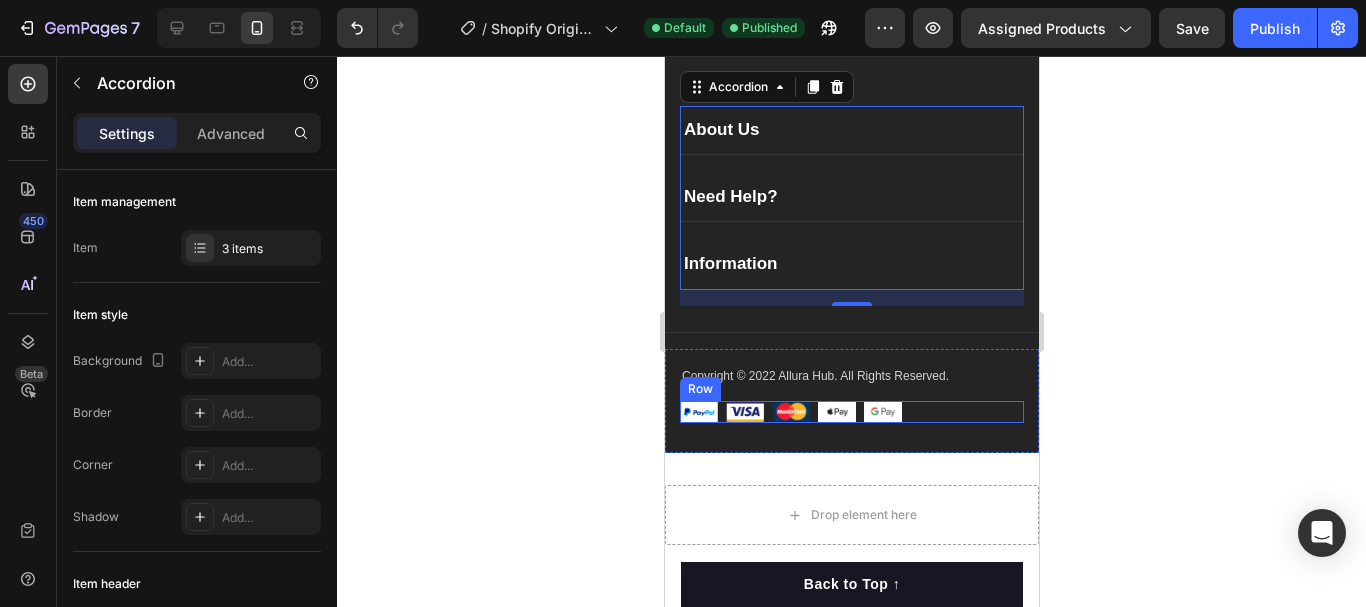 click on "Image Image Image Image Image Row" at bounding box center (851, 412) 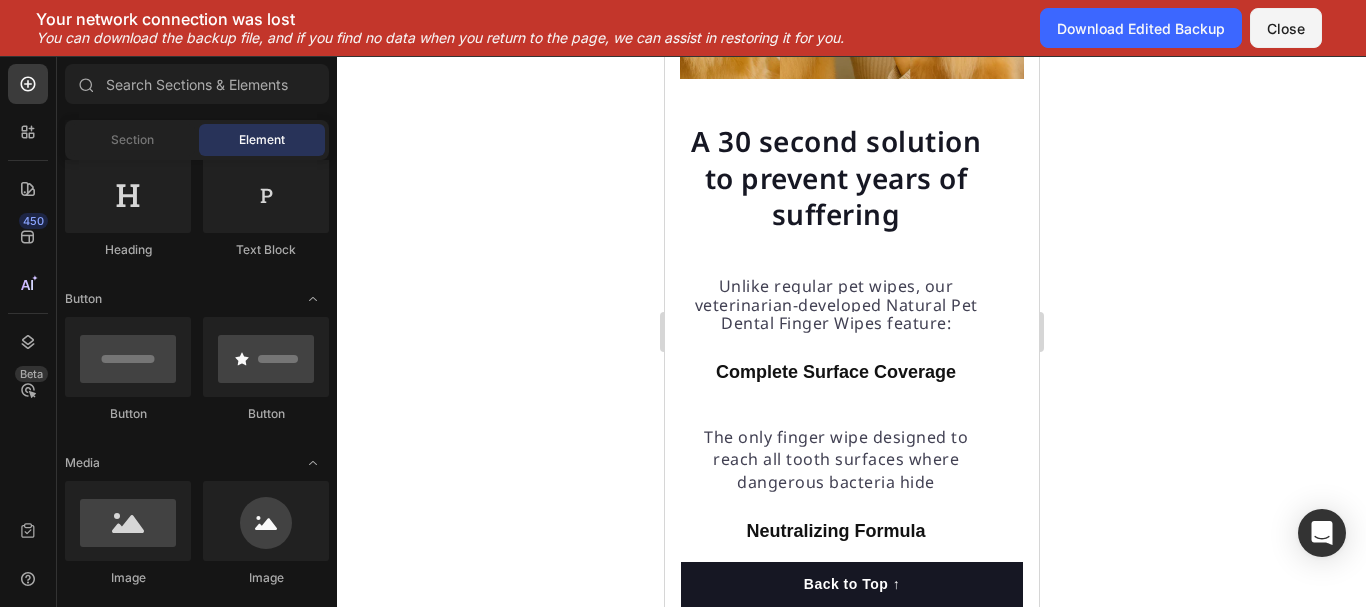 scroll, scrollTop: 4147, scrollLeft: 0, axis: vertical 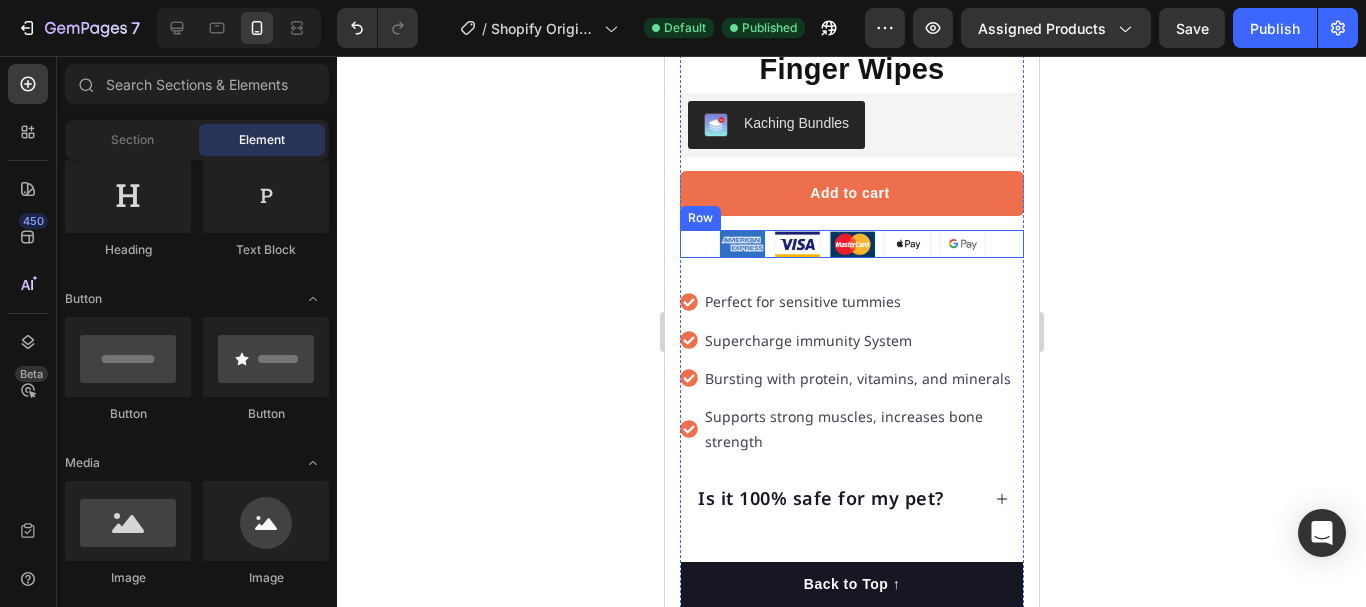 click on "Image Image Image Image Image Row" at bounding box center (851, 244) 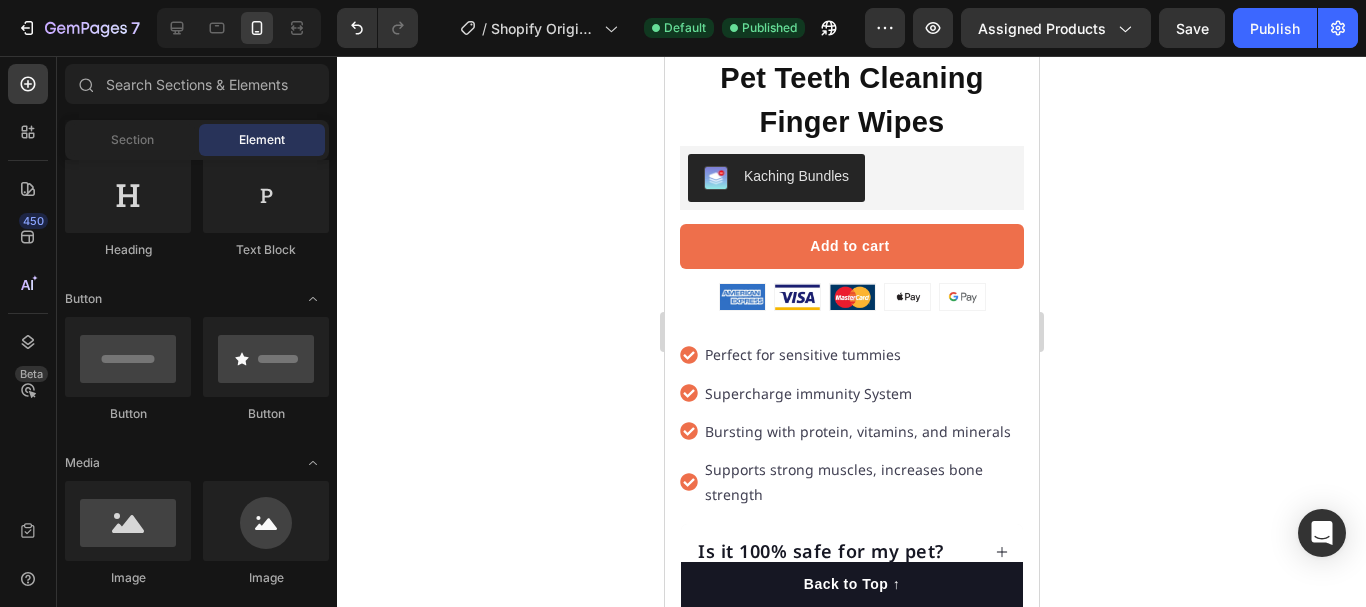 scroll, scrollTop: 42, scrollLeft: 0, axis: vertical 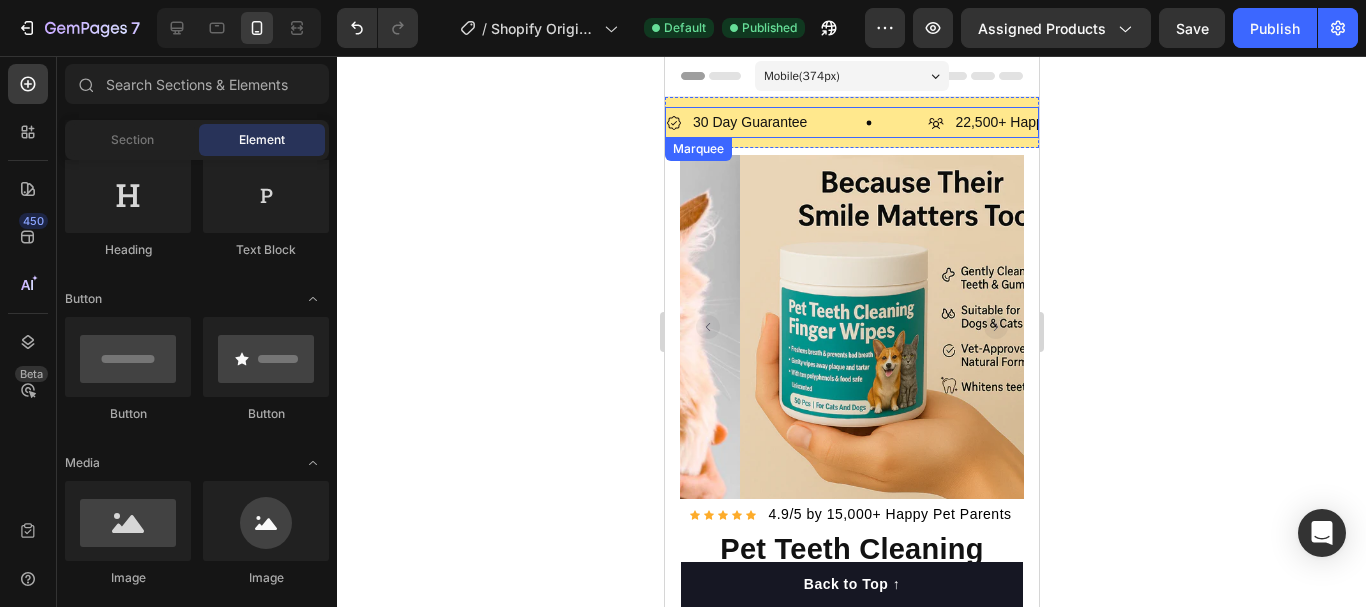 click on "30 Day Guarantee Item List" at bounding box center (796, 122) 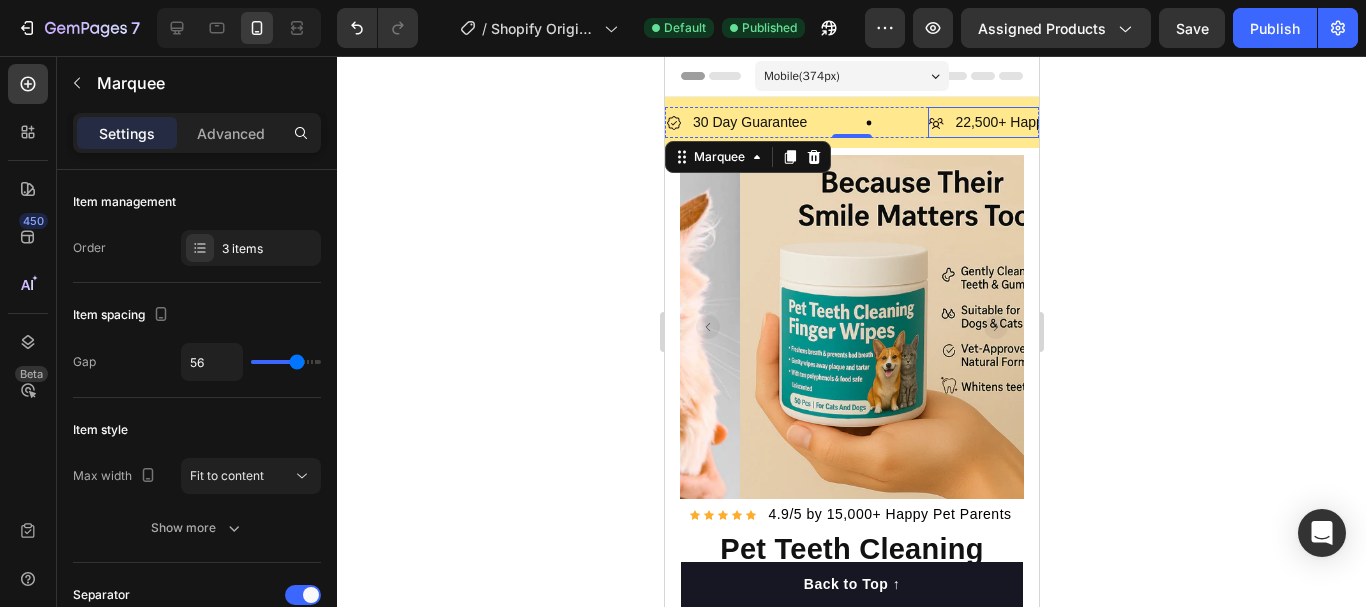 click 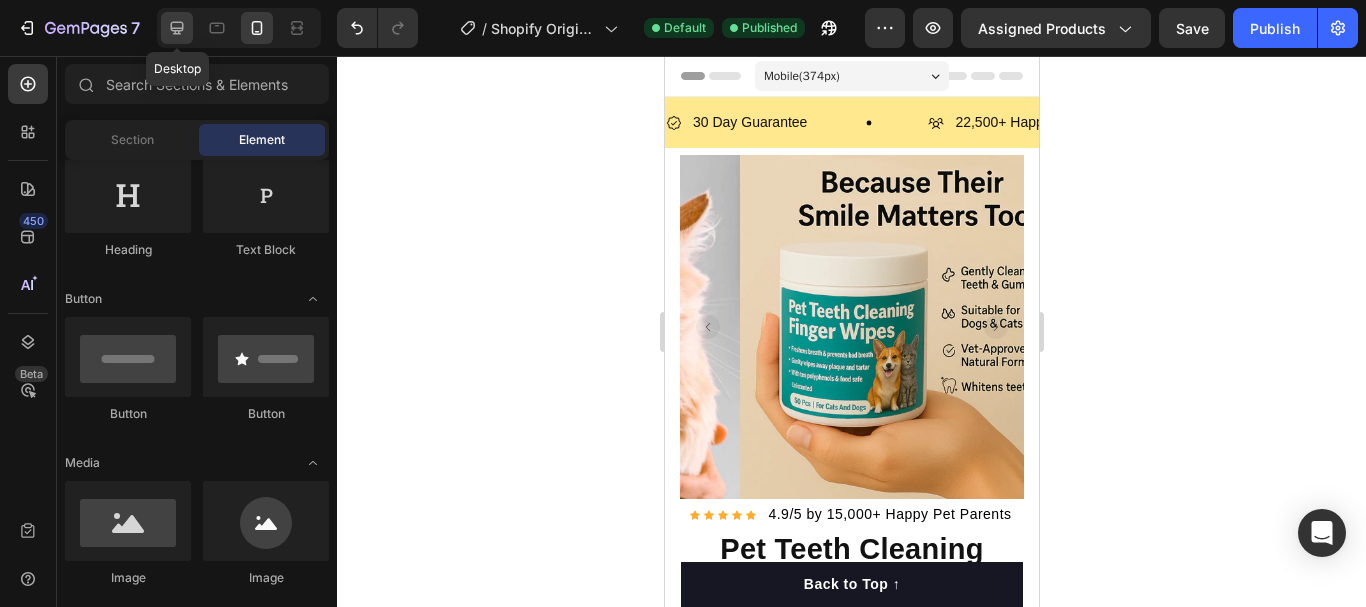 click 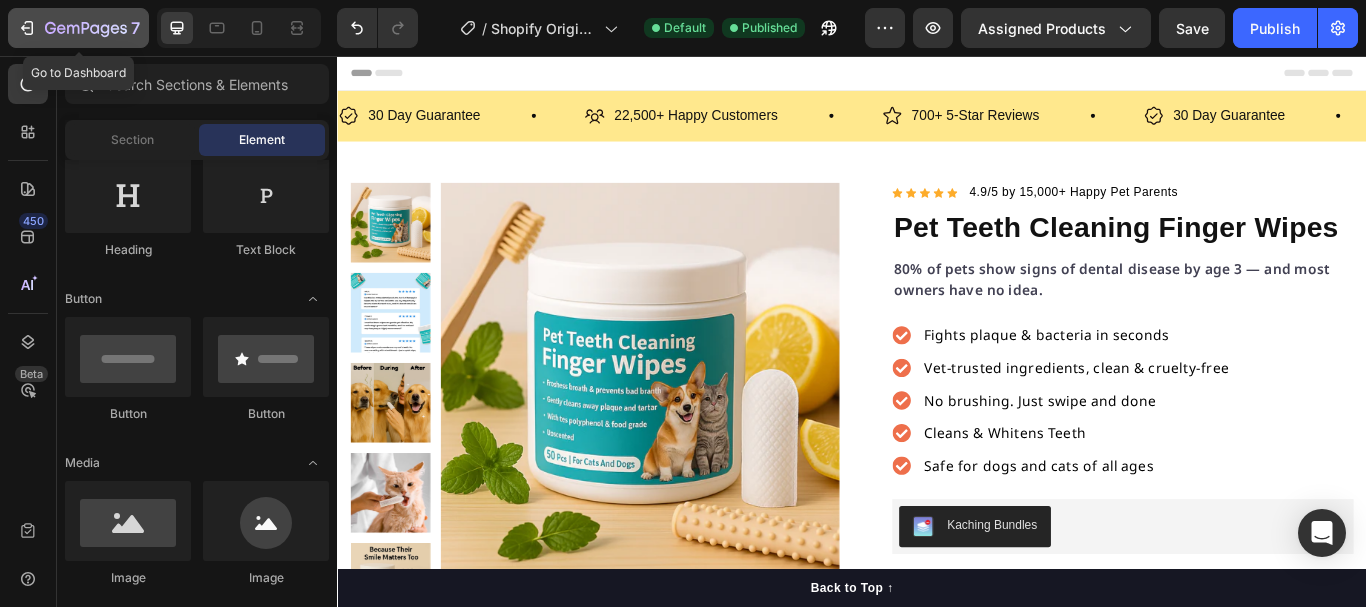 click 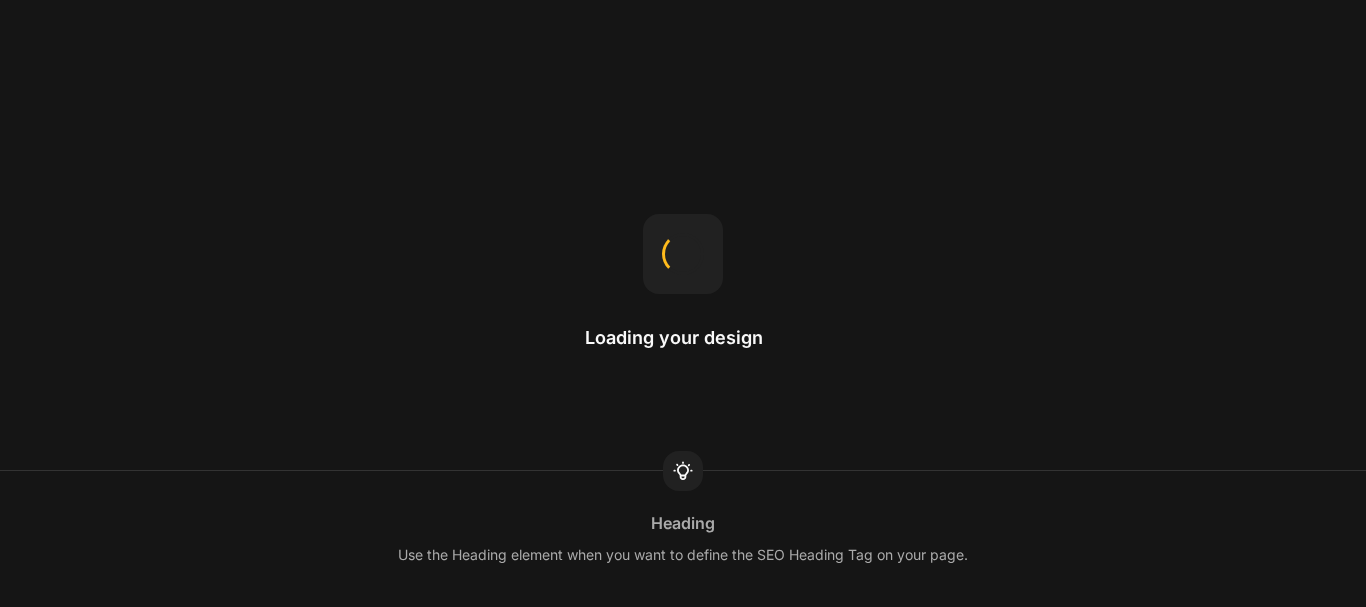 scroll, scrollTop: 0, scrollLeft: 0, axis: both 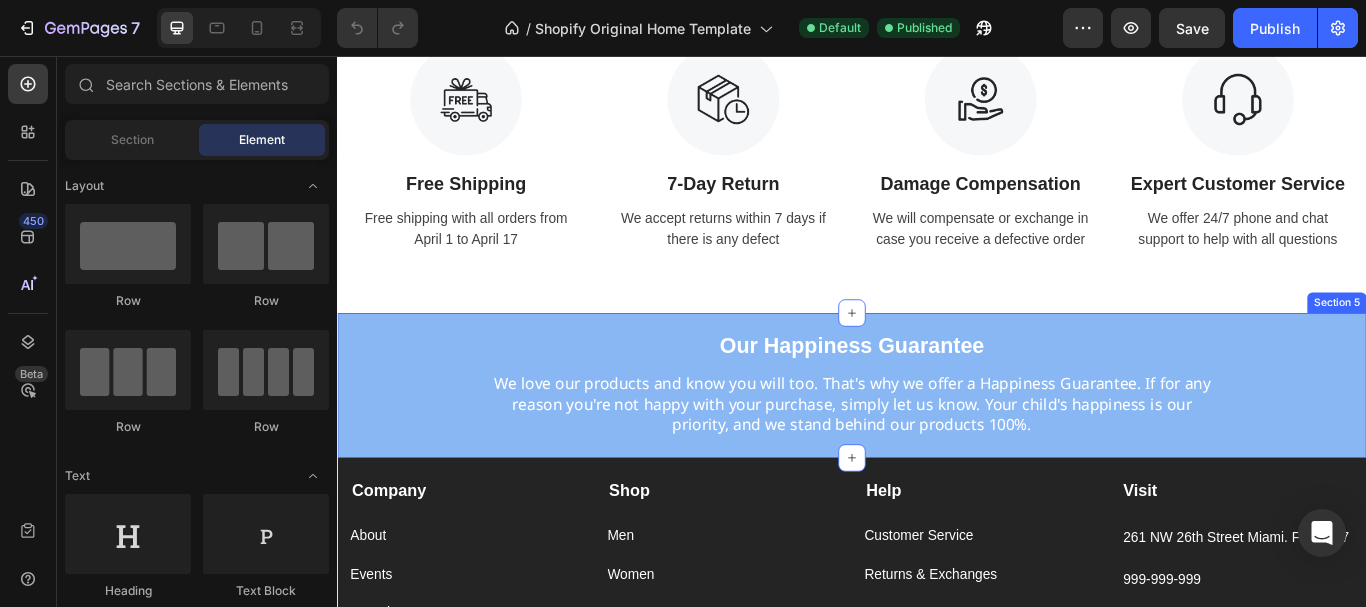 click on "Our Happiness Guarantee Heading We love our products and know you will too. That's why we offer a Happiness Guarantee. If for any reason you're not happy with your purchase, simply let us know. Your child's happiness is our priority, and we stand behind our products 100%. Text Block" at bounding box center (937, 429) 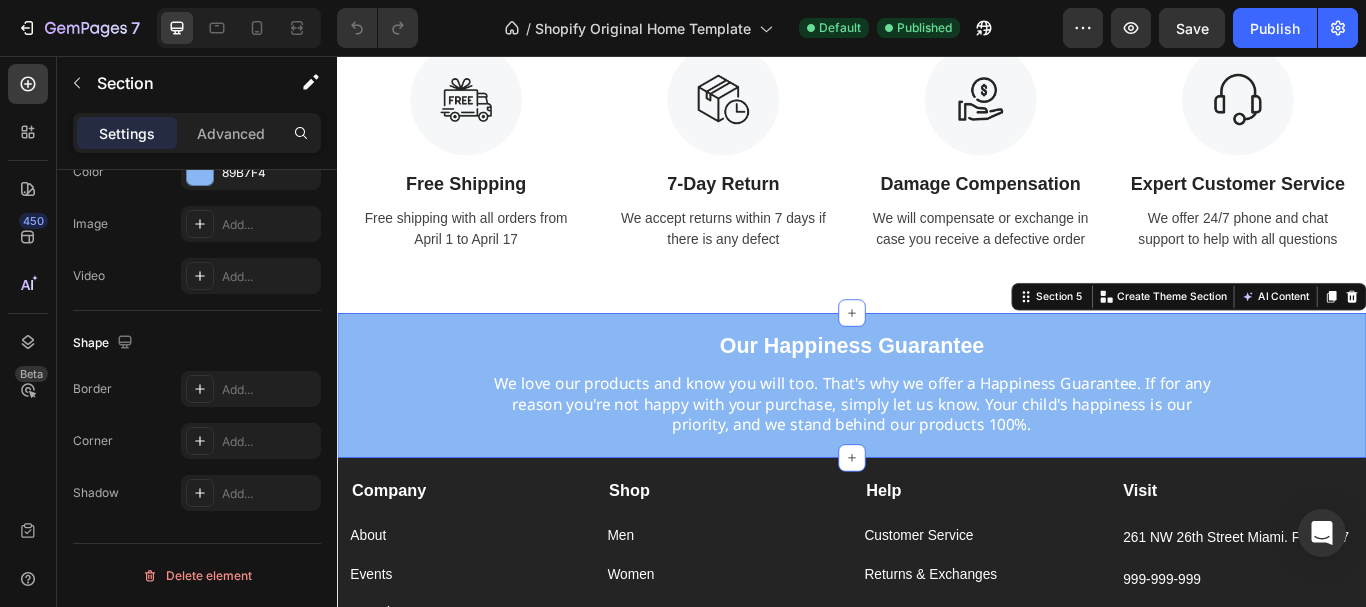 scroll, scrollTop: 0, scrollLeft: 0, axis: both 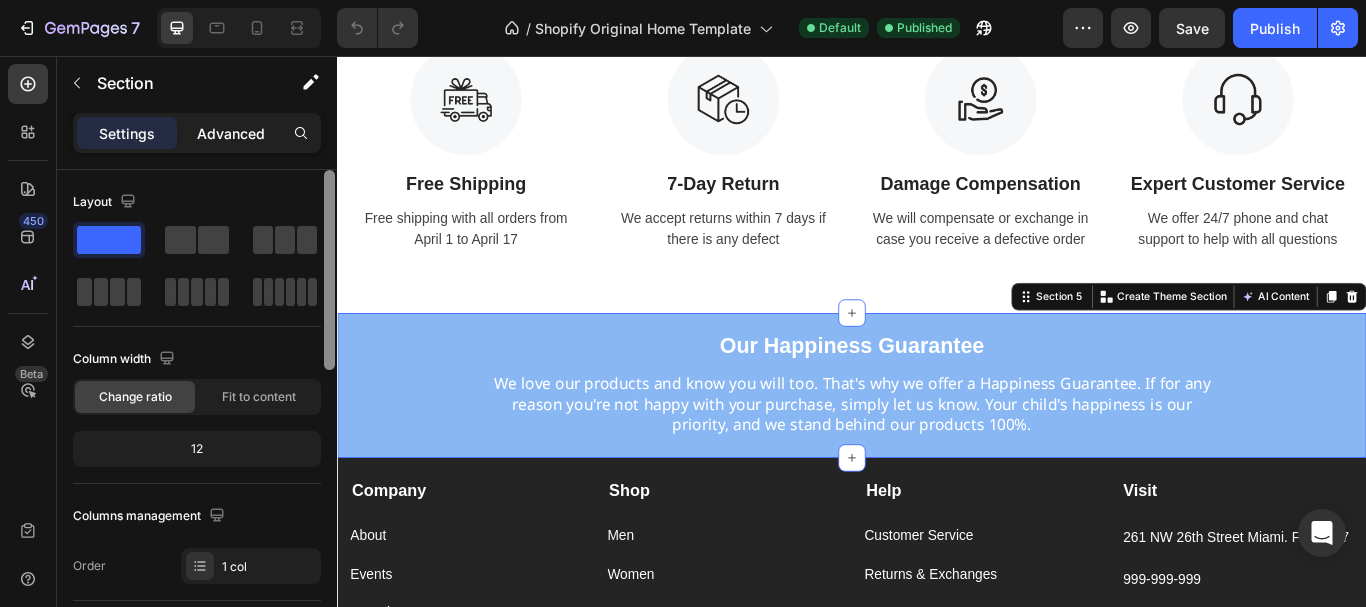 drag, startPoint x: 326, startPoint y: 334, endPoint x: 225, endPoint y: 140, distance: 218.7167 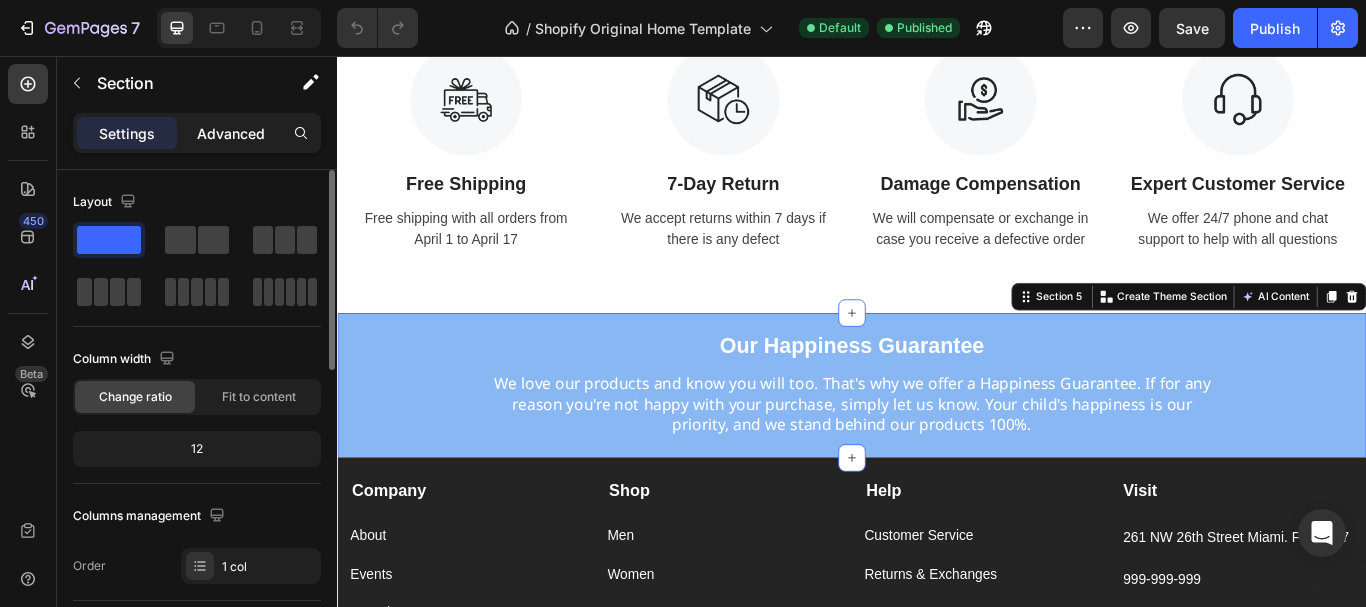 click on "Advanced" at bounding box center [231, 133] 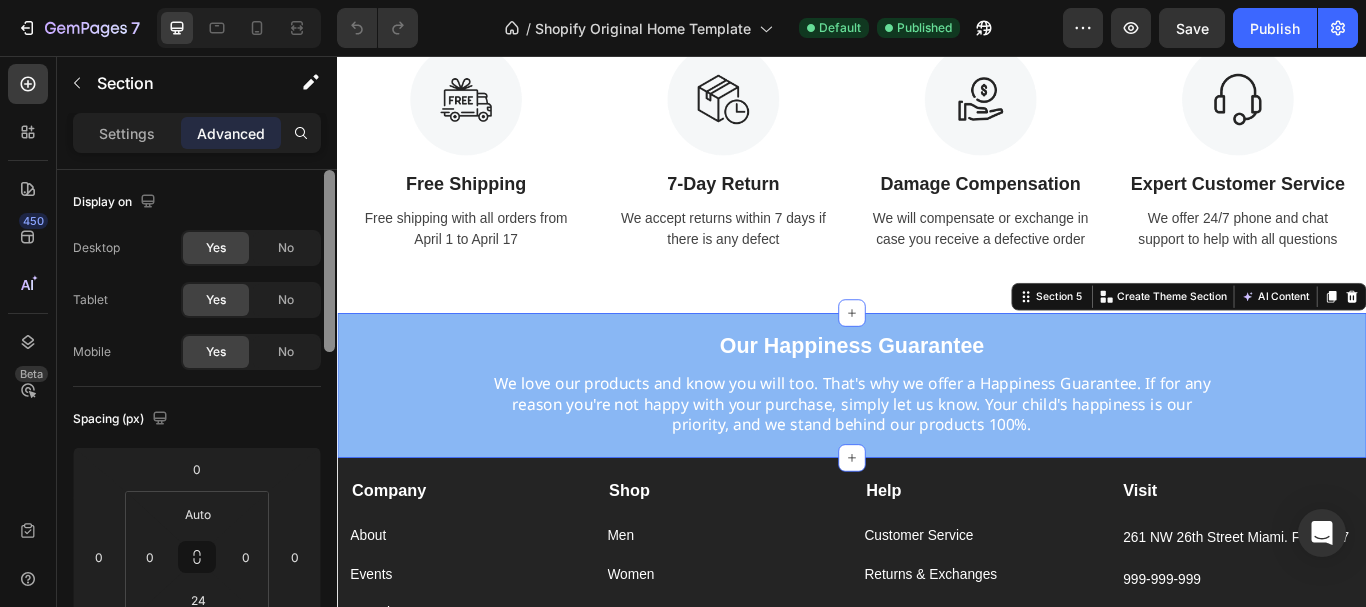 scroll, scrollTop: 0, scrollLeft: 0, axis: both 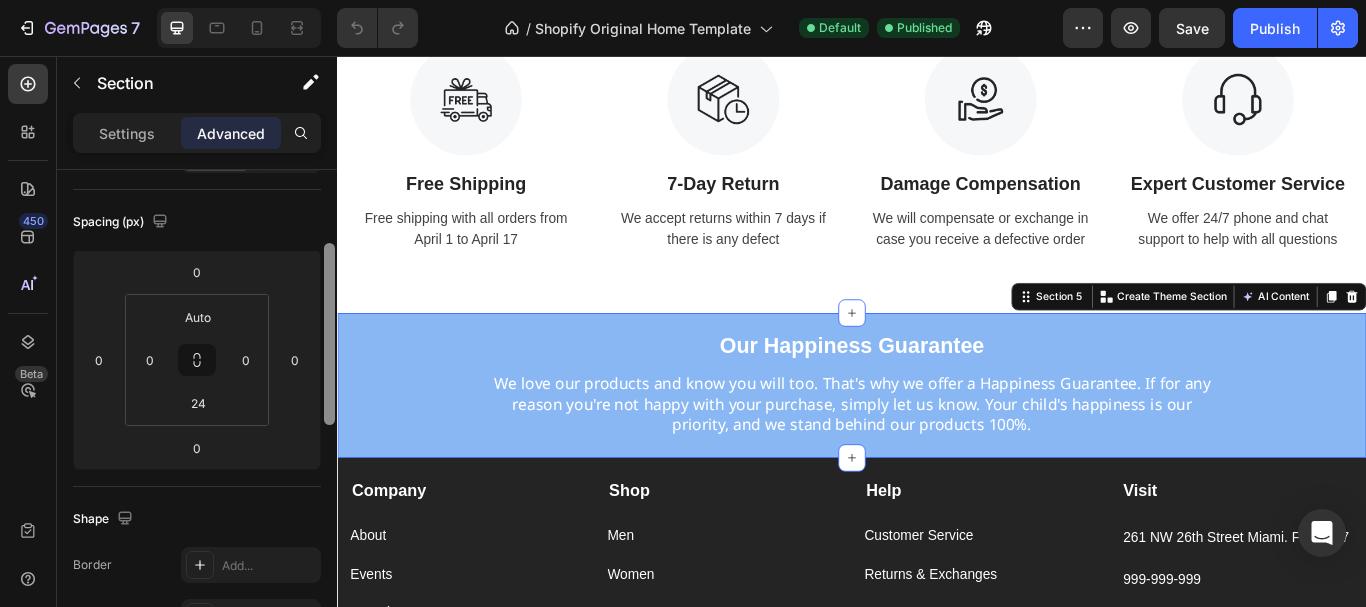 drag, startPoint x: 327, startPoint y: 333, endPoint x: 333, endPoint y: 406, distance: 73.24616 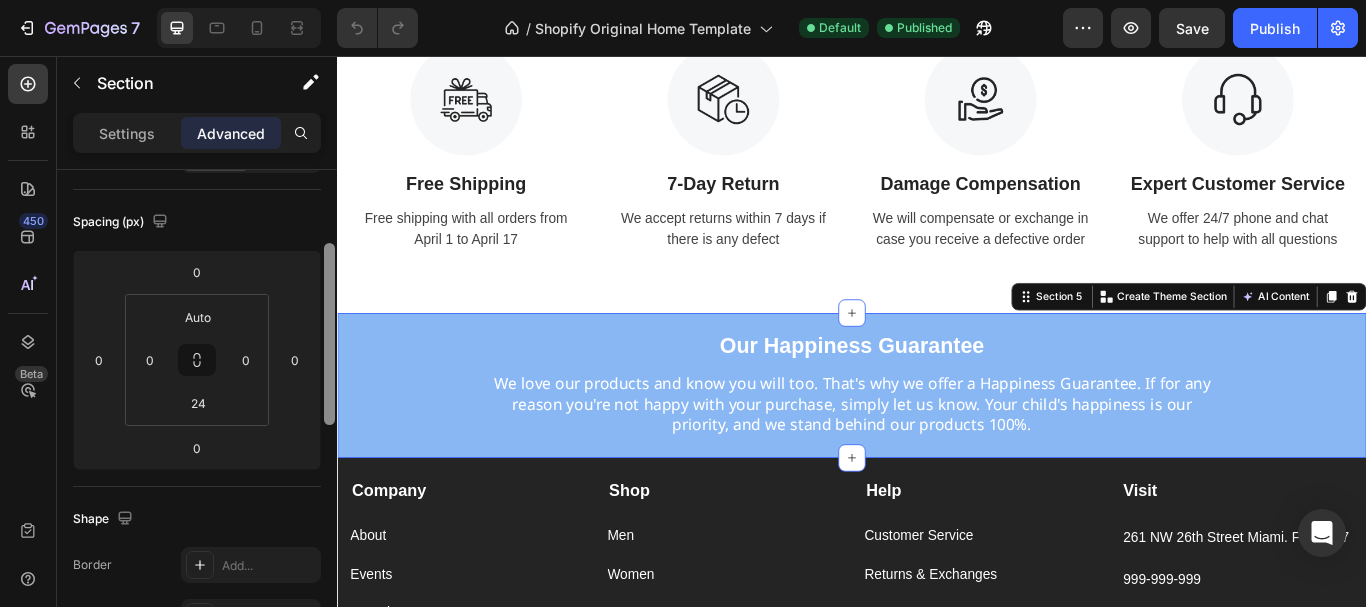 click at bounding box center [329, 334] 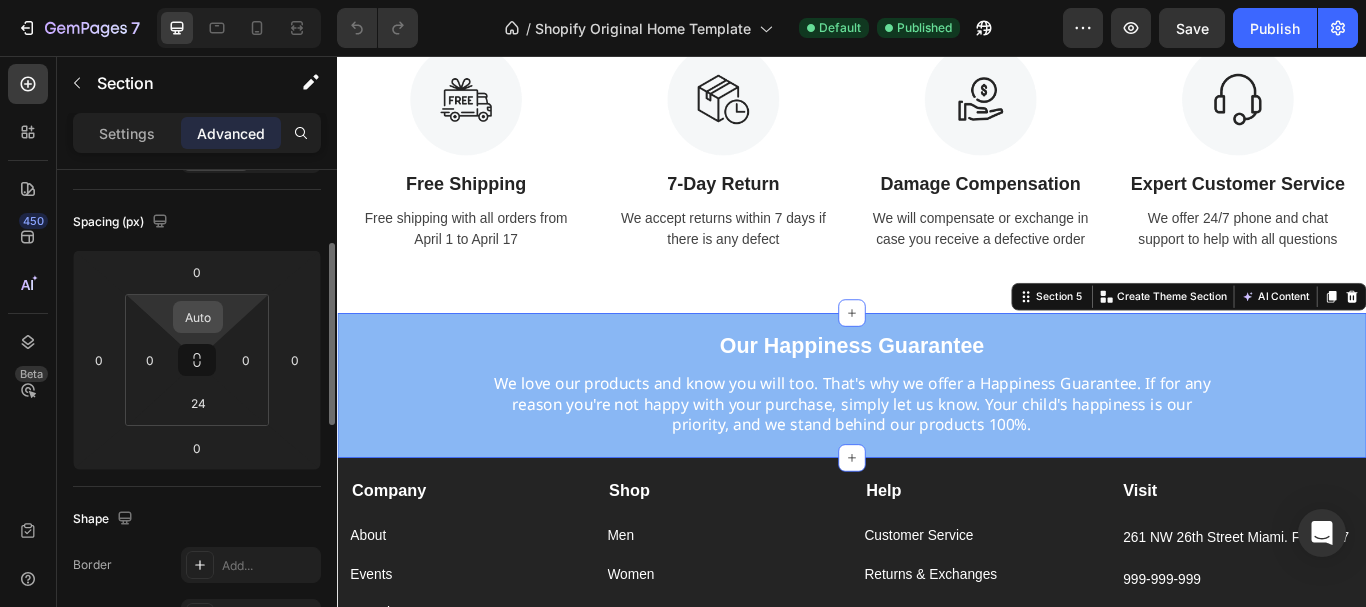 click on "Auto" at bounding box center (198, 317) 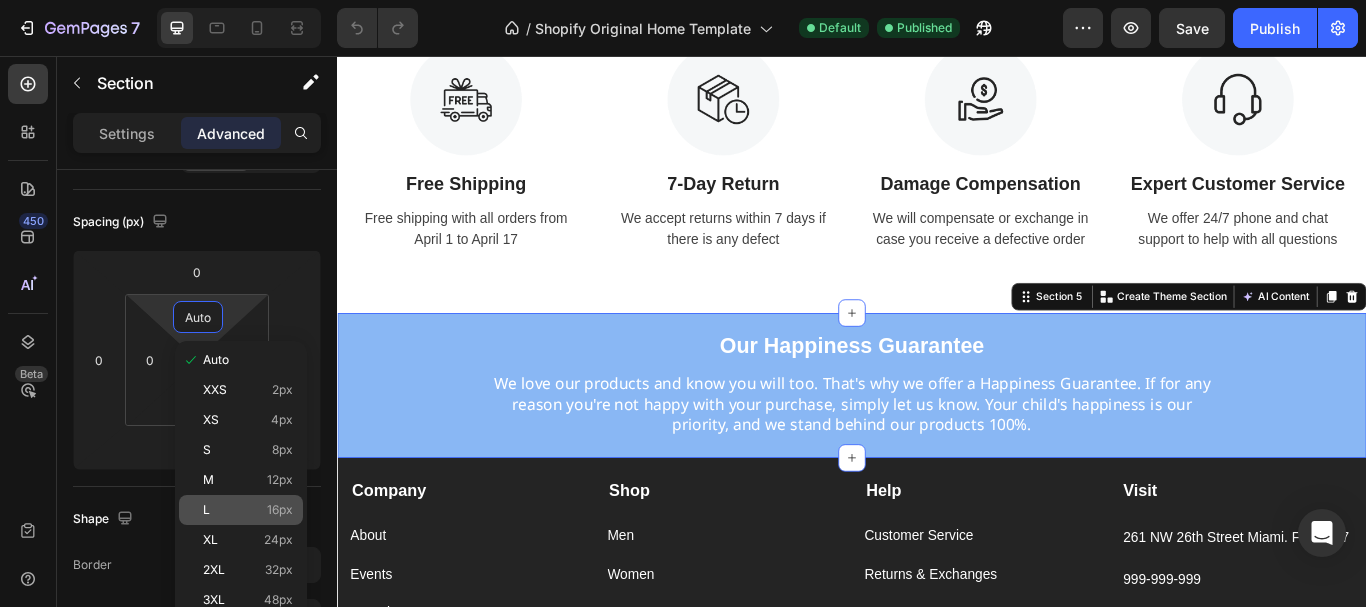 click on "L 16px" 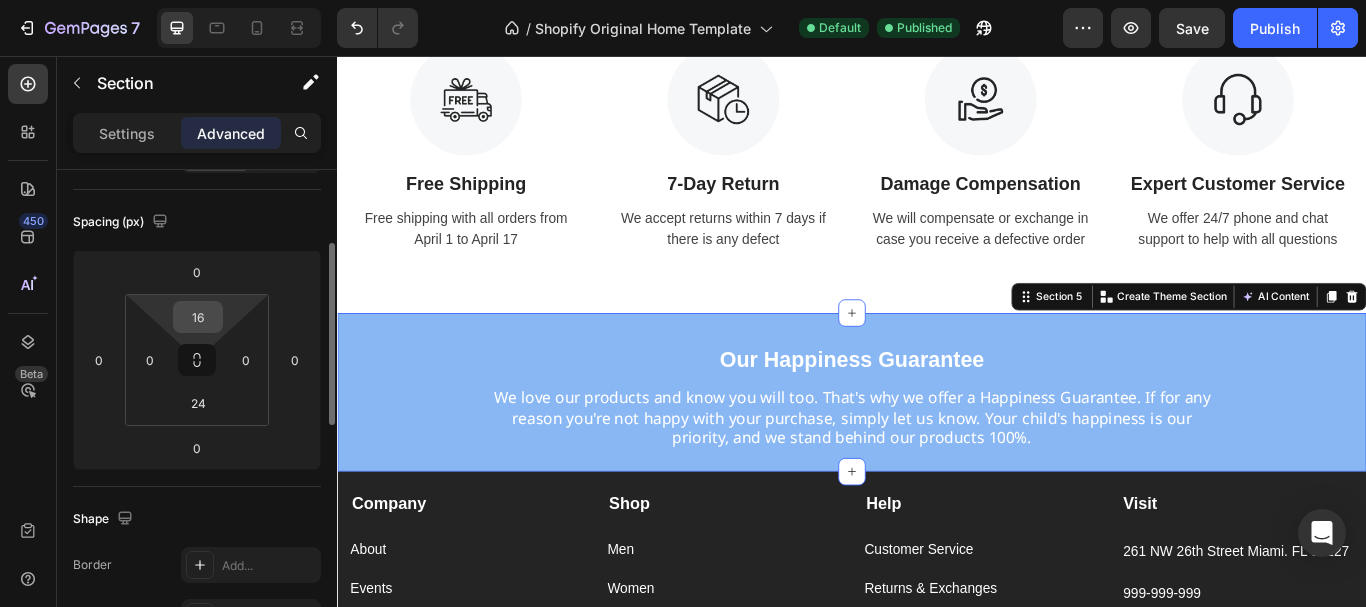 click on "16" at bounding box center [198, 317] 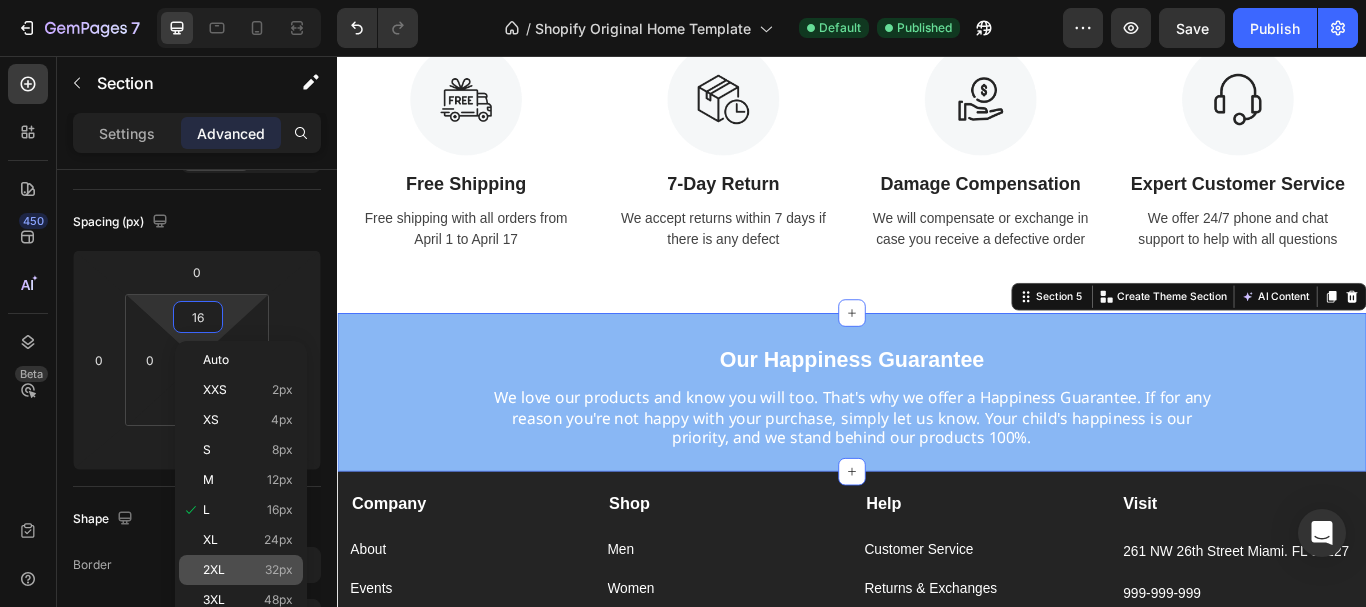 click on "2XL 32px" 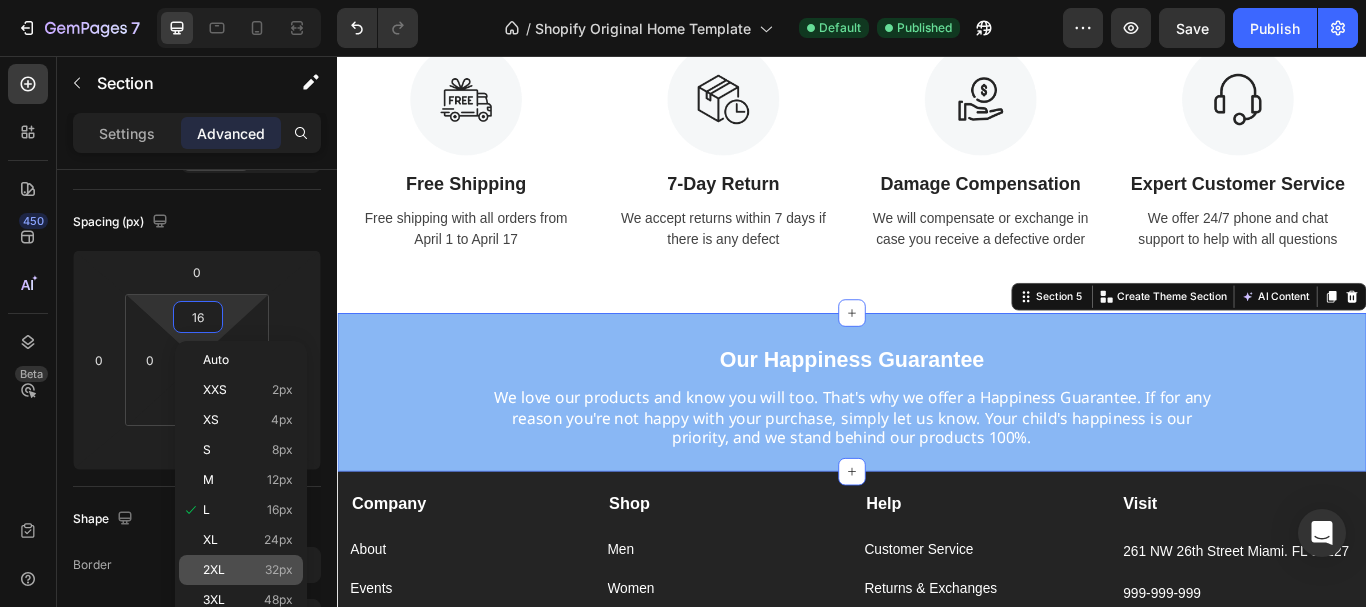 type on "32" 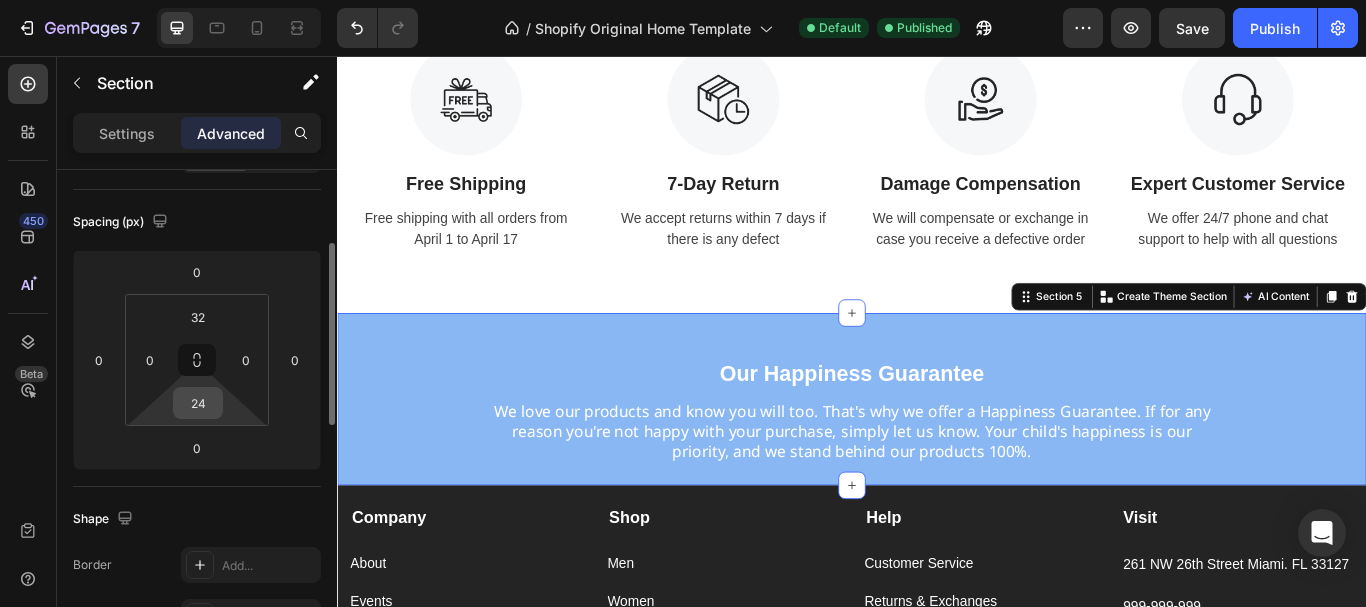click on "24" at bounding box center [198, 403] 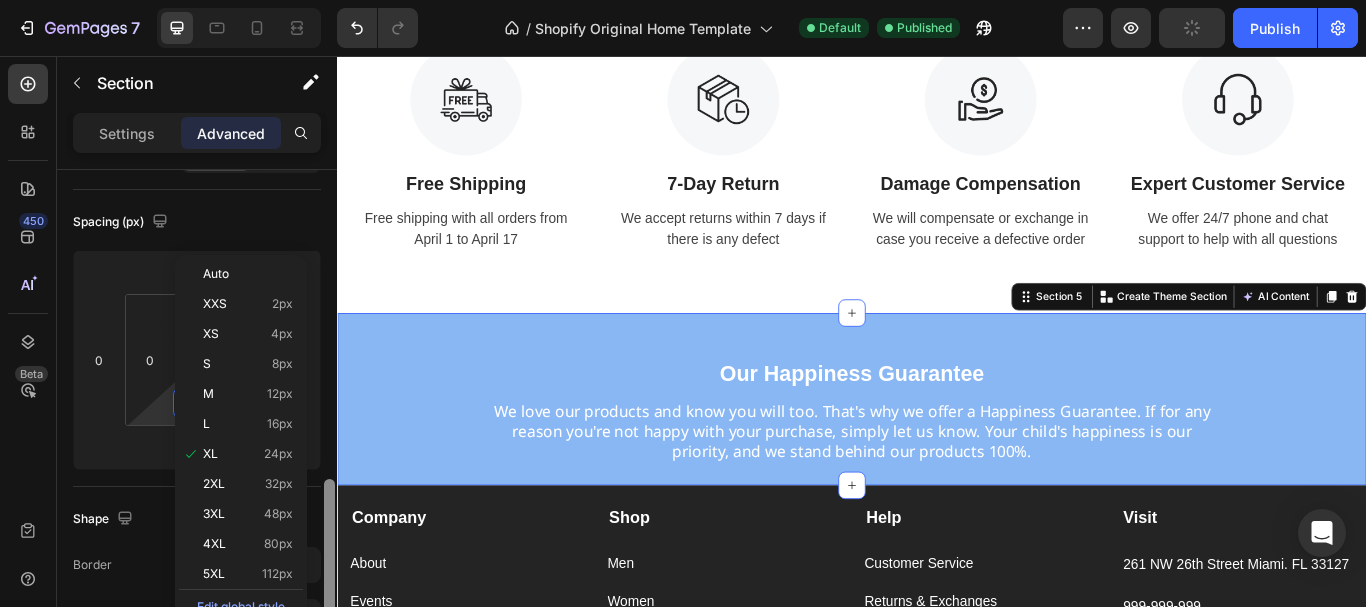 scroll, scrollTop: 369, scrollLeft: 0, axis: vertical 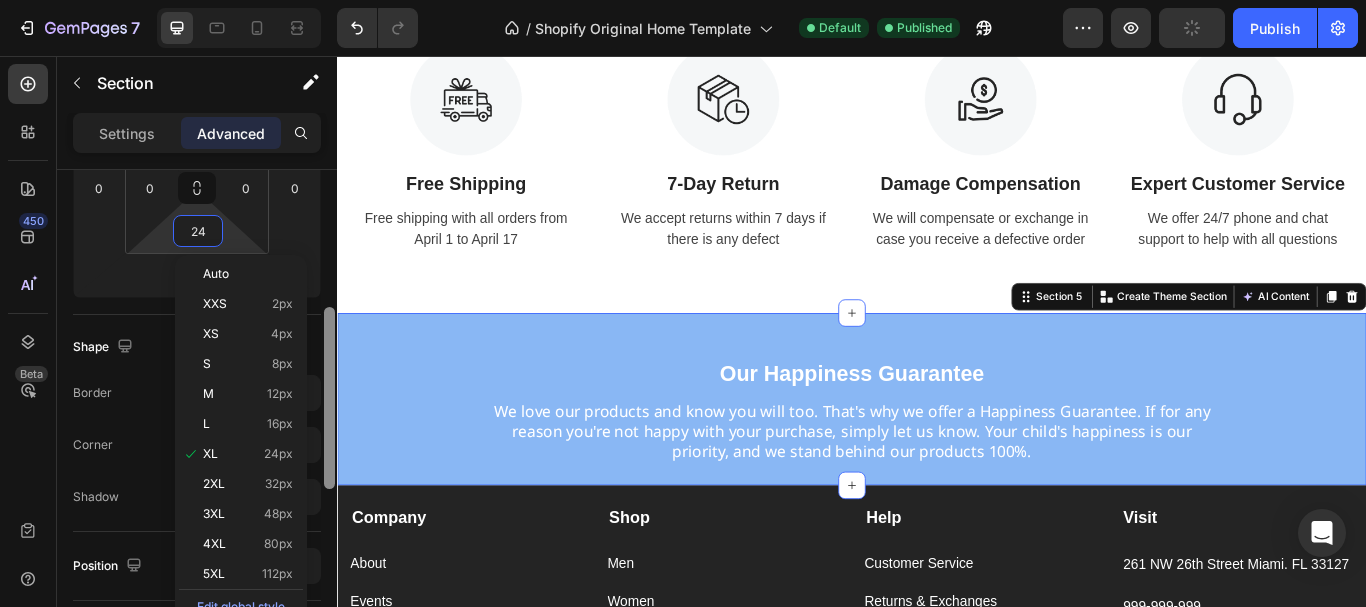 drag, startPoint x: 329, startPoint y: 366, endPoint x: 327, endPoint y: 430, distance: 64.03124 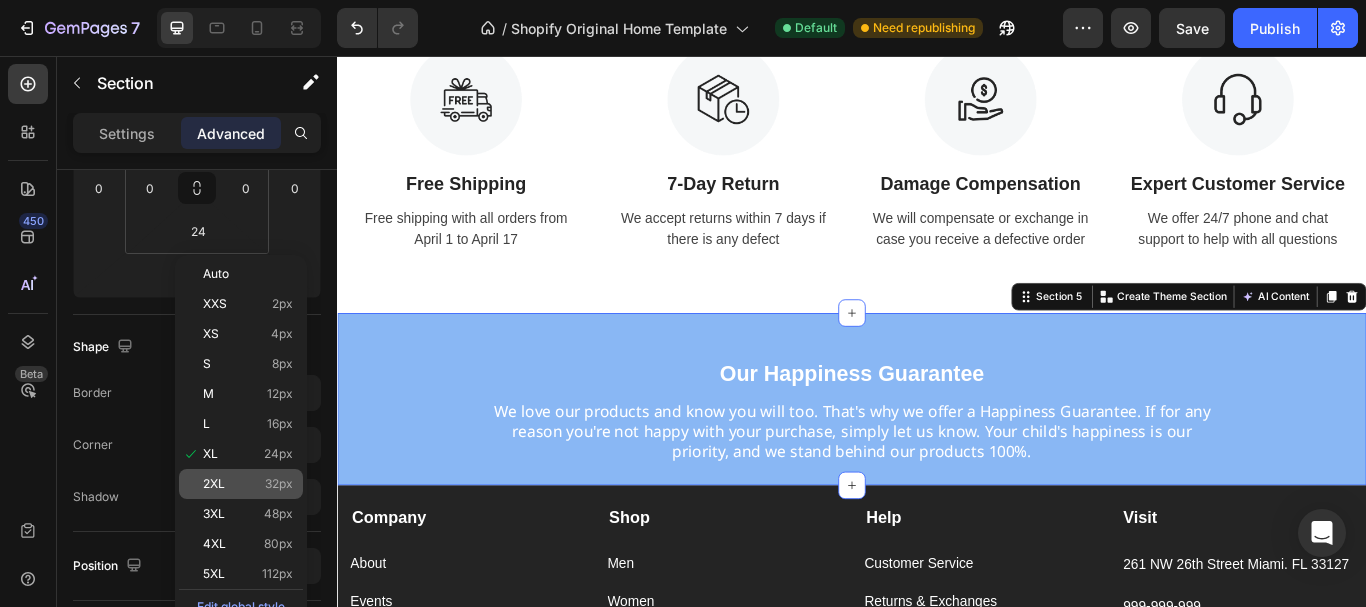click on "2XL" at bounding box center [214, 484] 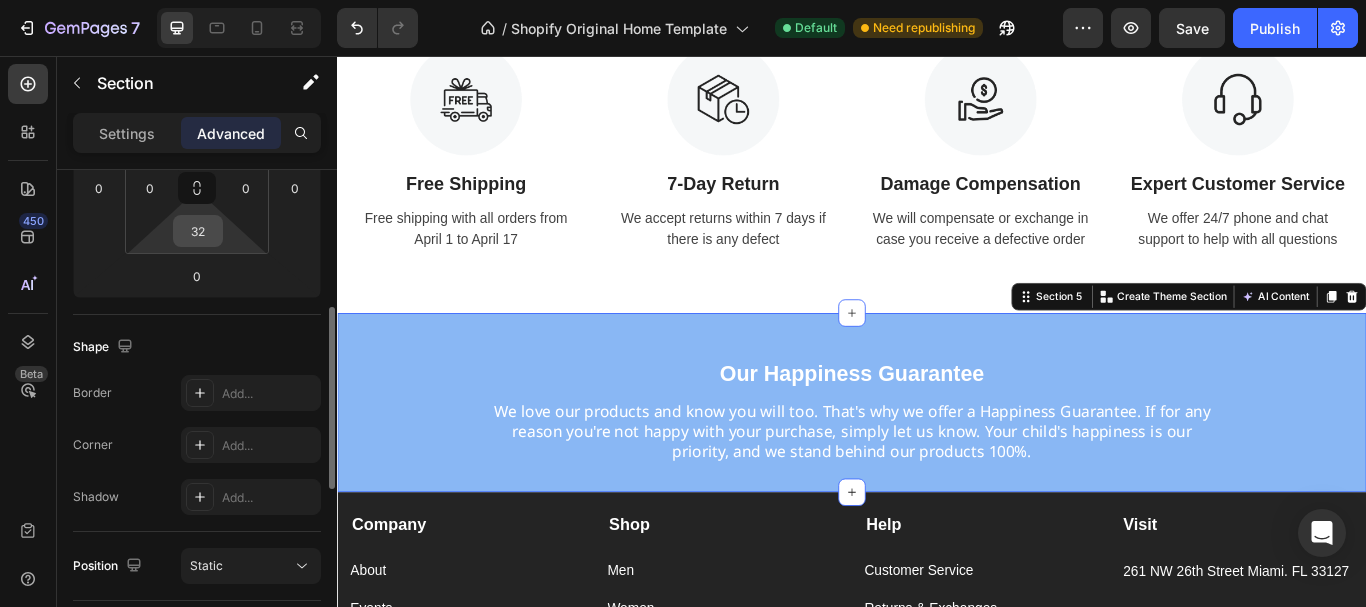 click on "32" at bounding box center (198, 231) 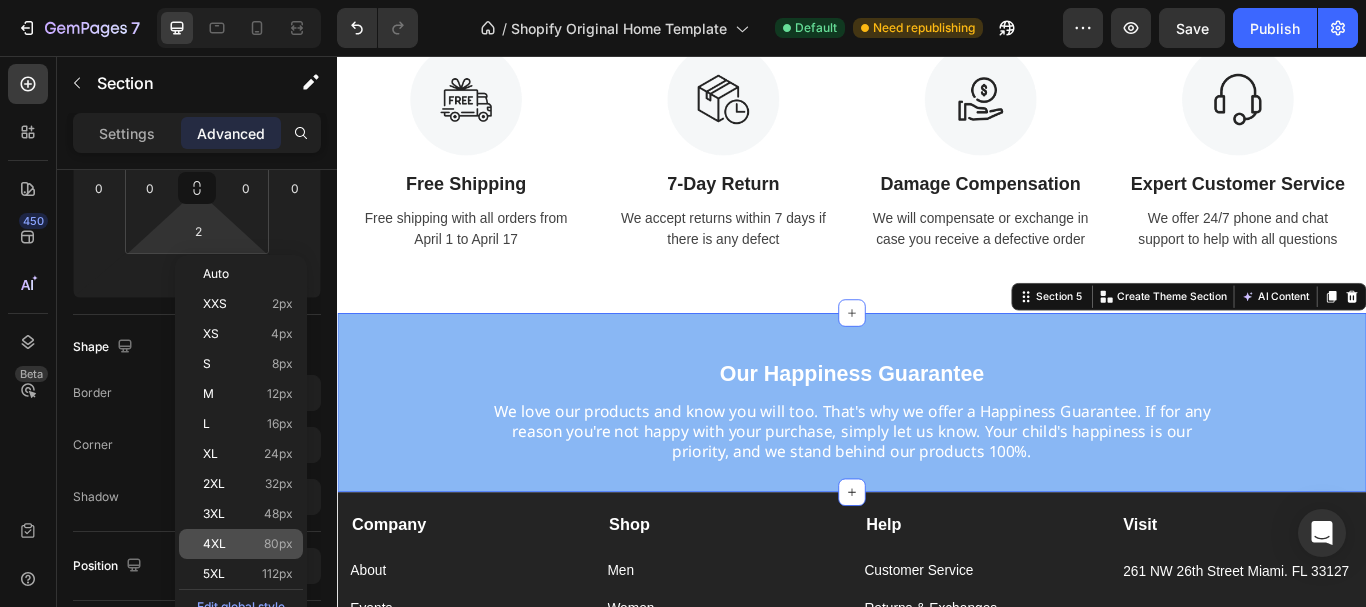 click on "4XL" at bounding box center [214, 544] 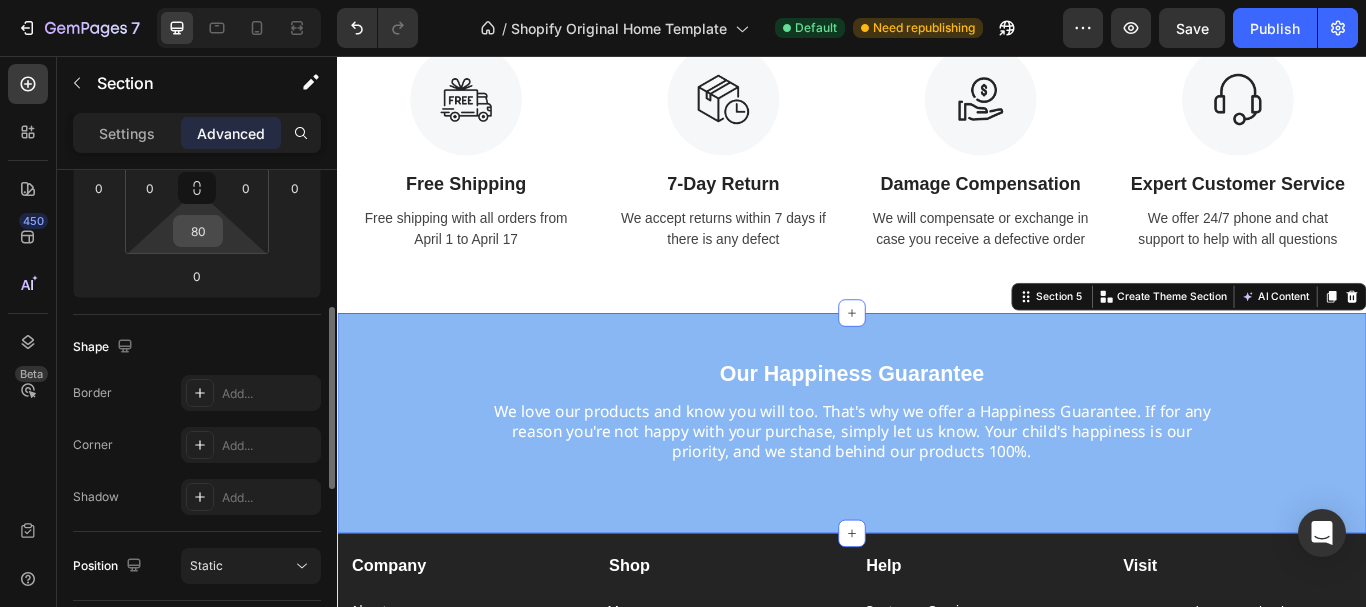 click on "80" at bounding box center (198, 231) 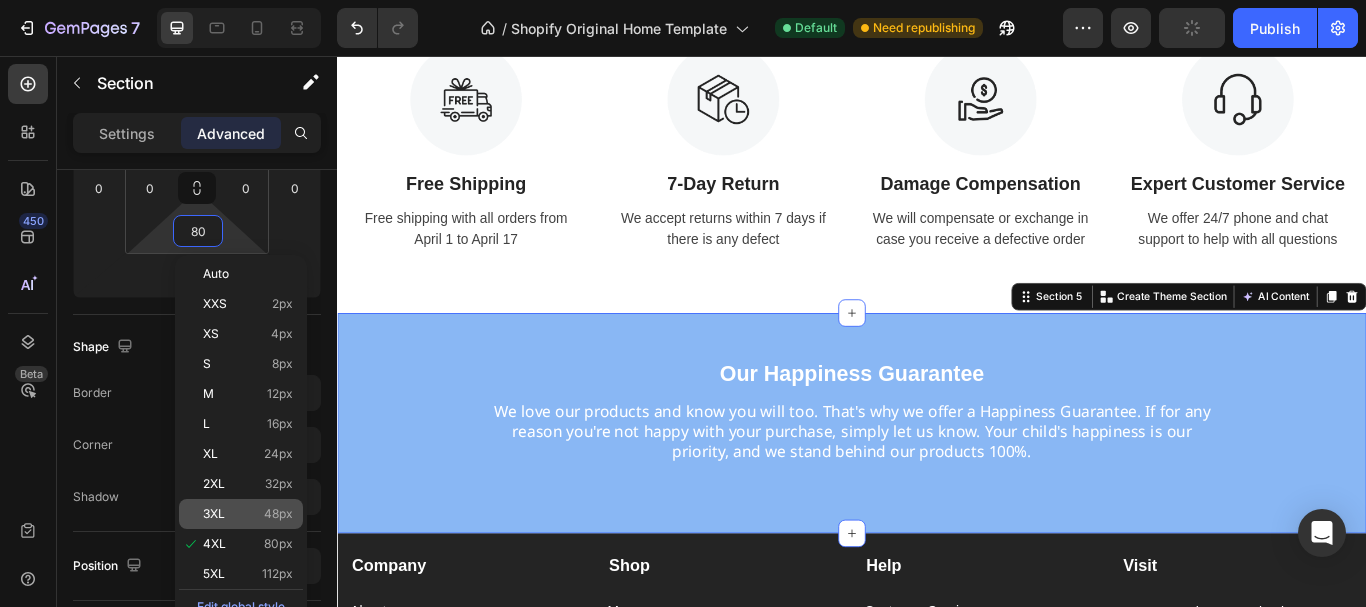 click on "3XL" at bounding box center [214, 514] 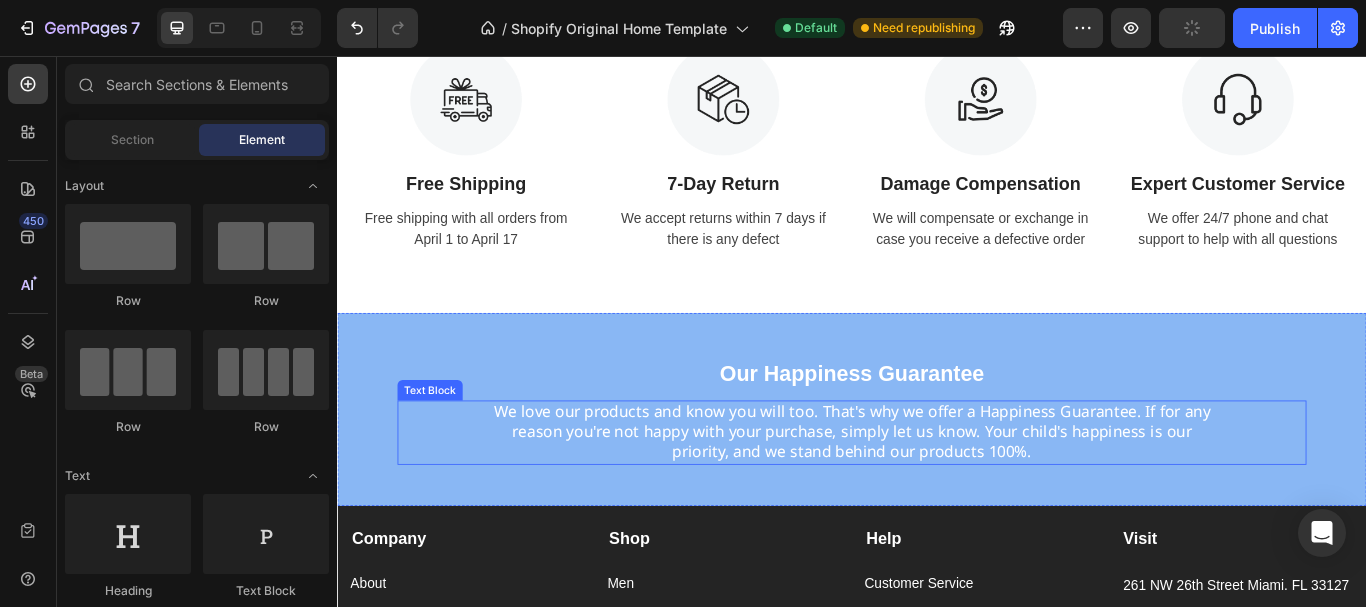 click on "We love our products and know you will too. That's why we offer a Happiness Guarantee. If for any reason you're not happy with your purchase, simply let us know. Your child's happiness is our priority, and we stand behind our products 100%." at bounding box center (937, 493) 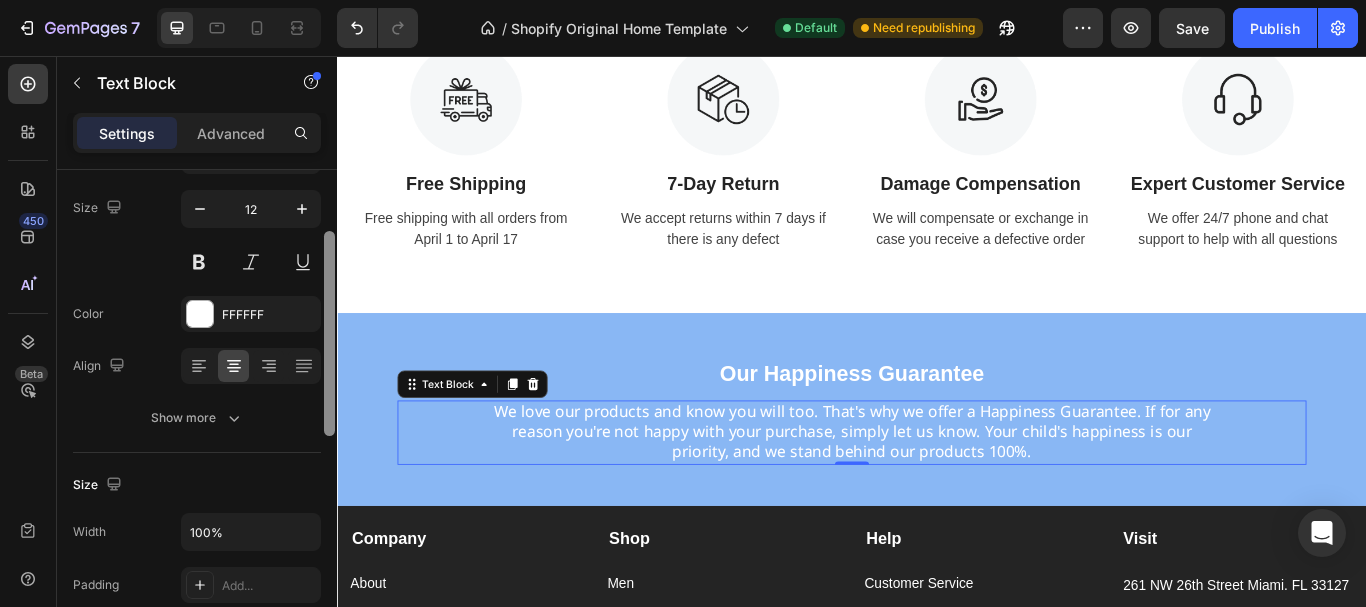 scroll, scrollTop: 165, scrollLeft: 0, axis: vertical 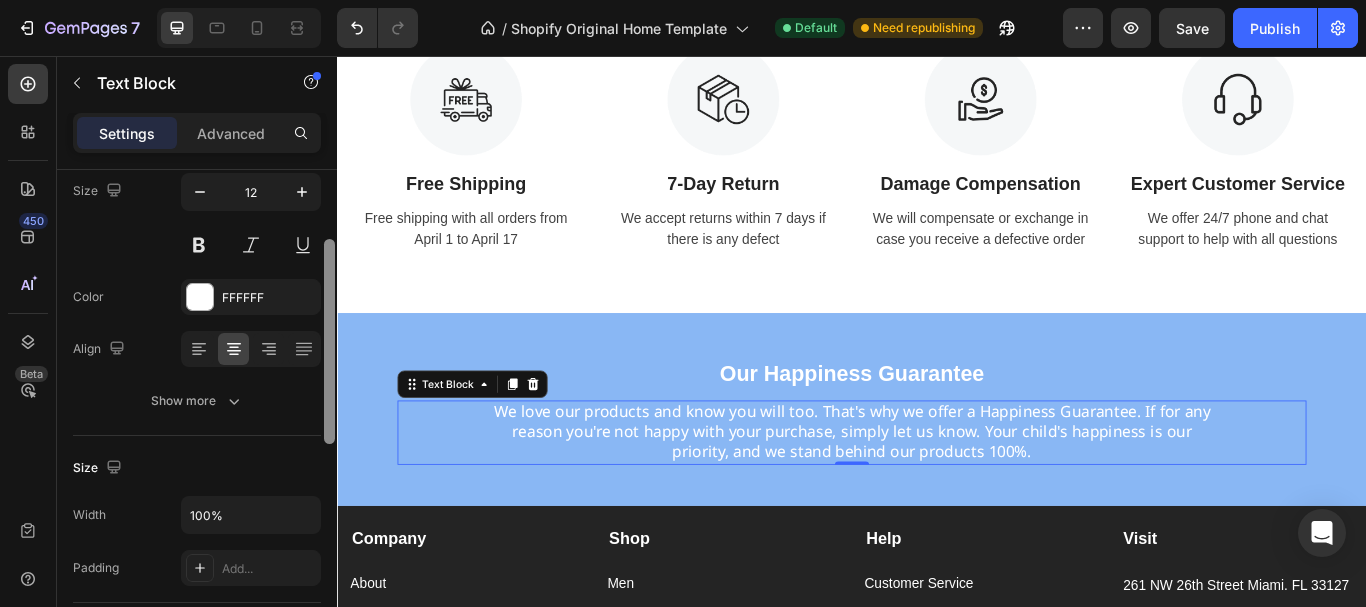 click at bounding box center [329, 341] 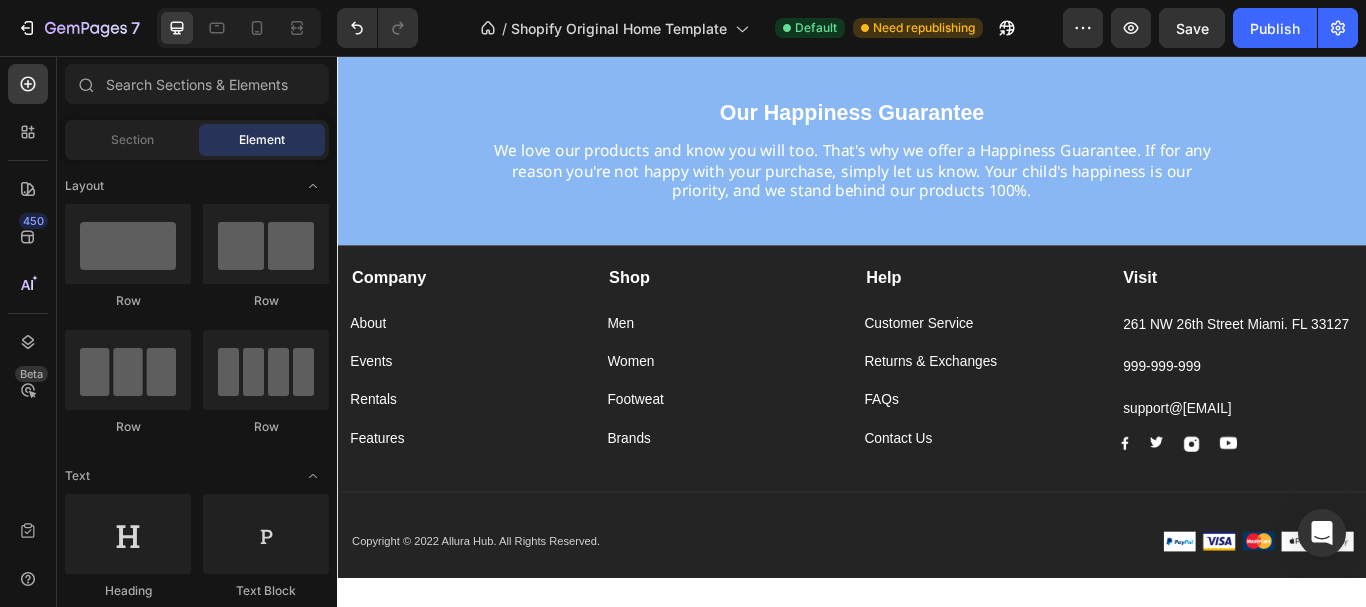 scroll, scrollTop: 1748, scrollLeft: 0, axis: vertical 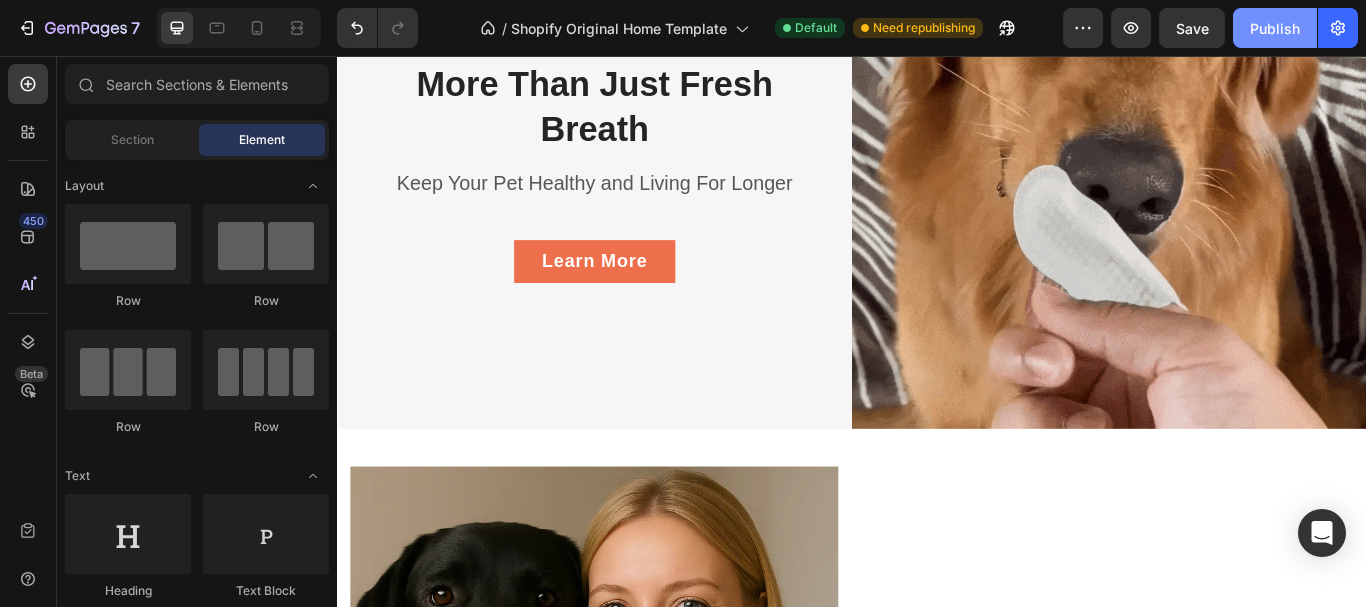 click on "Publish" 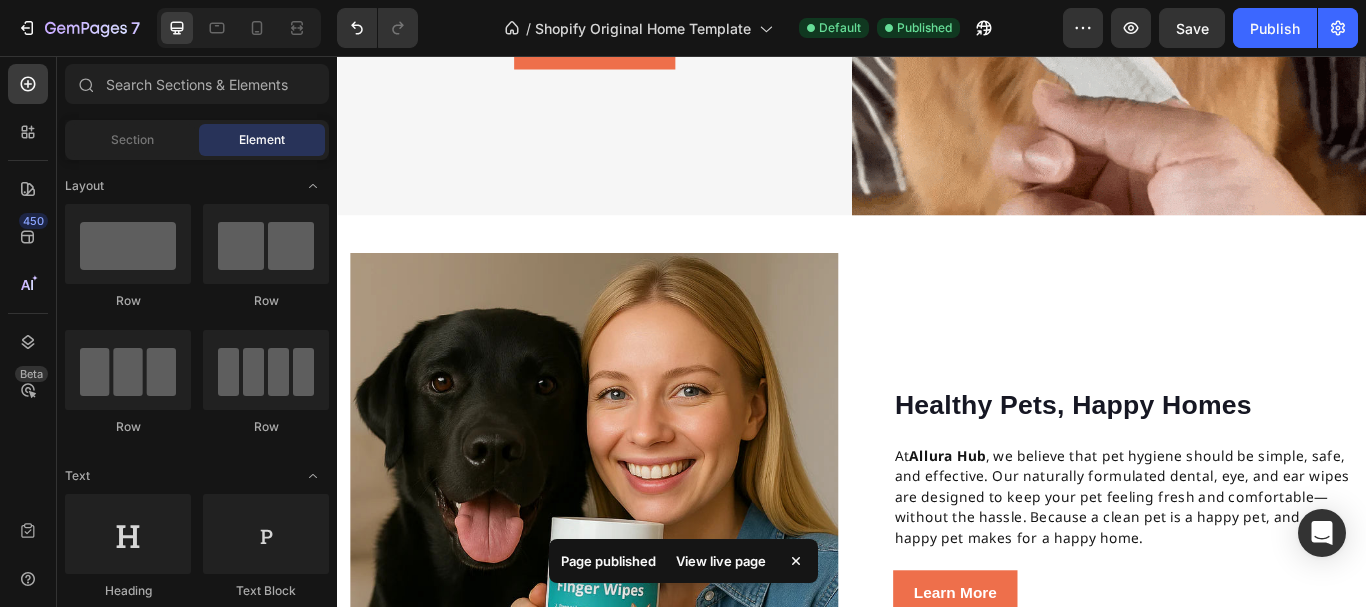 scroll, scrollTop: 528, scrollLeft: 0, axis: vertical 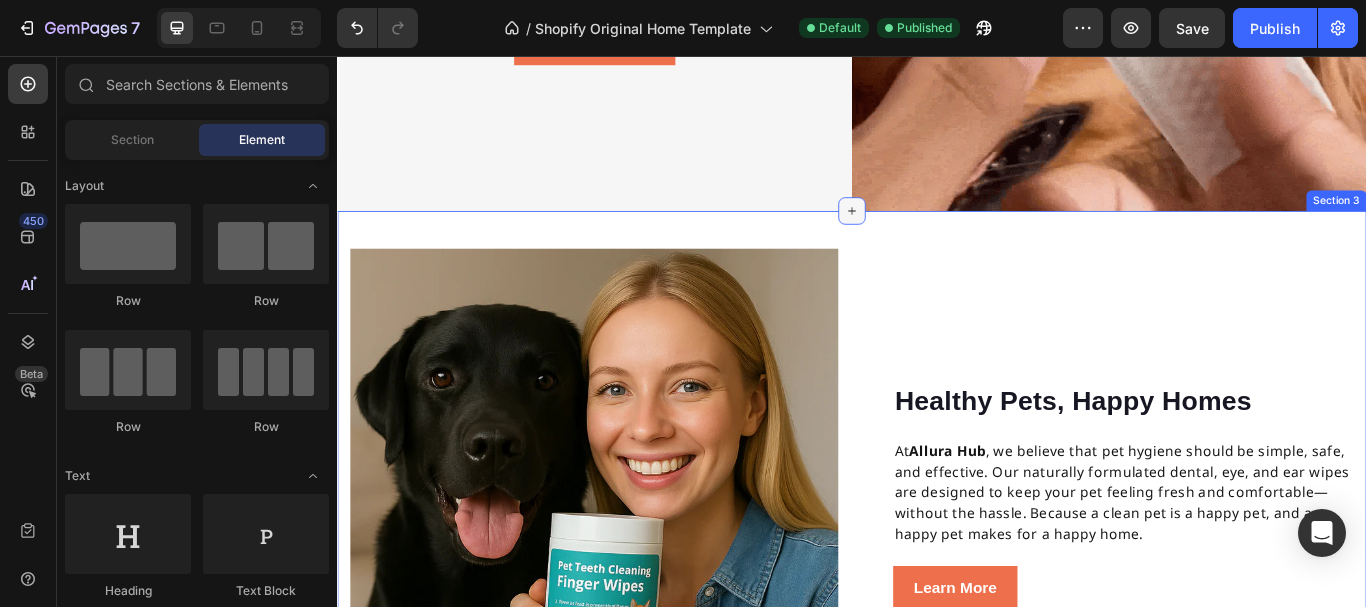 click 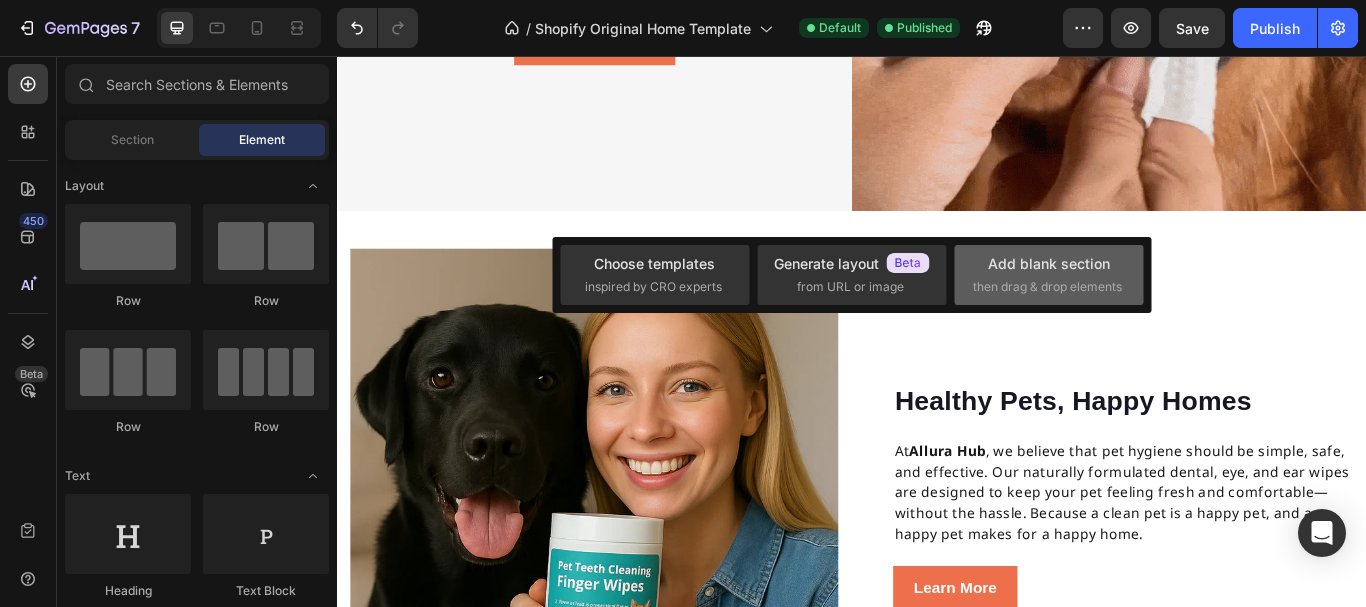 click on "then drag & drop elements" at bounding box center (1047, 287) 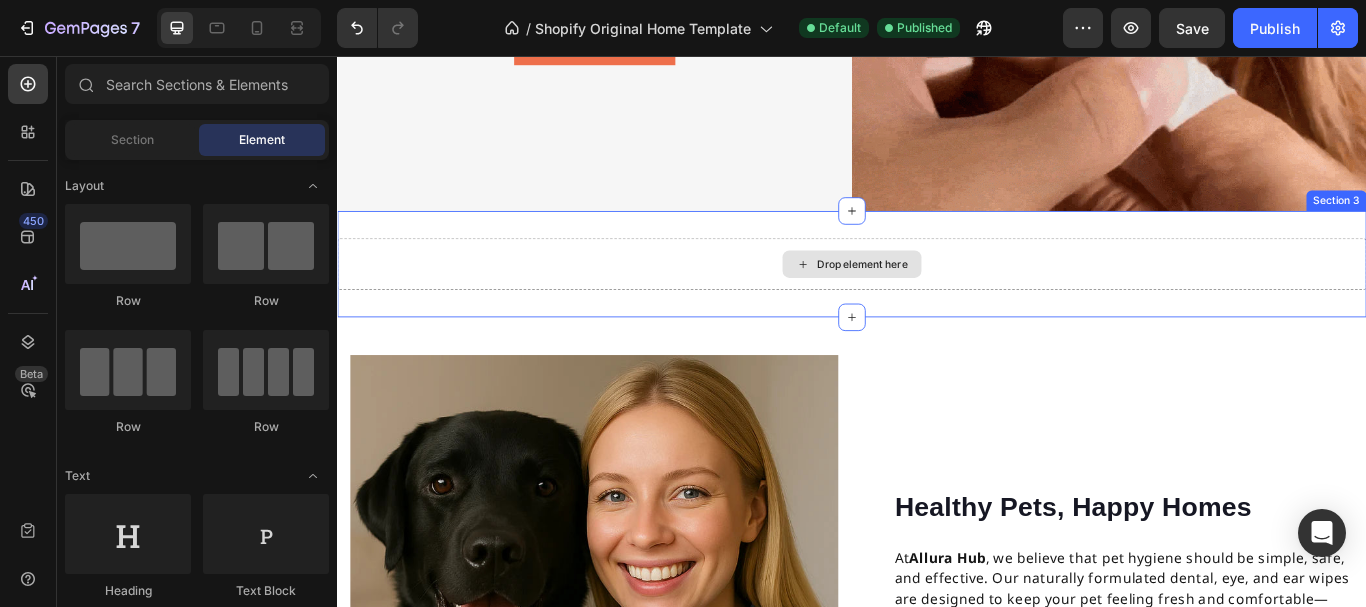 click on "Drop element here" at bounding box center [937, 299] 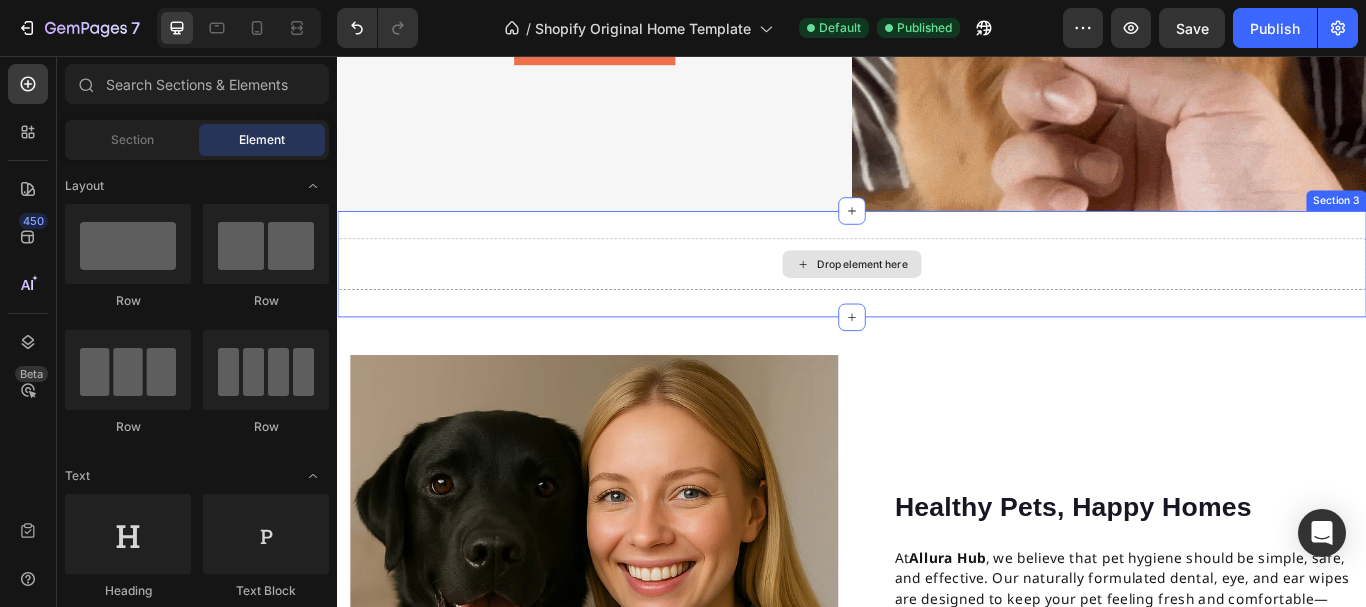 click on "Drop element here" at bounding box center (937, 299) 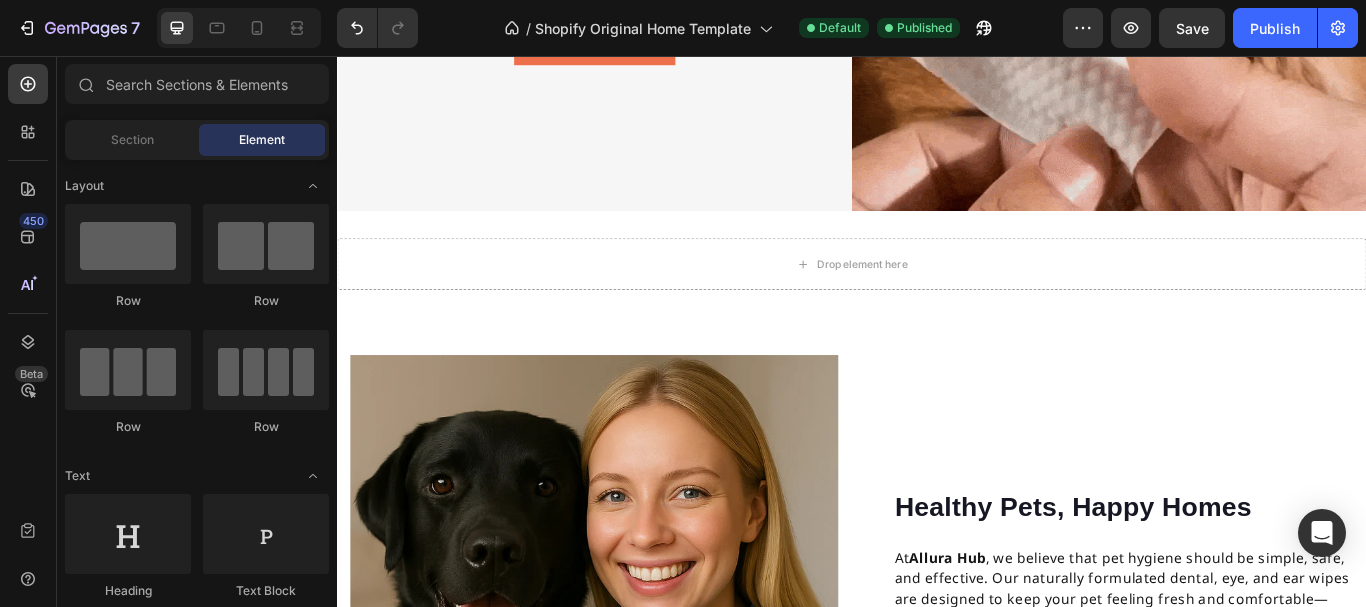 click on "Section Element" at bounding box center (197, 140) 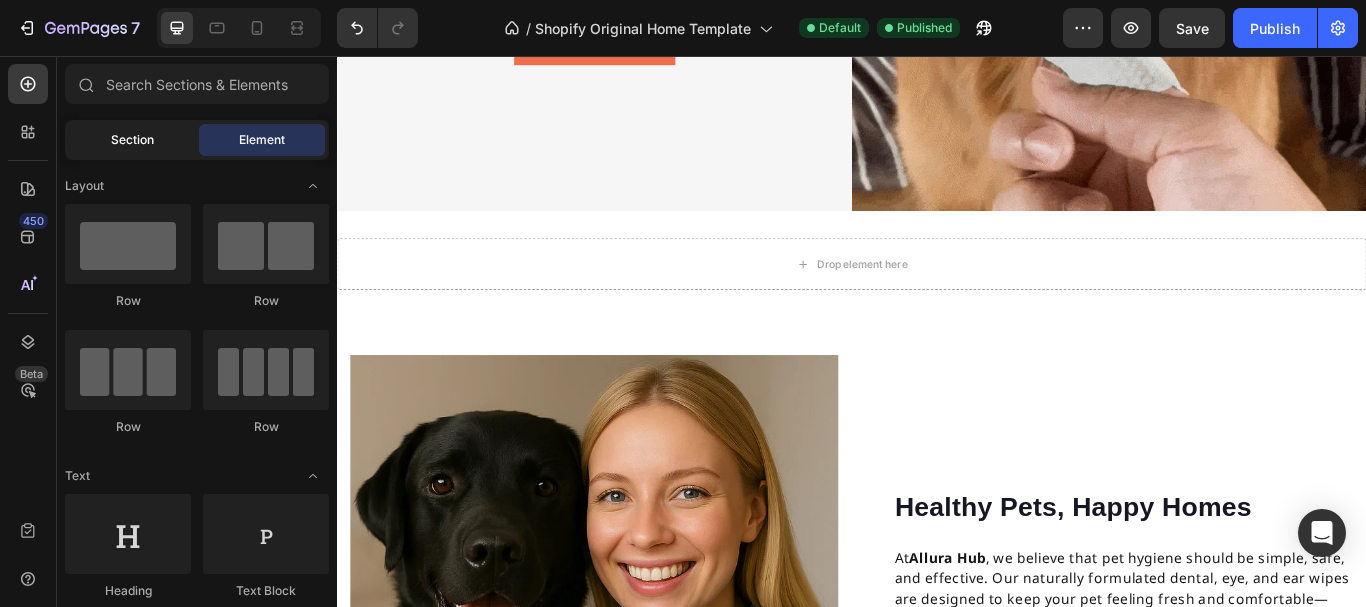 click on "Section" at bounding box center [132, 140] 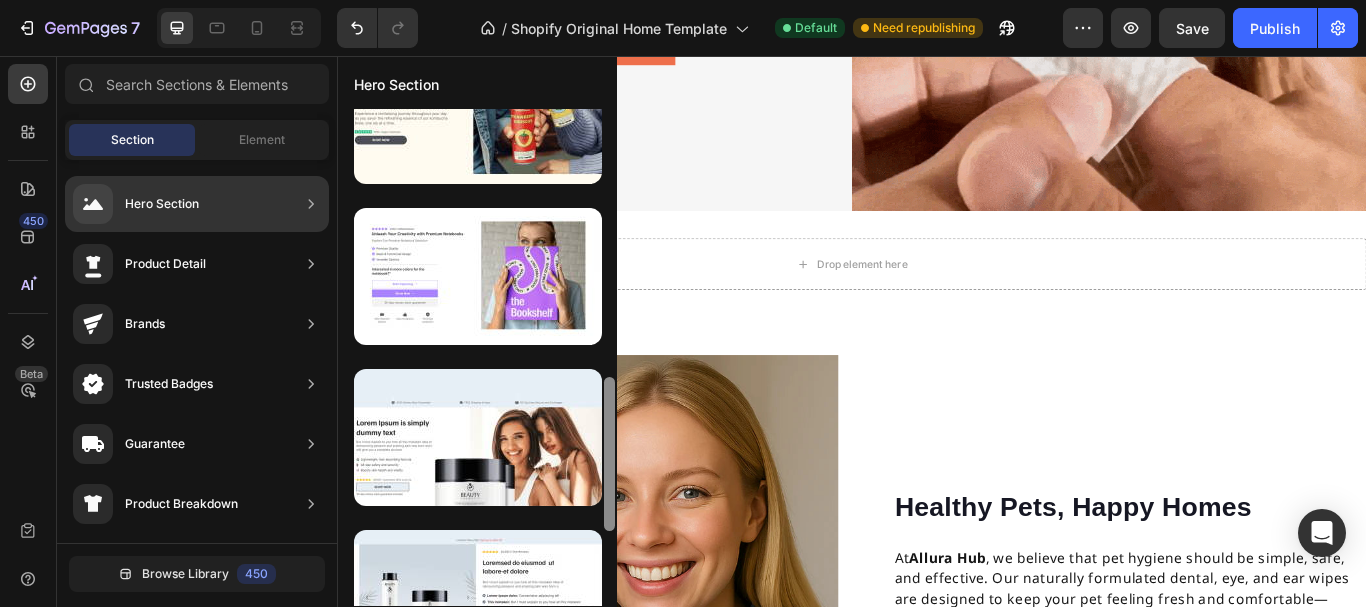 scroll, scrollTop: 880, scrollLeft: 0, axis: vertical 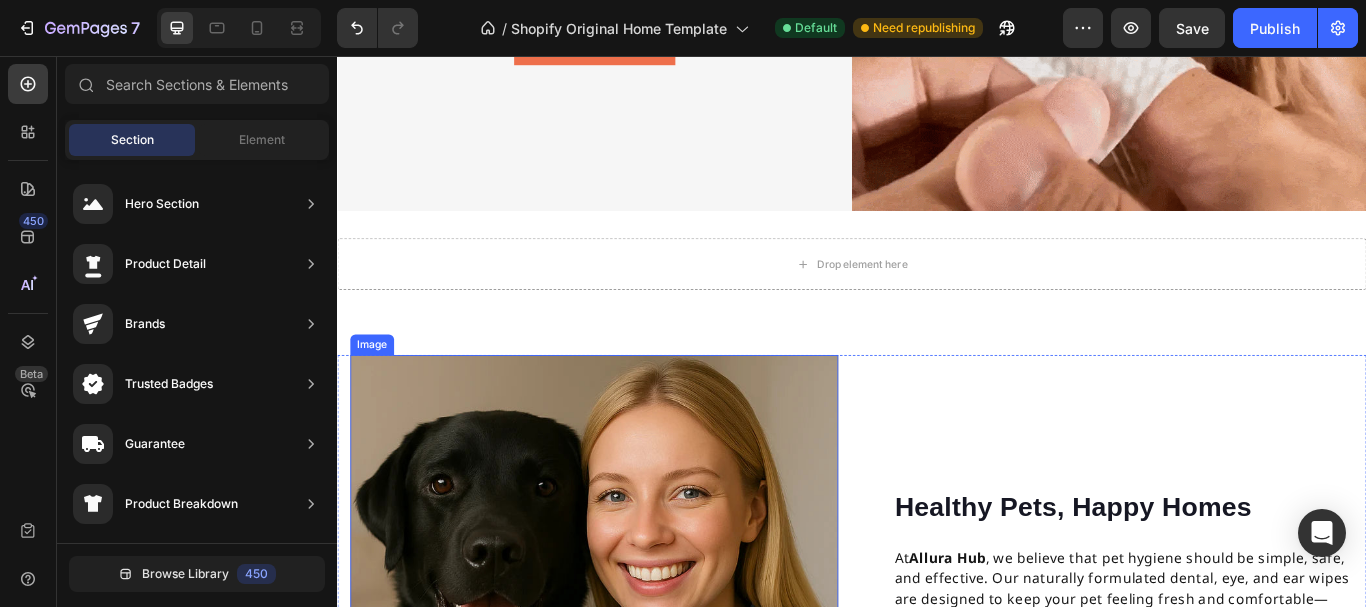drag, startPoint x: 943, startPoint y: 249, endPoint x: 664, endPoint y: 559, distance: 417.06235 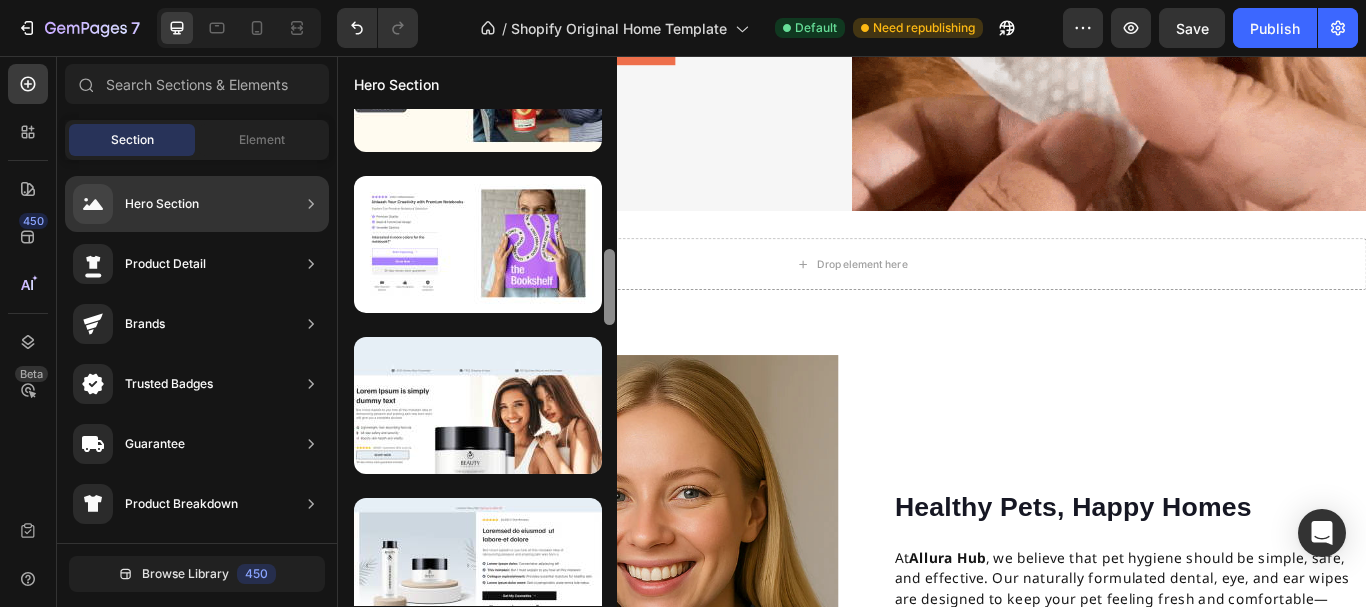 scroll, scrollTop: 1402, scrollLeft: 0, axis: vertical 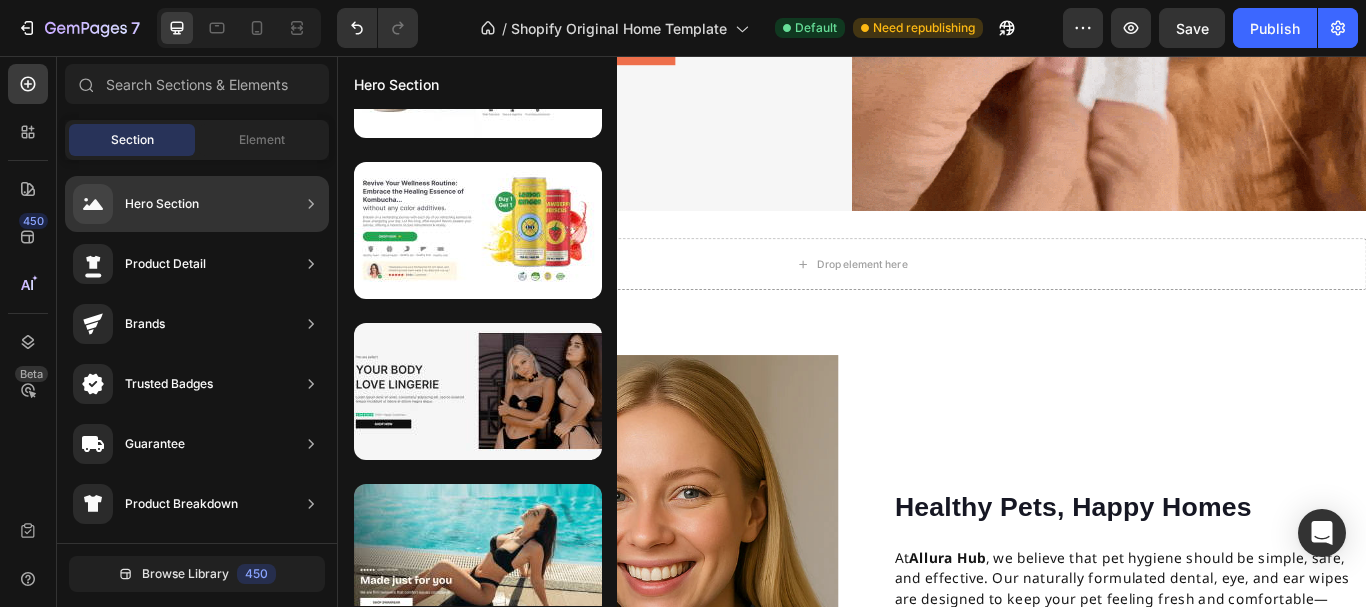 click at bounding box center [609, -140] 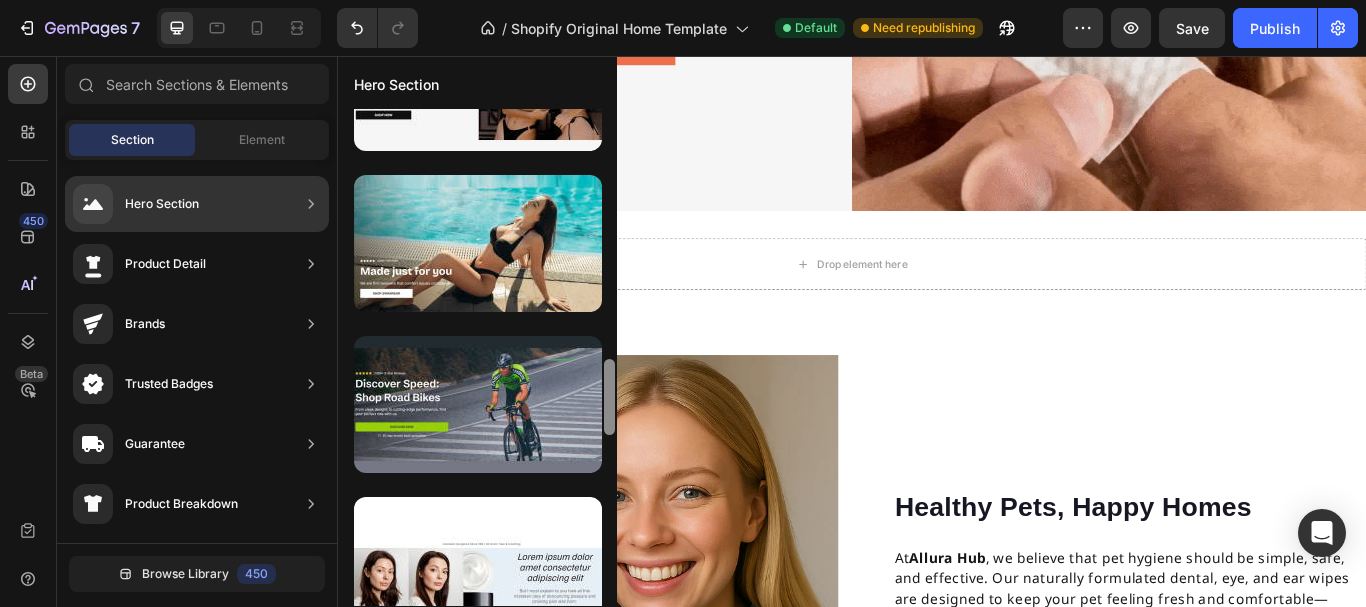 scroll, scrollTop: 1724, scrollLeft: 0, axis: vertical 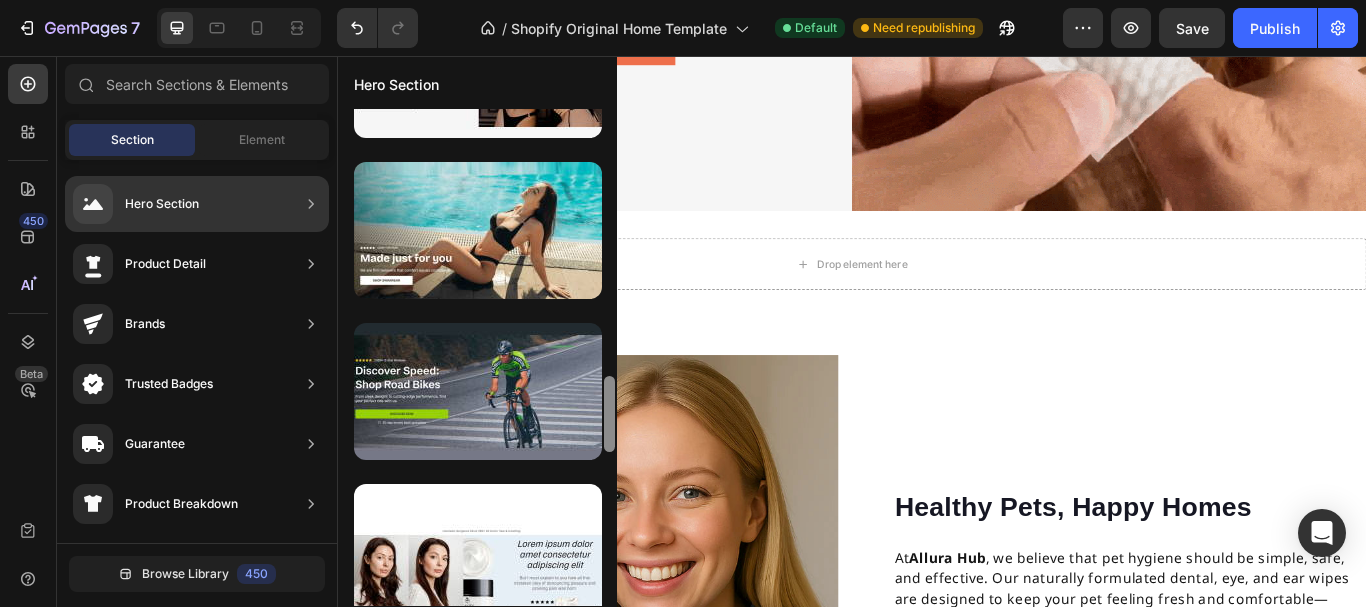 drag, startPoint x: 607, startPoint y: 386, endPoint x: 603, endPoint y: 436, distance: 50.159744 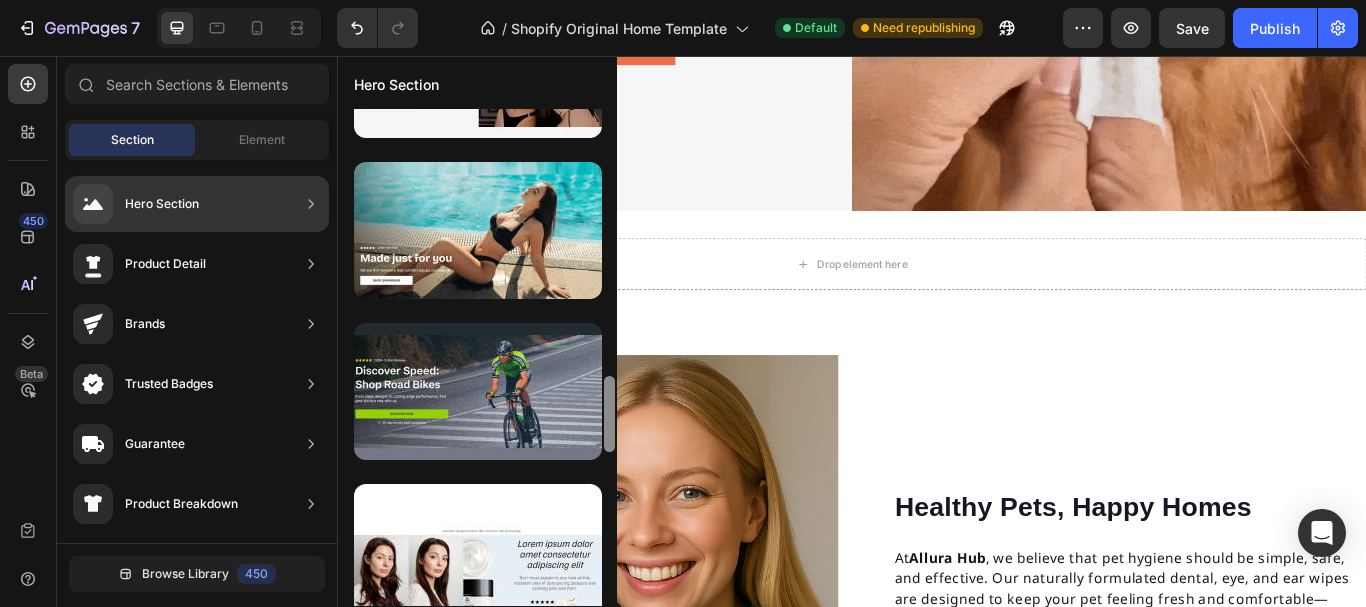 click at bounding box center [609, 357] 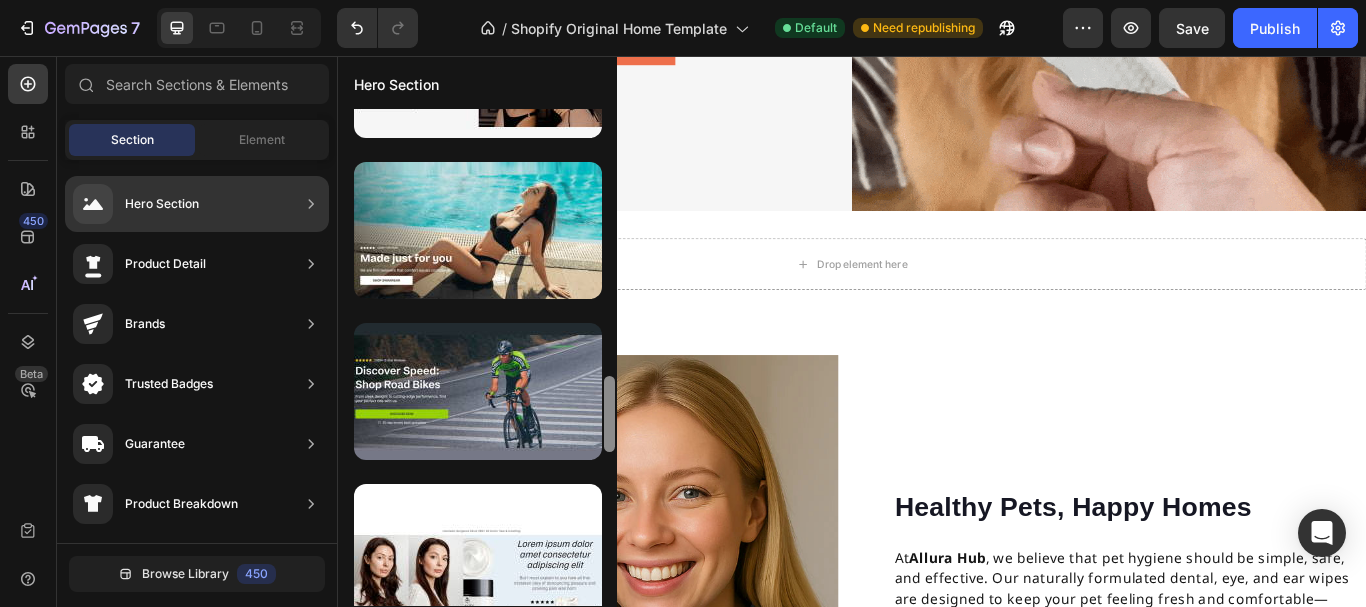 scroll, scrollTop: 2221, scrollLeft: 0, axis: vertical 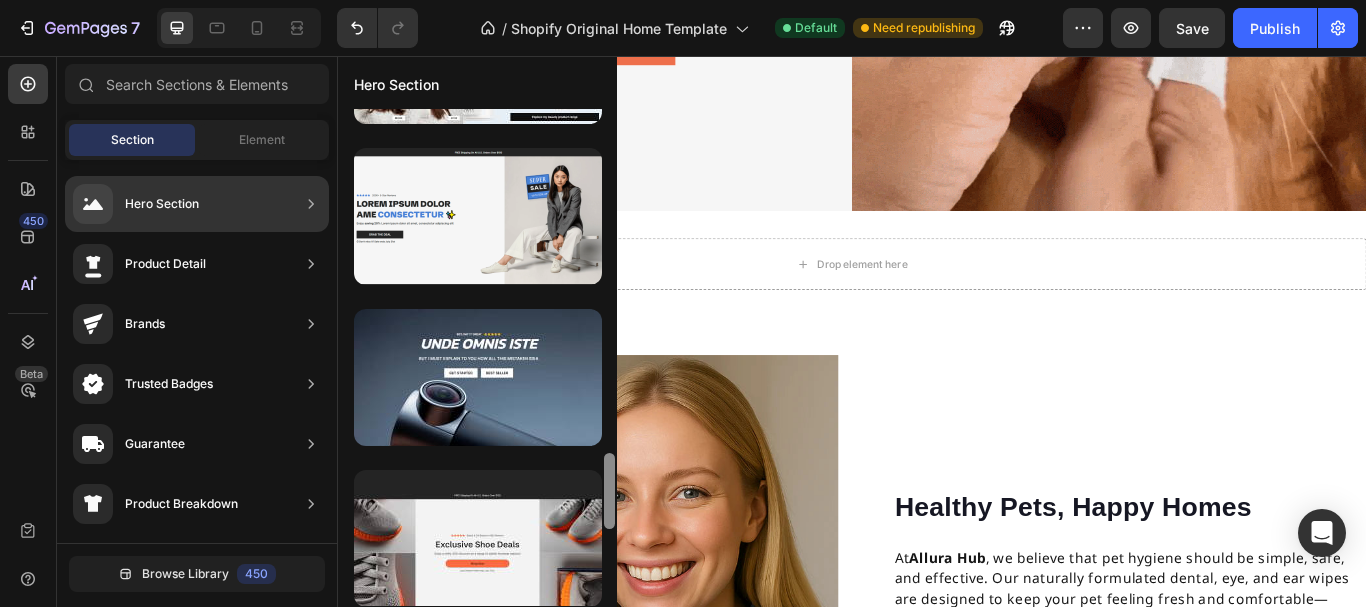 drag, startPoint x: 603, startPoint y: 436, endPoint x: 604, endPoint y: 453, distance: 17.029387 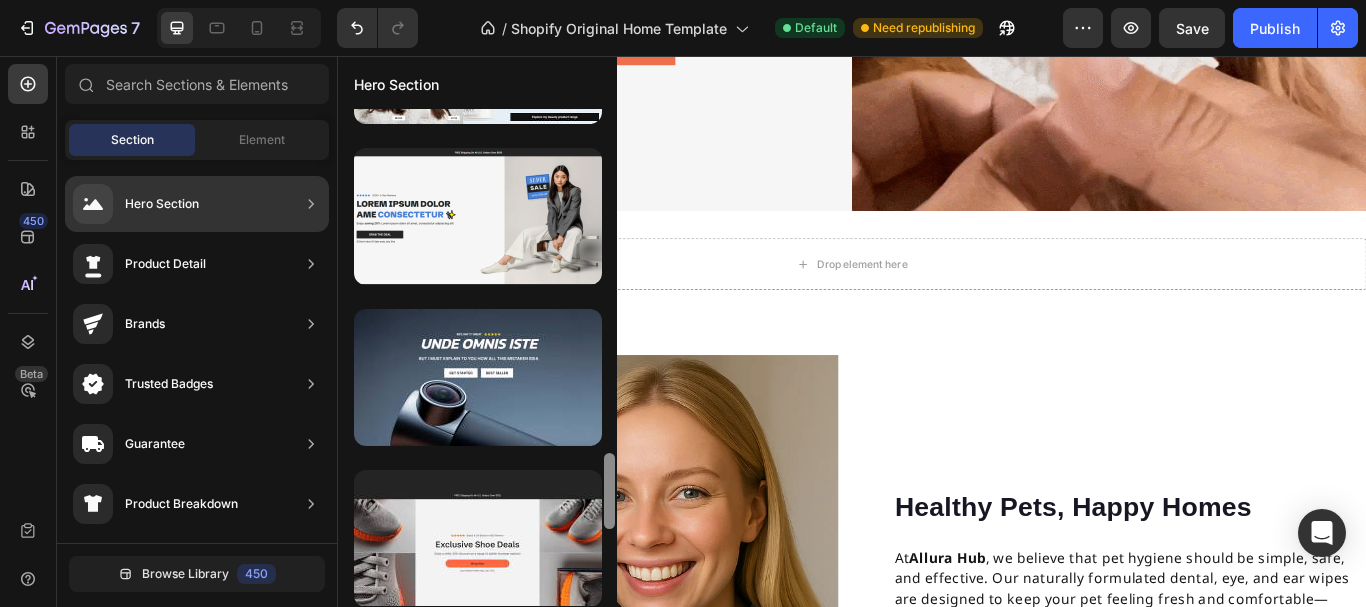 click at bounding box center (609, 357) 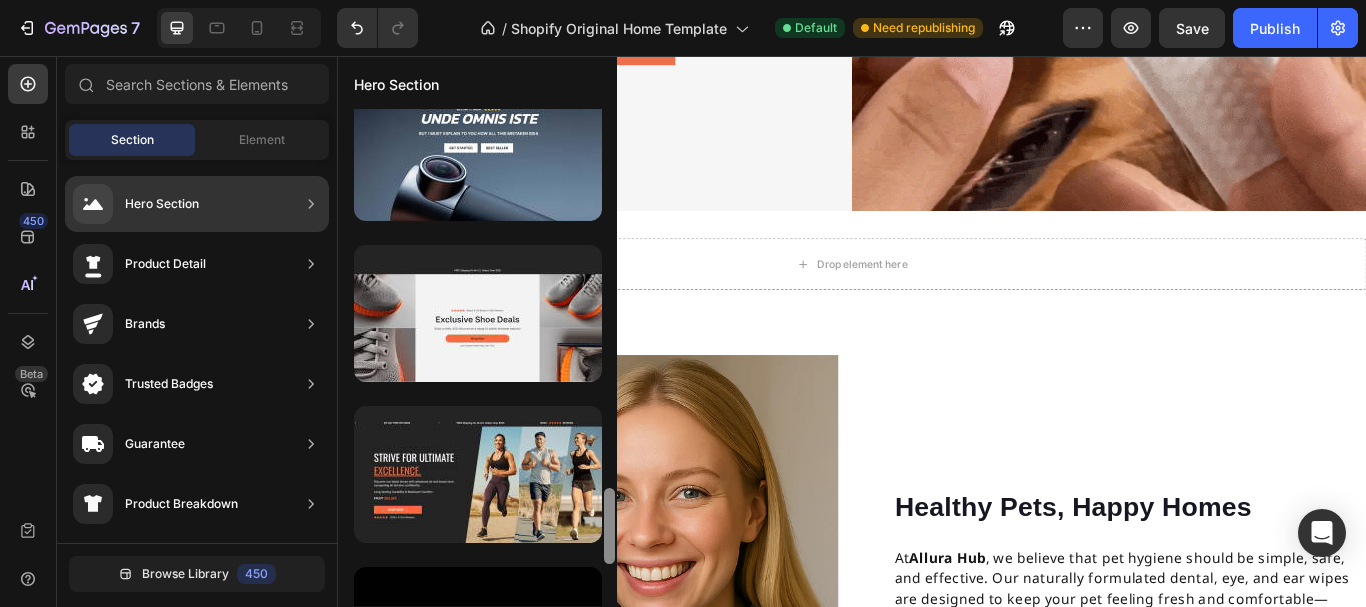 scroll, scrollTop: 2459, scrollLeft: 0, axis: vertical 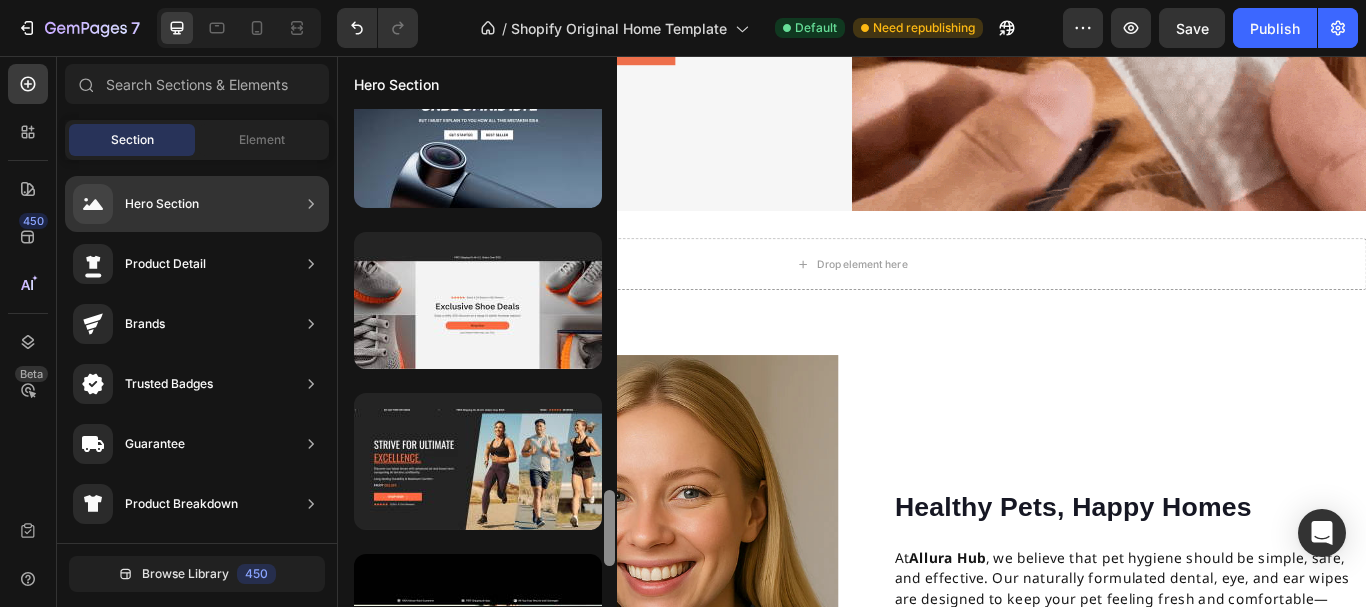 drag, startPoint x: 610, startPoint y: 464, endPoint x: 609, endPoint y: 501, distance: 37.01351 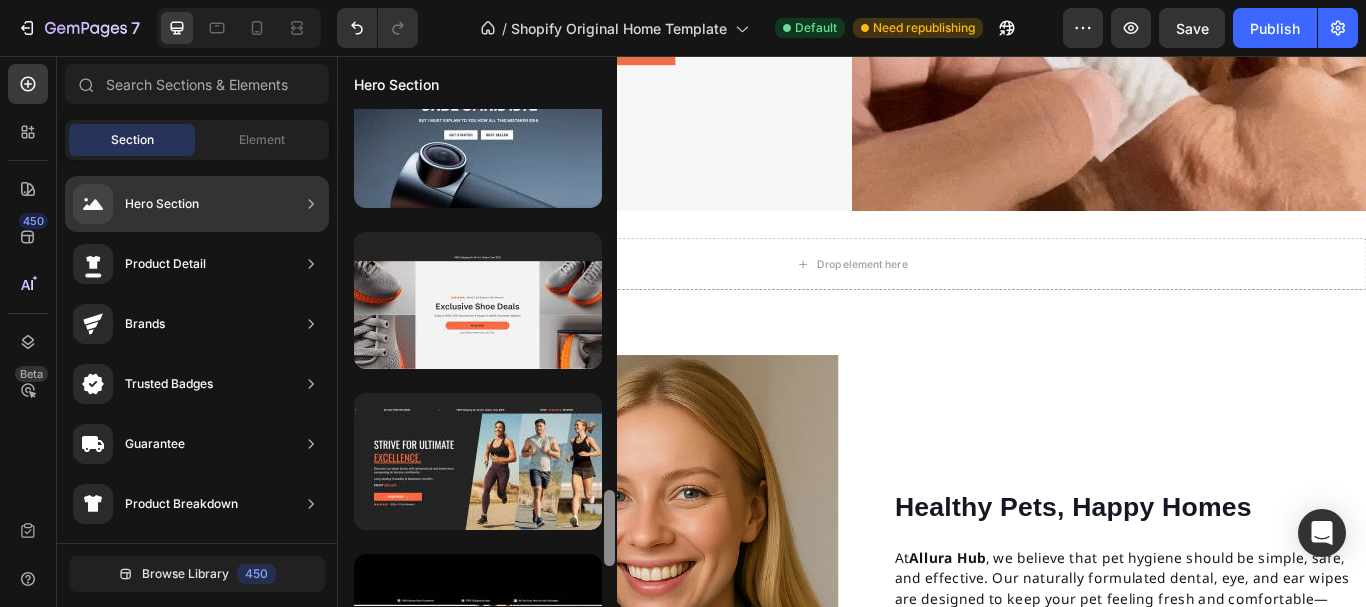 click at bounding box center [609, 528] 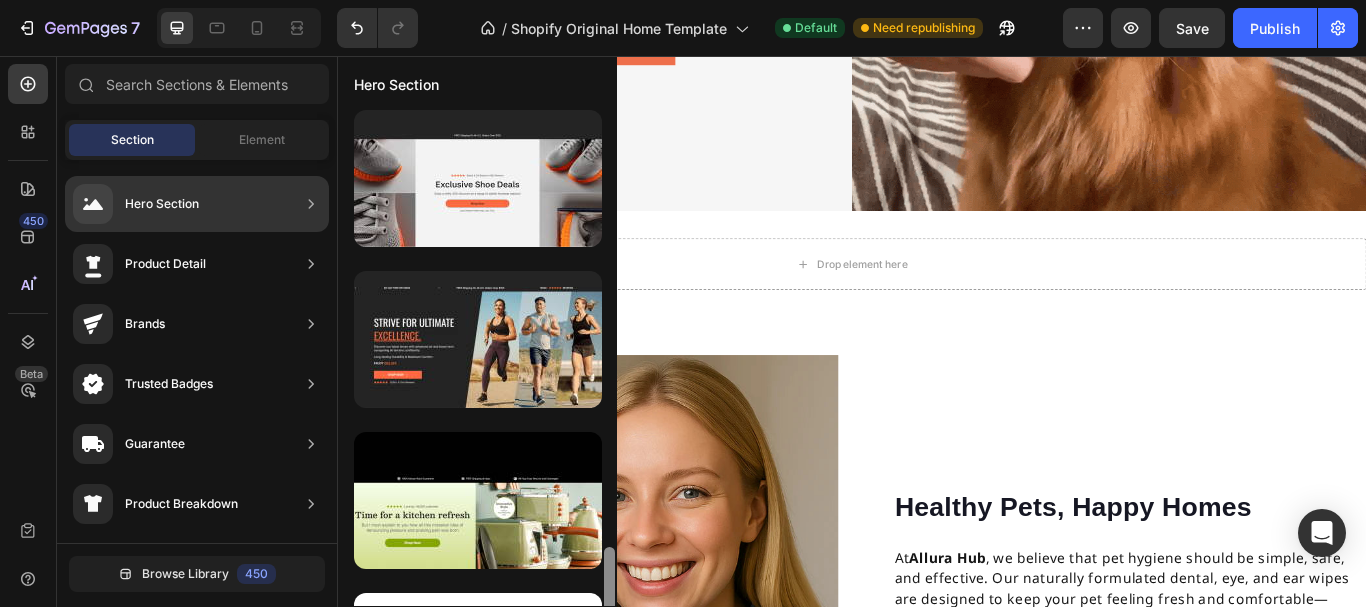 scroll, scrollTop: 2620, scrollLeft: 0, axis: vertical 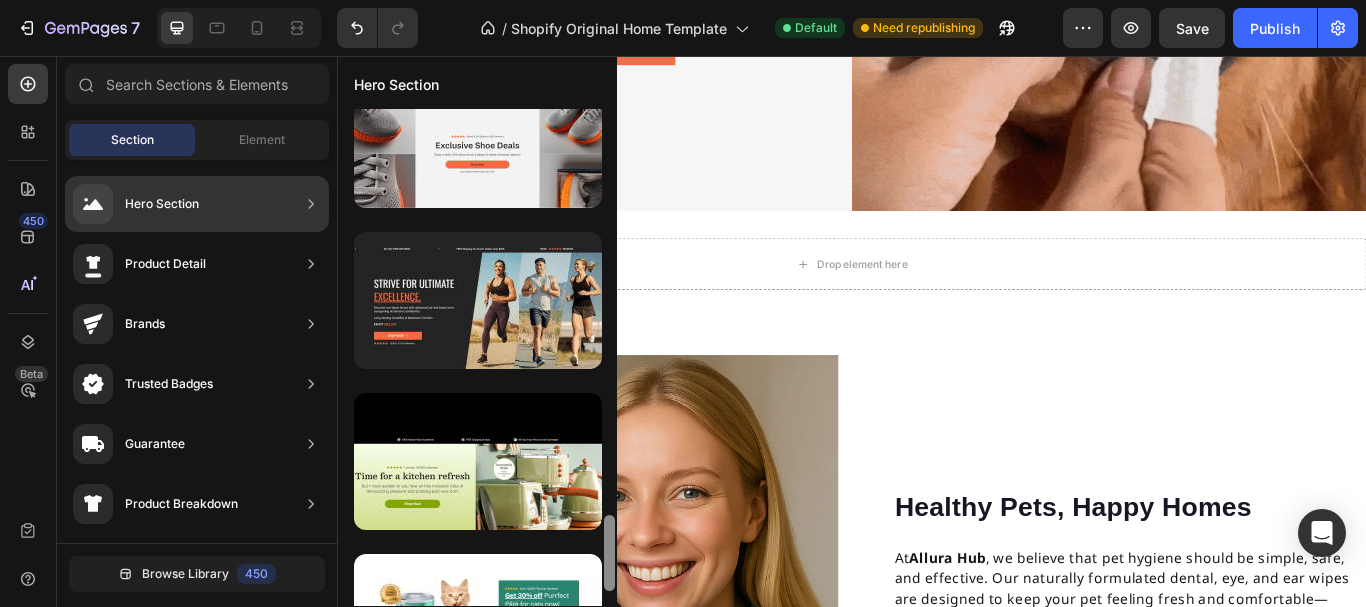 drag, startPoint x: 609, startPoint y: 501, endPoint x: 607, endPoint y: 526, distance: 25.079872 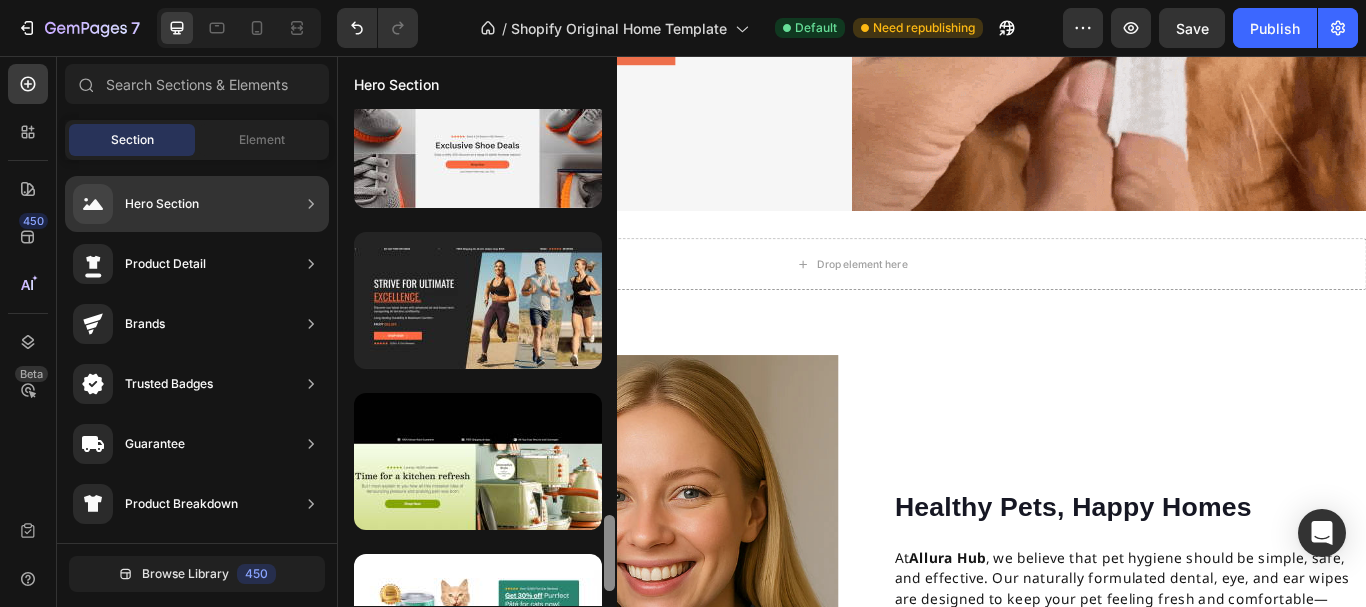 click at bounding box center (609, 553) 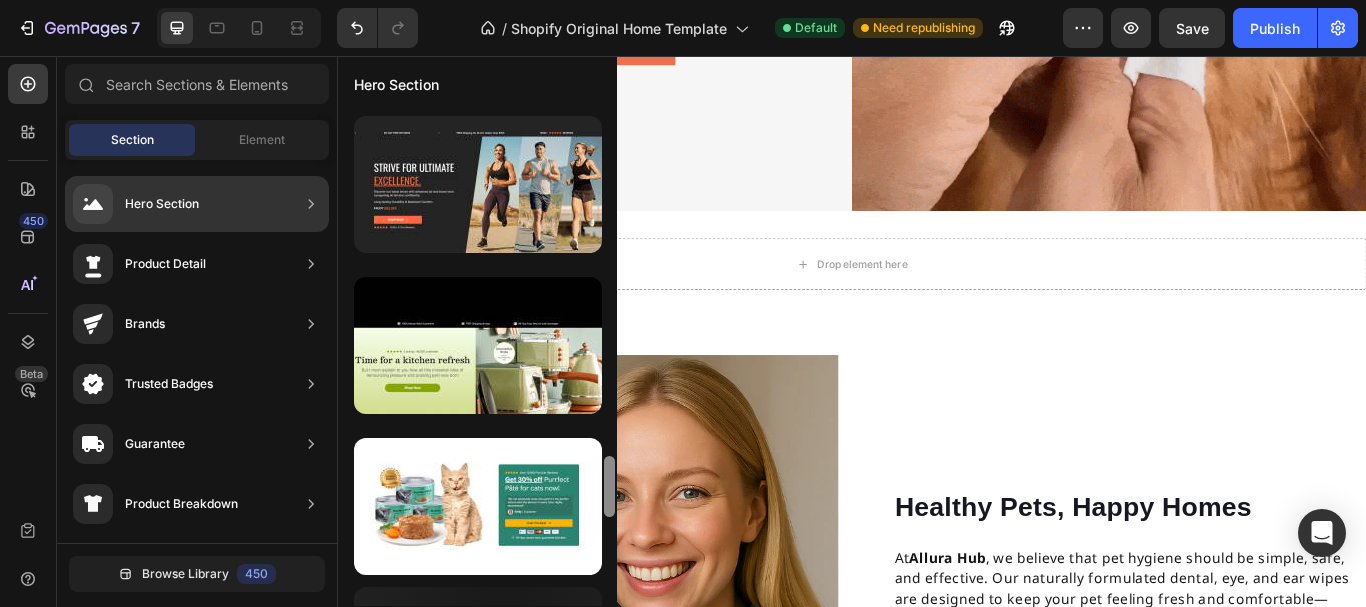 scroll, scrollTop: 2742, scrollLeft: 0, axis: vertical 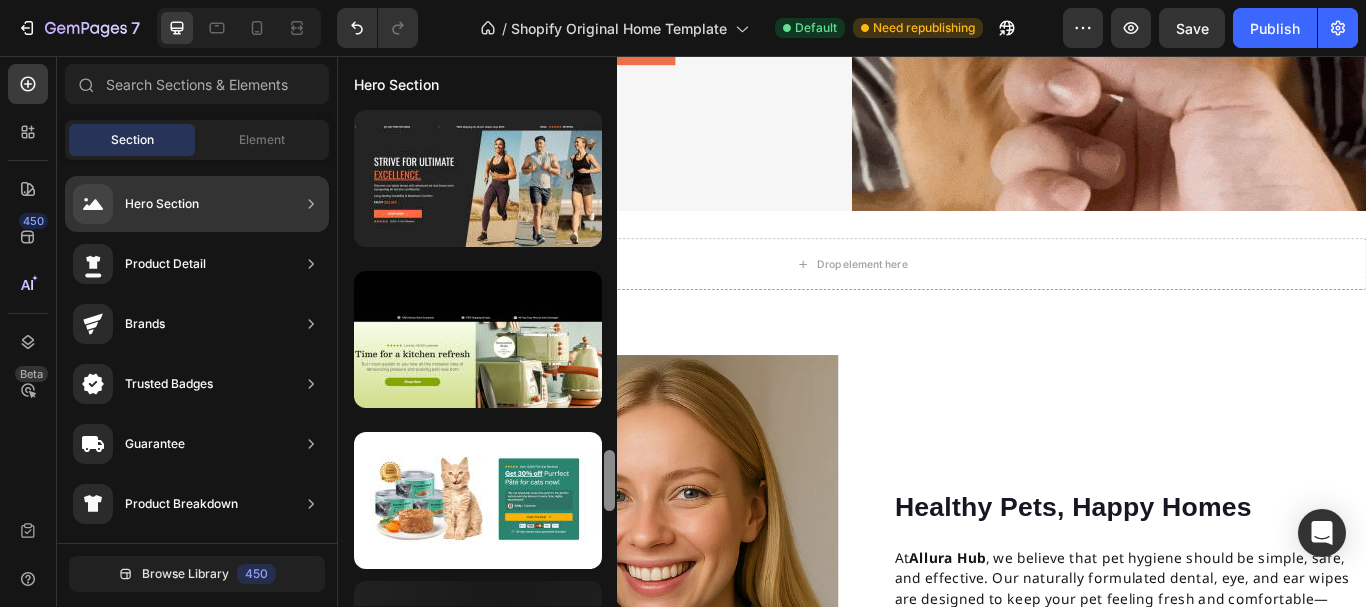 drag, startPoint x: 607, startPoint y: 526, endPoint x: 606, endPoint y: 545, distance: 19.026299 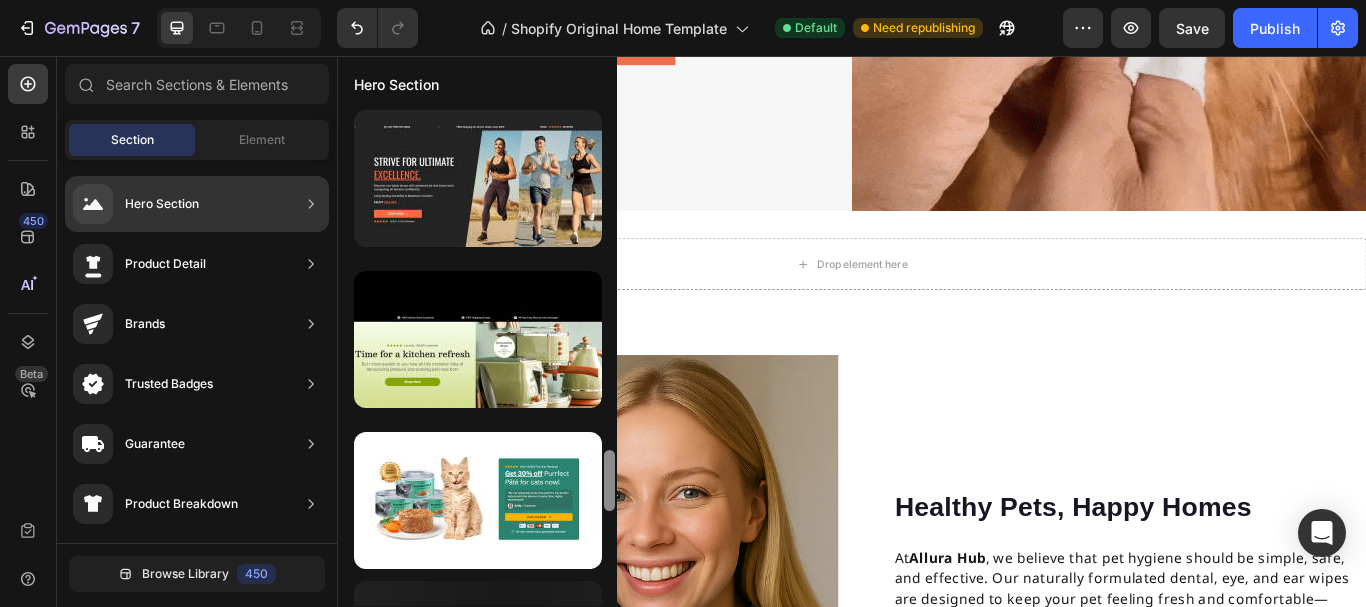 click at bounding box center (609, 357) 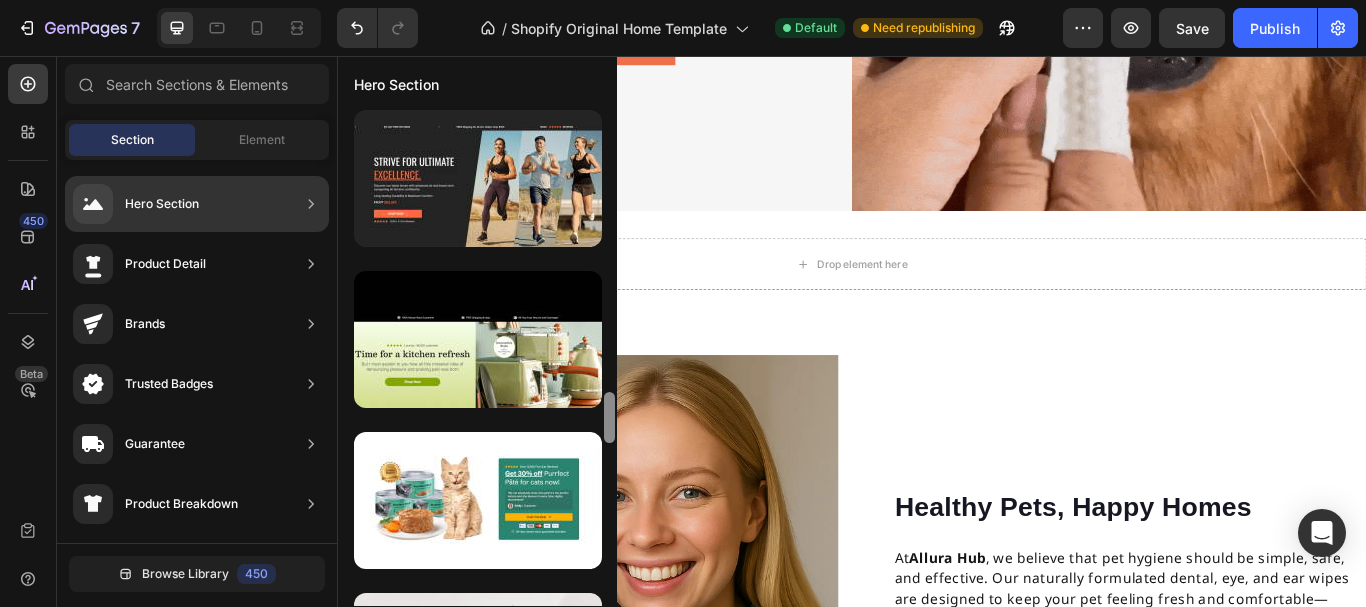 click at bounding box center [609, 357] 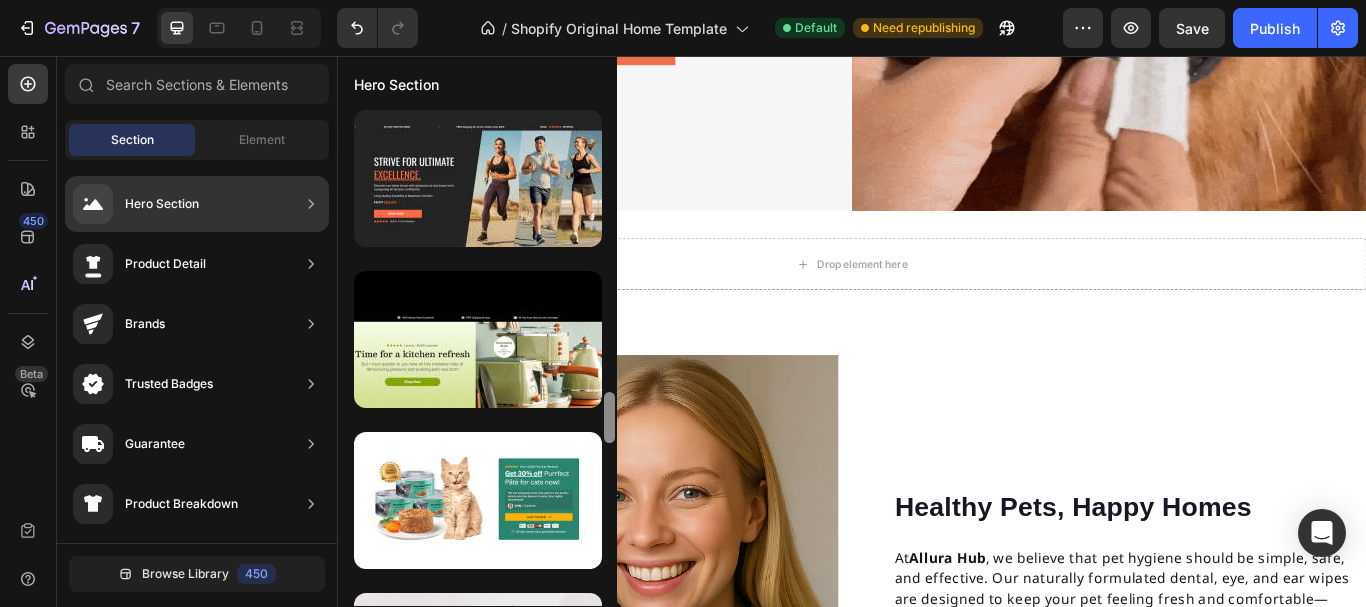 scroll, scrollTop: 3239, scrollLeft: 0, axis: vertical 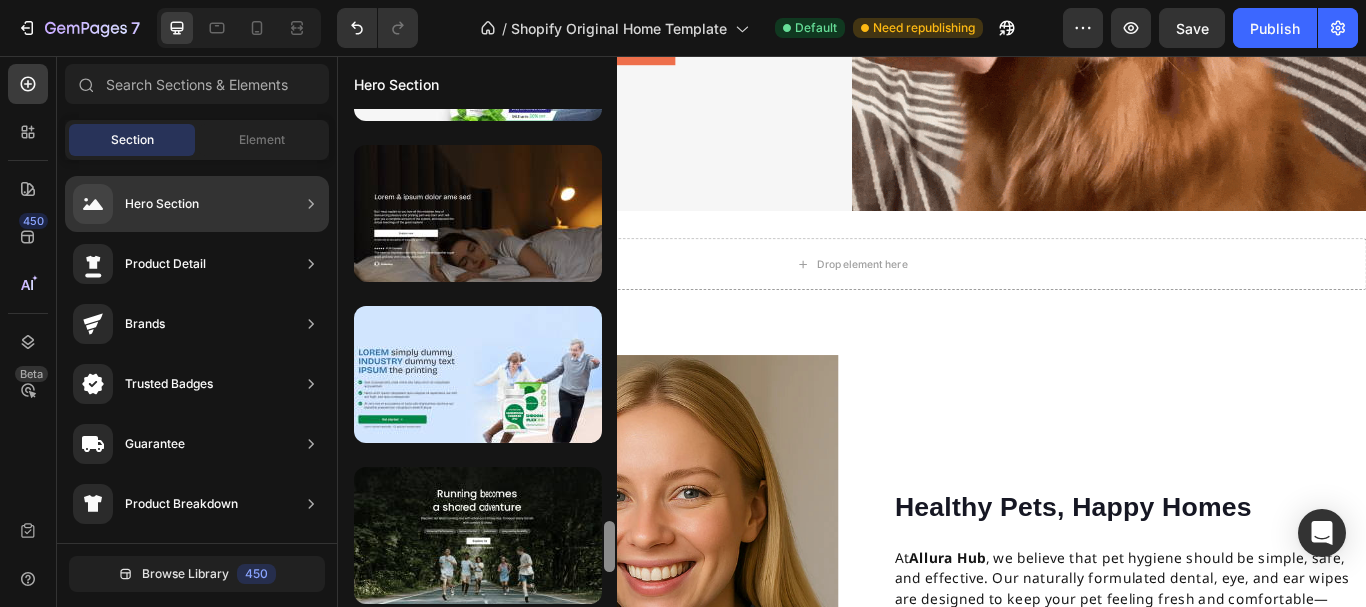drag, startPoint x: 611, startPoint y: 482, endPoint x: 611, endPoint y: 559, distance: 77 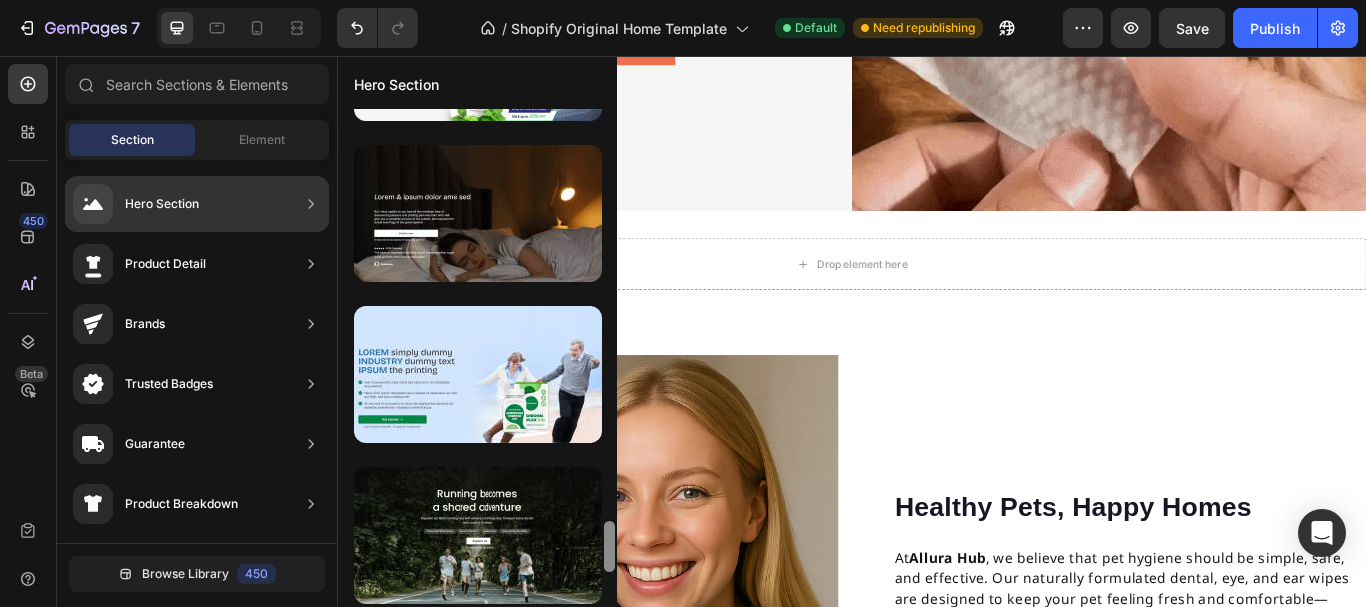 click at bounding box center (609, 546) 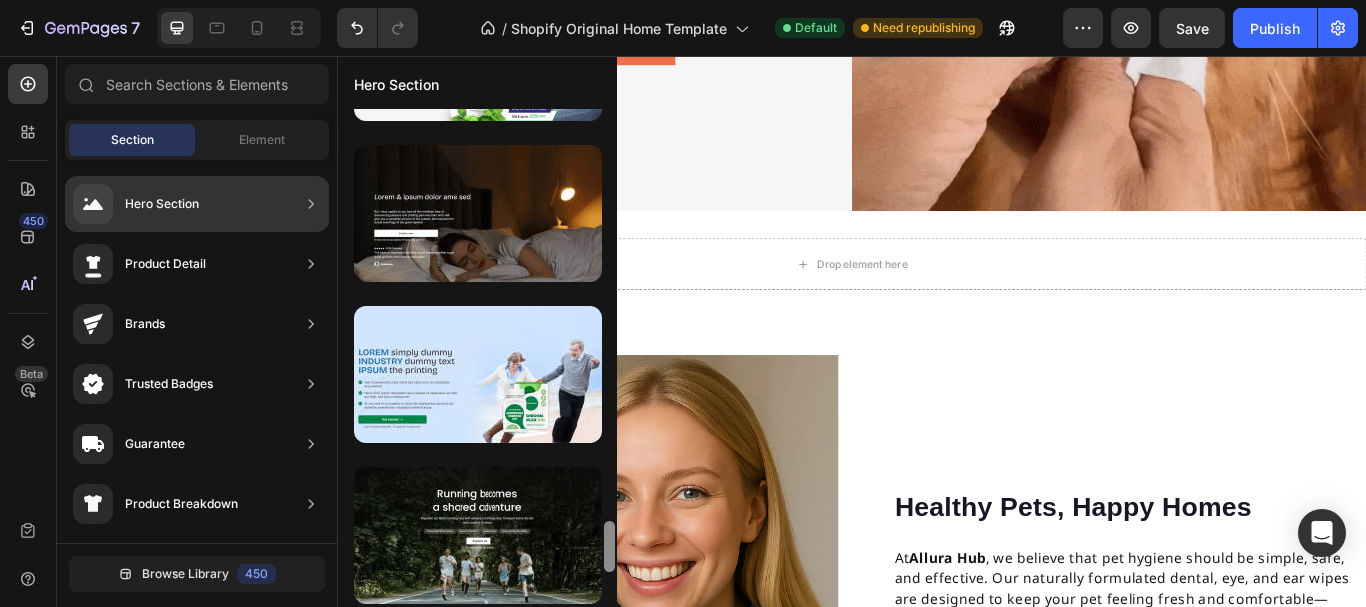 scroll, scrollTop: 4321, scrollLeft: 0, axis: vertical 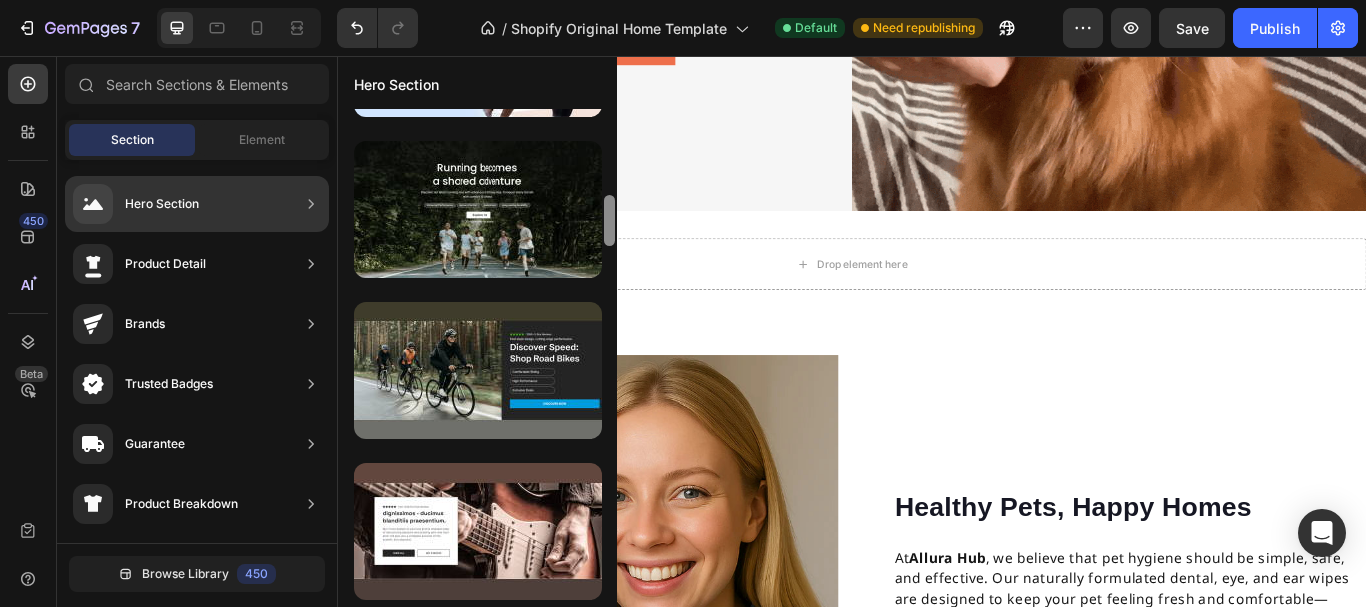 click at bounding box center (609, 31) 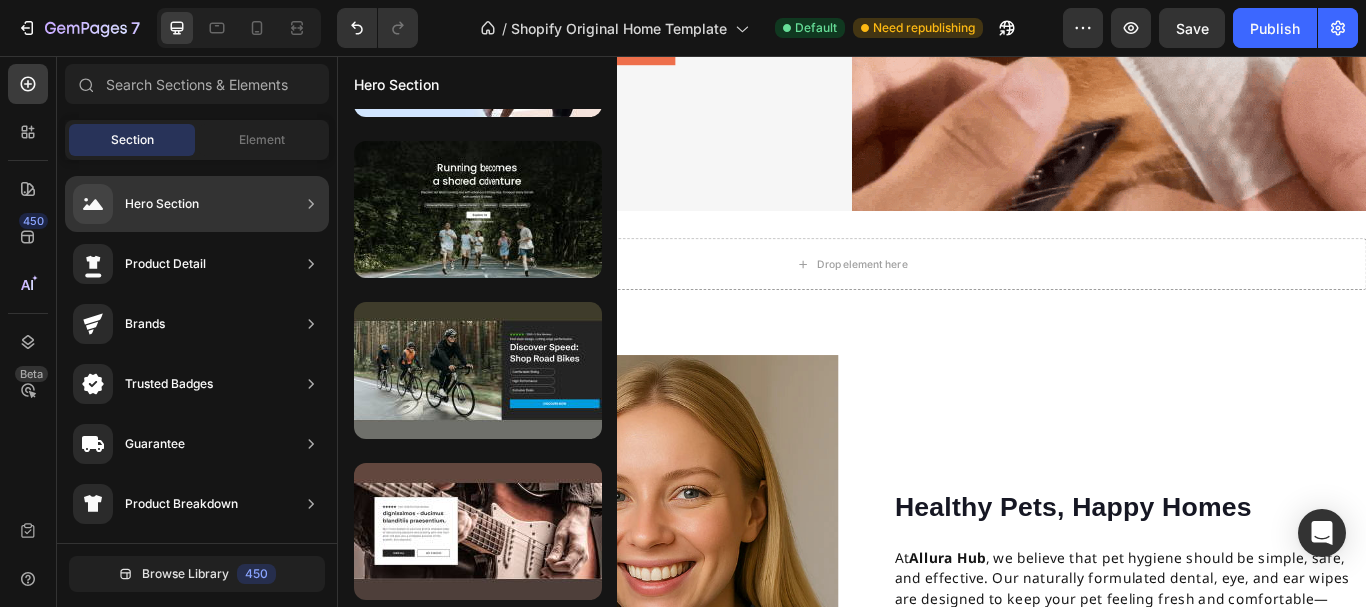 scroll, scrollTop: 4818, scrollLeft: 0, axis: vertical 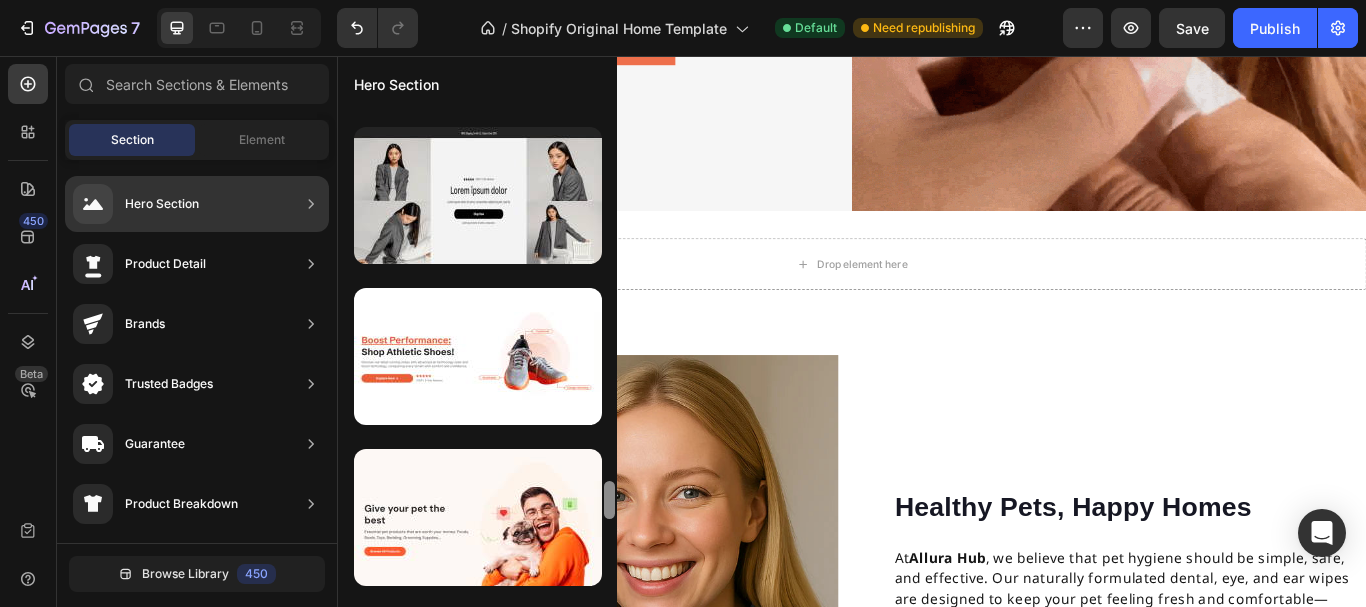 click at bounding box center [609, 357] 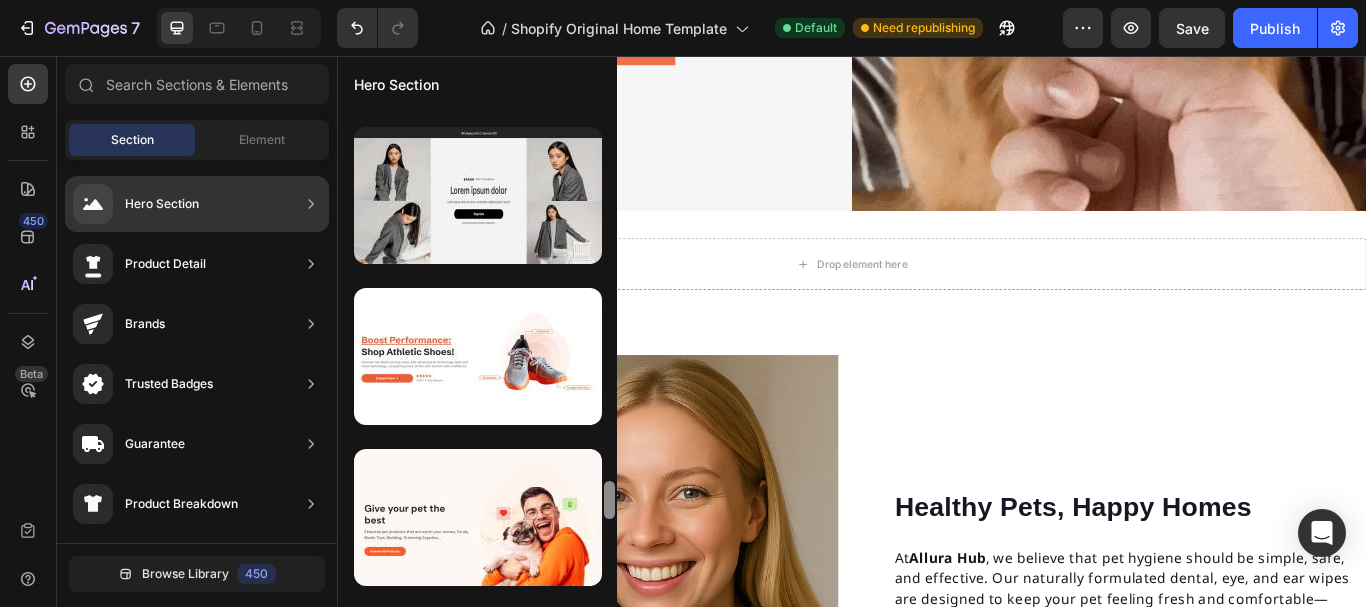 click at bounding box center [609, 357] 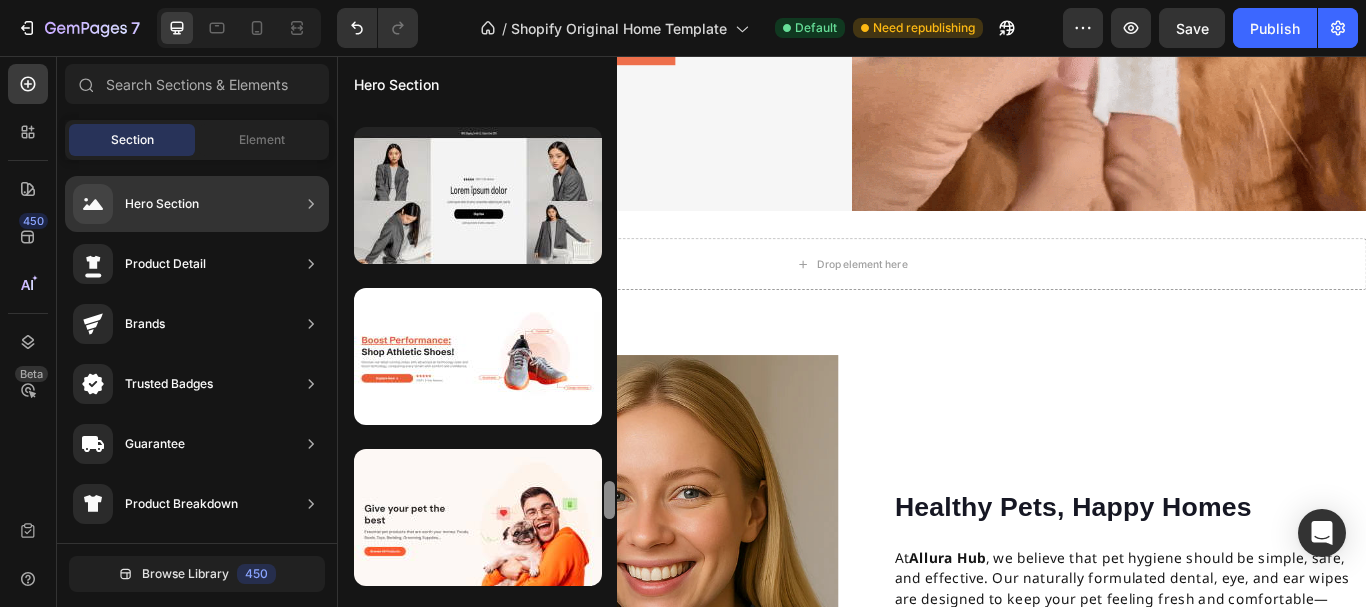 scroll, scrollTop: 5315, scrollLeft: 0, axis: vertical 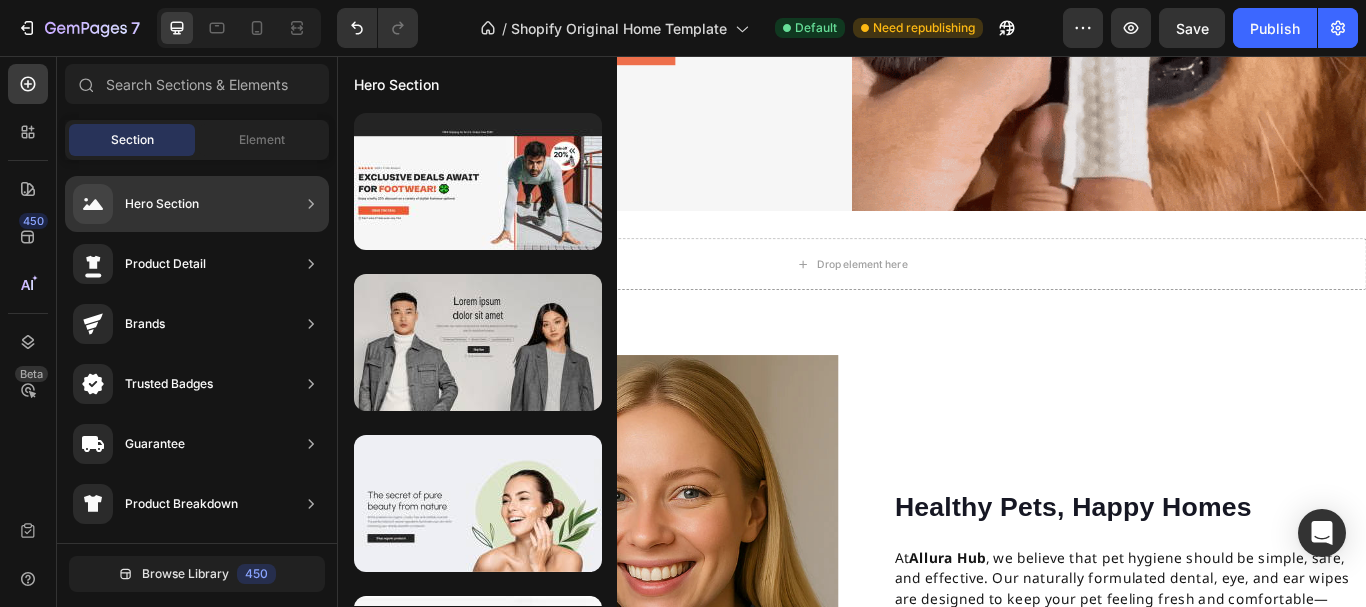 click at bounding box center [609, 854] 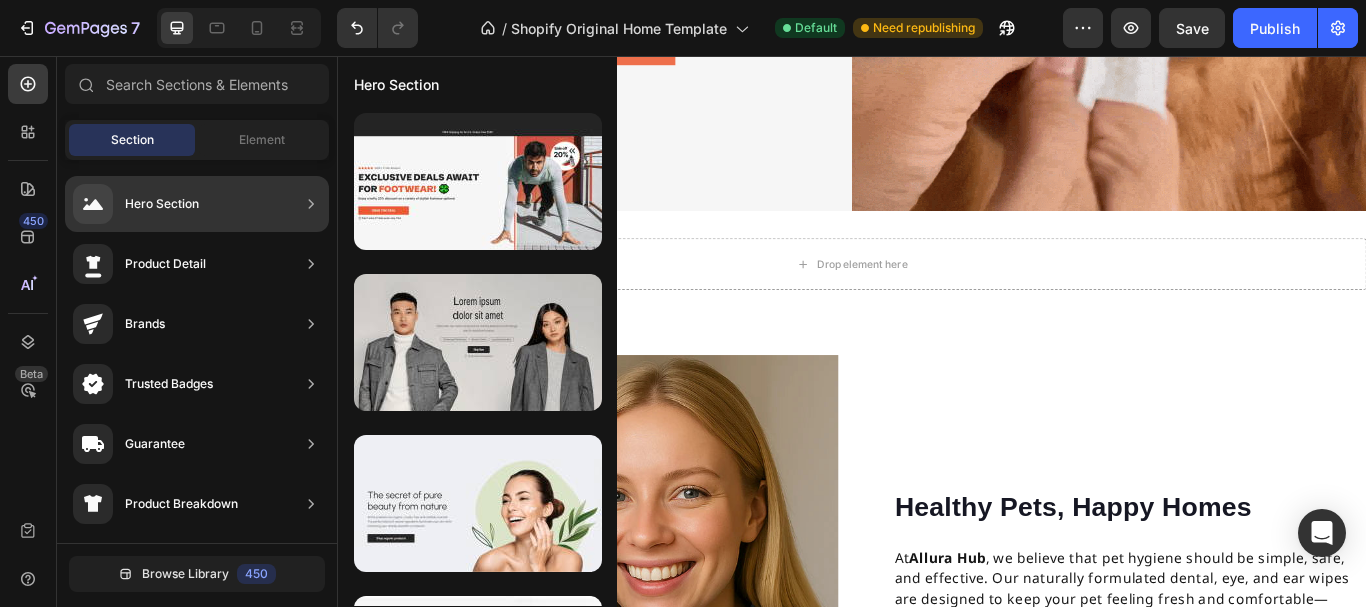scroll, scrollTop: 5812, scrollLeft: 0, axis: vertical 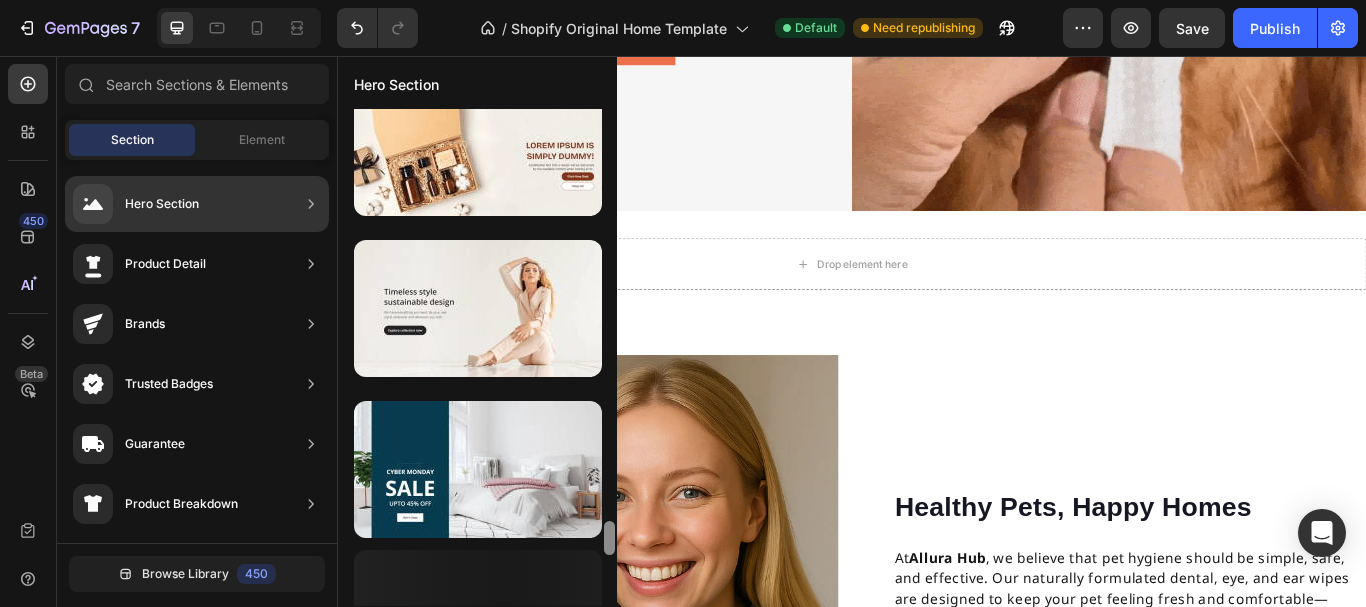 drag, startPoint x: 608, startPoint y: 577, endPoint x: 609, endPoint y: 591, distance: 14.035668 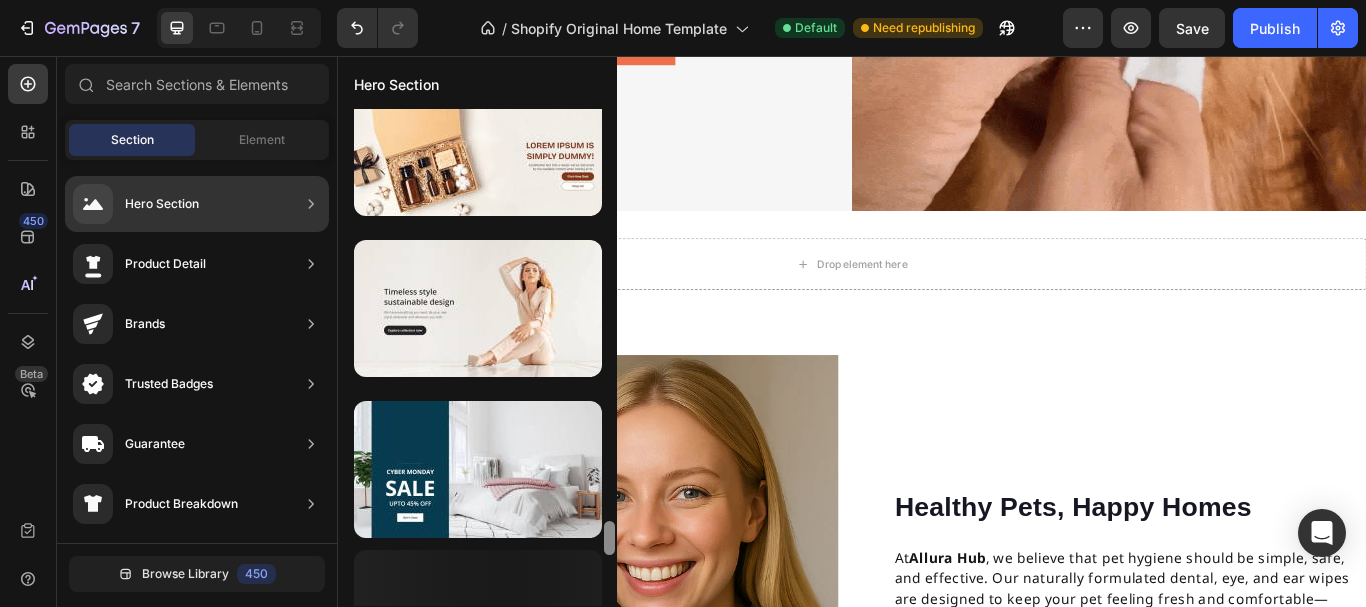 click at bounding box center (609, 357) 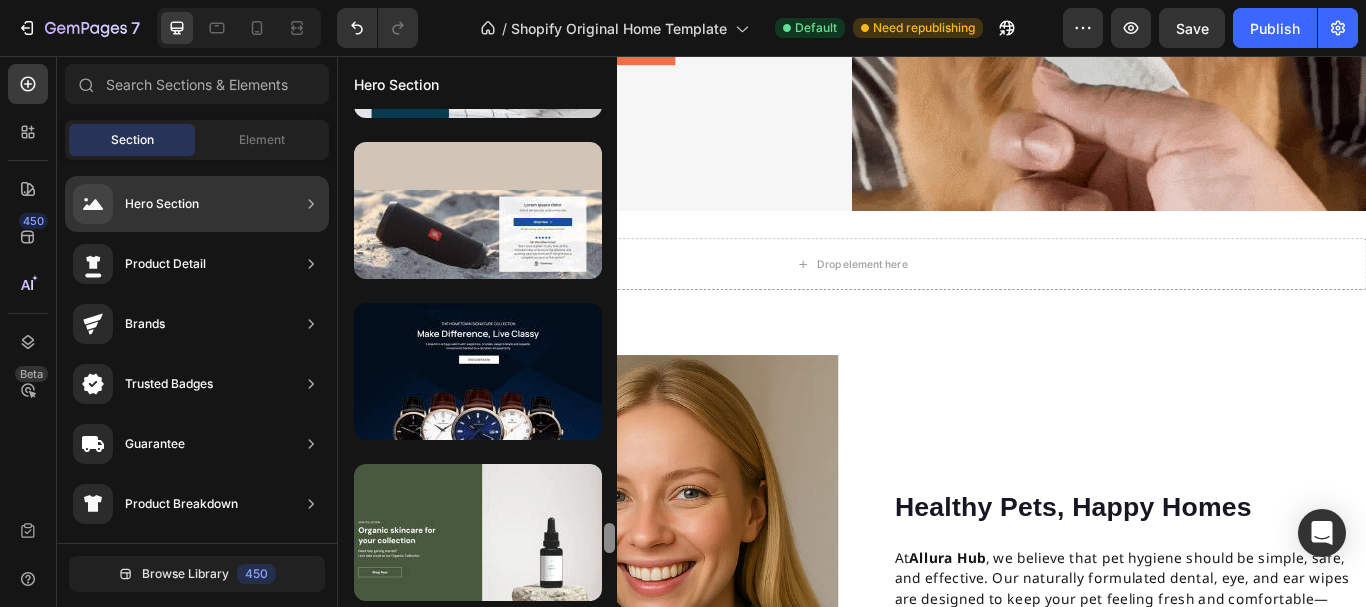 scroll, scrollTop: 6429, scrollLeft: 0, axis: vertical 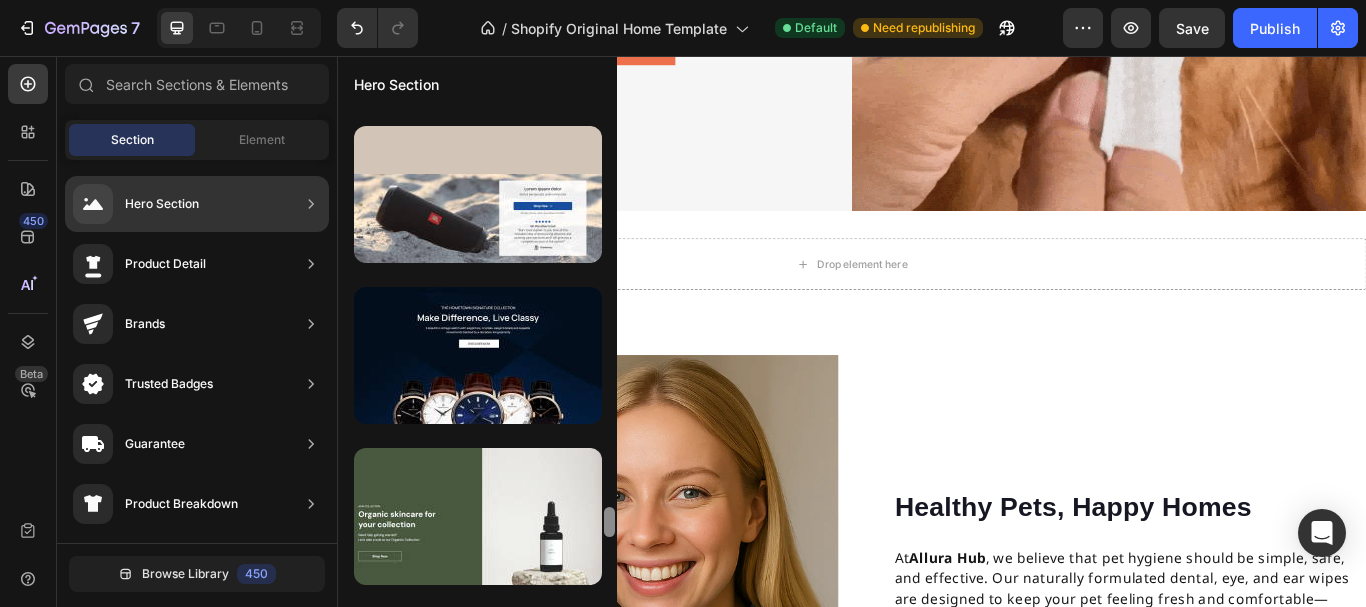 drag, startPoint x: 608, startPoint y: 497, endPoint x: 608, endPoint y: 524, distance: 27 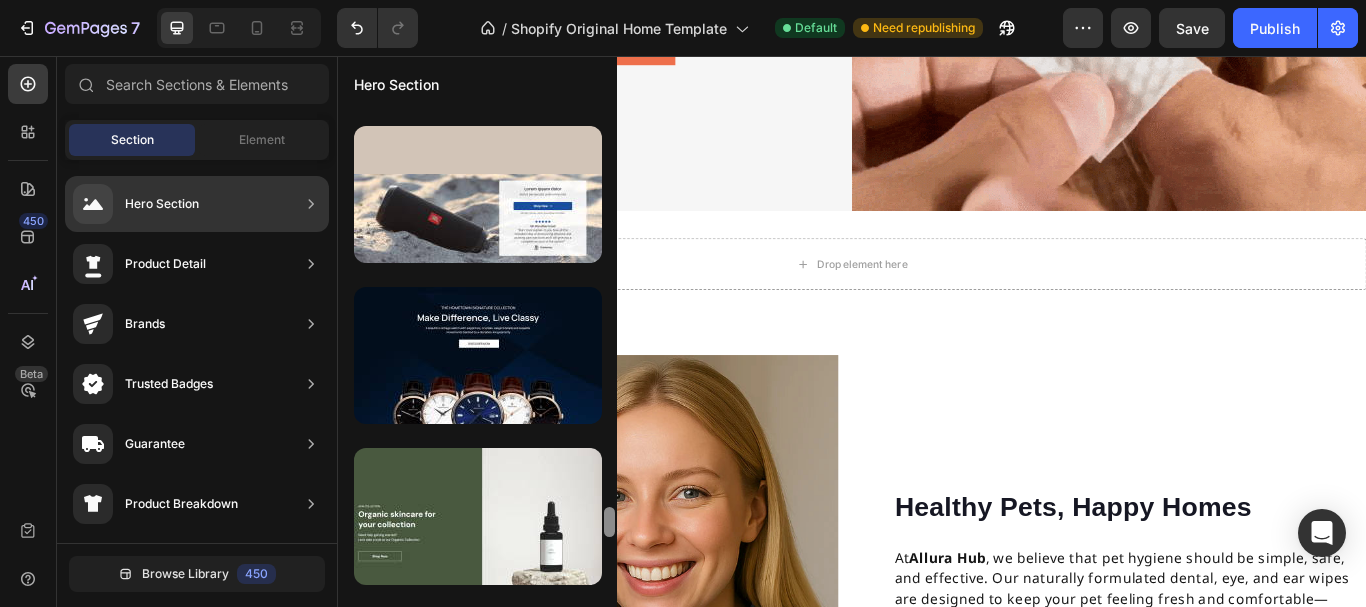 click at bounding box center [609, 522] 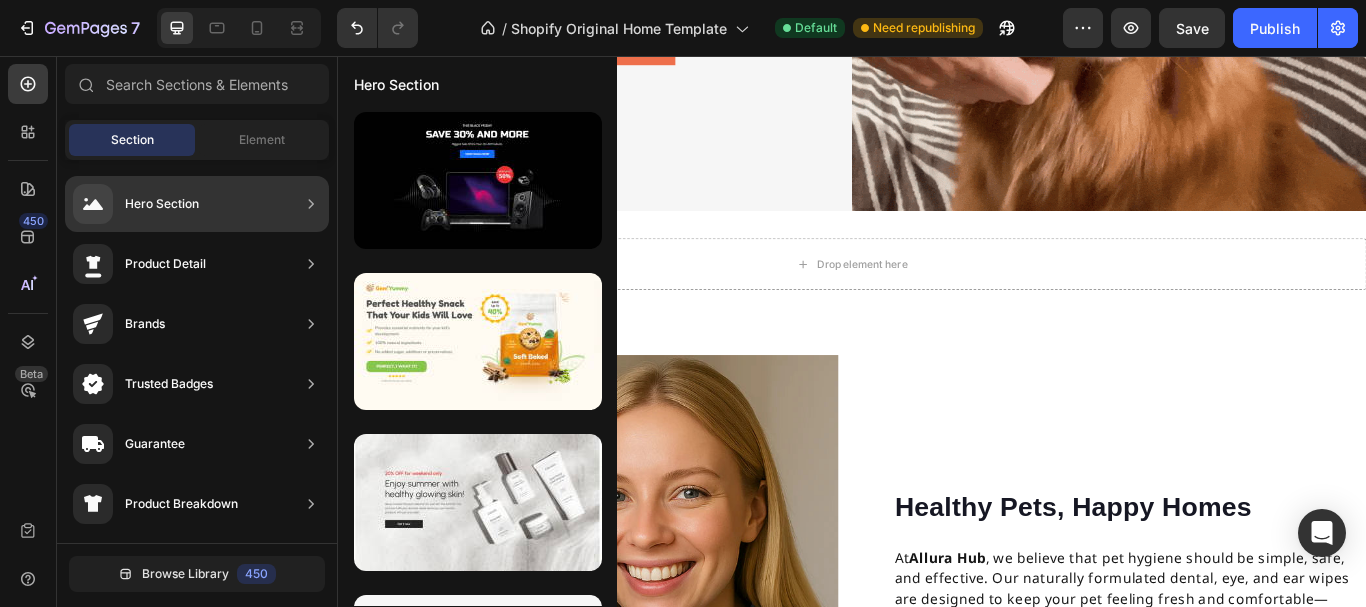 click at bounding box center (609, -140) 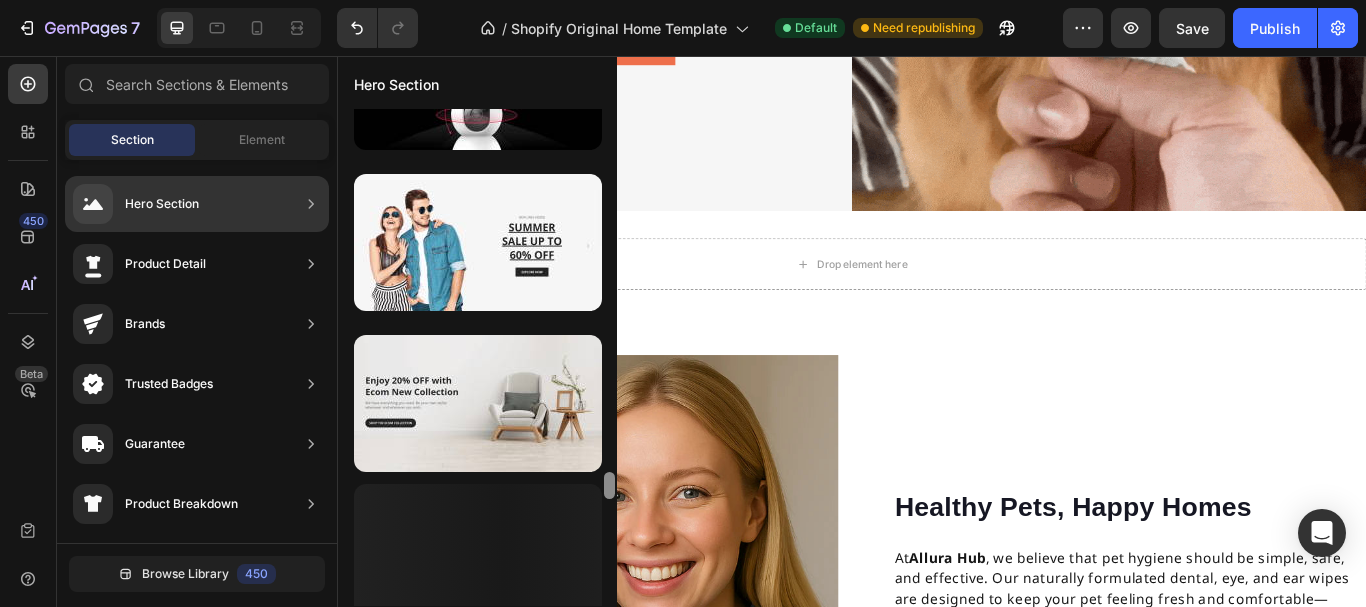 scroll, scrollTop: 7701, scrollLeft: 0, axis: vertical 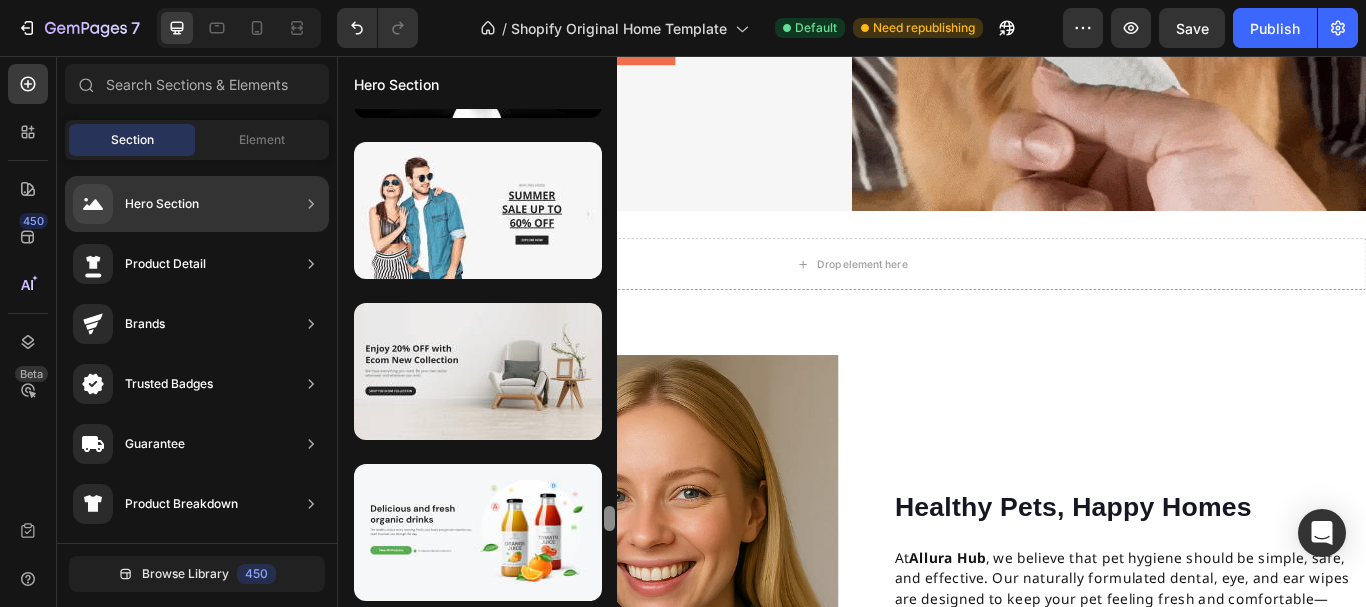 drag, startPoint x: 609, startPoint y: 549, endPoint x: 606, endPoint y: 597, distance: 48.09366 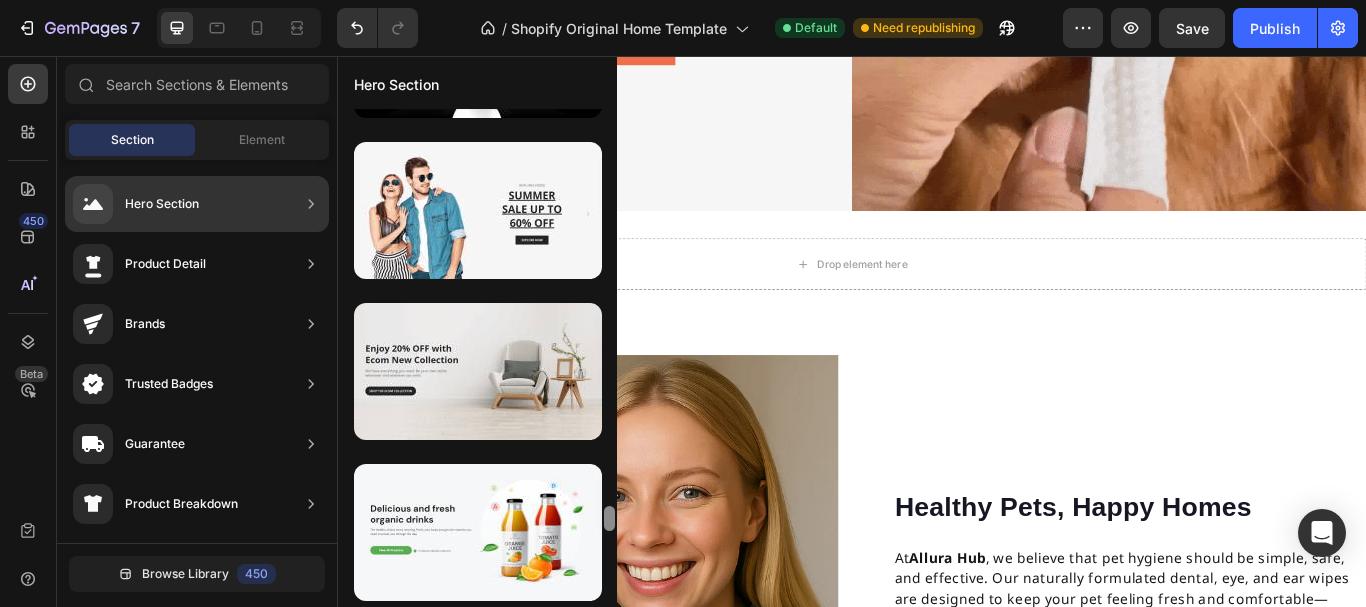 click at bounding box center (609, 357) 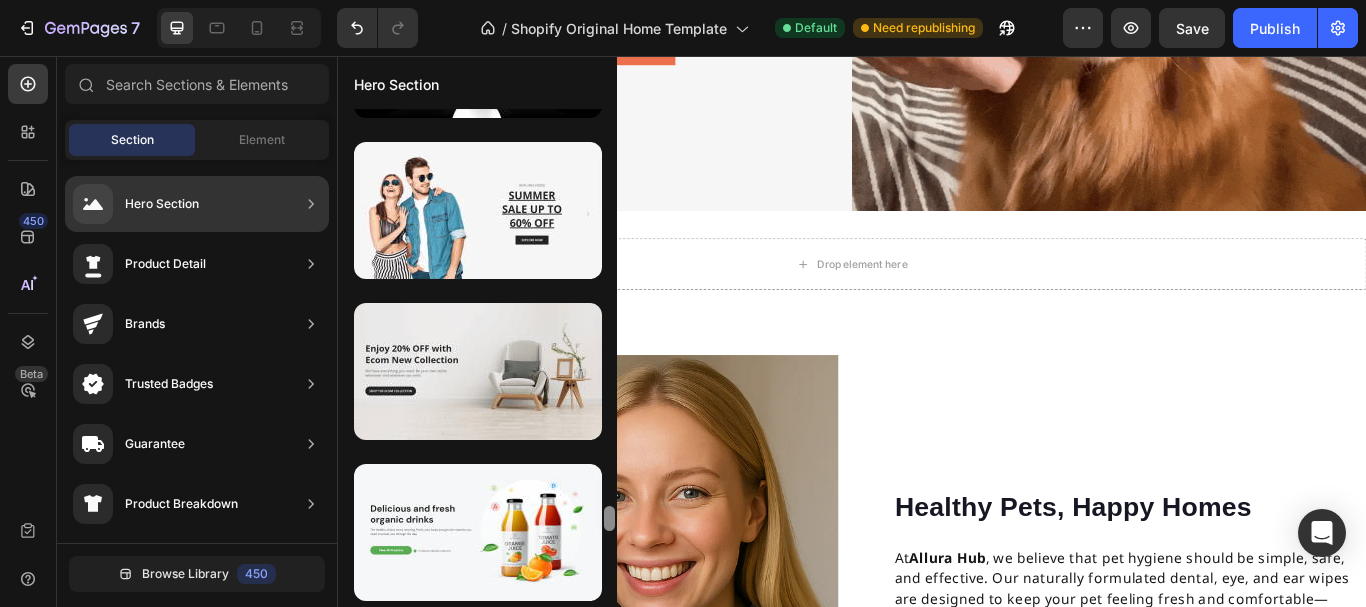 click at bounding box center (609, 357) 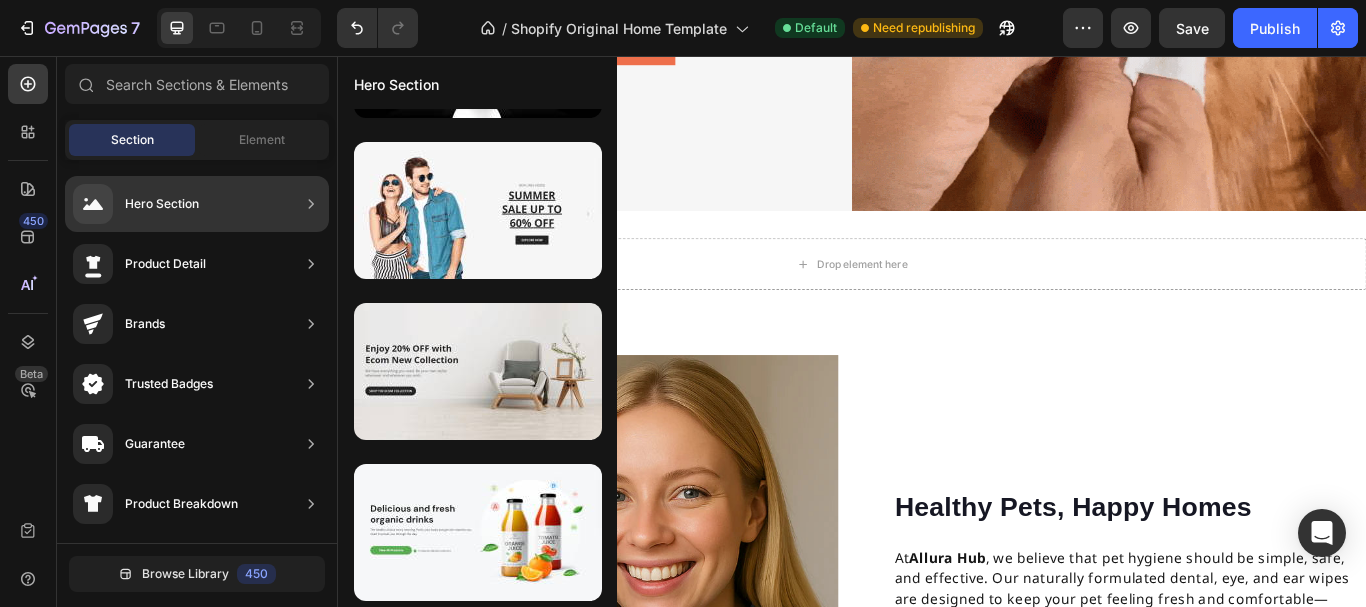 scroll, scrollTop: 8198, scrollLeft: 0, axis: vertical 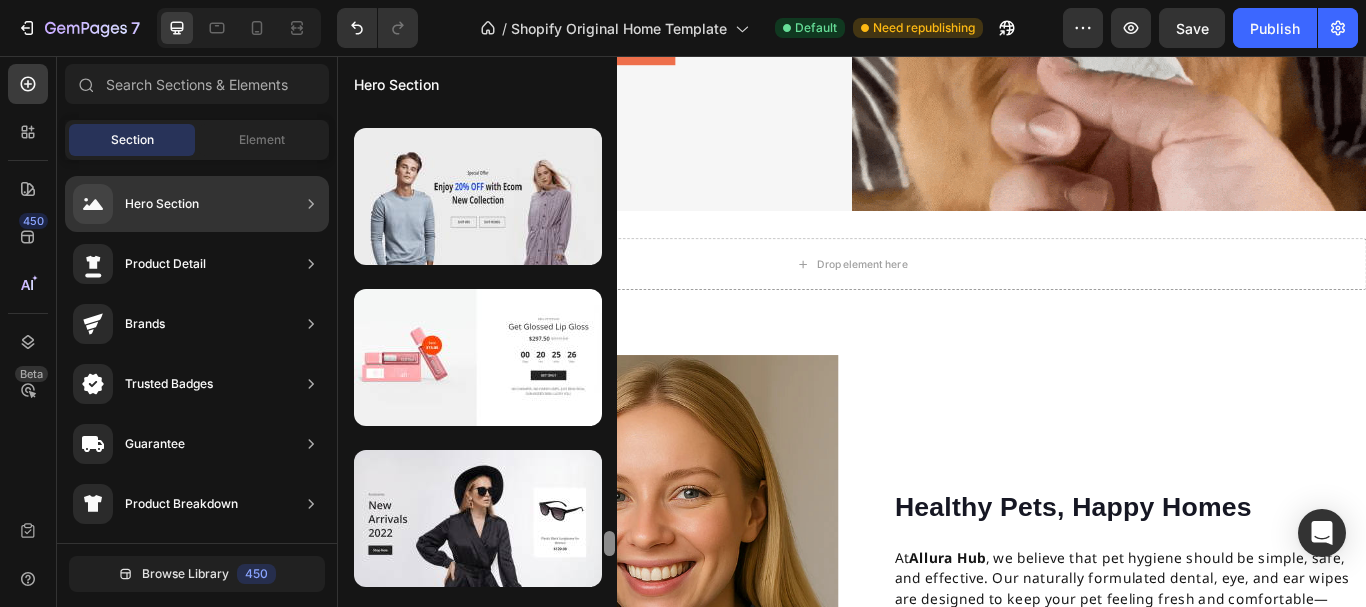 click at bounding box center (609, 357) 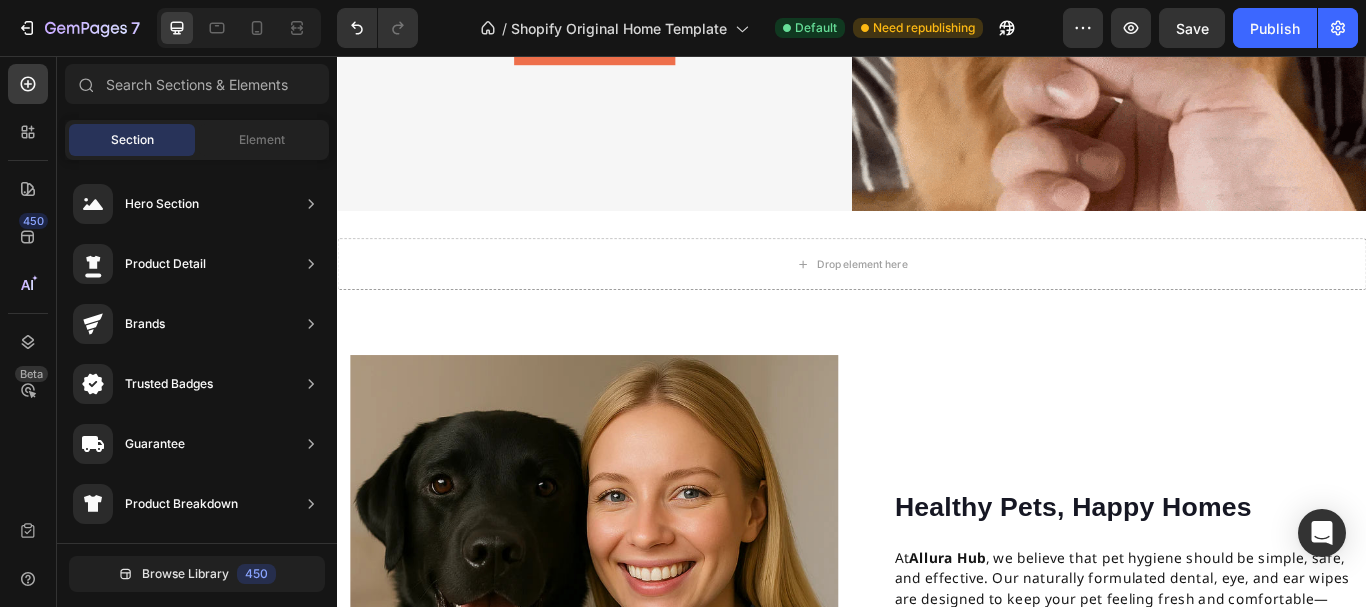 scroll, scrollTop: 135, scrollLeft: 0, axis: vertical 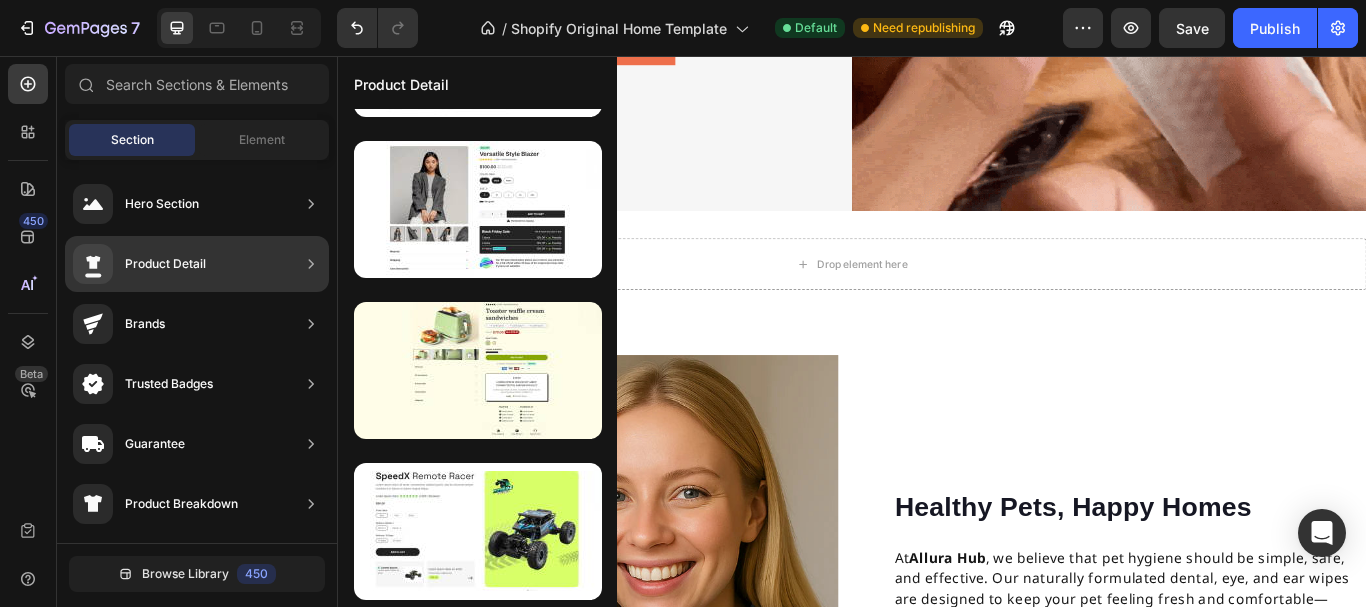 click on "Hero Section Product Detail Brands Trusted Badges Guarantee Product Breakdown How to use Testimonials Compare Bundle FAQs Social Proof Brand Story Product List Collection Blog List Contact Sticky Add to Cart Custom Footer" at bounding box center (197, 740) 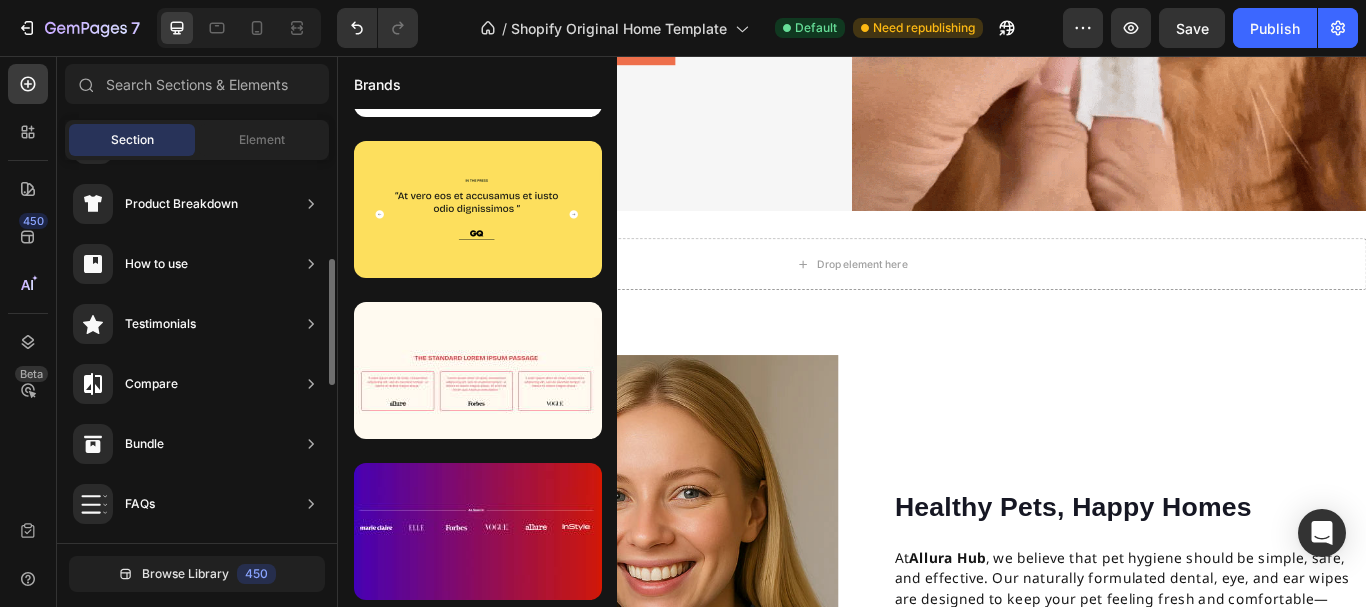 scroll, scrollTop: 330, scrollLeft: 0, axis: vertical 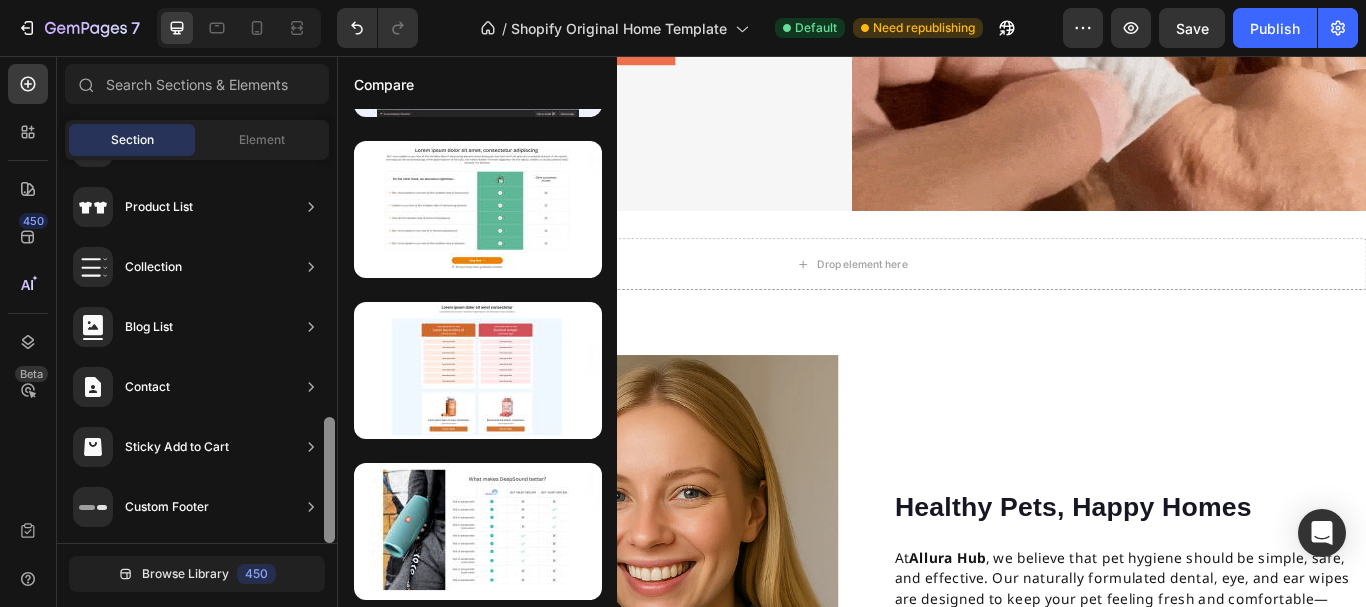 drag, startPoint x: 327, startPoint y: 365, endPoint x: 327, endPoint y: 524, distance: 159 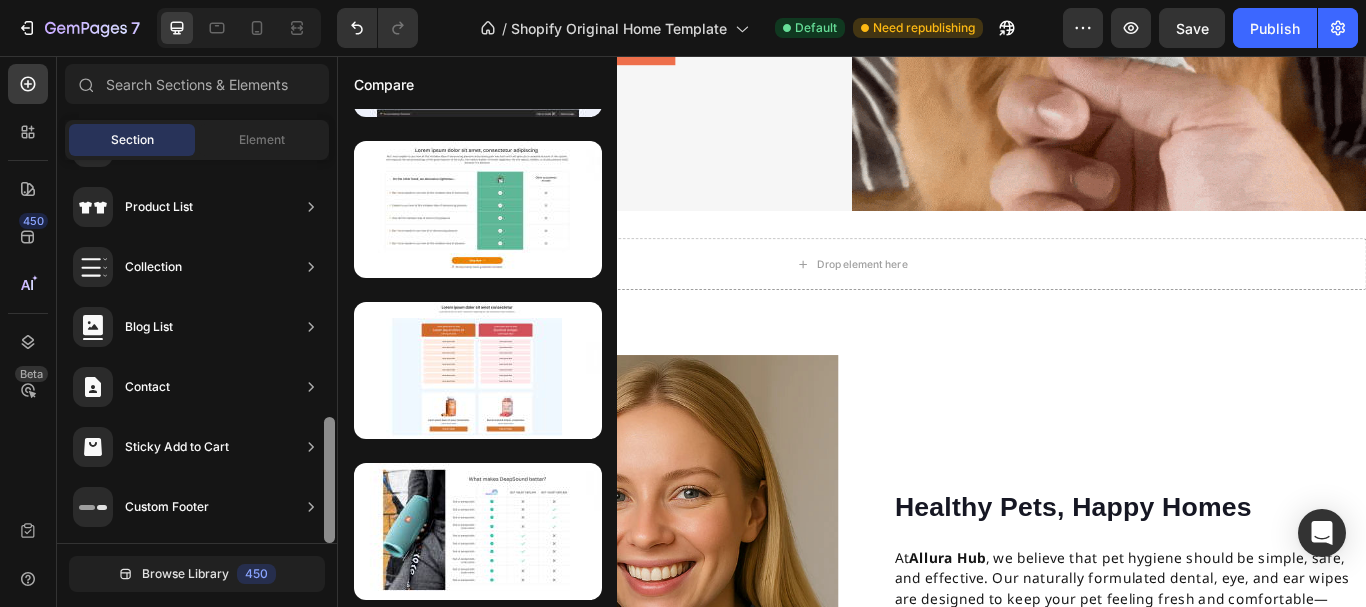 click at bounding box center (329, 480) 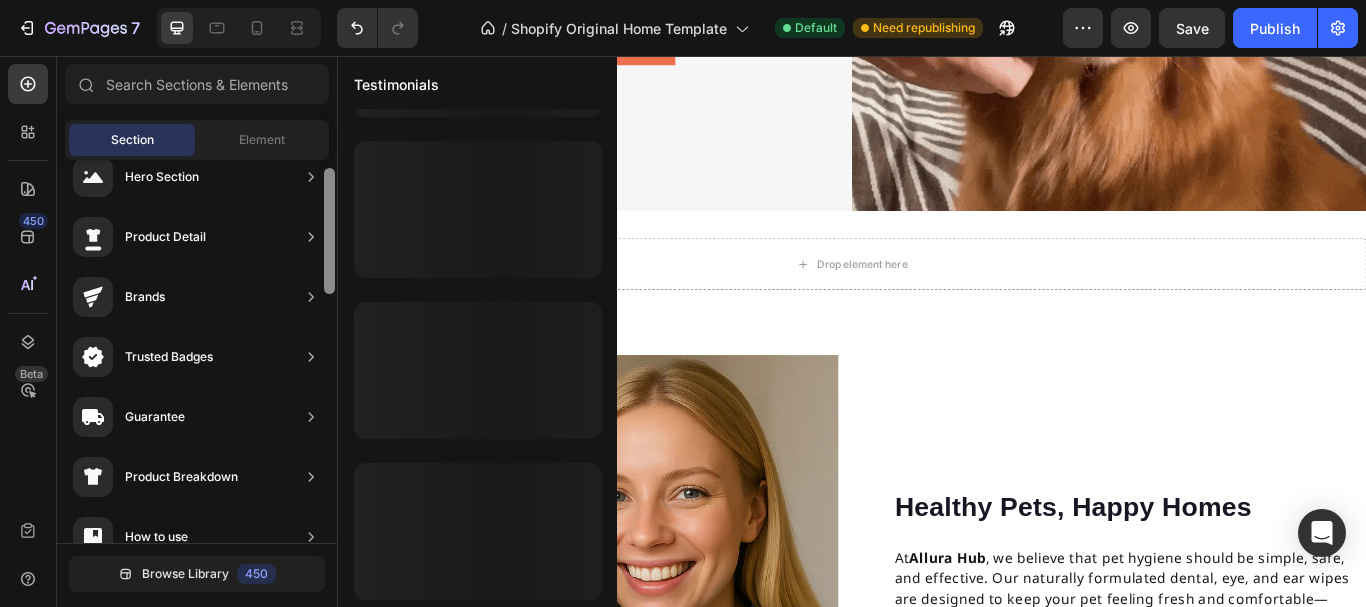 scroll, scrollTop: 0, scrollLeft: 0, axis: both 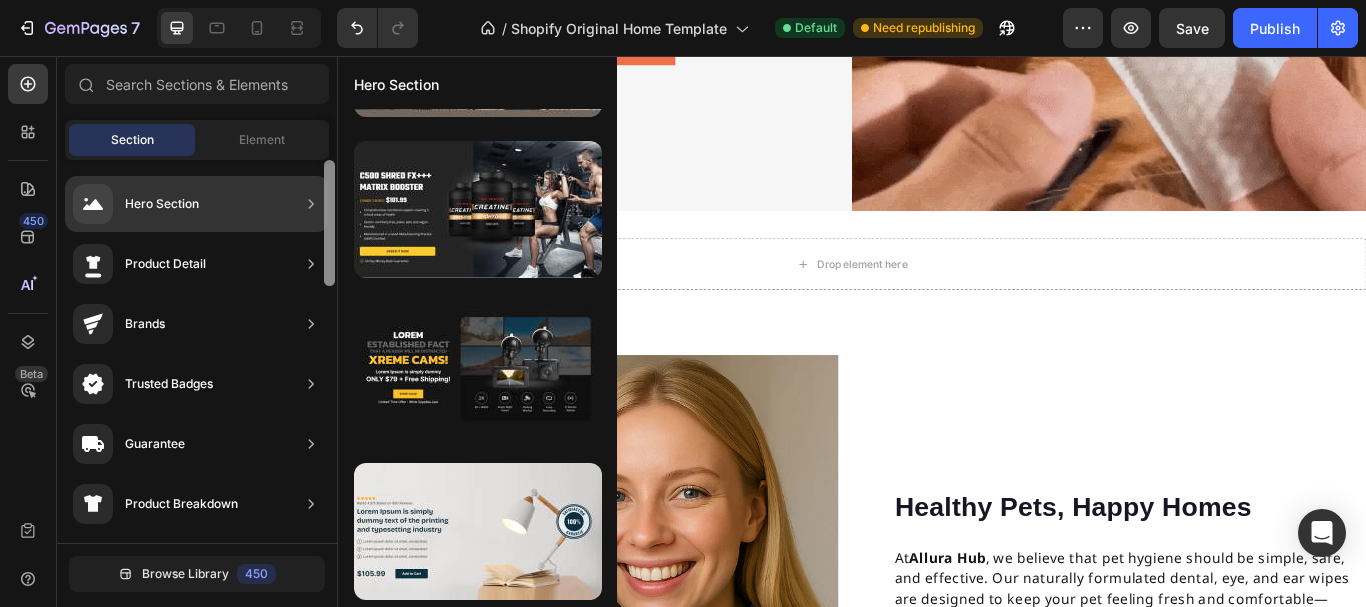 drag, startPoint x: 327, startPoint y: 514, endPoint x: 318, endPoint y: 216, distance: 298.13586 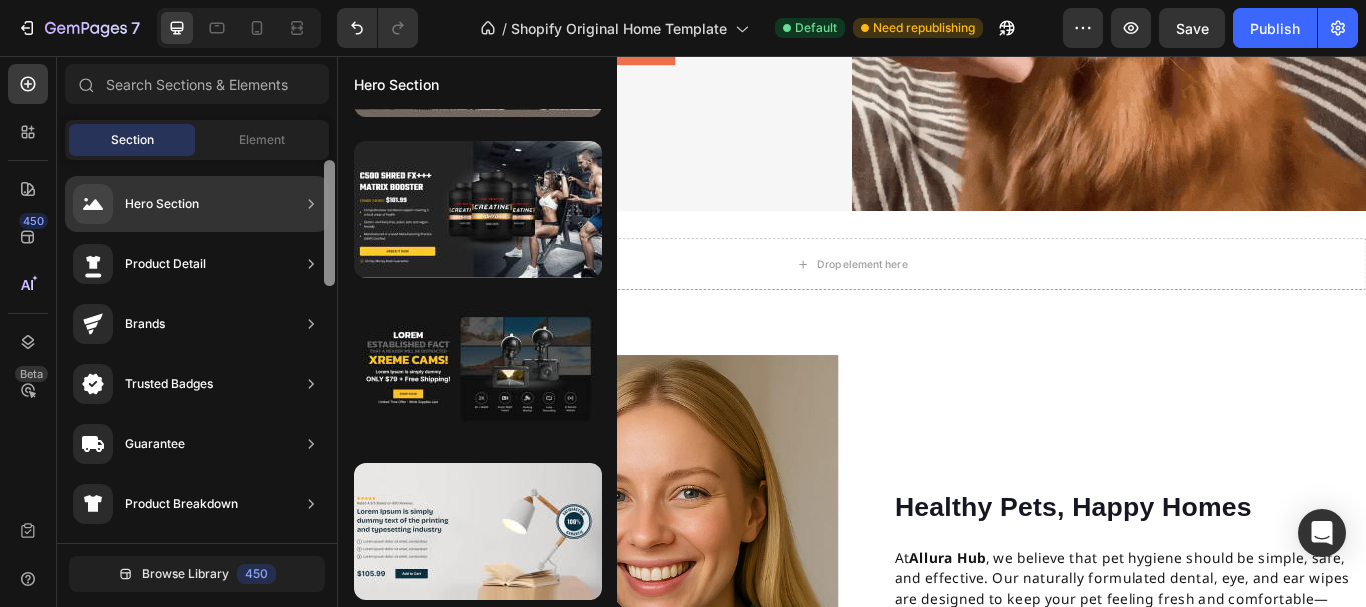 click on "Hero Section Product Detail Brands Trusted Badges Guarantee Product Breakdown How to use Testimonials Compare Bundle FAQs Social Proof Brand Story Product List Collection Blog List Contact Sticky Add to Cart Custom Footer" at bounding box center (197, 351) 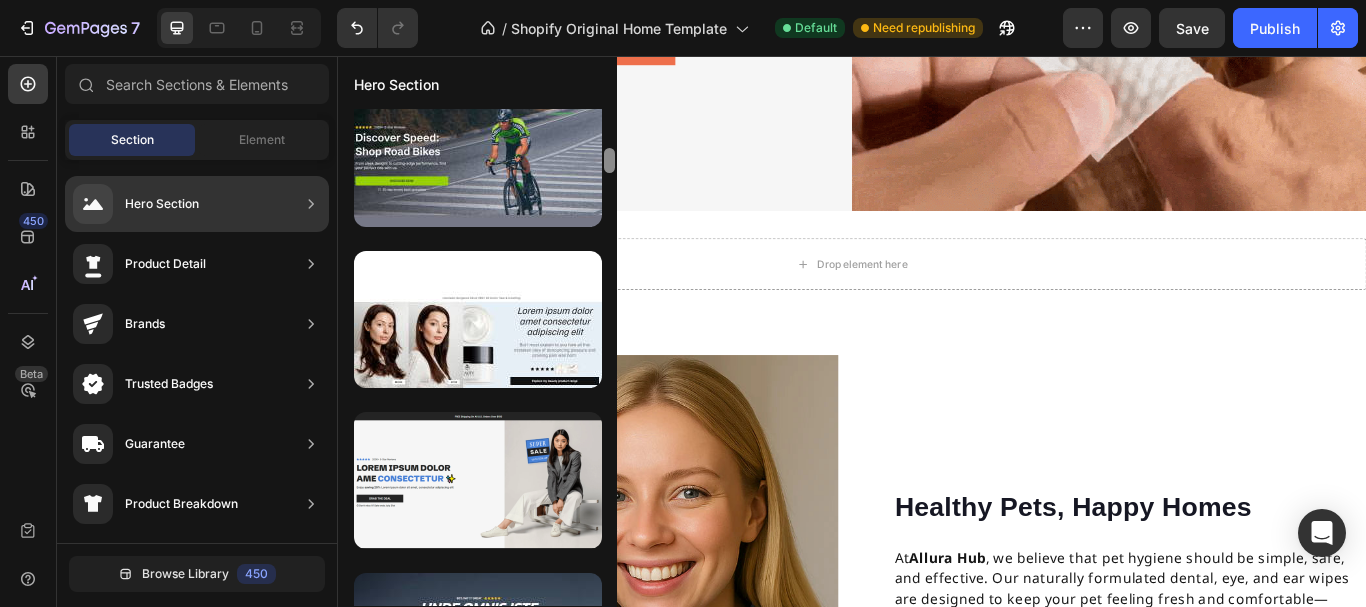 scroll, scrollTop: 1977, scrollLeft: 0, axis: vertical 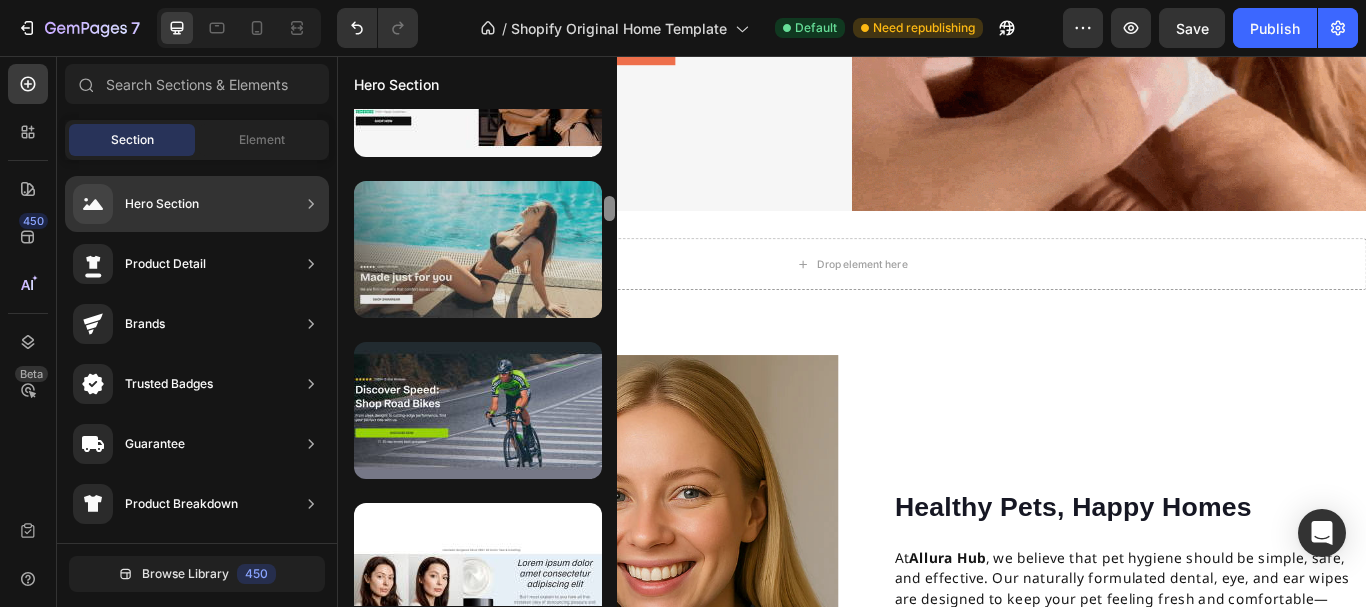 drag, startPoint x: 608, startPoint y: 134, endPoint x: 599, endPoint y: 215, distance: 81.49847 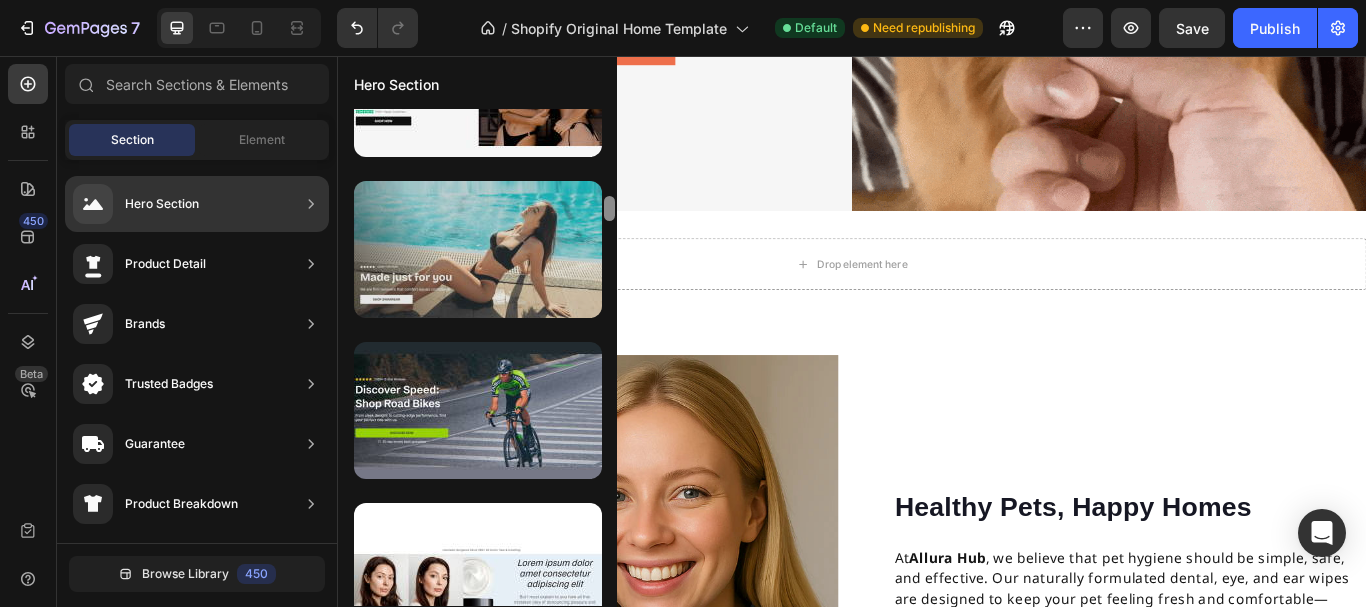 click at bounding box center (477, 357) 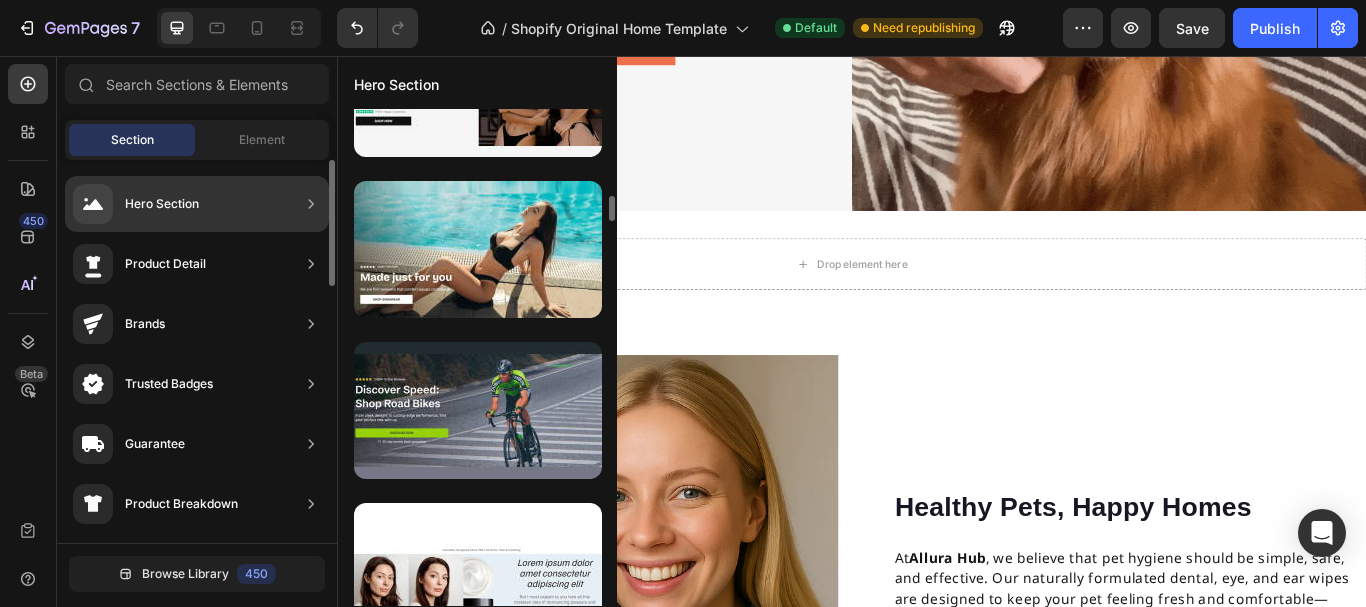 scroll, scrollTop: 1101, scrollLeft: 0, axis: vertical 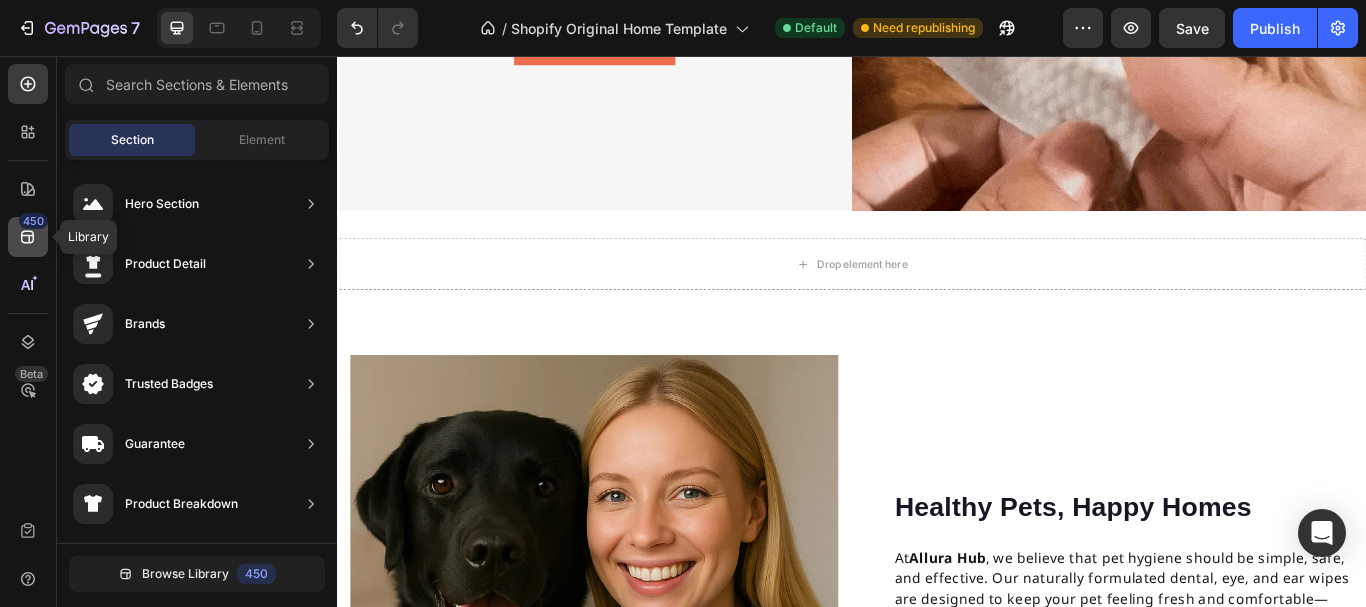click 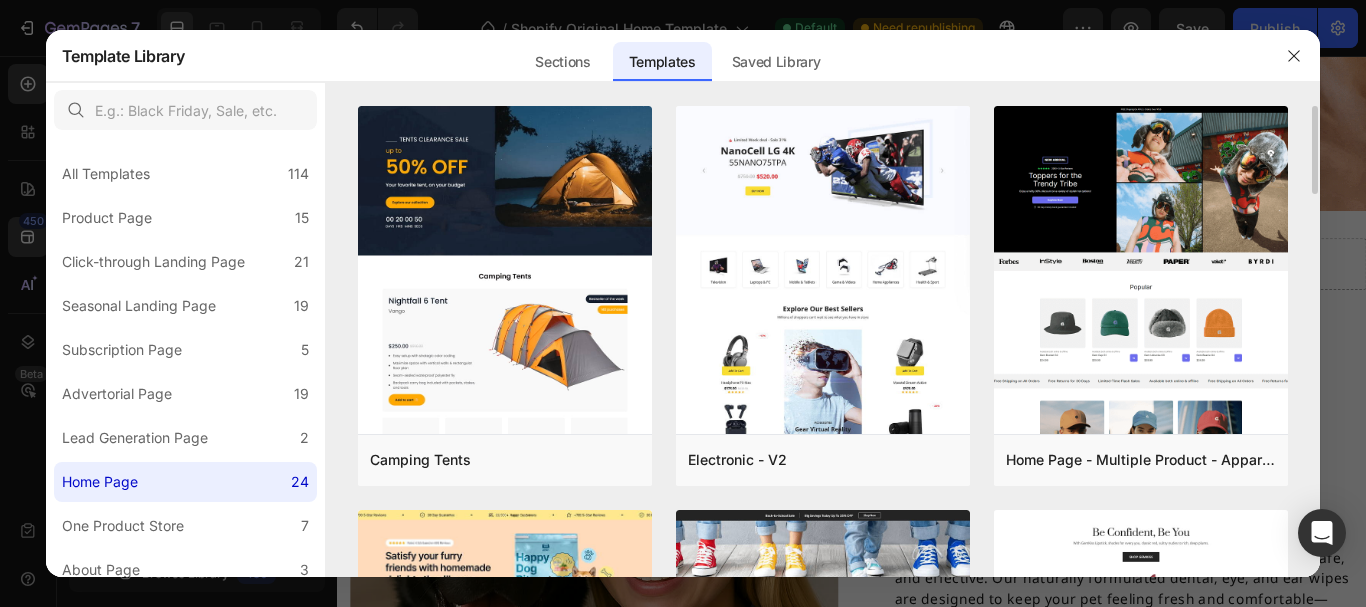 drag, startPoint x: 1317, startPoint y: 158, endPoint x: 1315, endPoint y: 173, distance: 15.132746 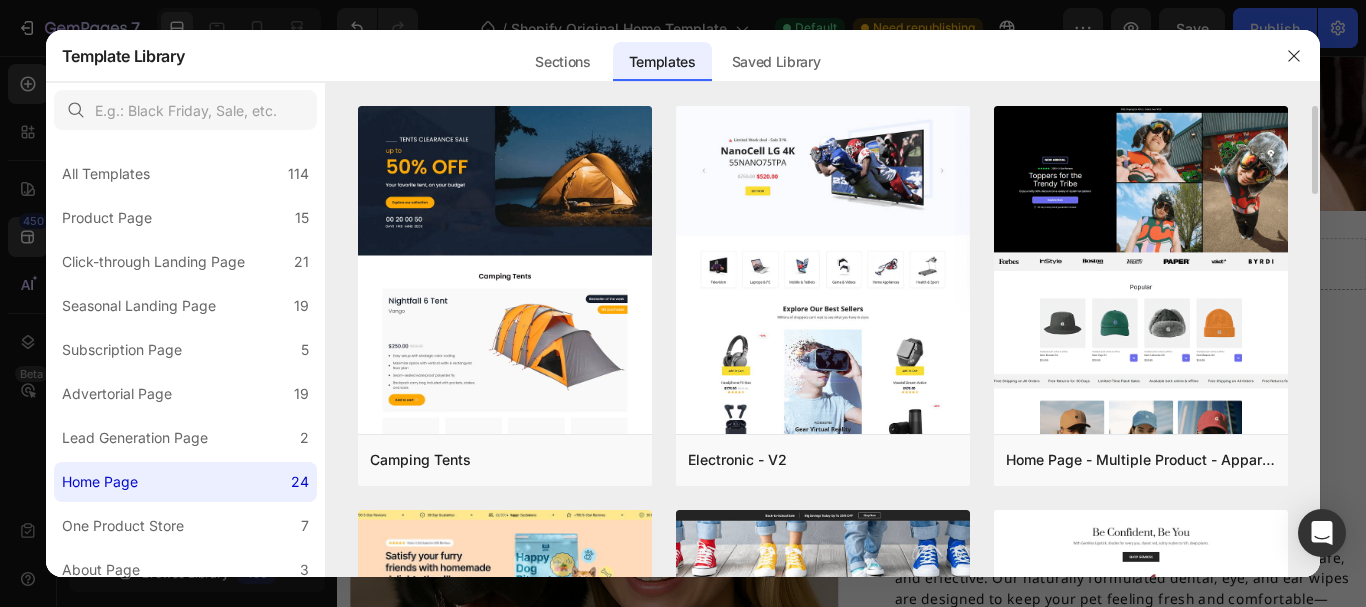 click on "Camping Tents Add to page  Preview  Electronic - V2 Add to page  Preview  Home Page - Multiple Product - Apparel - Style 4 Add to page  Preview  Pet Food & Supplies - One Product Store Add to page  Preview  Holiday Back To School Add to page  Preview  Beauty - V1 Add to page  Preview  Bikini & Swimwear Add to page  Preview  Home Page with Sale Hero Section Add to page  Preview  Fashion - Mommy and Children Add to page  Preview  Green Furniture  Add to page  Preview  Jewelry Accessories Add to page  Preview  Pet Toys Add to page  Preview  Amelia Add to page  Preview  Back To School - Stationery Add to page  Preview  Fashion - Men and Women Add to page  Preview  Nutritional Shakes Add to page  Preview  Sport Hub Add to page  Preview  Organic Cosmetics Add to page  Preview" at bounding box center [823, 341] 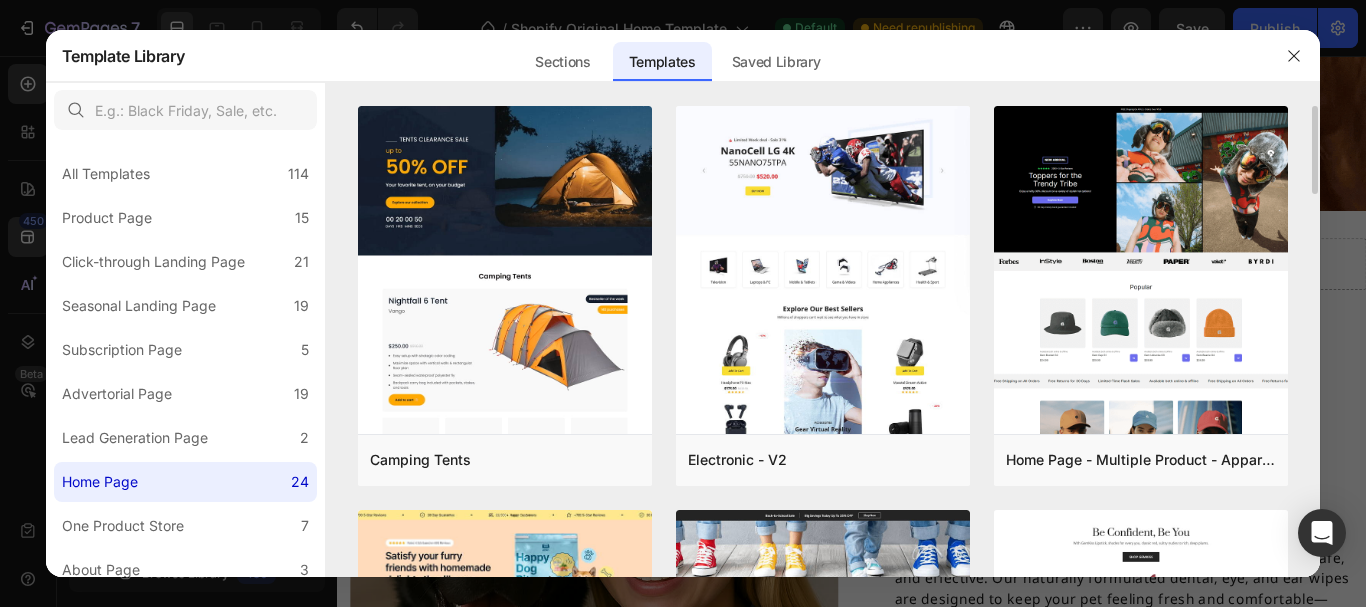 click on "Camping Tents Add to page  Preview  Electronic - V2 Add to page  Preview  Home Page - Multiple Product - Apparel - Style 4 Add to page  Preview  Pet Food & Supplies - One Product Store Add to page  Preview  Holiday Back To School Add to page  Preview  Beauty - V1 Add to page  Preview  Bikini & Swimwear Add to page  Preview  Home Page with Sale Hero Section Add to page  Preview  Fashion - Mommy and Children Add to page  Preview  Green Furniture  Add to page  Preview  Jewelry Accessories Add to page  Preview  Pet Toys Add to page  Preview  Amelia Add to page  Preview  Back To School - Stationery Add to page  Preview  Fashion - Men and Women Add to page  Preview  Nutritional Shakes Add to page  Preview  Sport Hub Add to page  Preview  Organic Cosmetics Add to page  Preview" at bounding box center (823, 341) 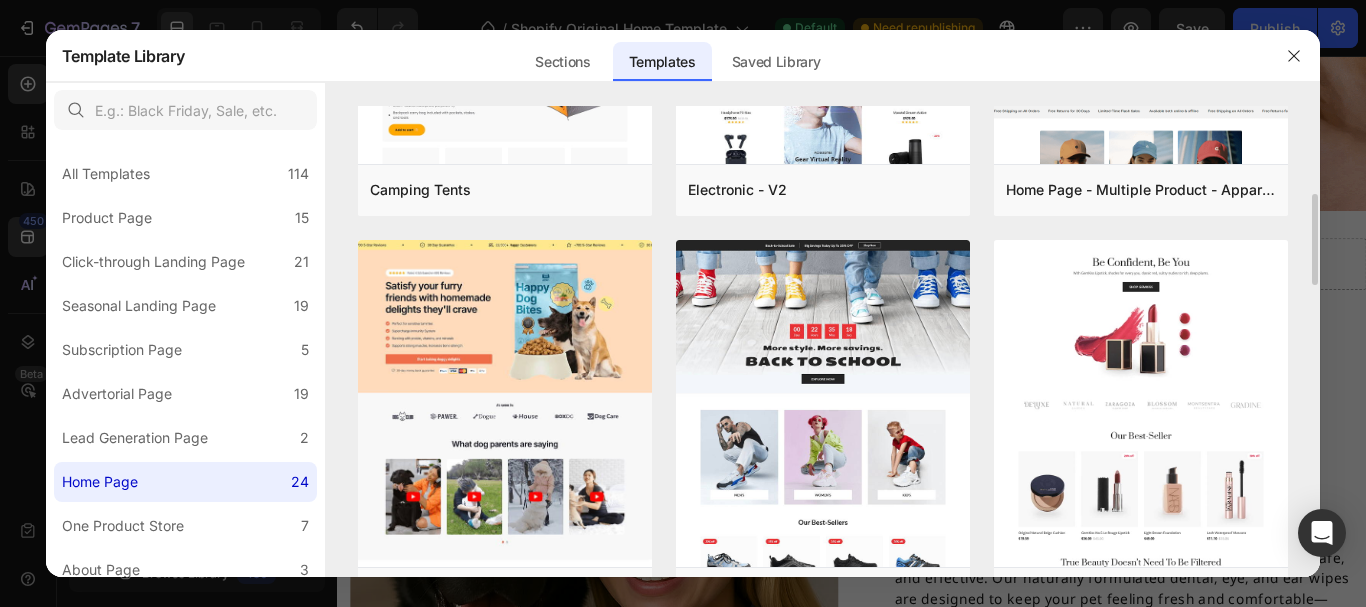 scroll, scrollTop: 300, scrollLeft: 0, axis: vertical 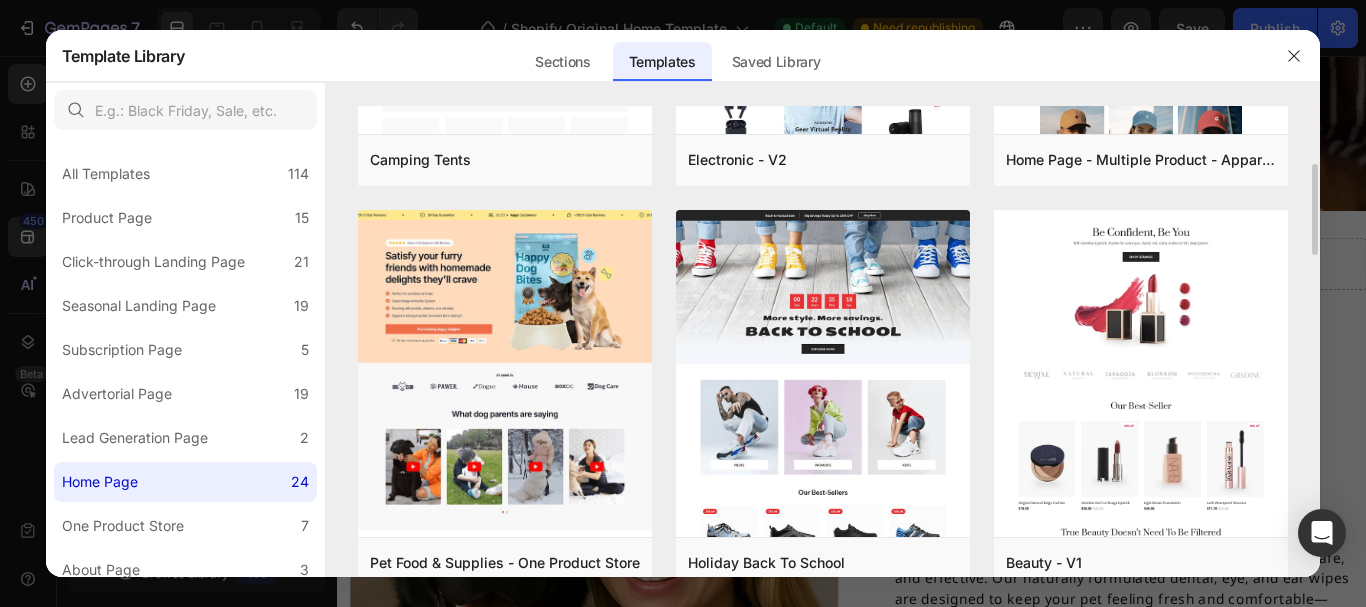 drag, startPoint x: 1313, startPoint y: 239, endPoint x: 1313, endPoint y: 255, distance: 16 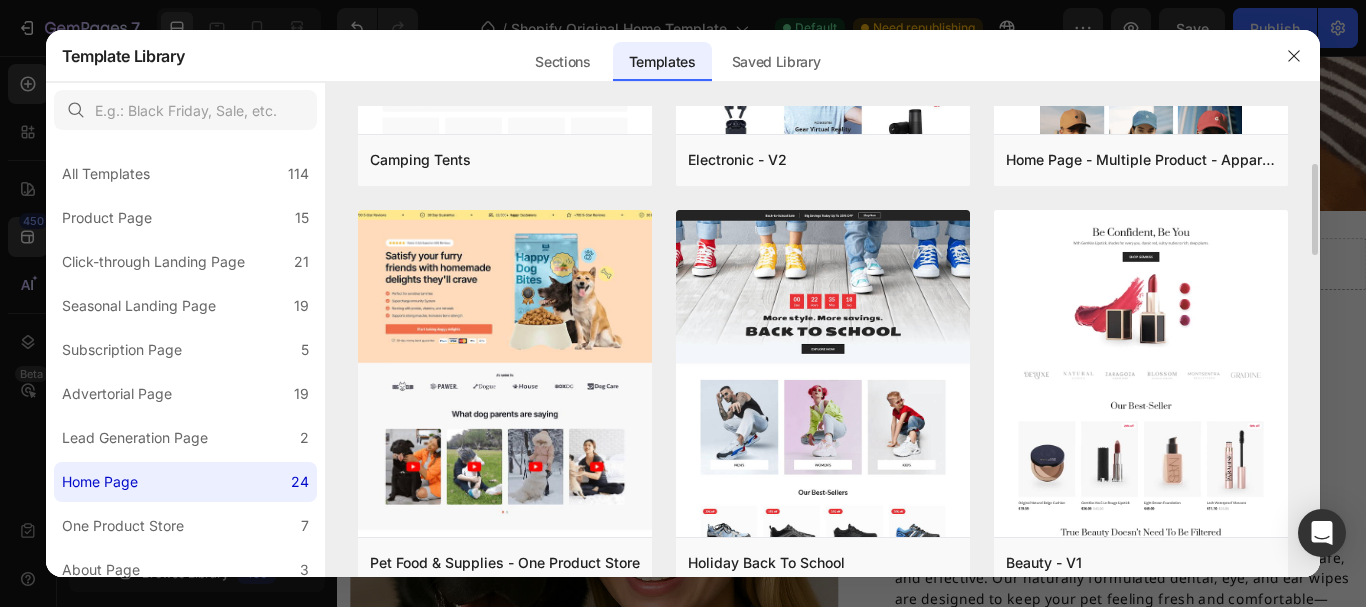 click on "Camping Tents Add to page  Preview  Electronic - V2 Add to page  Preview  Home Page - Multiple Product - Apparel - Style 4 Add to page  Preview  Pet Food & Supplies - One Product Store Add to page  Preview  Holiday Back To School Add to page  Preview  Beauty - V1 Add to page  Preview  Bikini & Swimwear Add to page  Preview  Home Page with Sale Hero Section Add to page  Preview  Fashion - Mommy and Children Add to page  Preview  Green Furniture  Add to page  Preview  Jewelry Accessories Add to page  Preview  Pet Toys Add to page  Preview  Amelia Add to page  Preview  Back To School - Stationery Add to page  Preview  Fashion - Men and Women Add to page  Preview  Nutritional Shakes Add to page  Preview  Sport Hub Add to page  Preview  Organic Cosmetics Add to page  Preview" at bounding box center (823, 41) 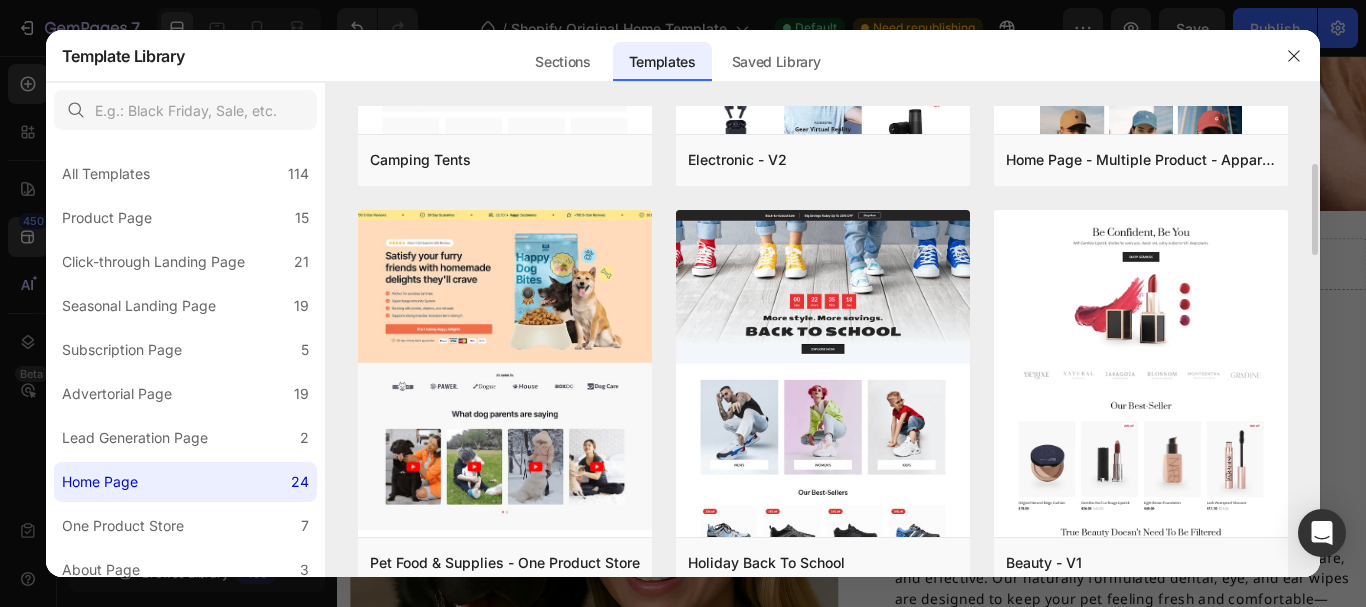 click on "Camping Tents Add to page  Preview  Electronic - V2 Add to page  Preview  Home Page - Multiple Product - Apparel - Style 4 Add to page  Preview  Pet Food & Supplies - One Product Store Add to page  Preview  Holiday Back To School Add to page  Preview  Beauty - V1 Add to page  Preview  Bikini & Swimwear Add to page  Preview  Home Page with Sale Hero Section Add to page  Preview  Fashion - Mommy and Children Add to page  Preview  Green Furniture  Add to page  Preview  Jewelry Accessories Add to page  Preview  Pet Toys Add to page  Preview  Amelia Add to page  Preview  Back To School - Stationery Add to page  Preview  Fashion - Men and Women Add to page  Preview  Nutritional Shakes Add to page  Preview  Sport Hub Add to page  Preview  Organic Cosmetics Add to page  Preview" at bounding box center [823, 341] 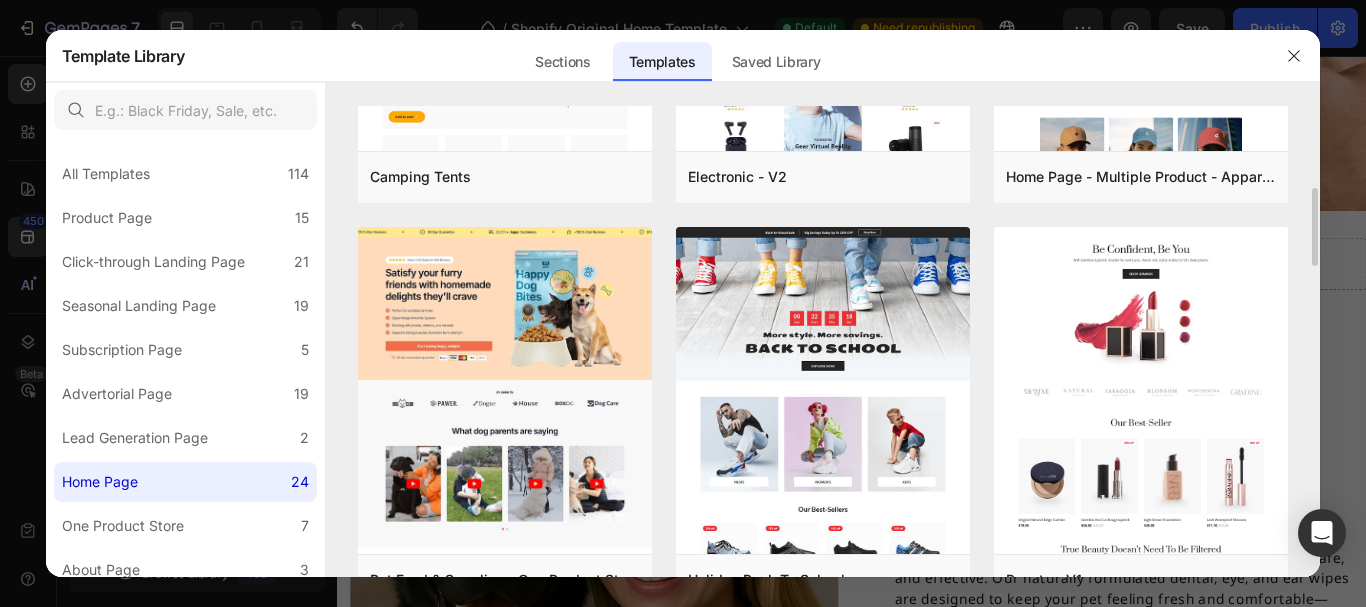scroll, scrollTop: 223, scrollLeft: 0, axis: vertical 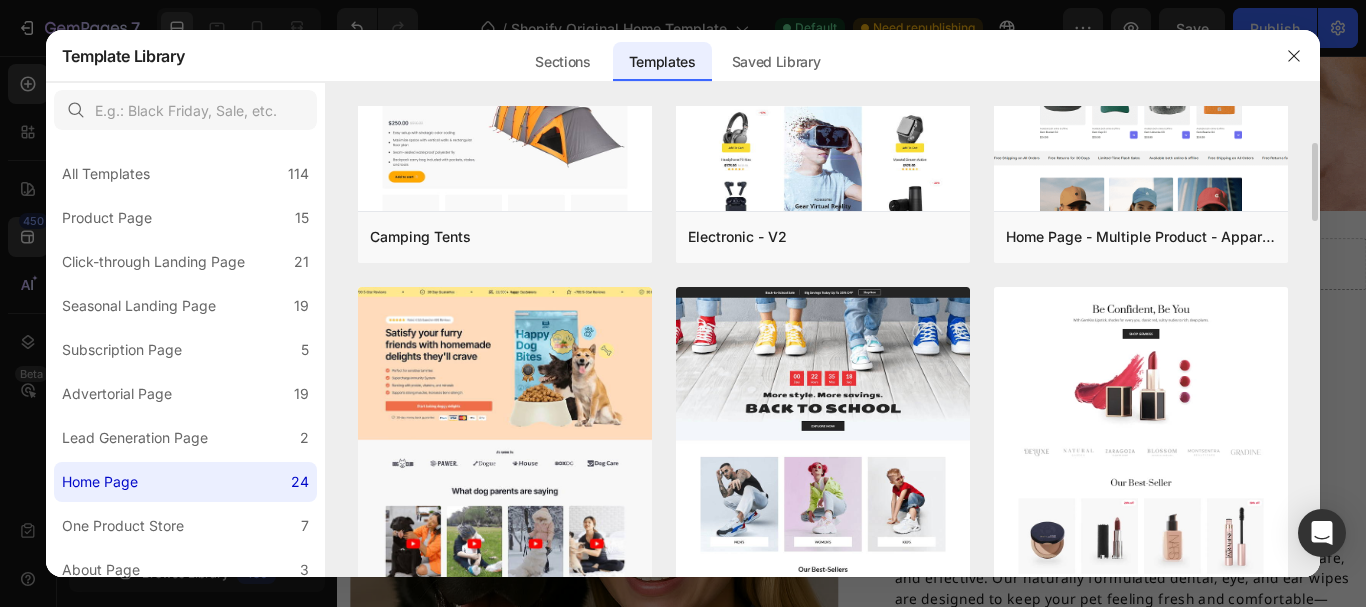 click on "Camping Tents Add to page  Preview  Electronic - V2 Add to page  Preview  Home Page - Multiple Product - Apparel - Style 4 Add to page  Preview  Pet Food & Supplies - One Product Store Add to page  Preview  Holiday Back To School Add to page  Preview  Beauty - V1 Add to page  Preview  Bikini & Swimwear Add to page  Preview  Home Page with Sale Hero Section Add to page  Preview  Fashion - Mommy and Children Add to page  Preview  Green Furniture  Add to page  Preview  Jewelry Accessories Add to page  Preview  Pet Toys Add to page  Preview  Amelia Add to page  Preview  Back To School - Stationery Add to page  Preview  Fashion - Men and Women Add to page  Preview  Nutritional Shakes Add to page  Preview  Sport Hub Add to page  Preview  Organic Cosmetics Add to page  Preview  Steel Watches Add to page  Preview  Bluetooth Headphones Add to page  Preview   Numerous Templates  are on the way   Perfectly hand-crafted templates are waiting for you to use" at bounding box center (823, 118) 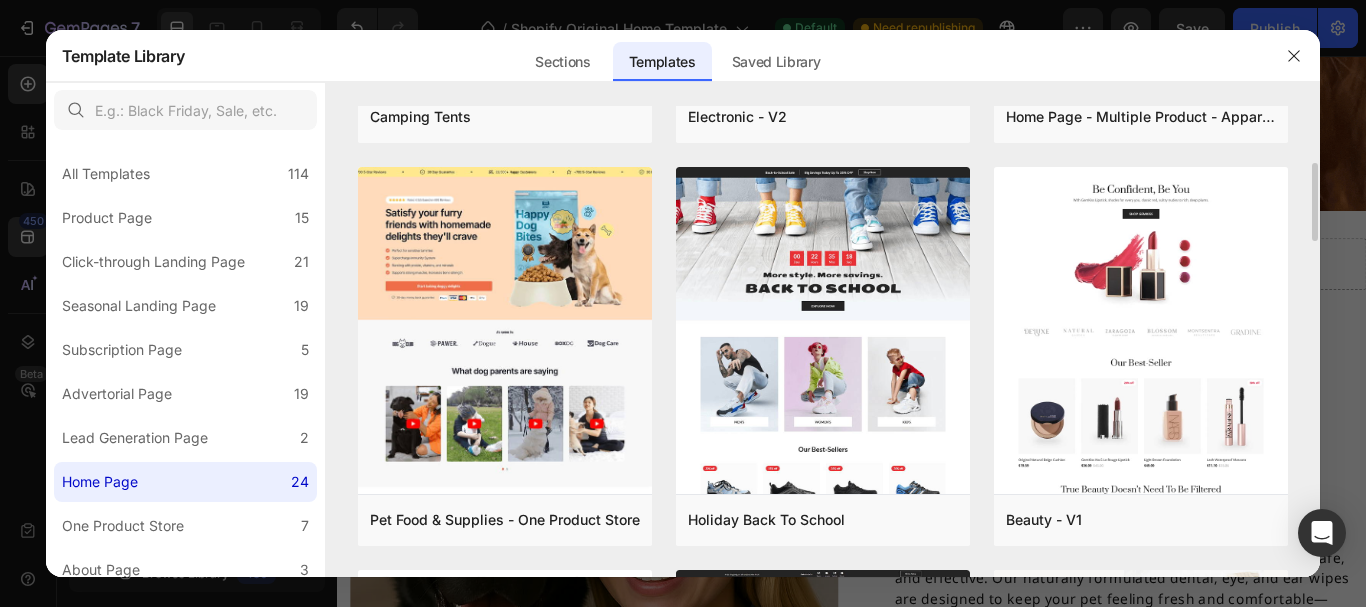 scroll, scrollTop: 373, scrollLeft: 0, axis: vertical 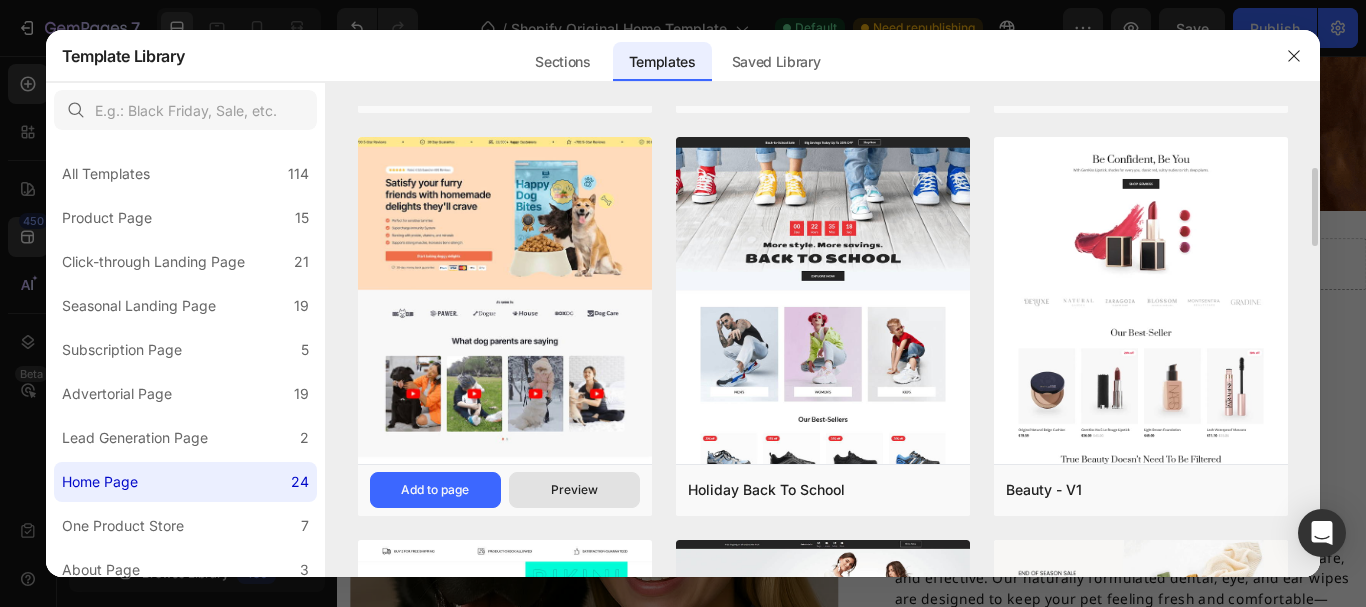 click on "Preview" at bounding box center [574, 490] 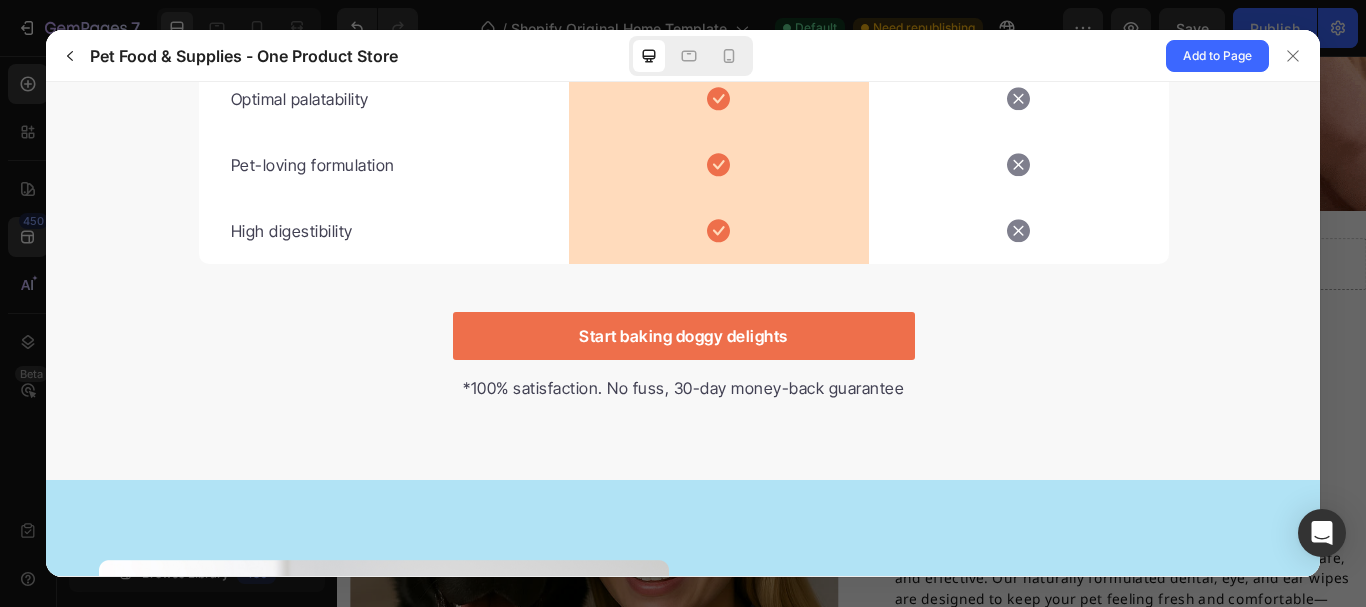 scroll, scrollTop: 5134, scrollLeft: 0, axis: vertical 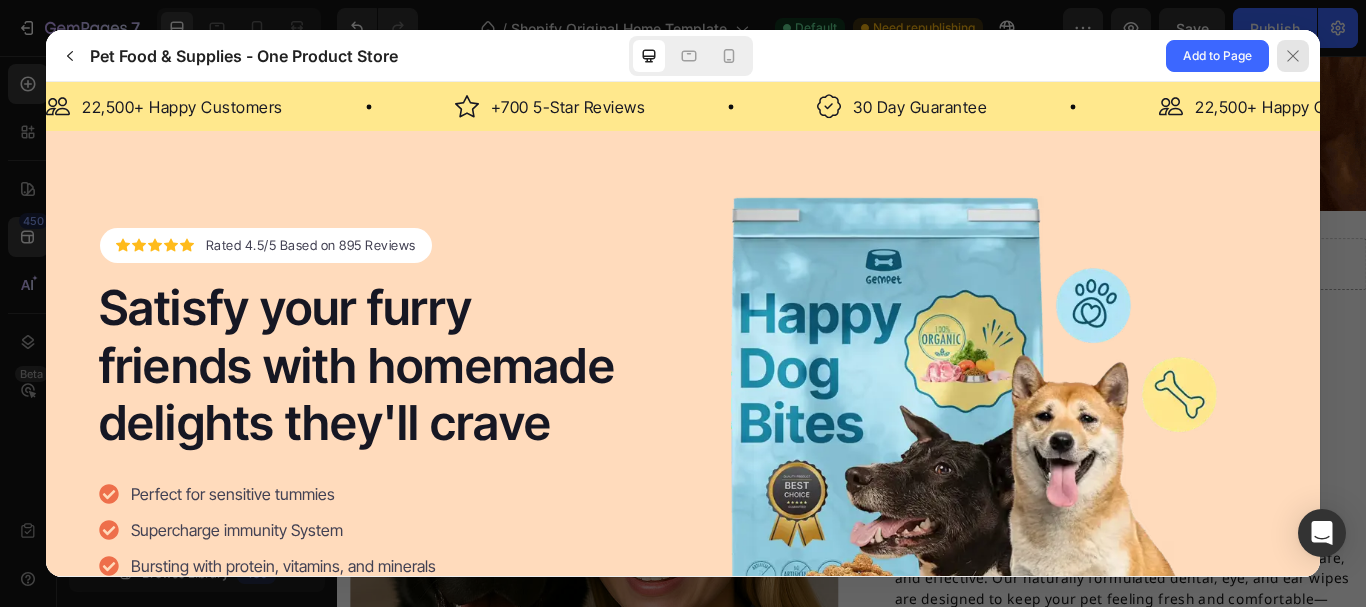 click 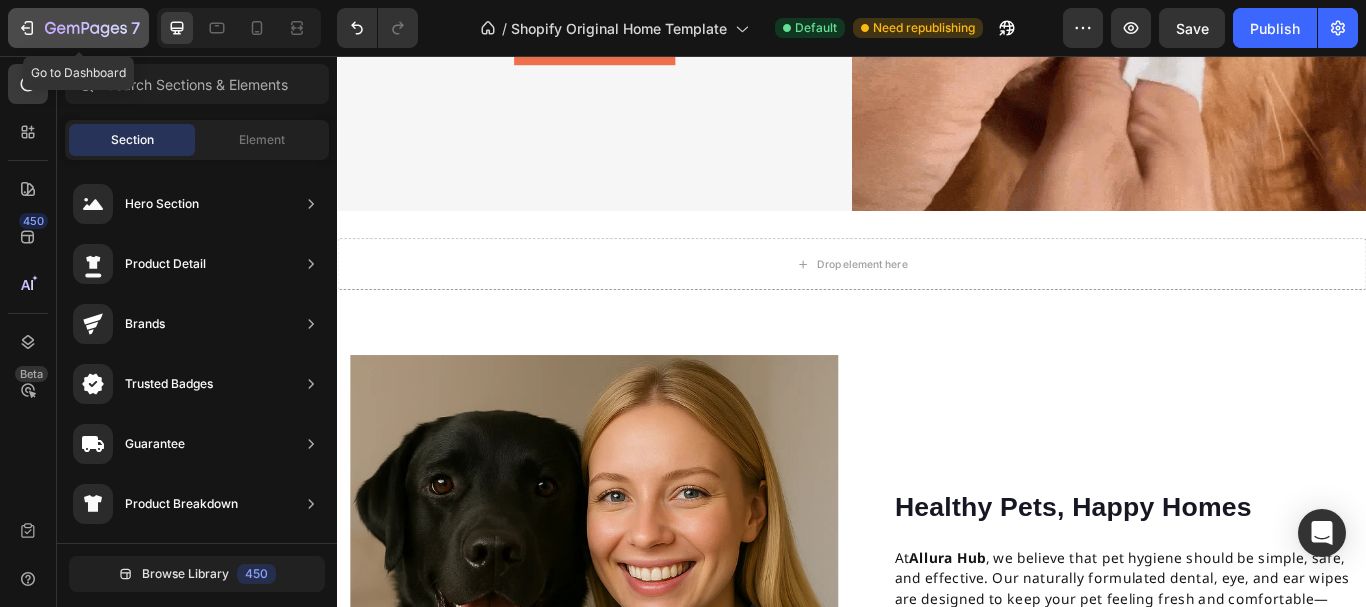 click 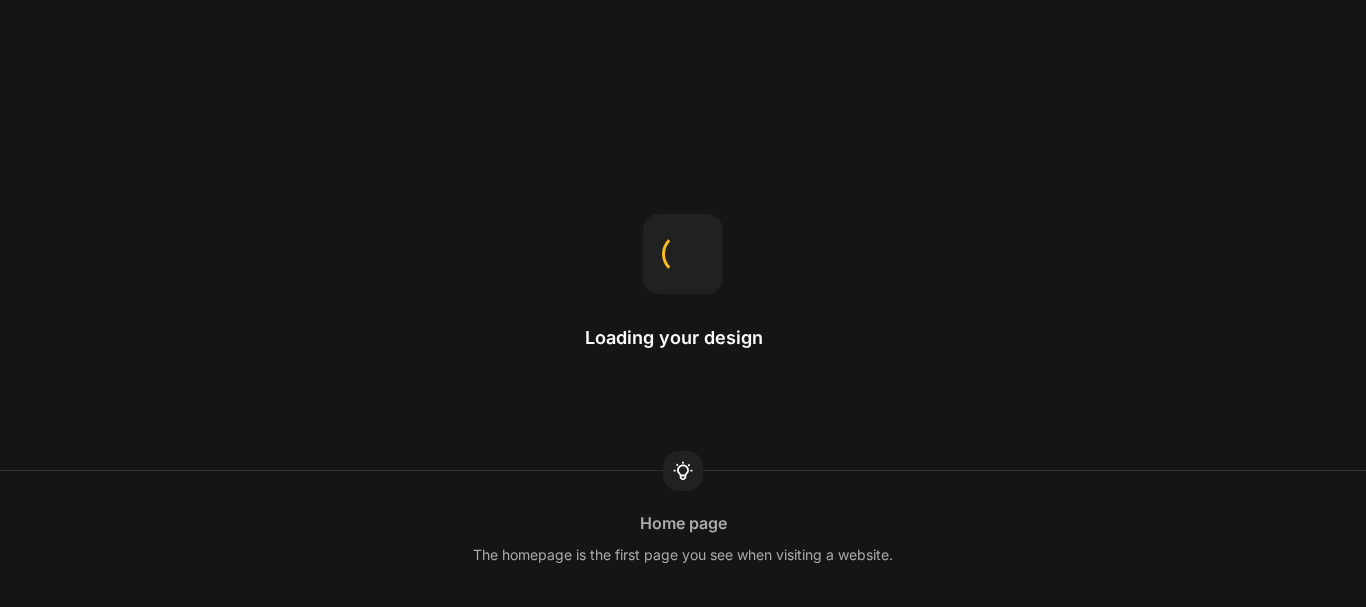 scroll, scrollTop: 0, scrollLeft: 0, axis: both 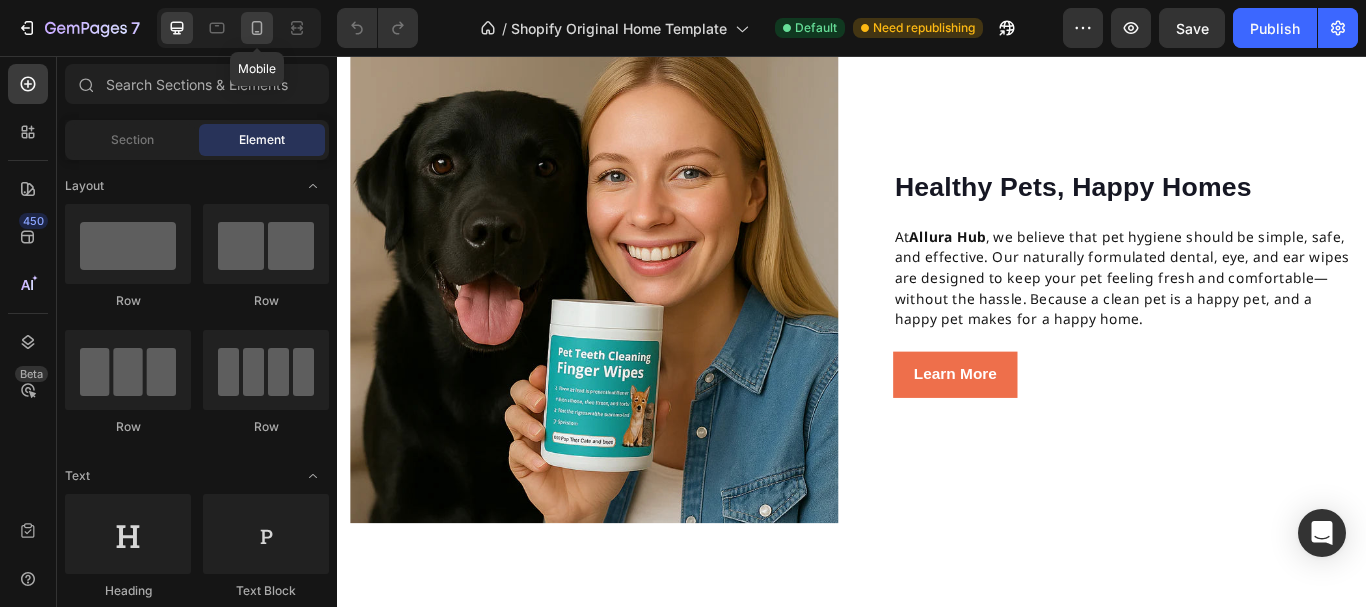 click 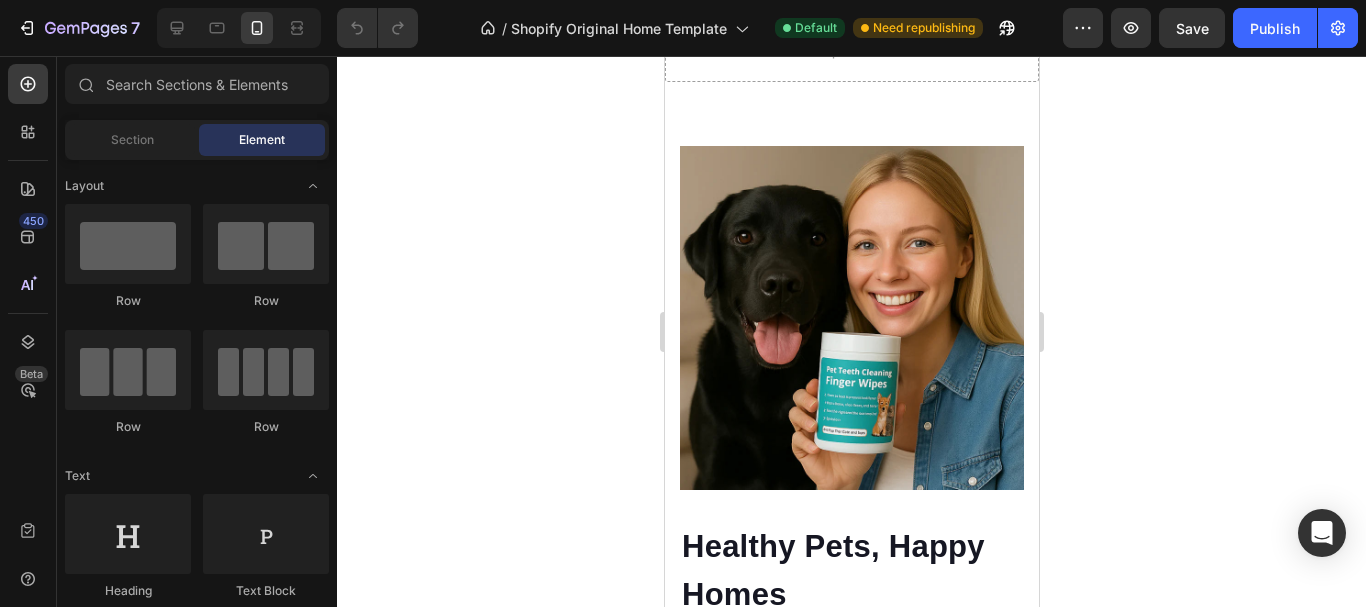 scroll, scrollTop: 591, scrollLeft: 0, axis: vertical 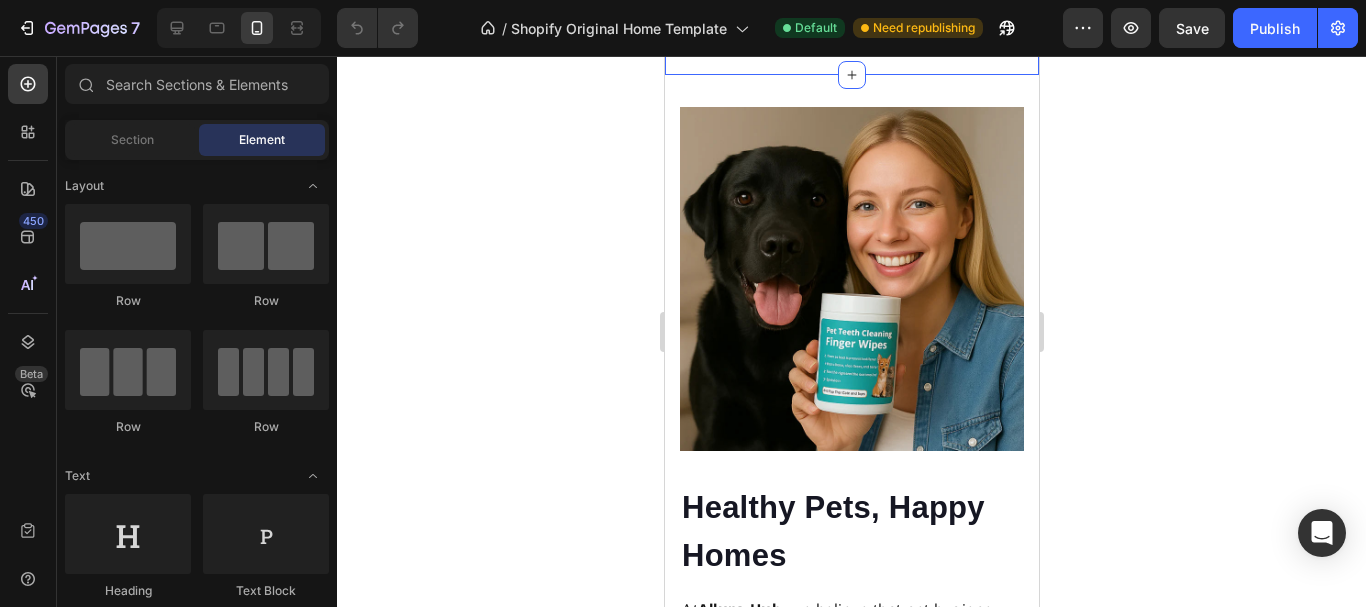 click on "Drop element here" at bounding box center (851, 13) 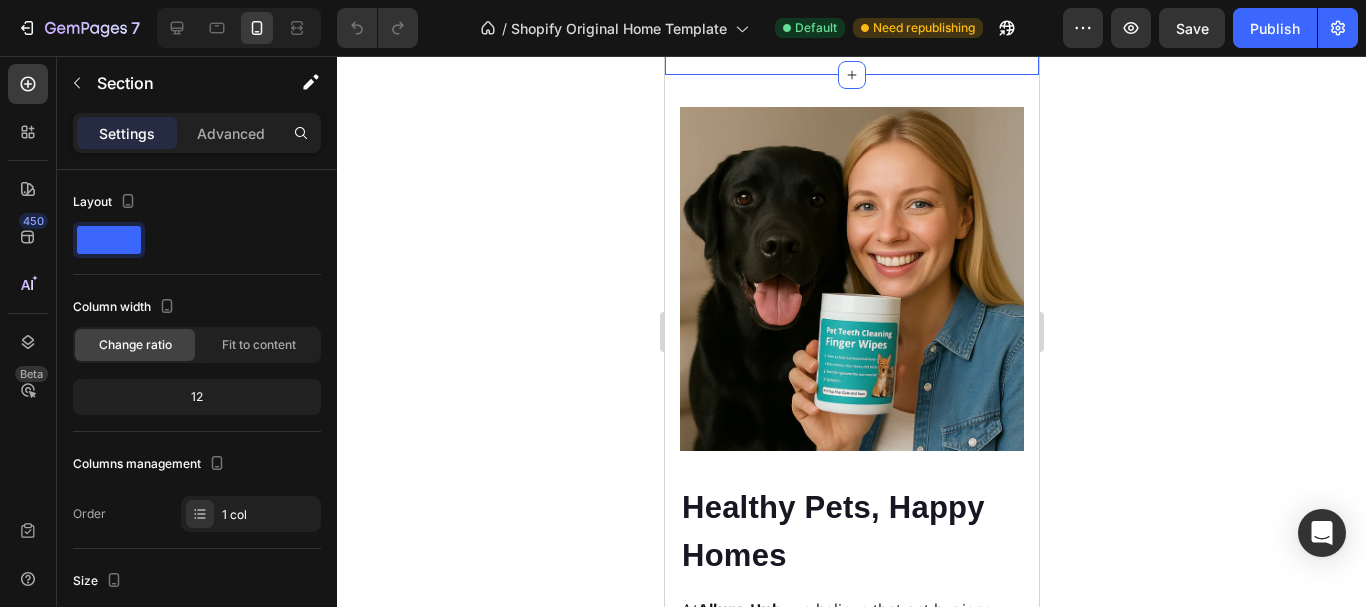 click 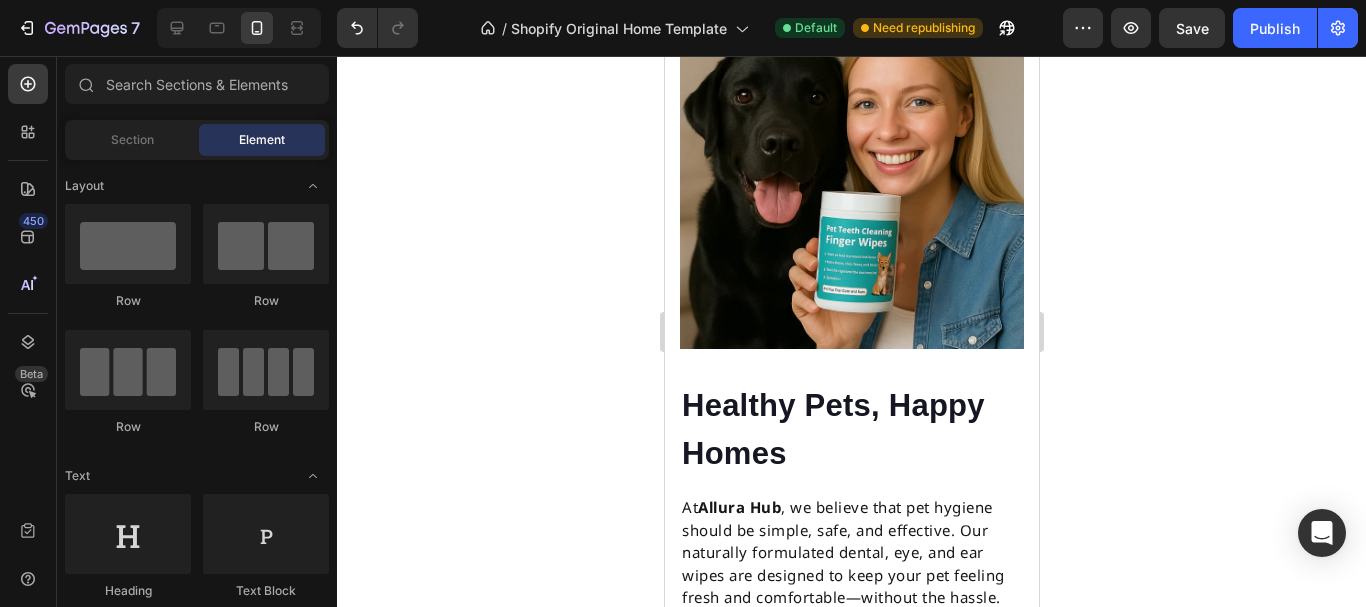scroll, scrollTop: 1318, scrollLeft: 0, axis: vertical 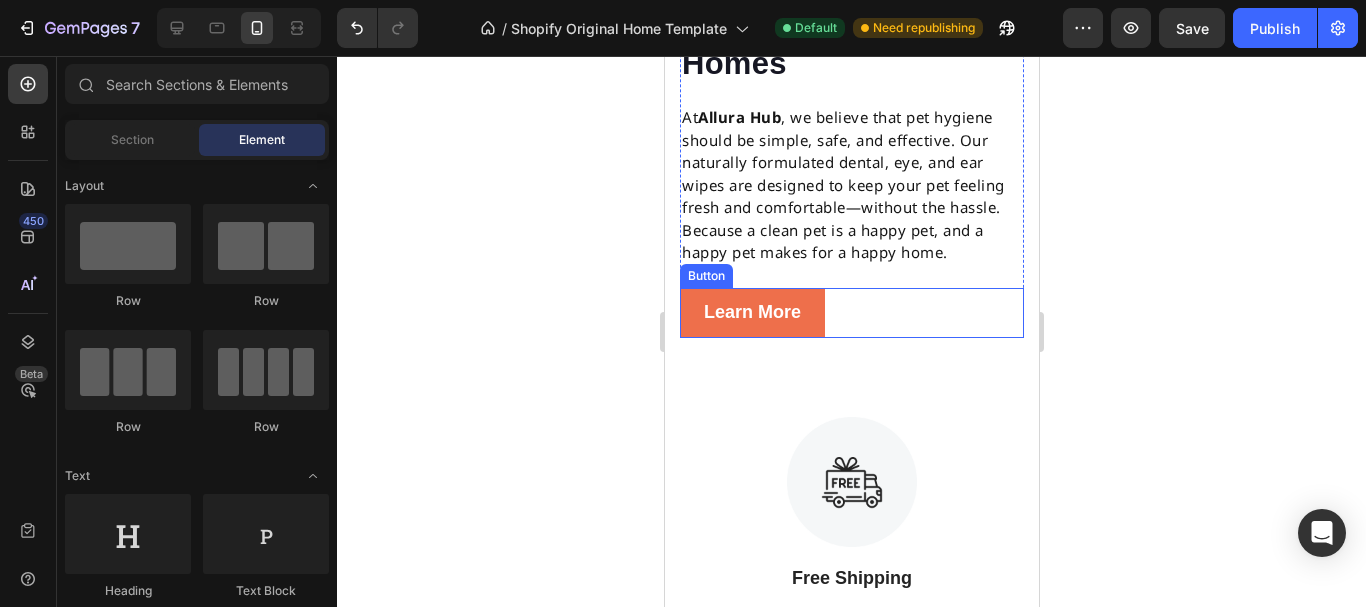 click on "Learn More" at bounding box center (751, 313) 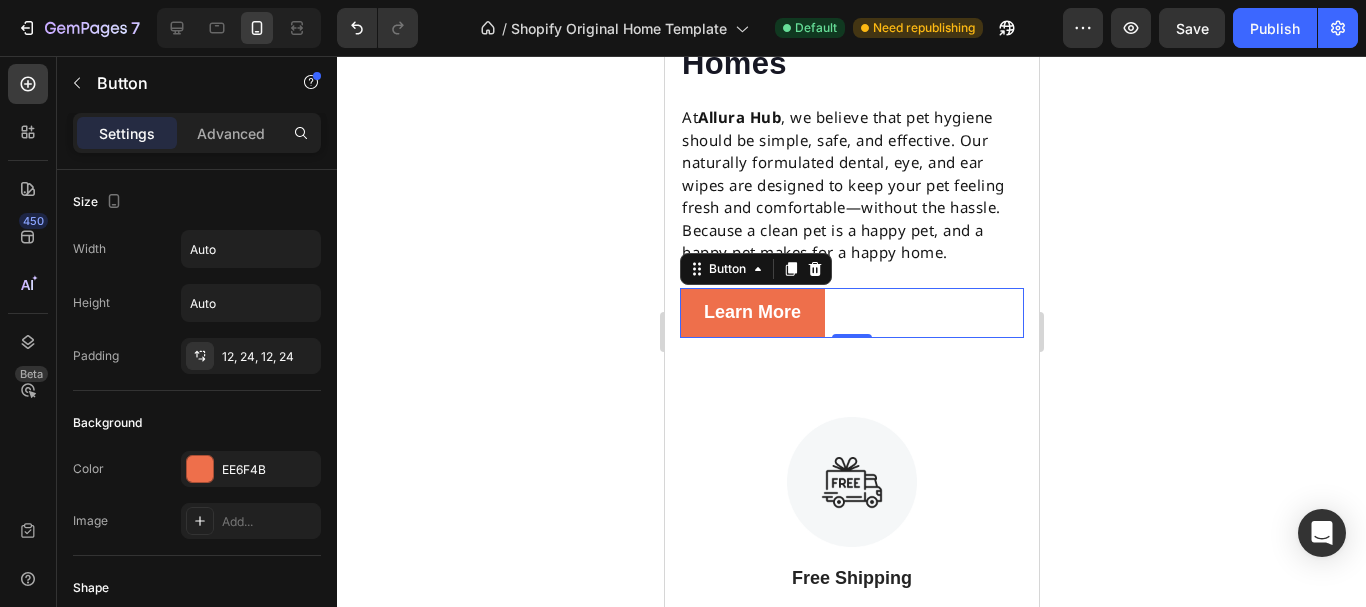 scroll, scrollTop: 494, scrollLeft: 0, axis: vertical 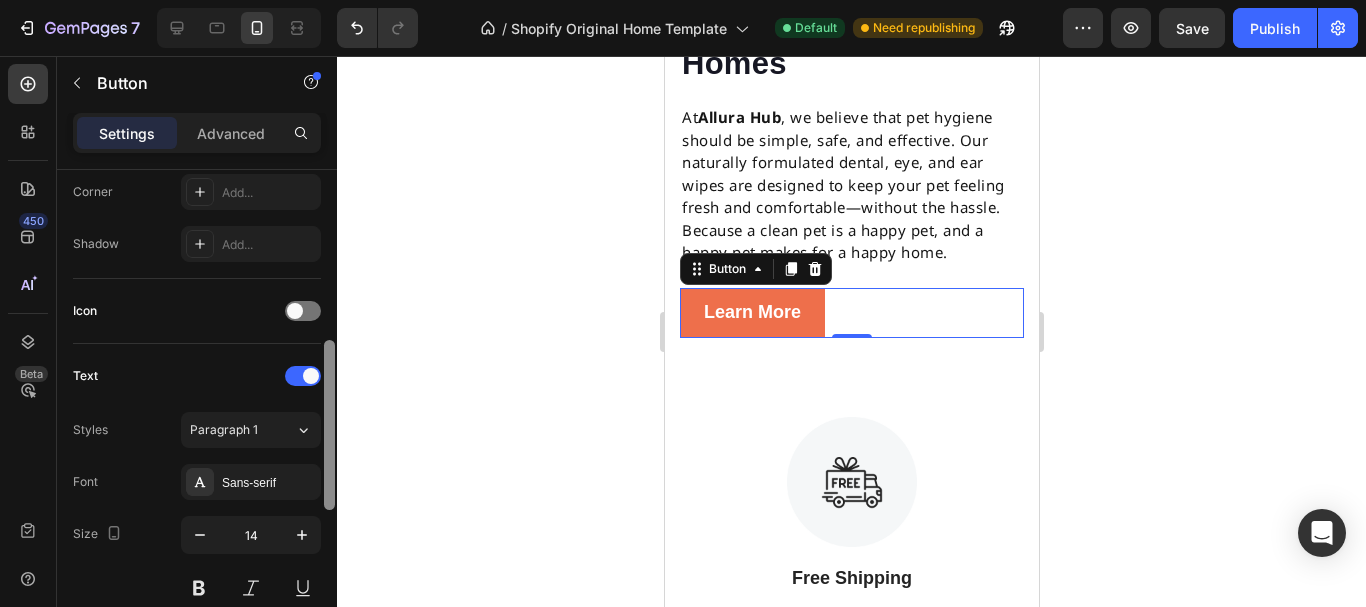 click at bounding box center (329, 417) 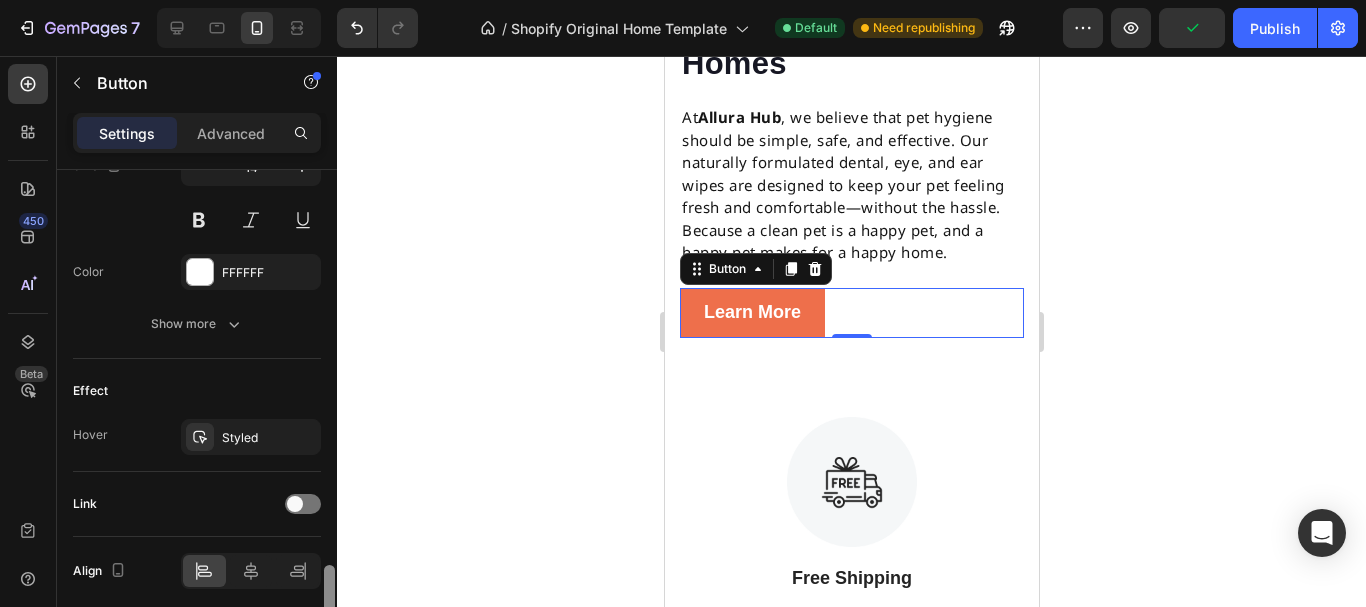 scroll, scrollTop: 940, scrollLeft: 0, axis: vertical 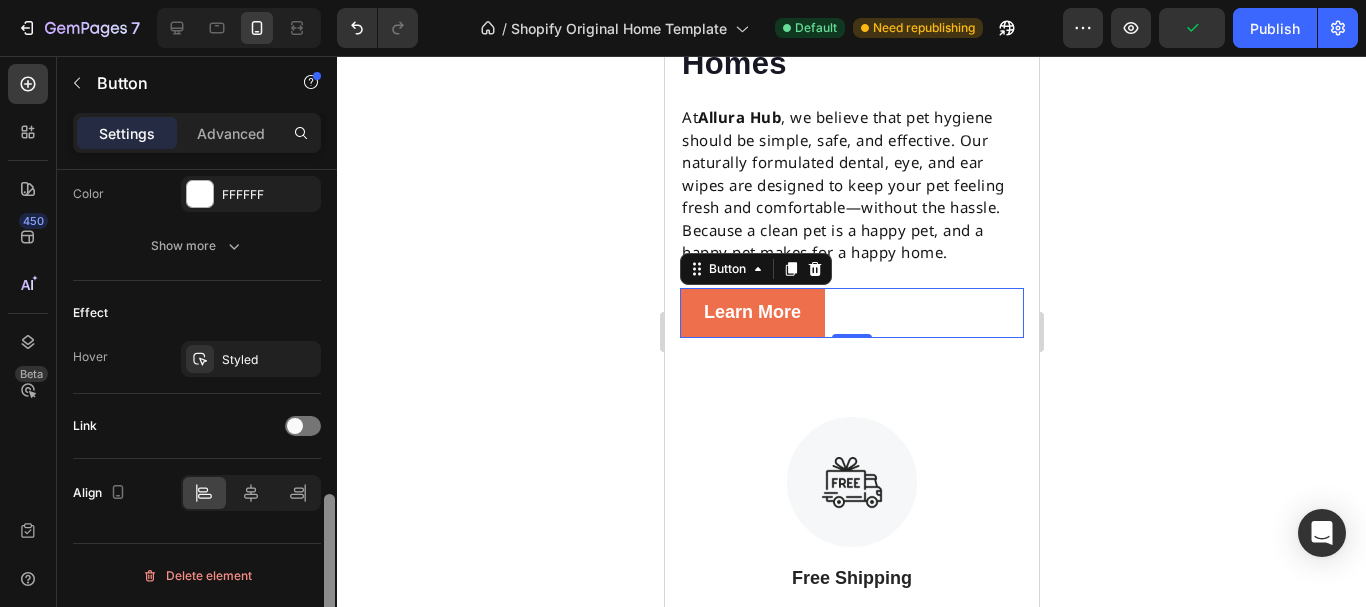 drag, startPoint x: 330, startPoint y: 350, endPoint x: 331, endPoint y: 504, distance: 154.00325 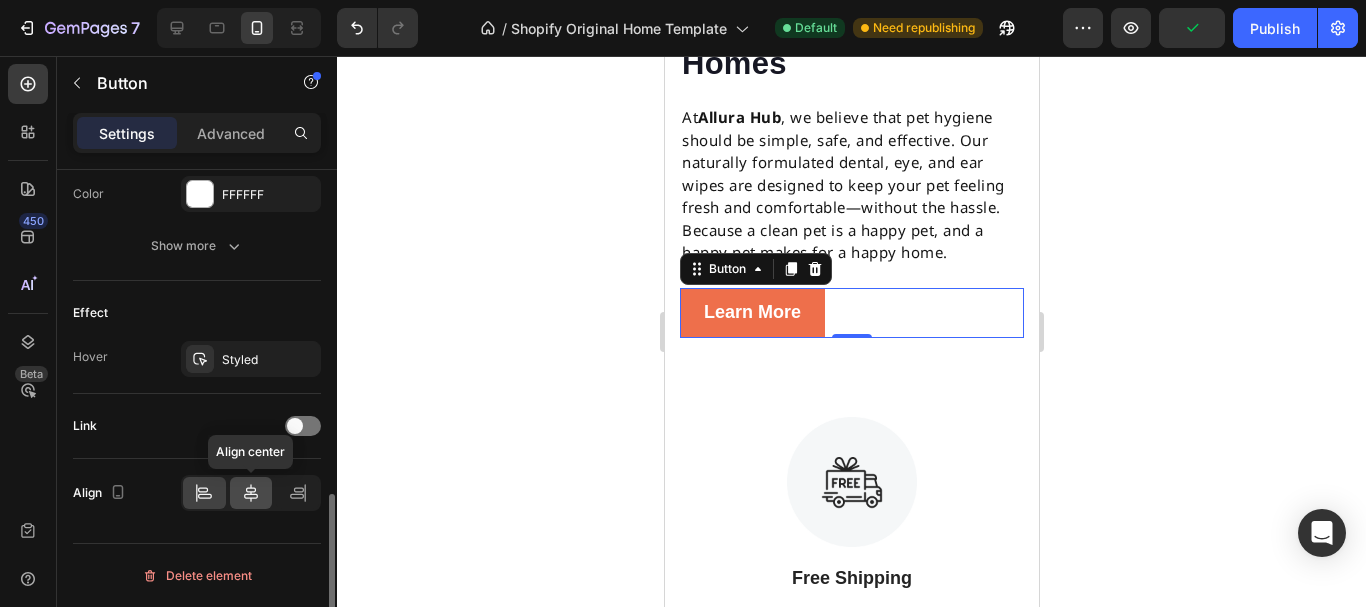 click 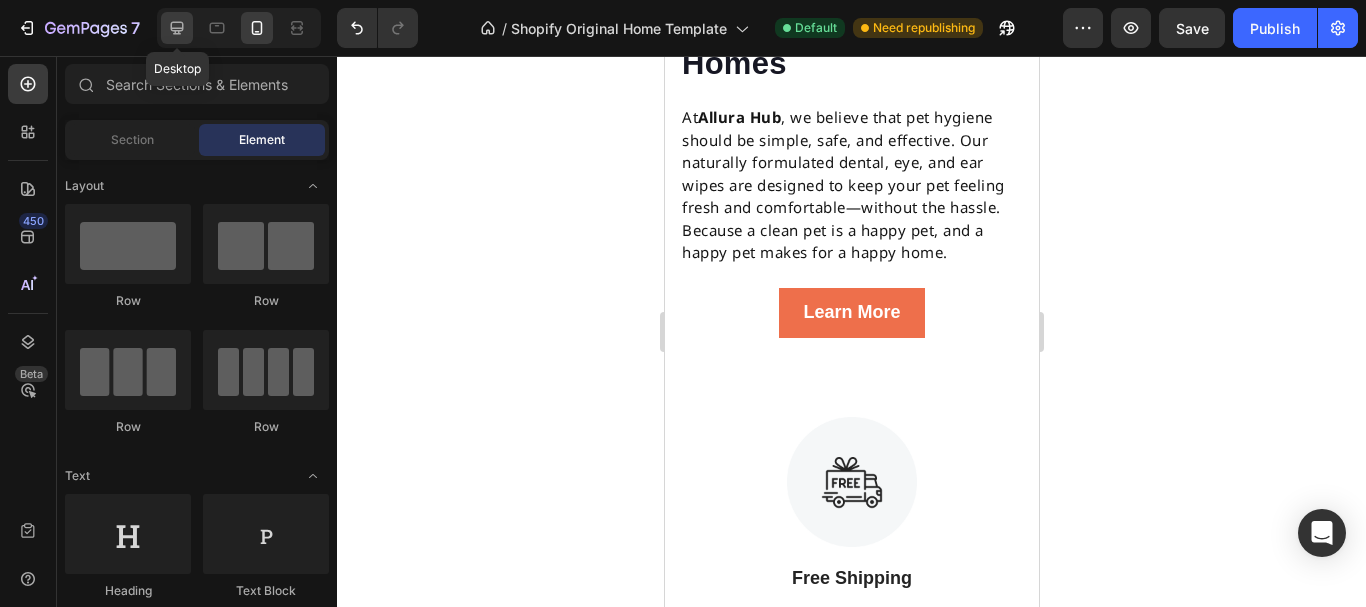 click 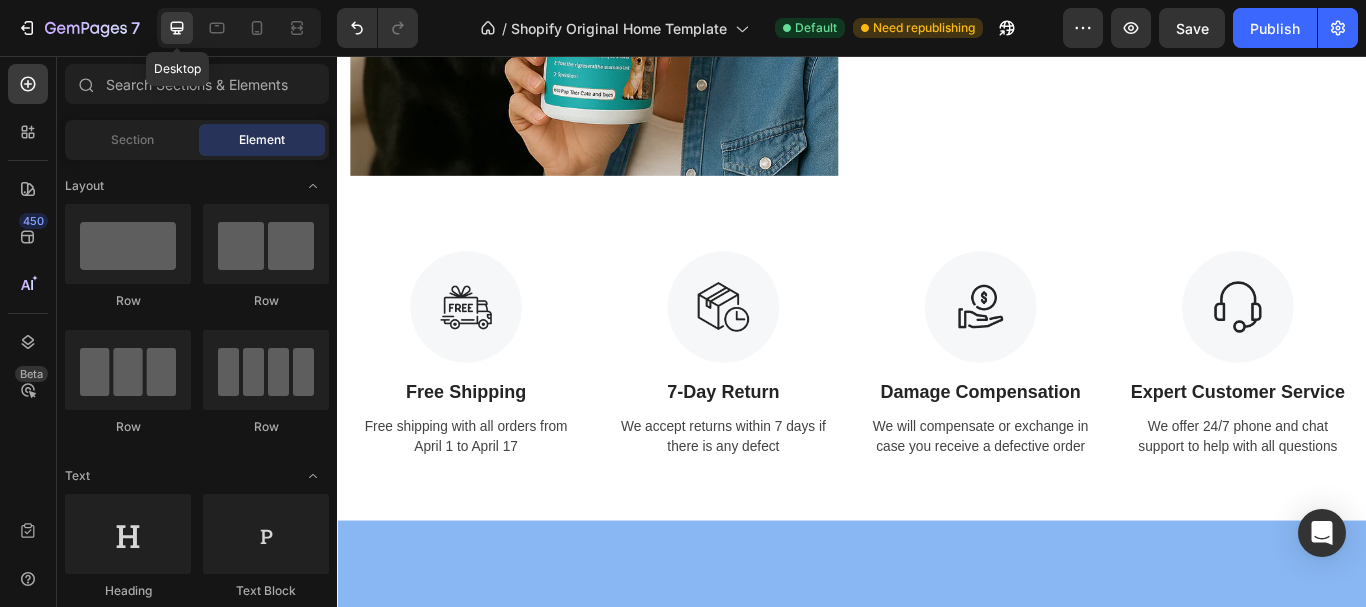 scroll, scrollTop: 1376, scrollLeft: 0, axis: vertical 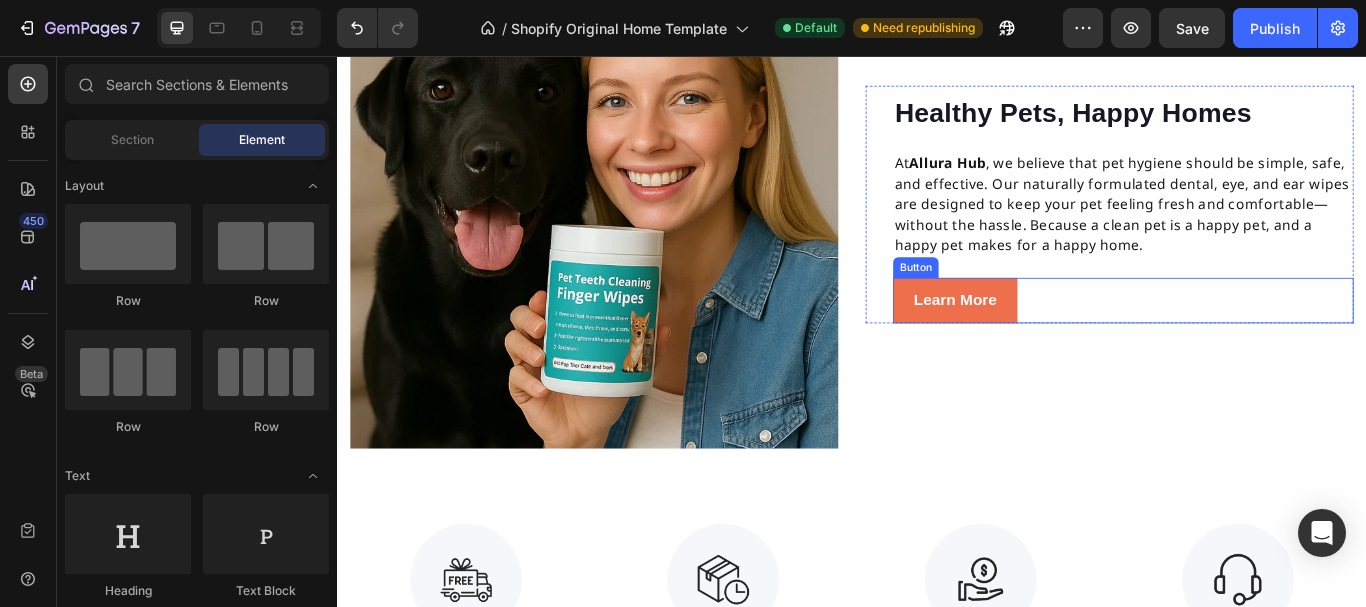 click on "Learn More Button" at bounding box center (1253, 342) 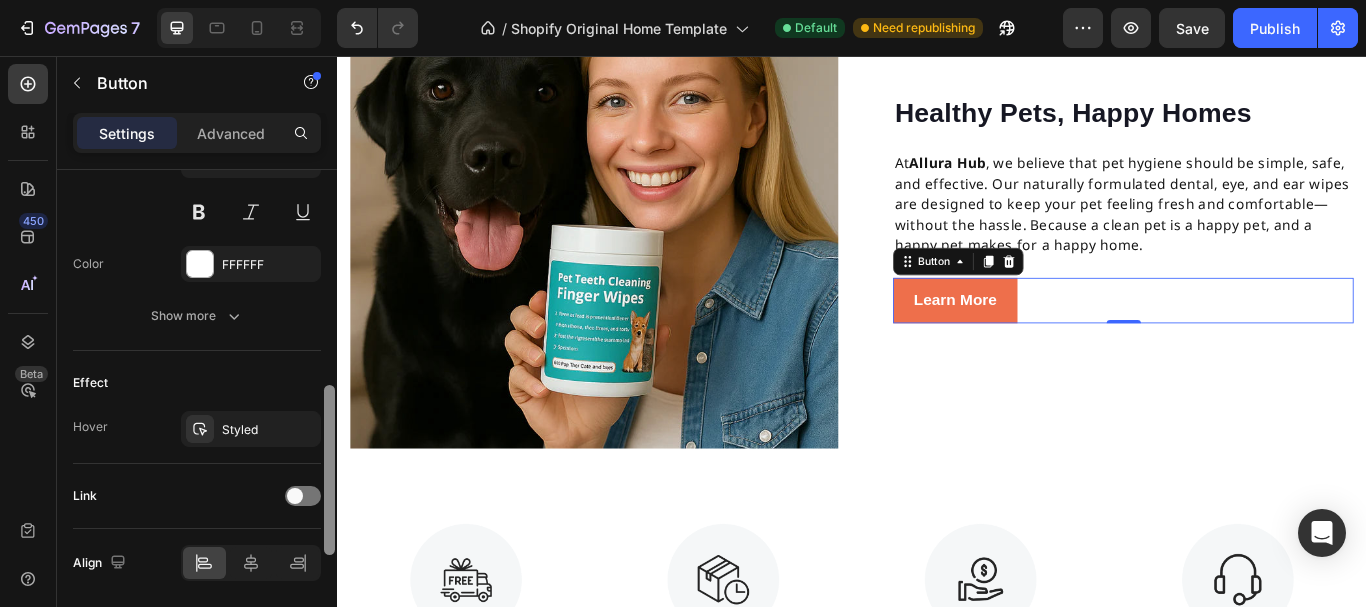 scroll, scrollTop: 879, scrollLeft: 0, axis: vertical 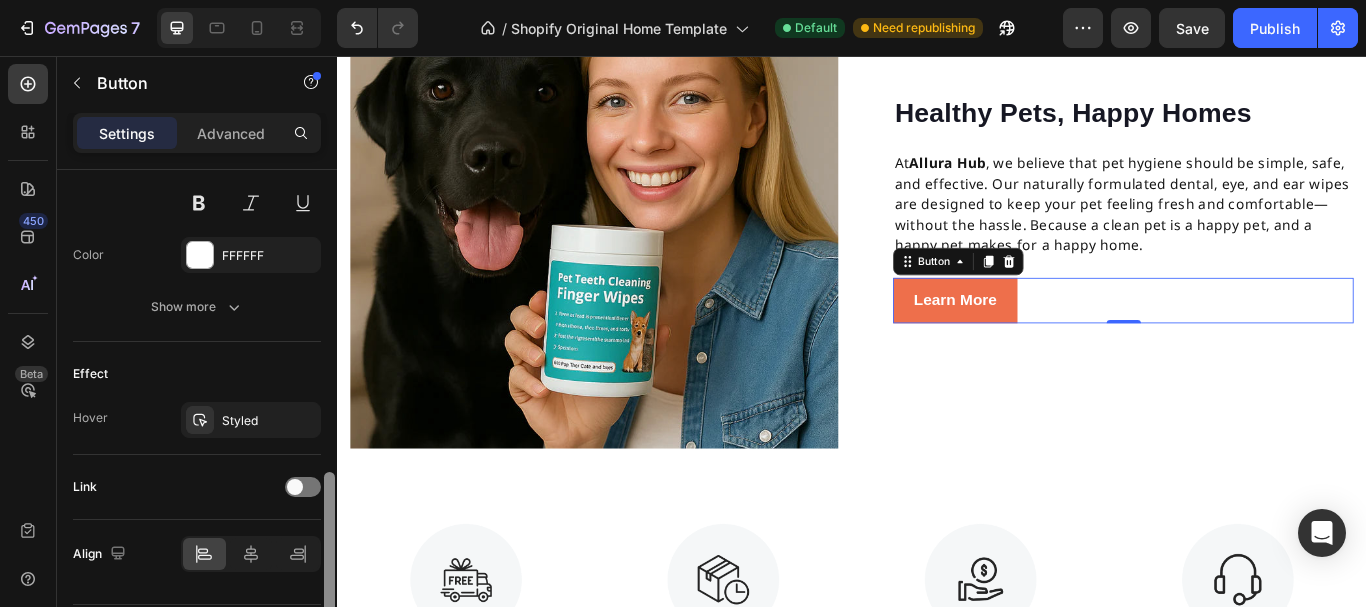 drag, startPoint x: 329, startPoint y: 249, endPoint x: 330, endPoint y: 552, distance: 303.00165 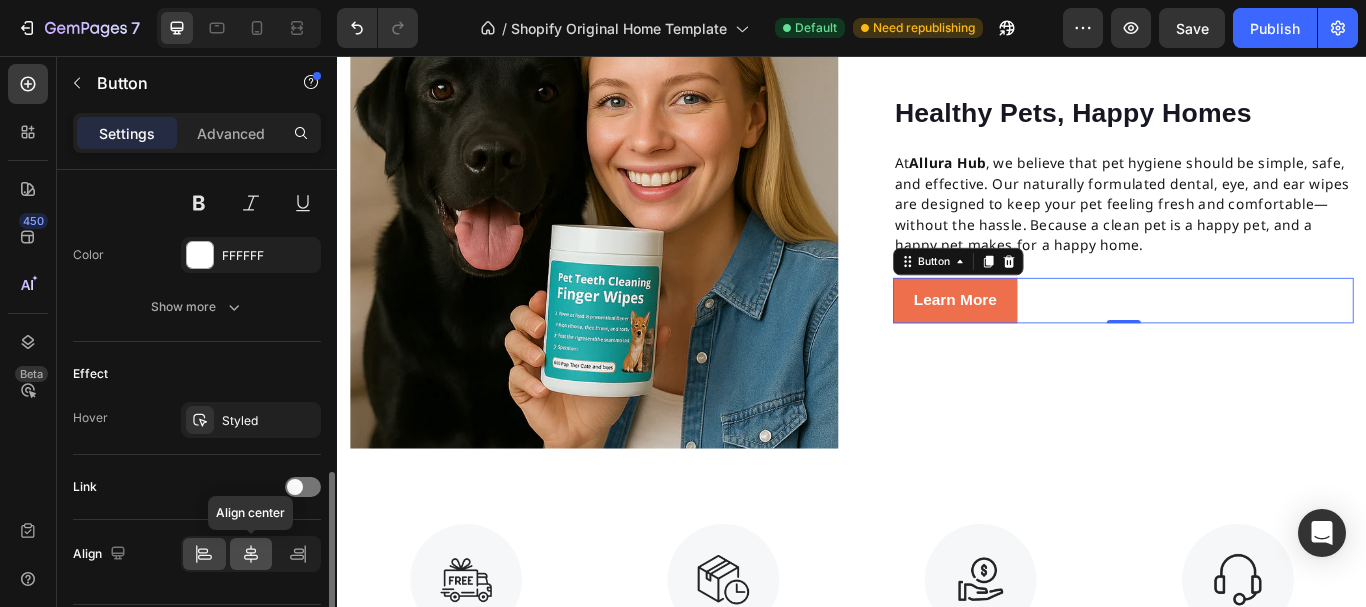 click 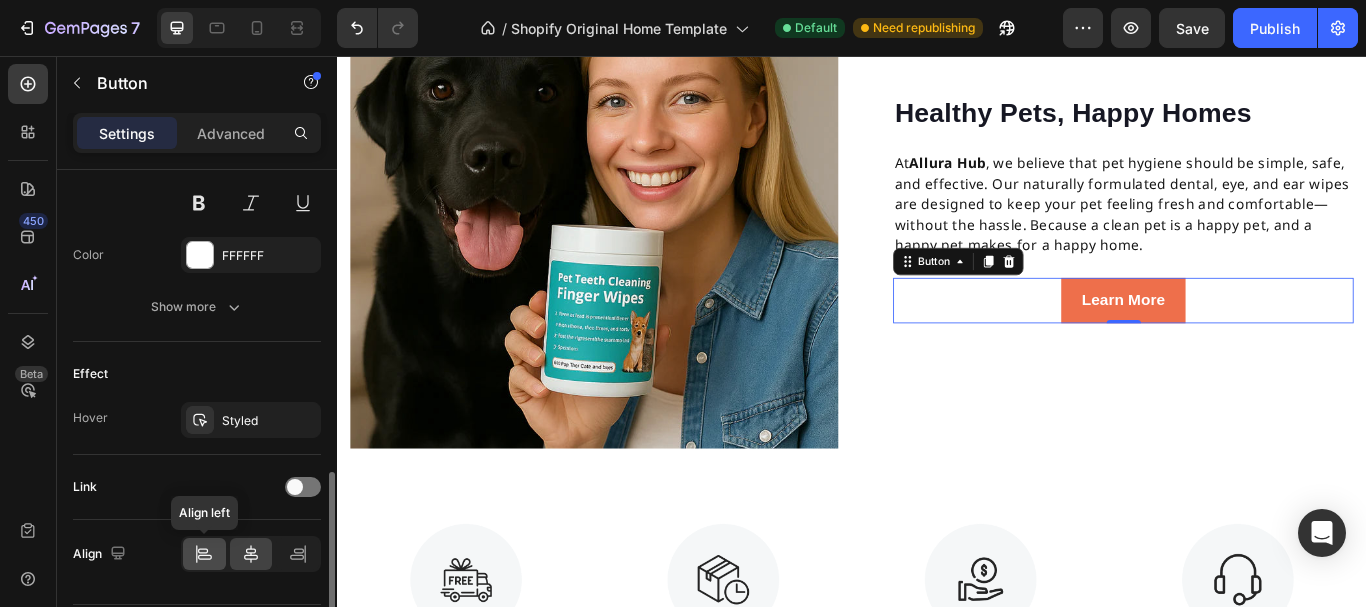 click 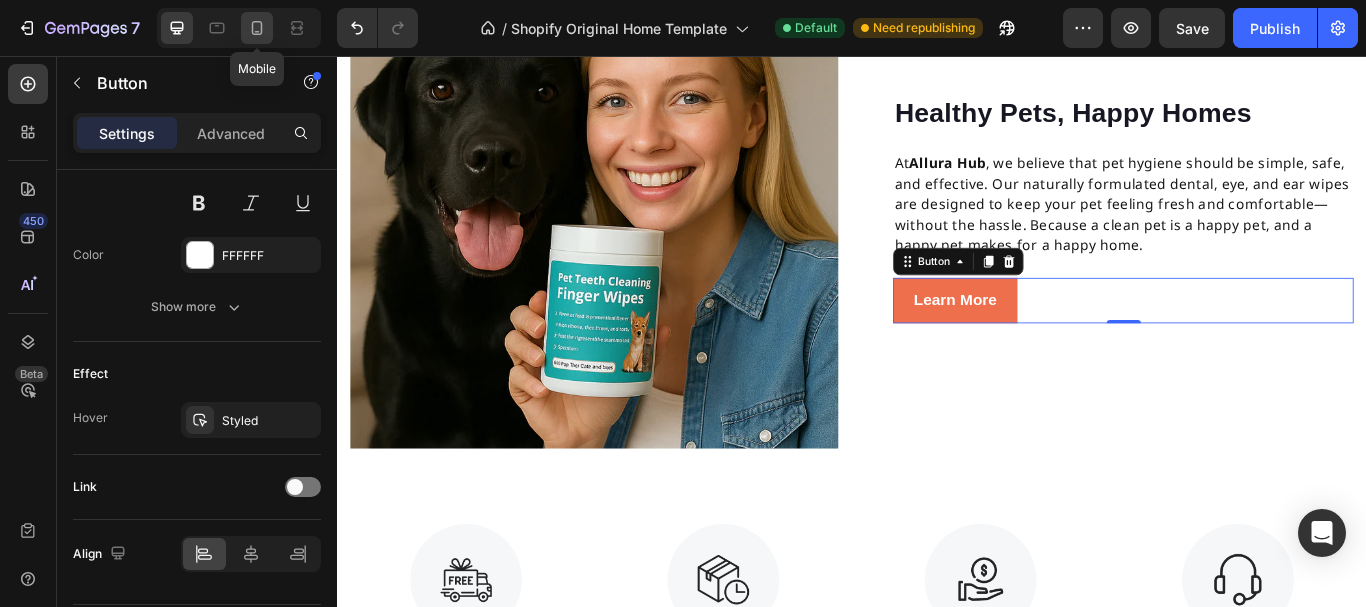 click 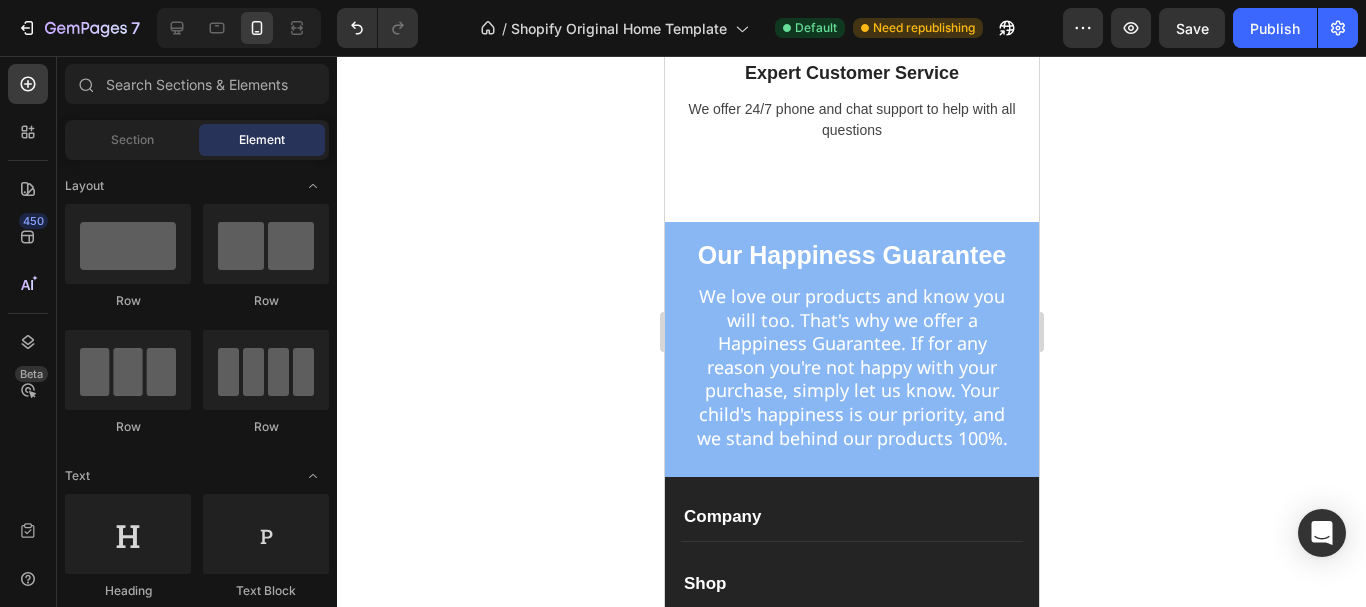 scroll, scrollTop: 2556, scrollLeft: 0, axis: vertical 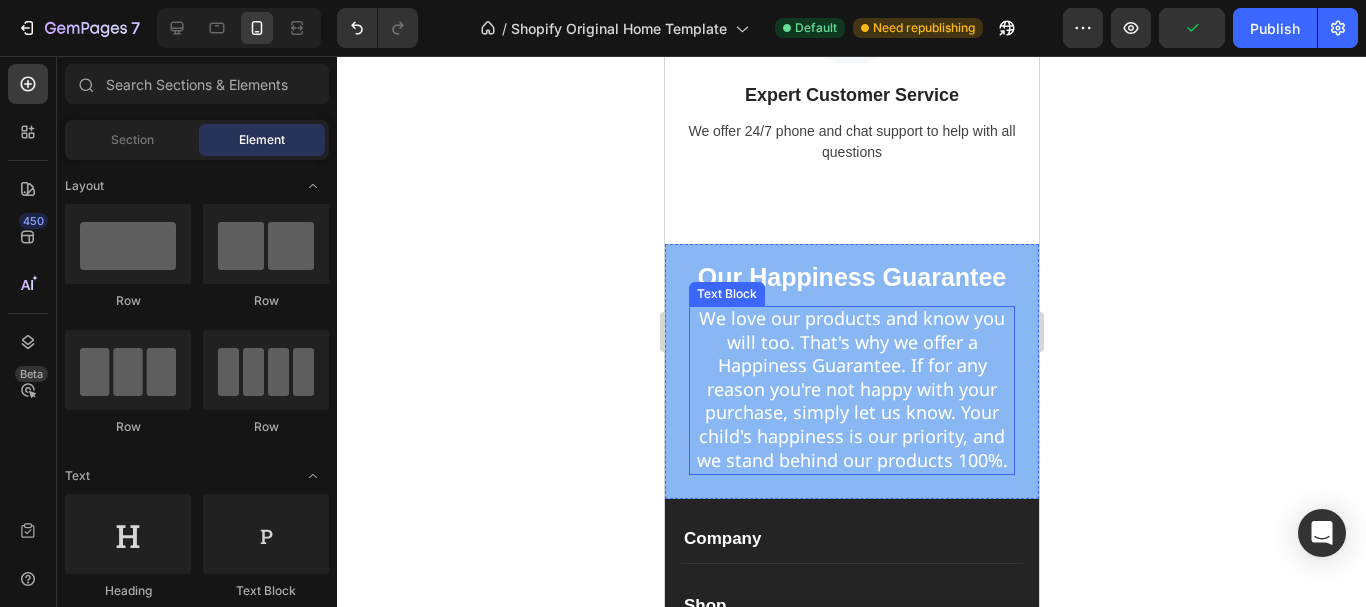 click on "We love our products and know you will too. That's why we offer a Happiness Guarantee. If for any reason you're not happy with your purchase, simply let us know. Your child's happiness is our priority, and we stand behind our products 100%." at bounding box center [851, 389] 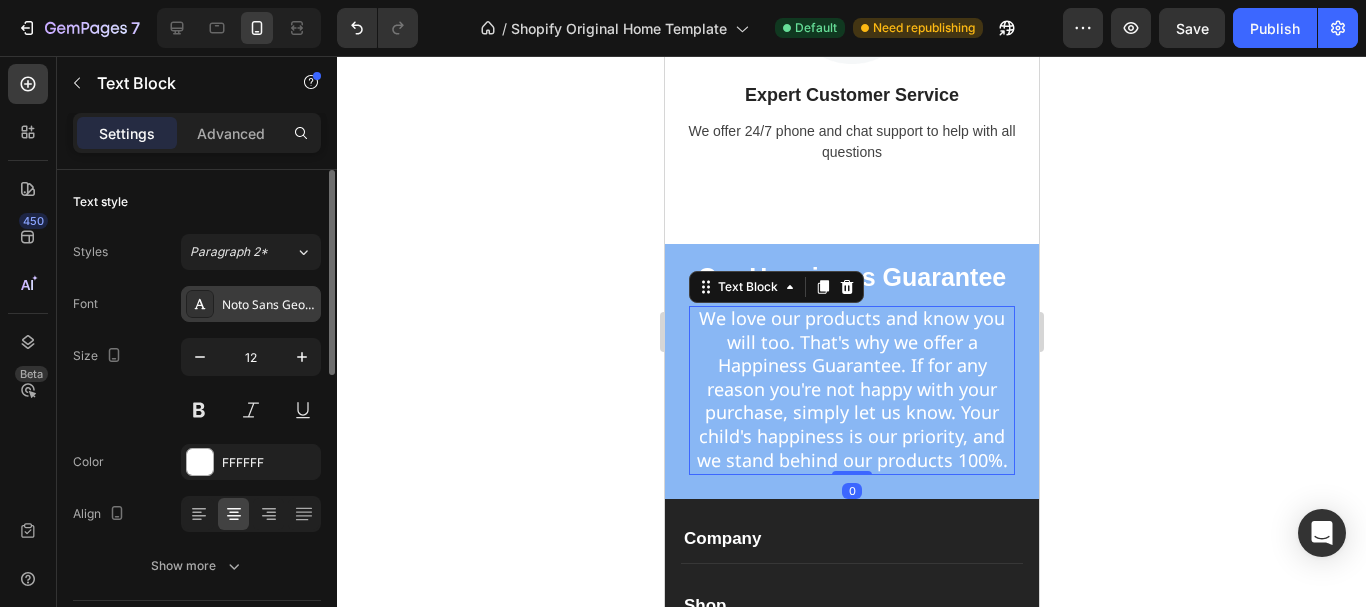 click on "Noto Sans Georgian" at bounding box center [269, 305] 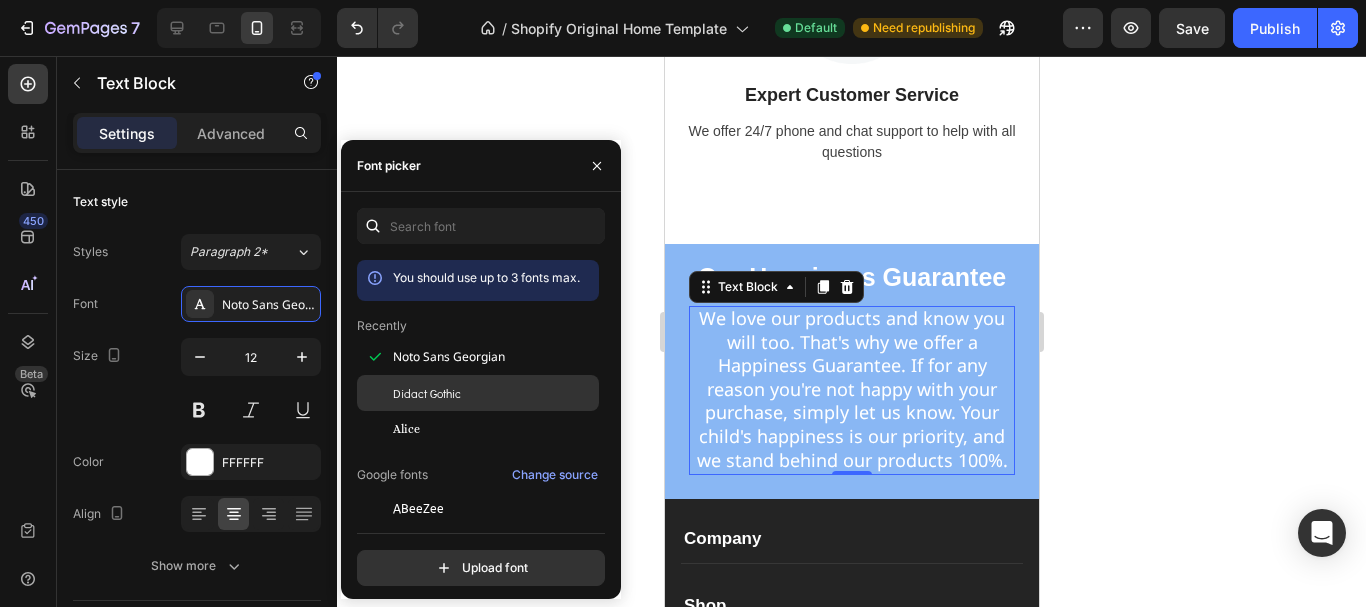 click on "Didact Gothic" at bounding box center [427, 393] 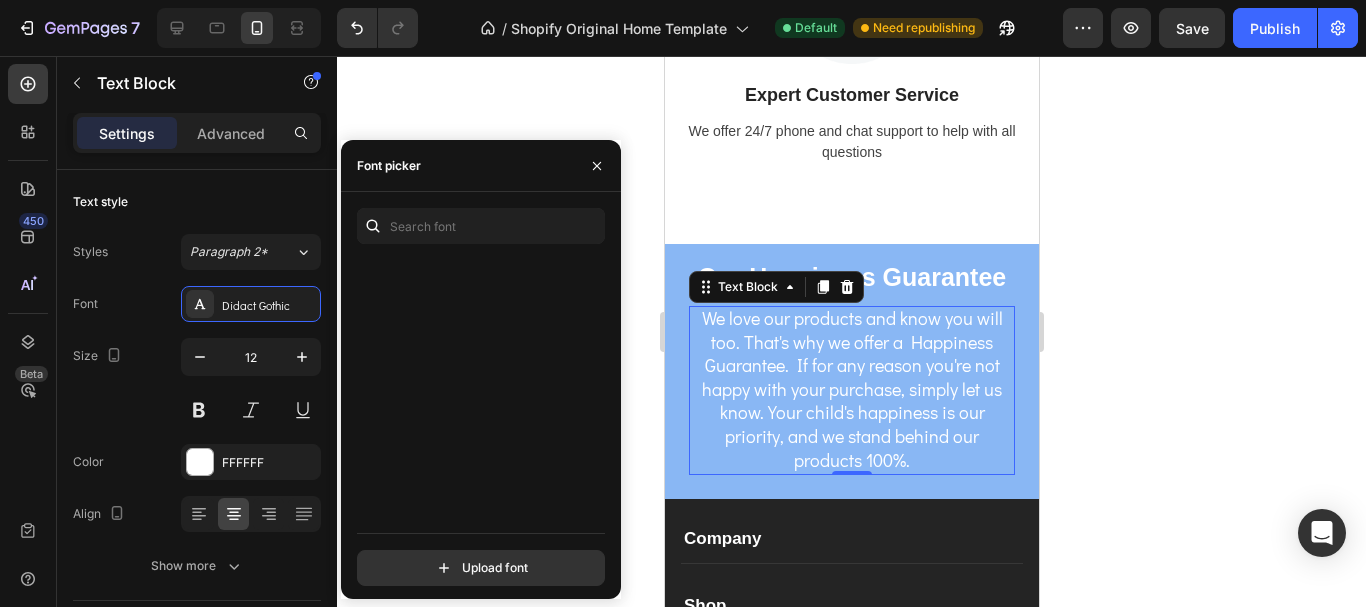 scroll, scrollTop: 8063, scrollLeft: 0, axis: vertical 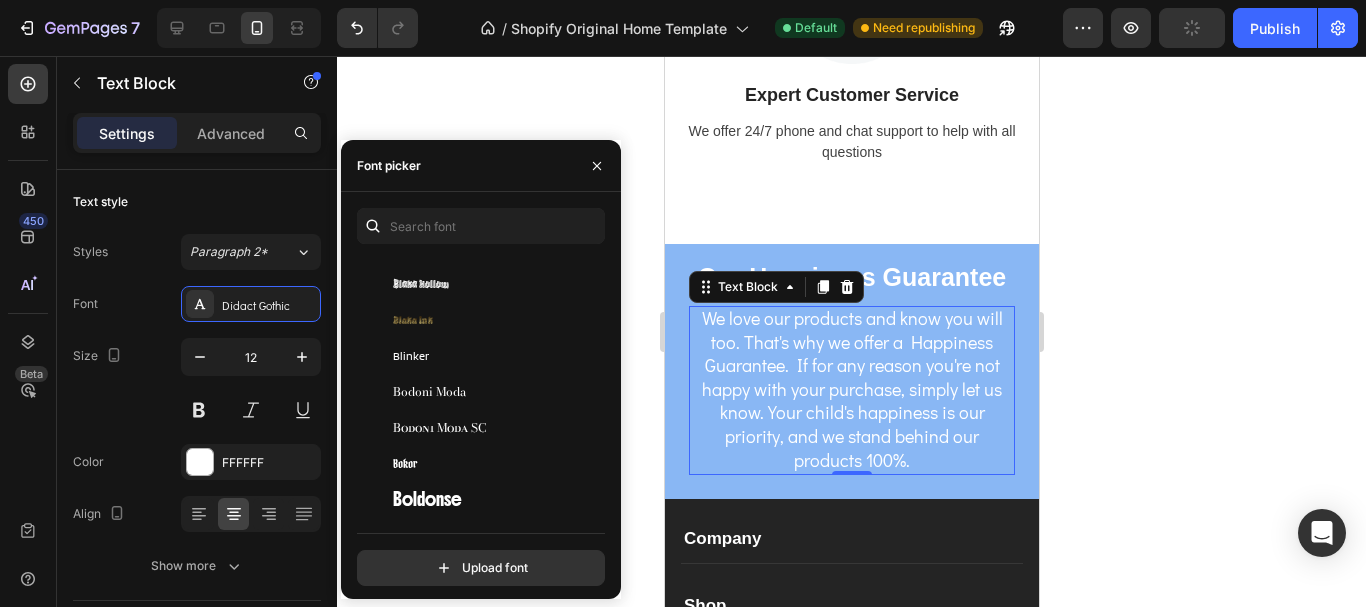 click on "We love our products and know you will too. That's why we offer a Happiness Guarantee. If for any reason you're not happy with your purchase, simply let us know. Your child's happiness is our priority, and we stand behind our products 100%." at bounding box center [851, 389] 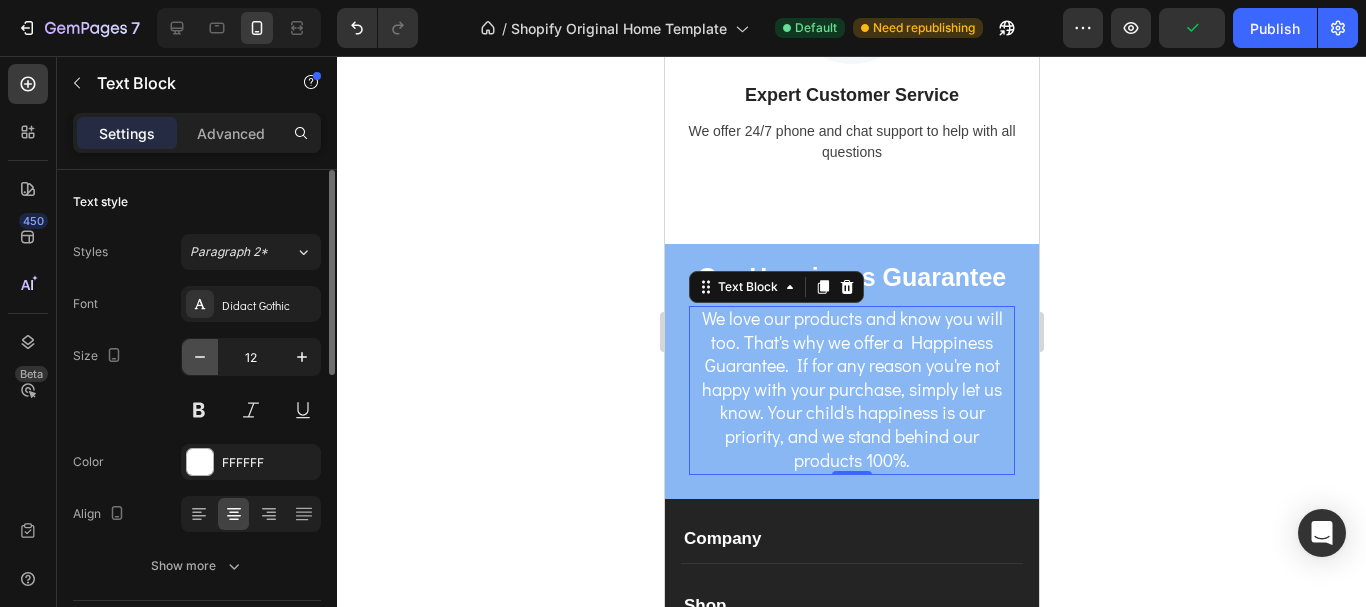 click 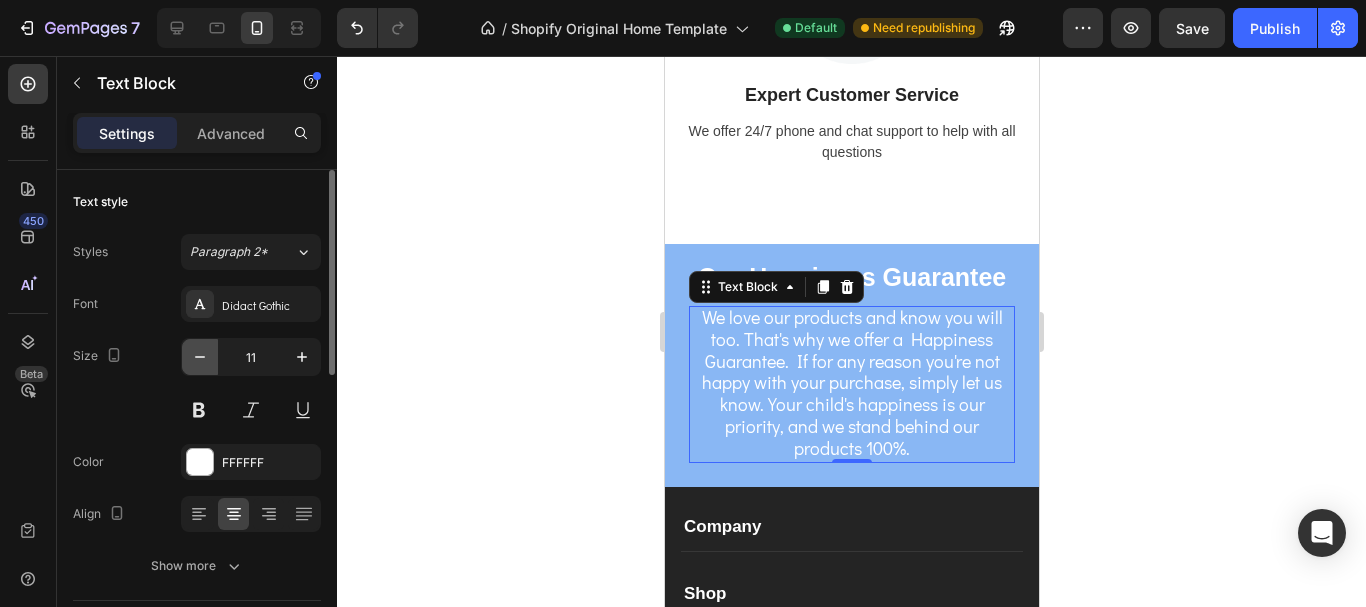 click 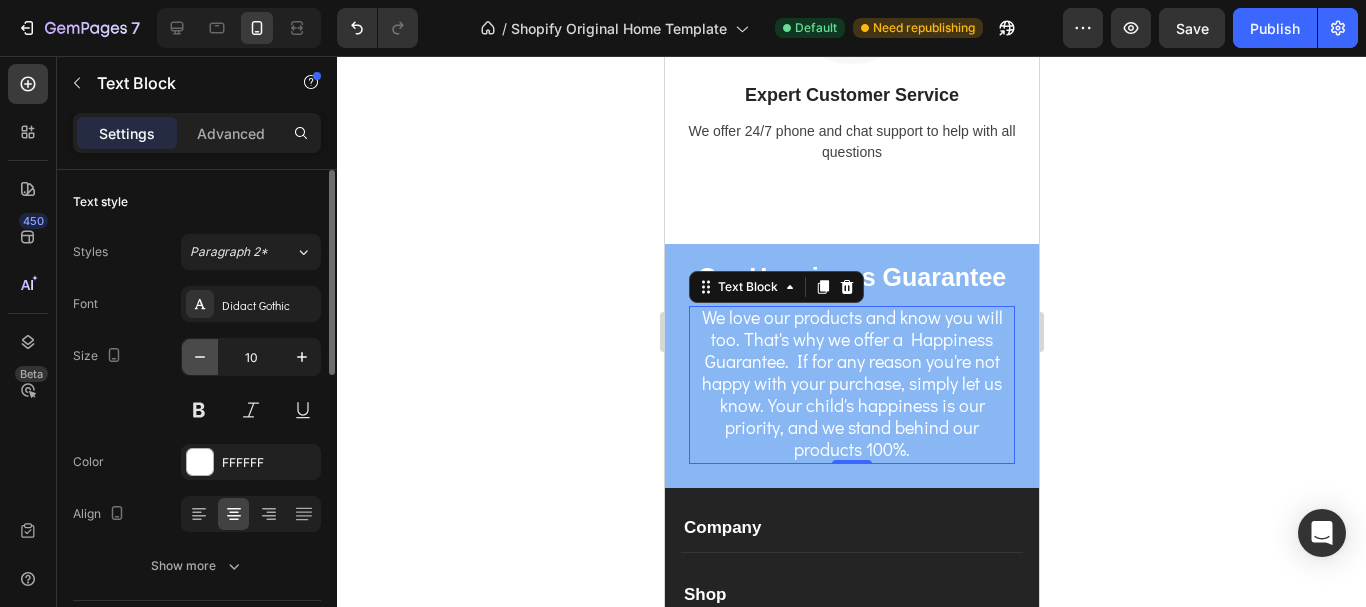 click 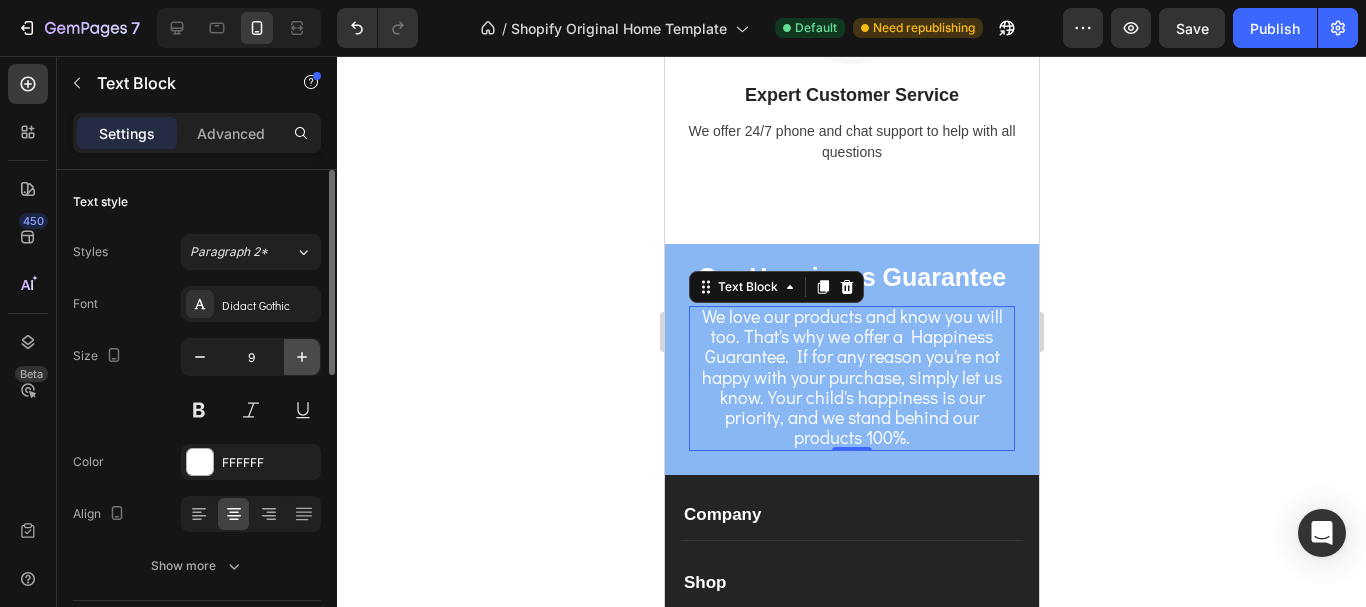 click 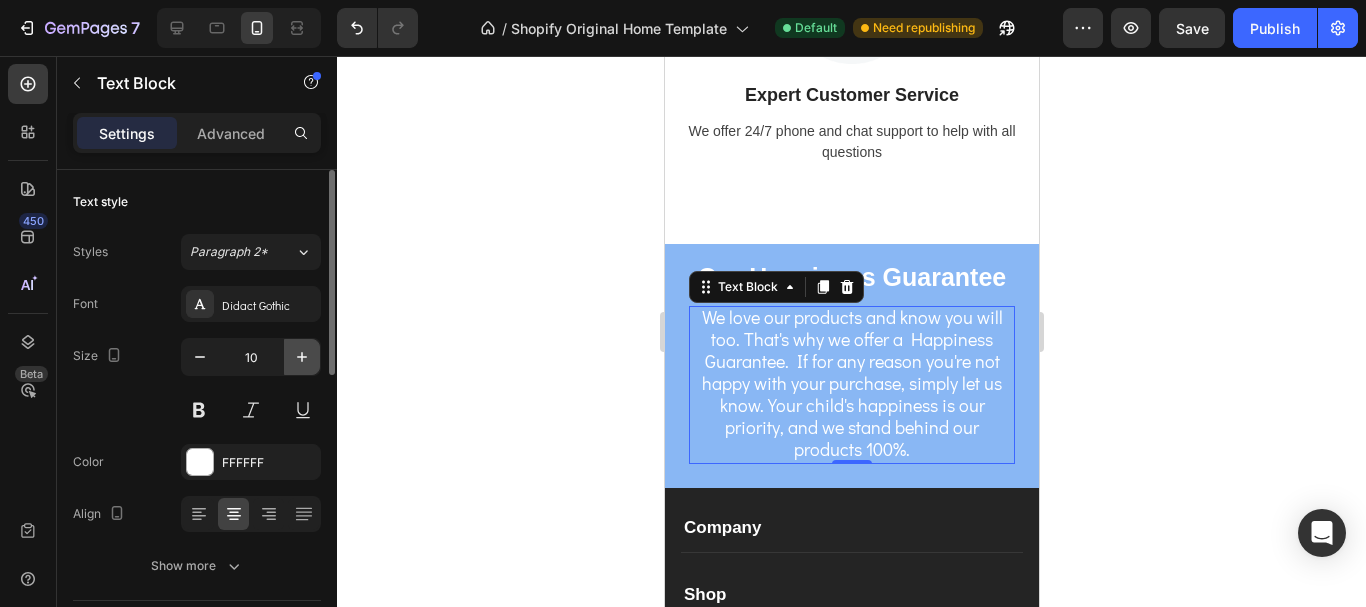 click 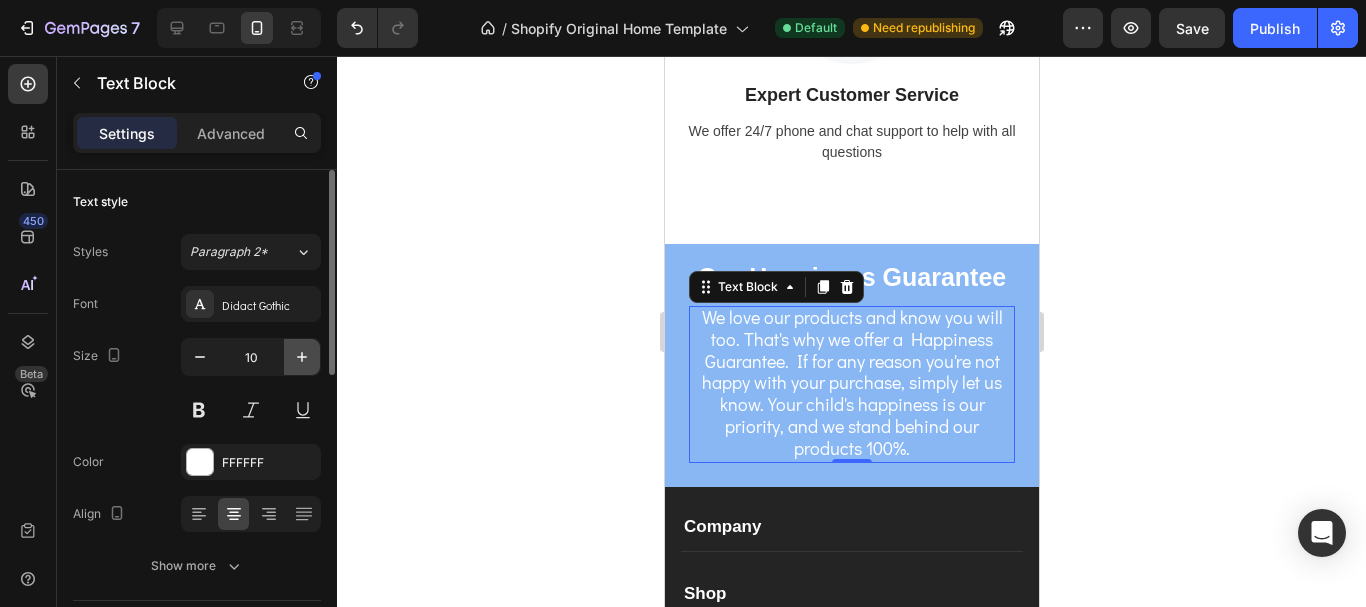type on "11" 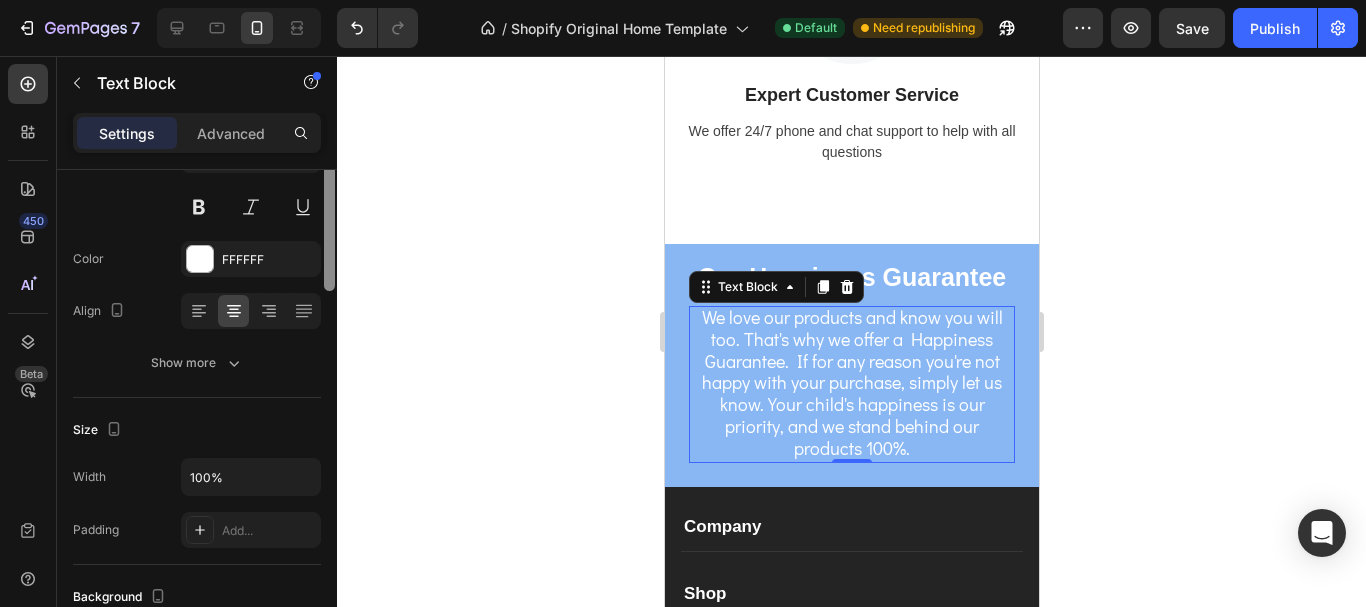scroll, scrollTop: 227, scrollLeft: 0, axis: vertical 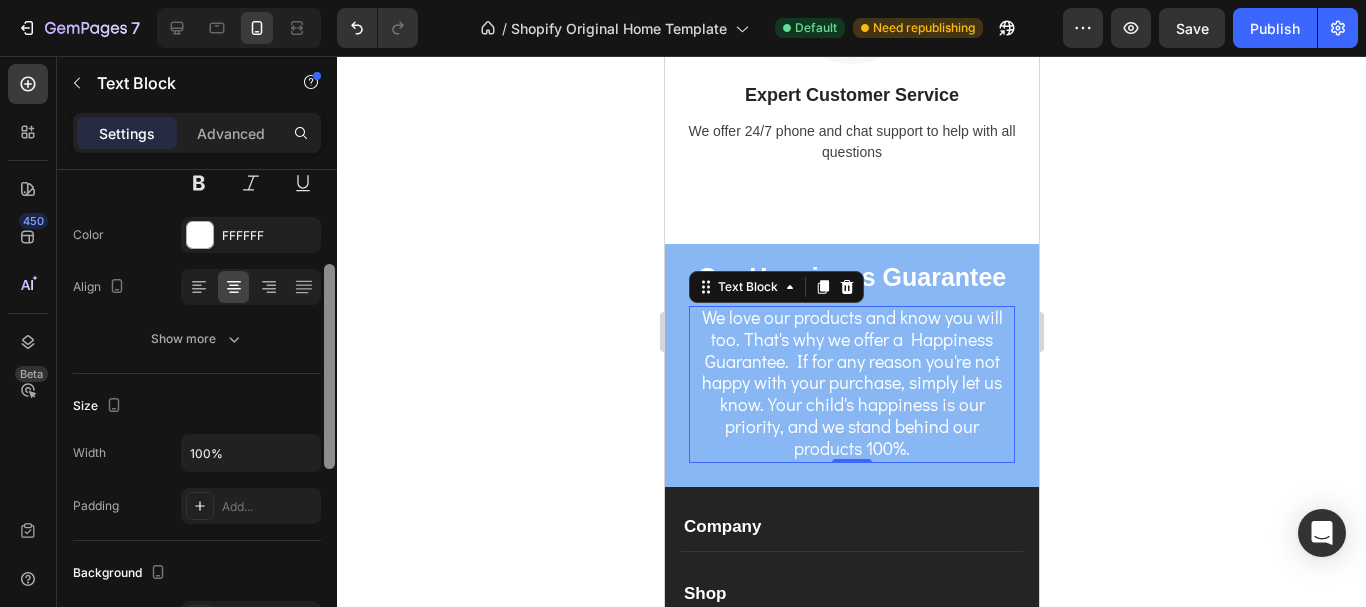 drag, startPoint x: 328, startPoint y: 327, endPoint x: 329, endPoint y: 422, distance: 95.005264 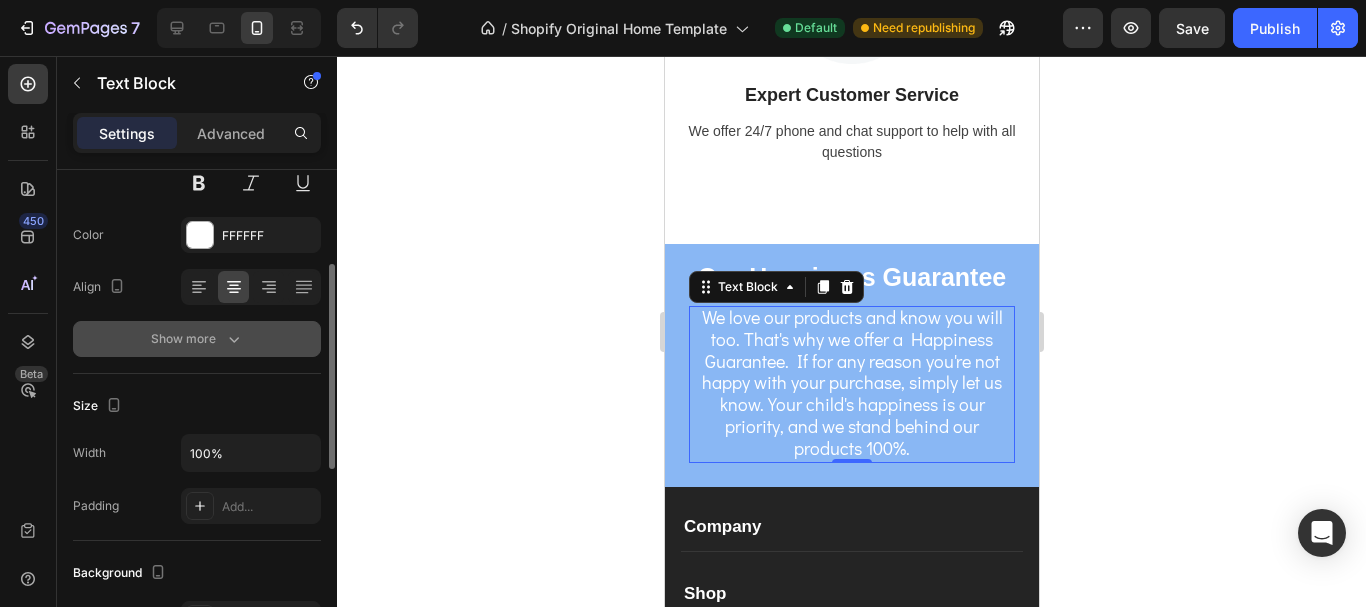 click 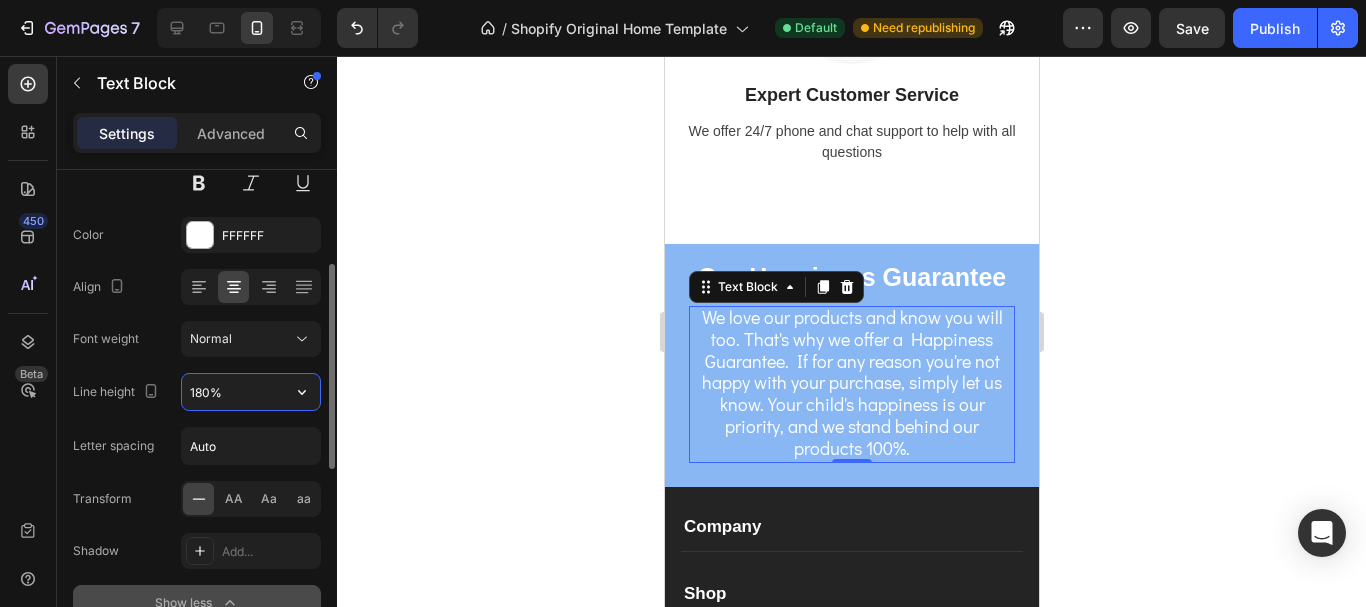 click on "180%" at bounding box center [251, 392] 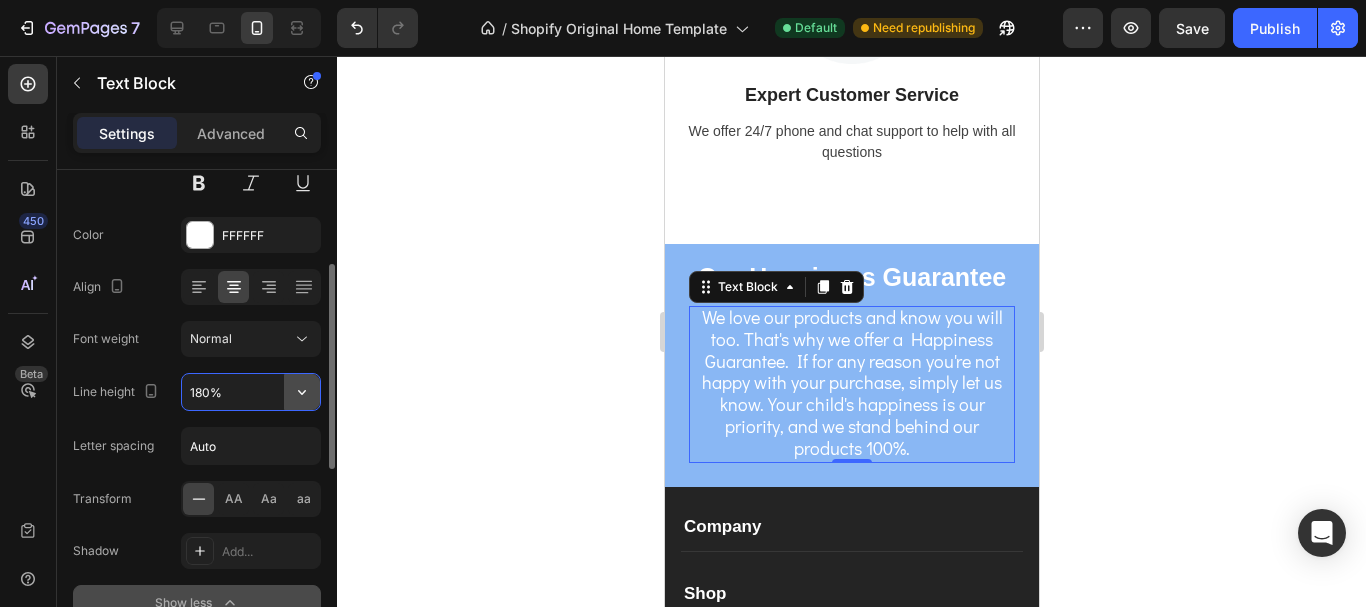 click 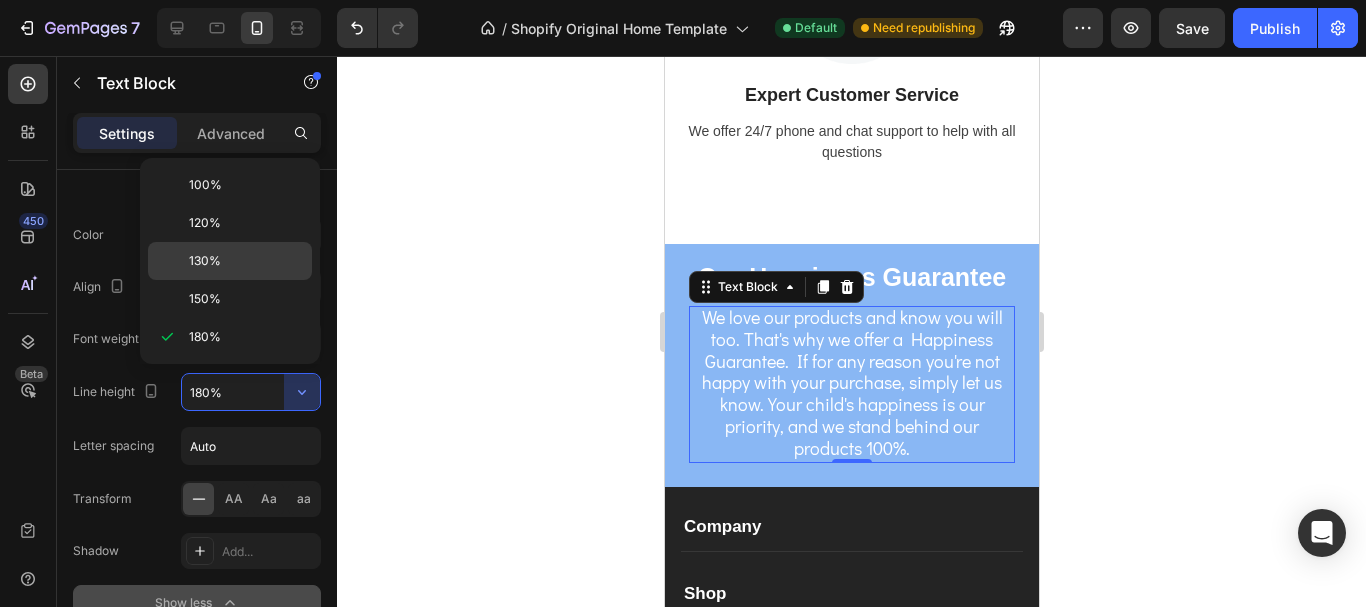 click on "130%" 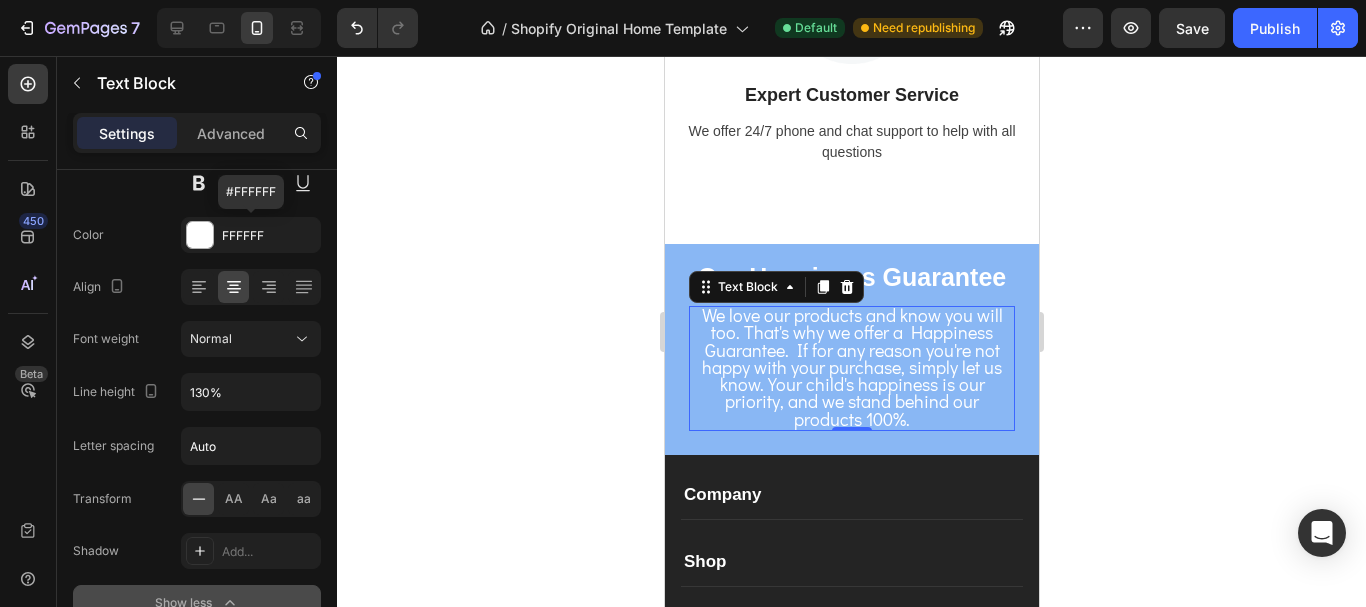 type on "180%" 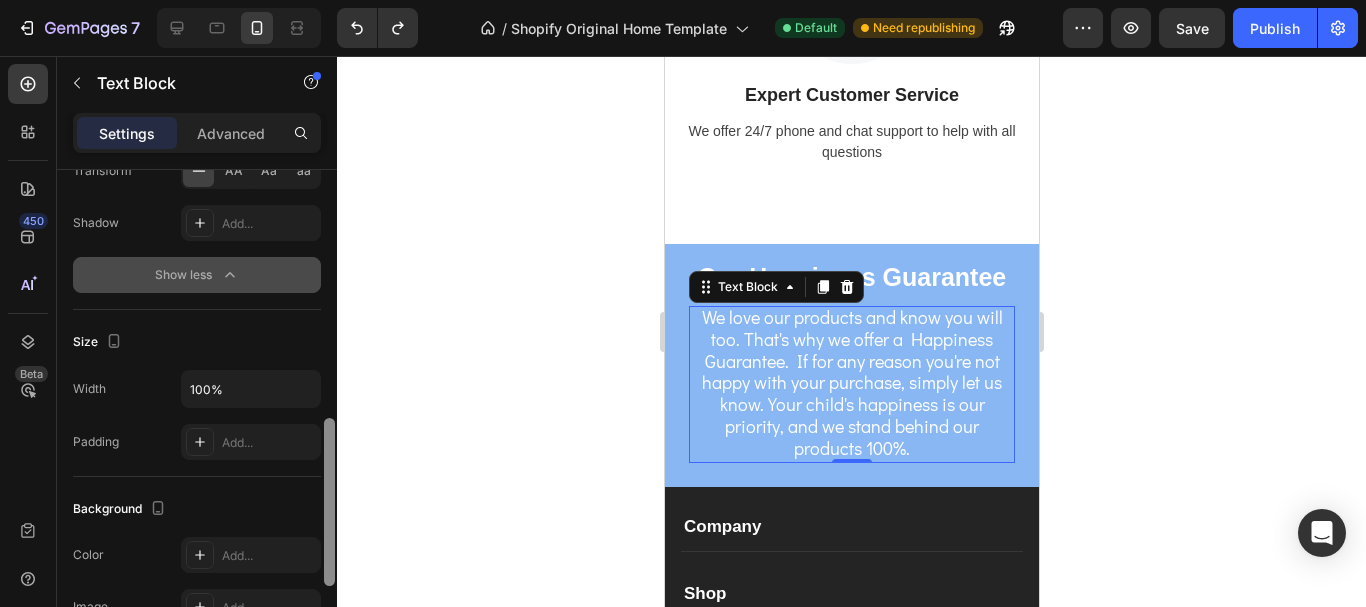 scroll, scrollTop: 614, scrollLeft: 0, axis: vertical 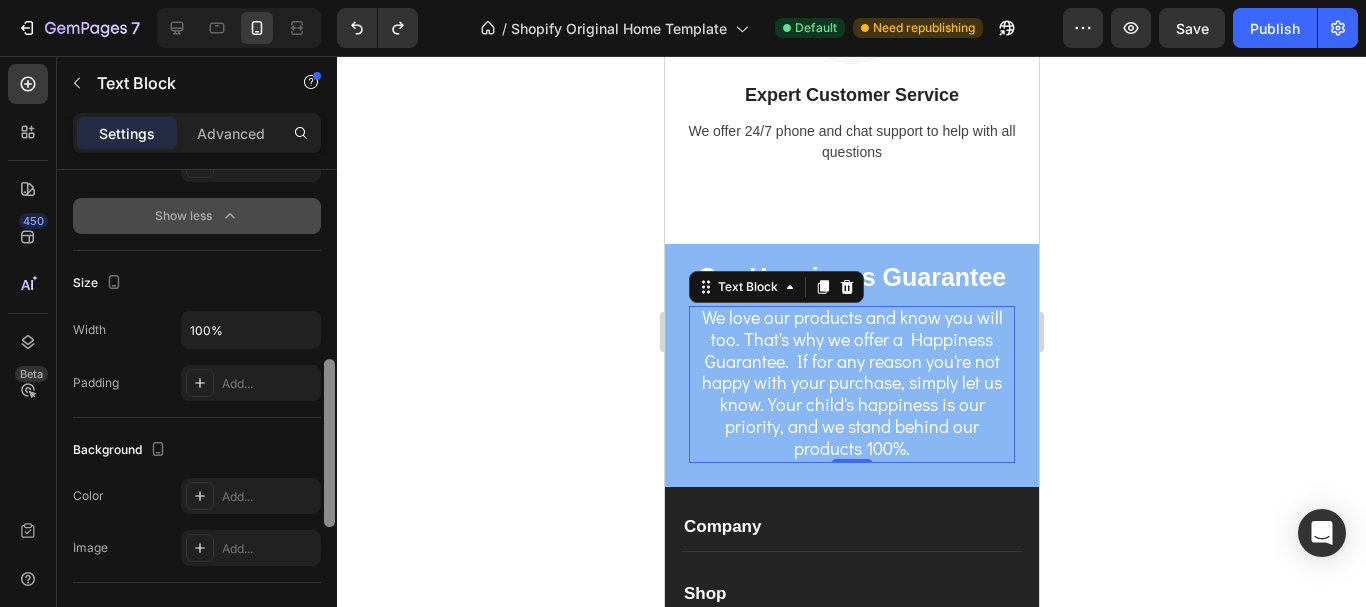 drag, startPoint x: 331, startPoint y: 383, endPoint x: 330, endPoint y: 515, distance: 132.00378 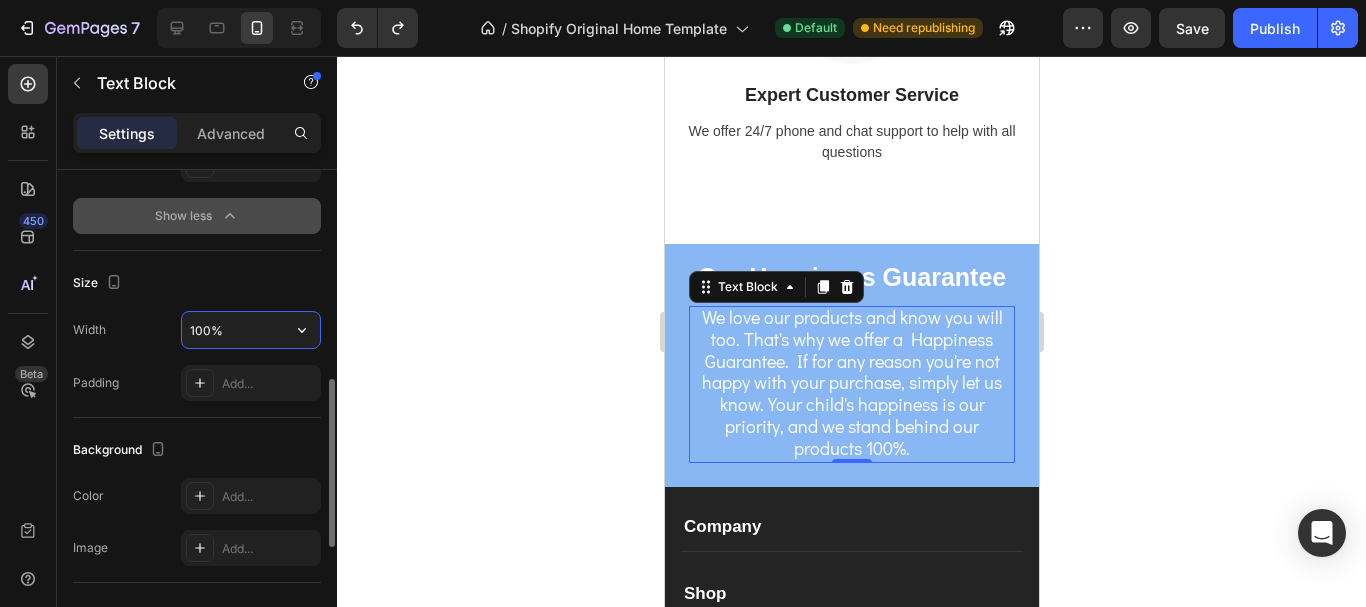 click on "100%" at bounding box center (251, 330) 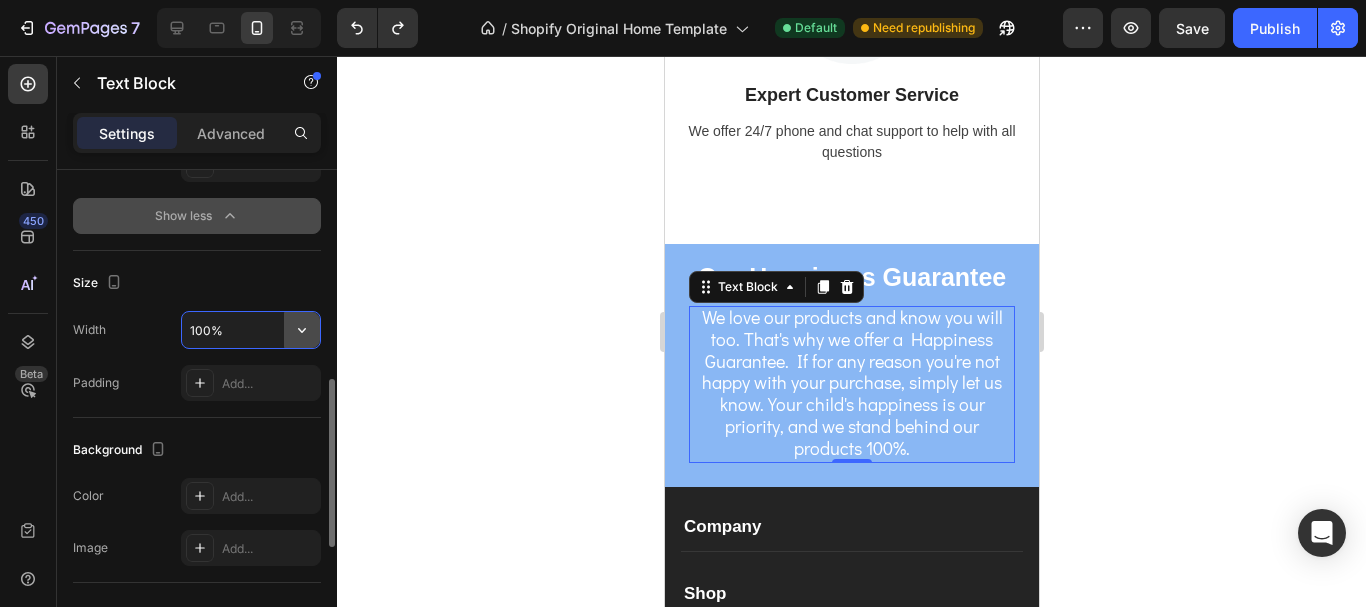 click 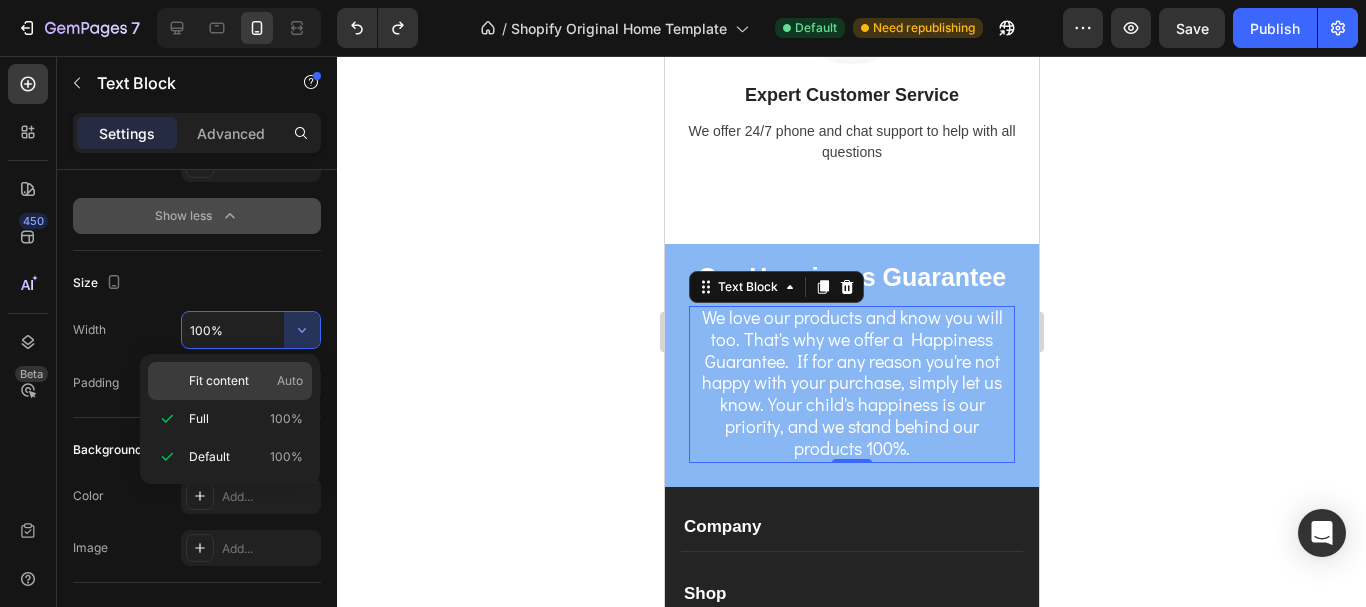 click on "Fit content" at bounding box center [219, 381] 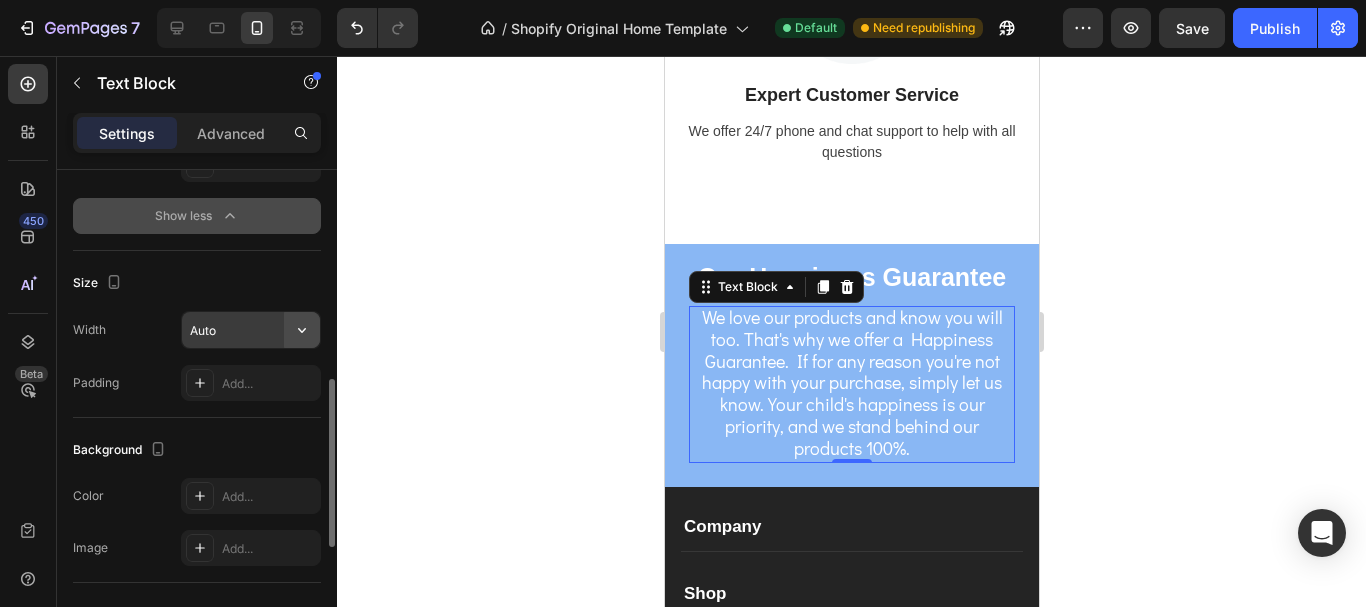 click 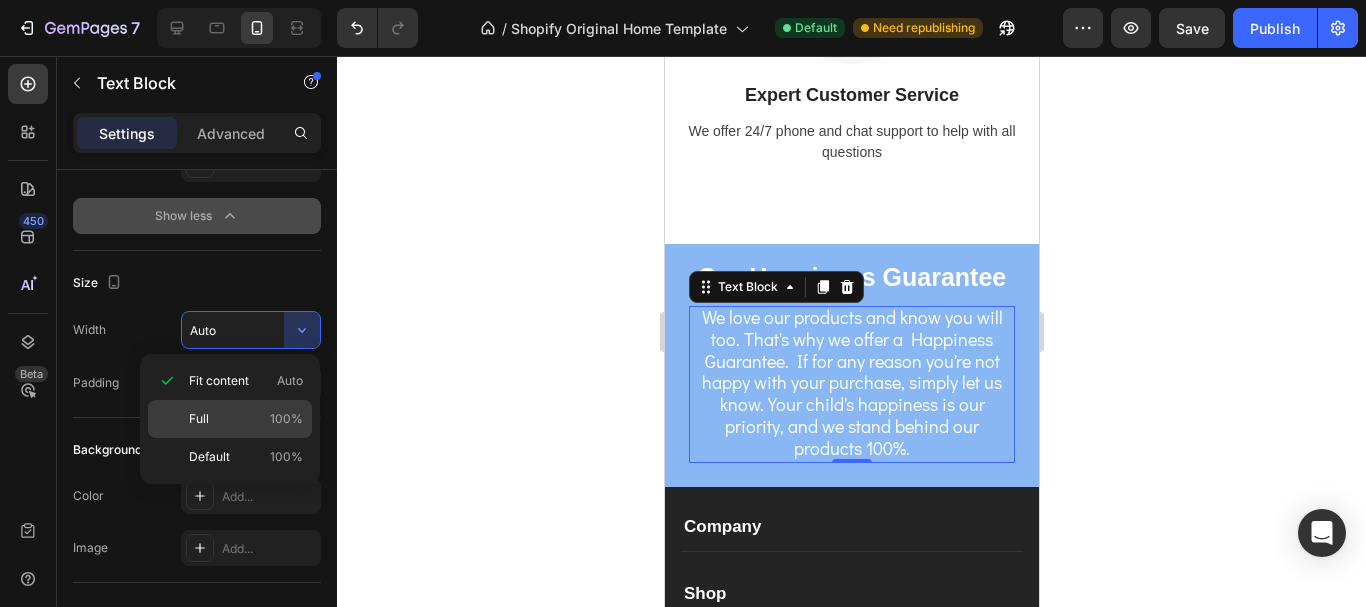 click on "Full 100%" at bounding box center [246, 419] 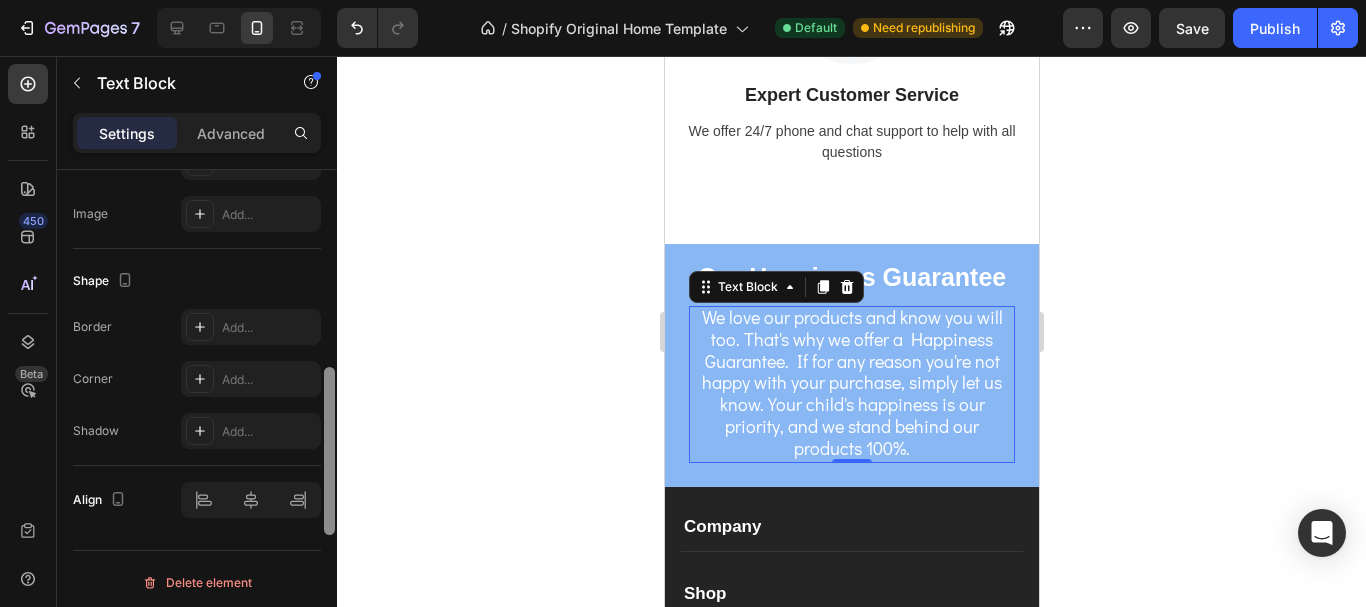 scroll, scrollTop: 955, scrollLeft: 0, axis: vertical 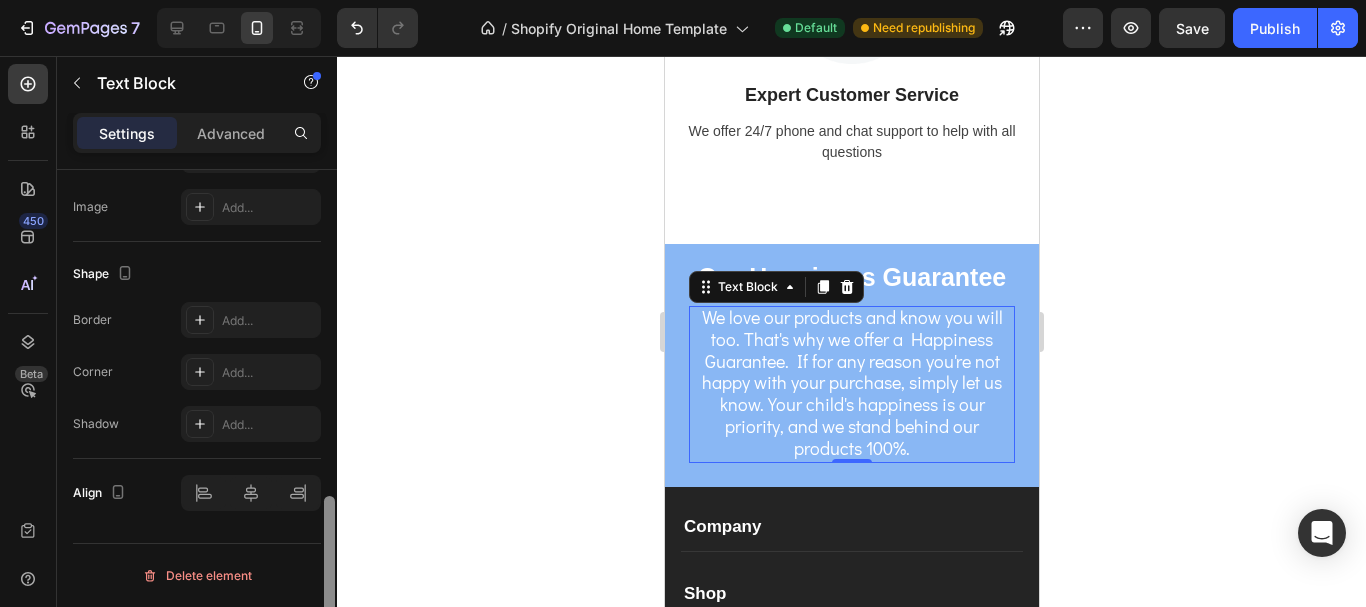drag, startPoint x: 330, startPoint y: 419, endPoint x: 322, endPoint y: 562, distance: 143.2236 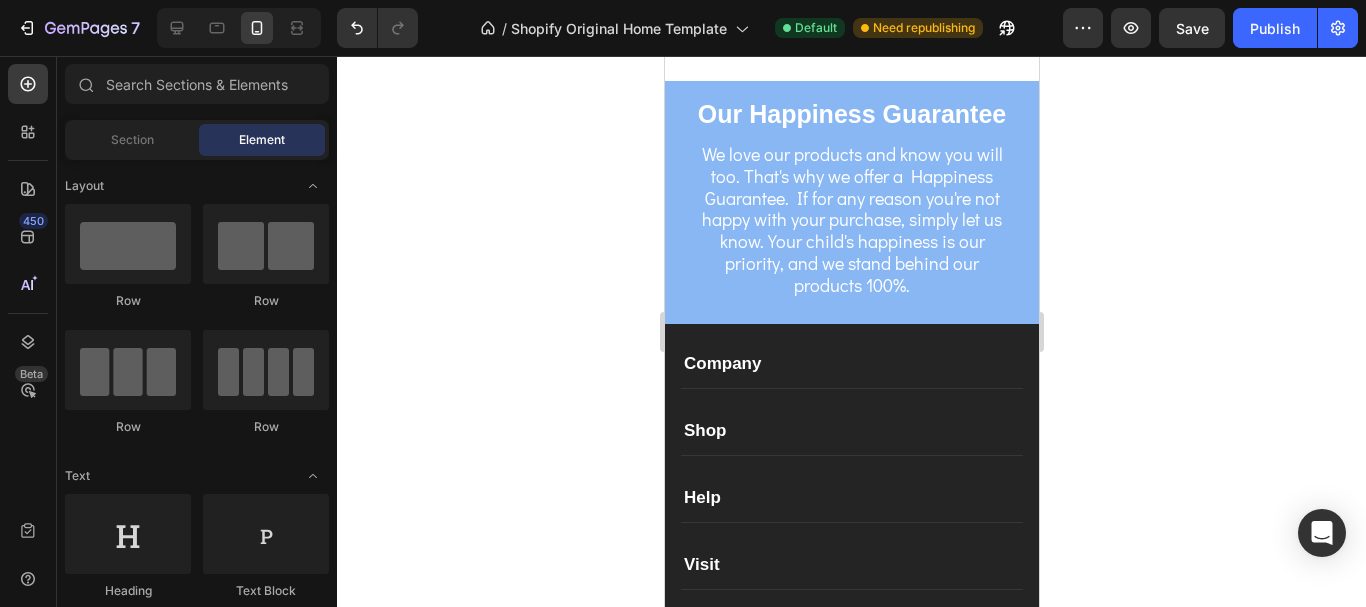scroll, scrollTop: 2800, scrollLeft: 0, axis: vertical 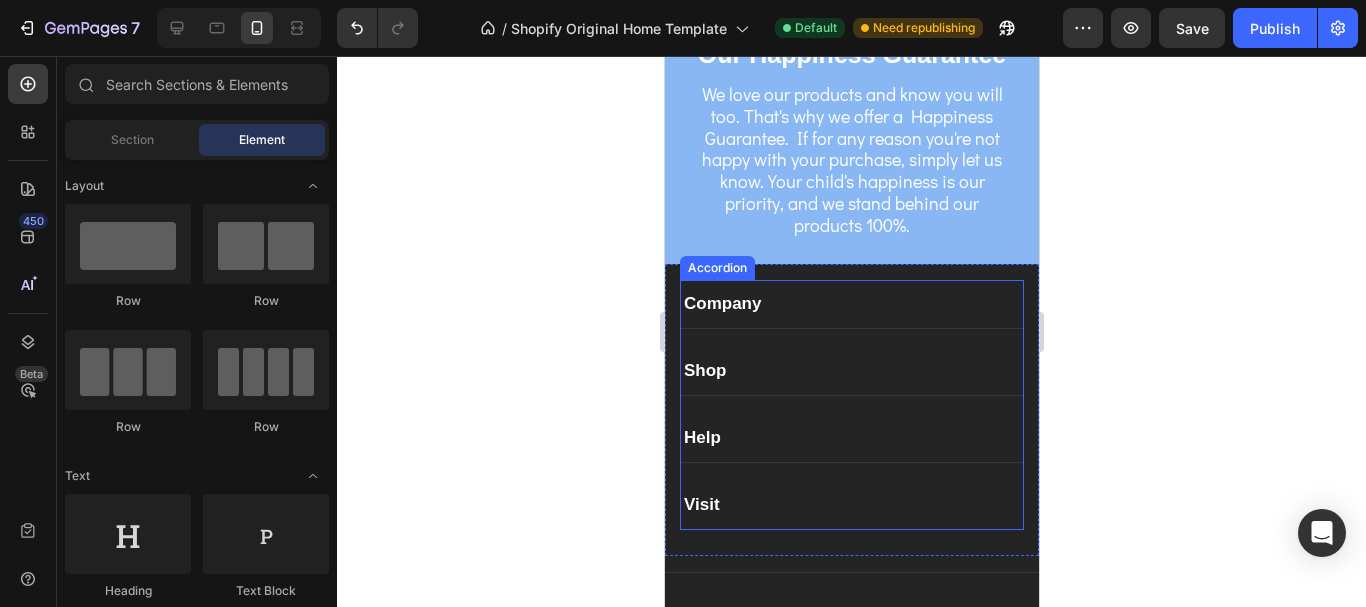 click on "Company" at bounding box center [851, 304] 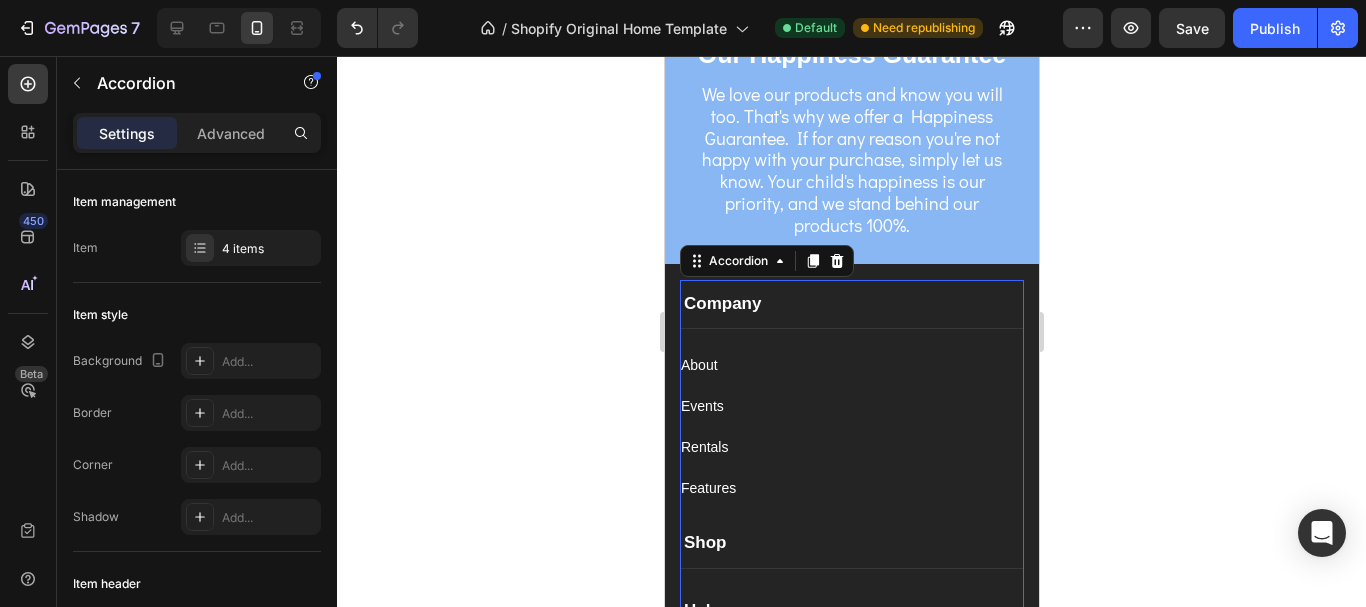 click on "Company" at bounding box center [721, 304] 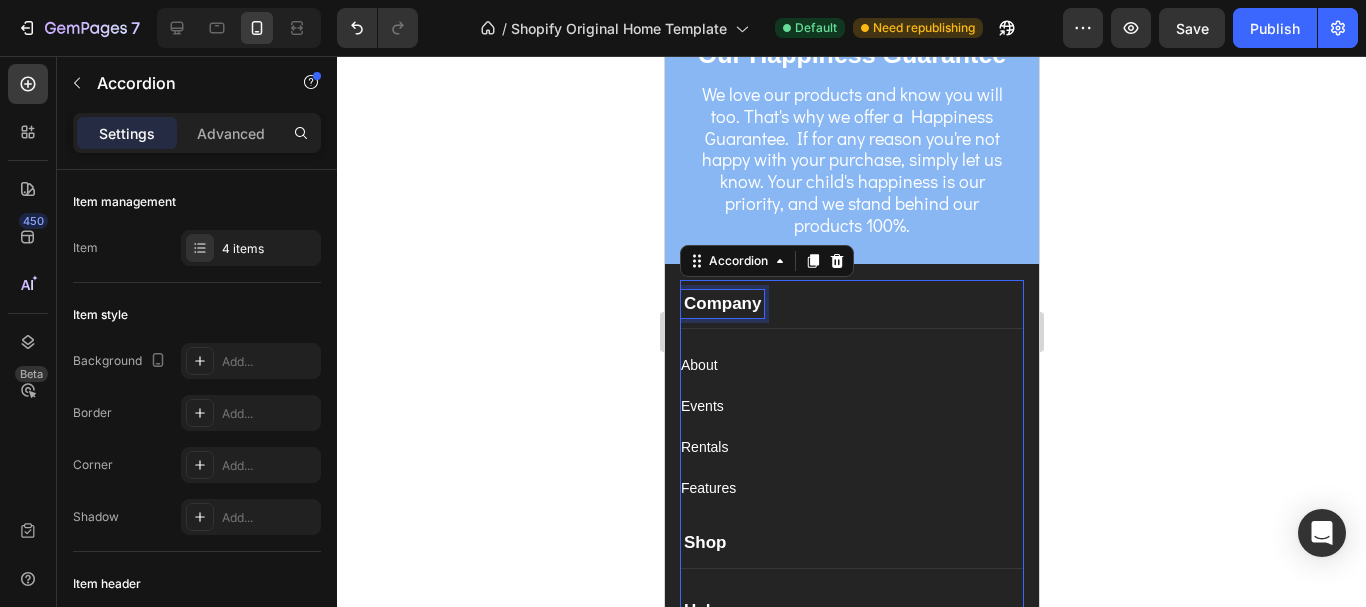click on "Company" at bounding box center (721, 304) 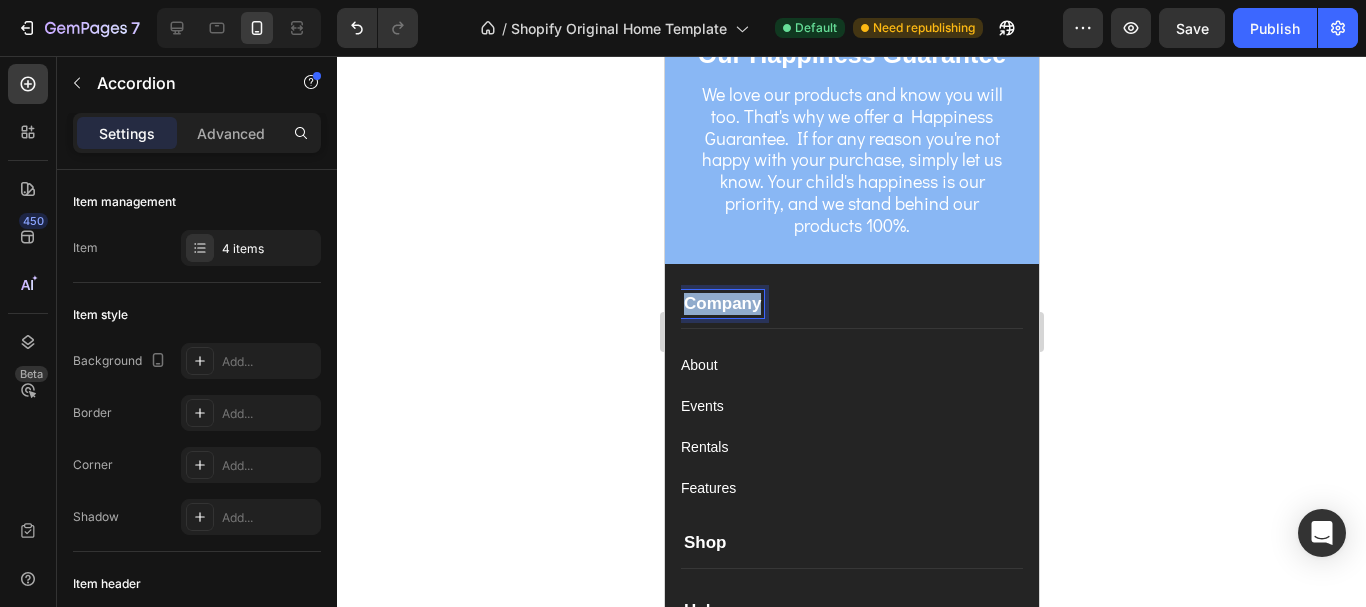 click on "Company" at bounding box center [721, 304] 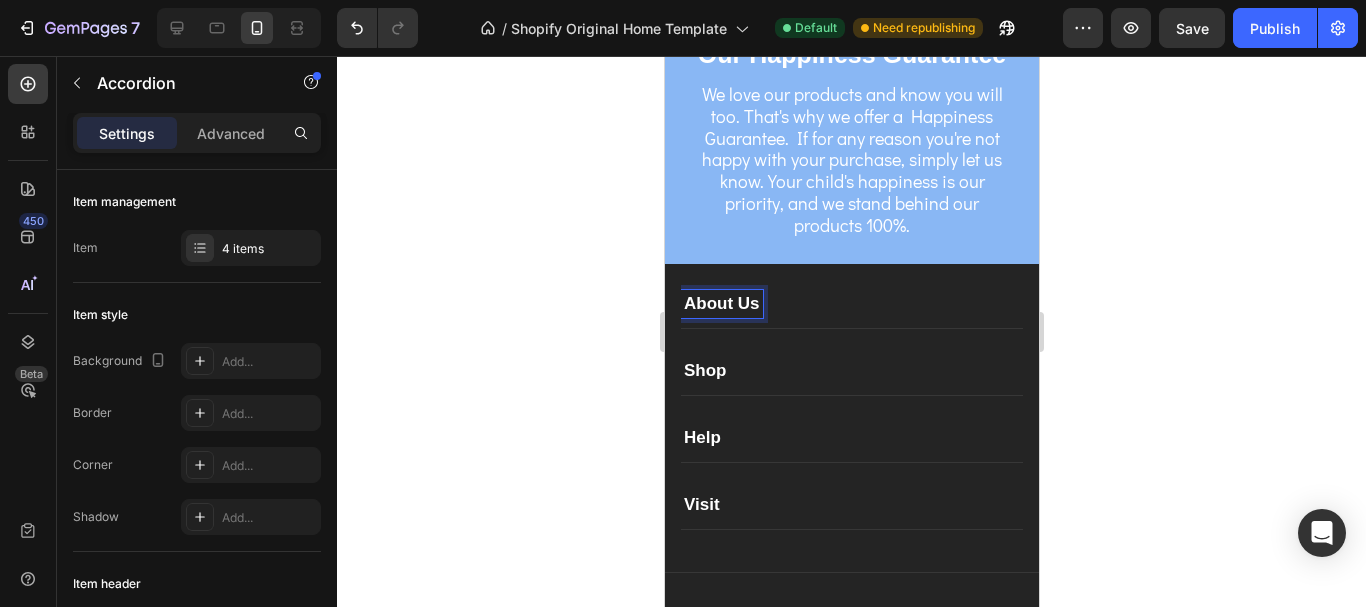 click on "About Us" at bounding box center (851, 304) 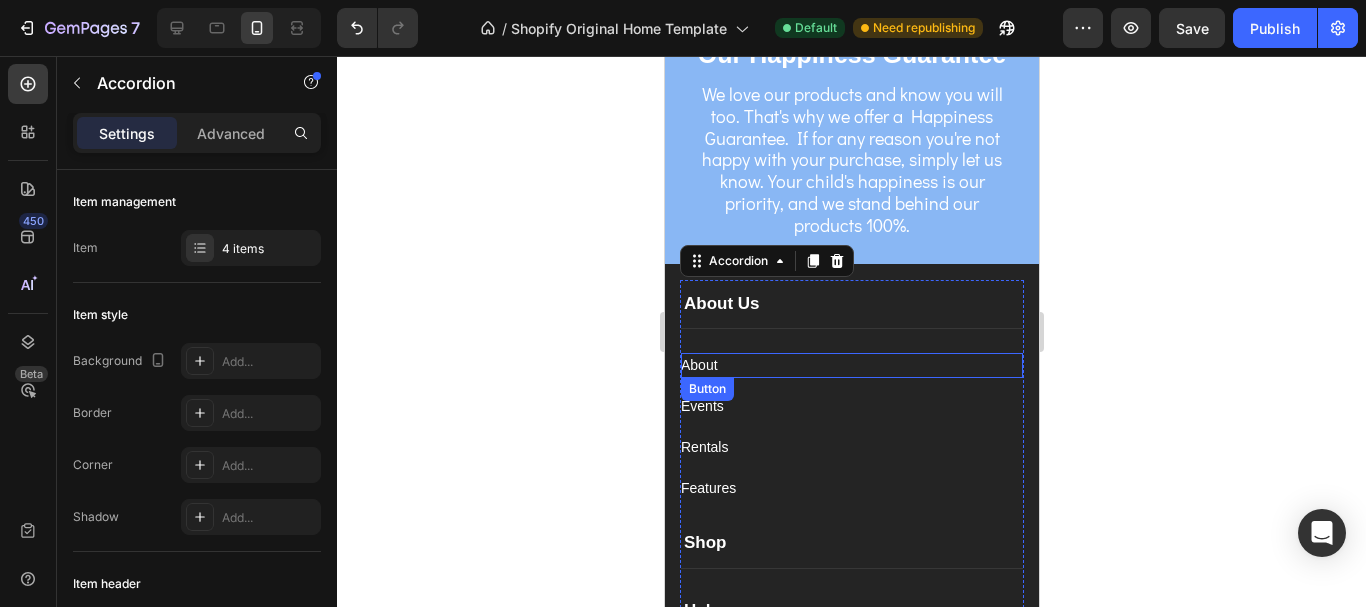 click on "About Button" at bounding box center [851, 365] 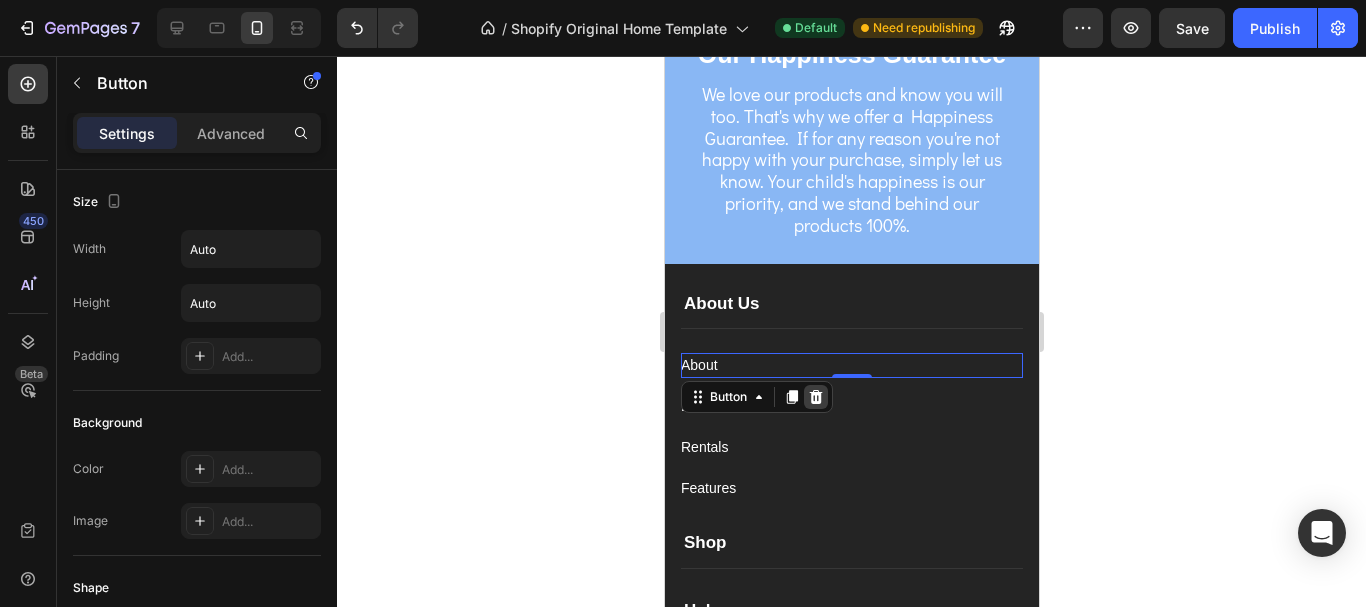 click 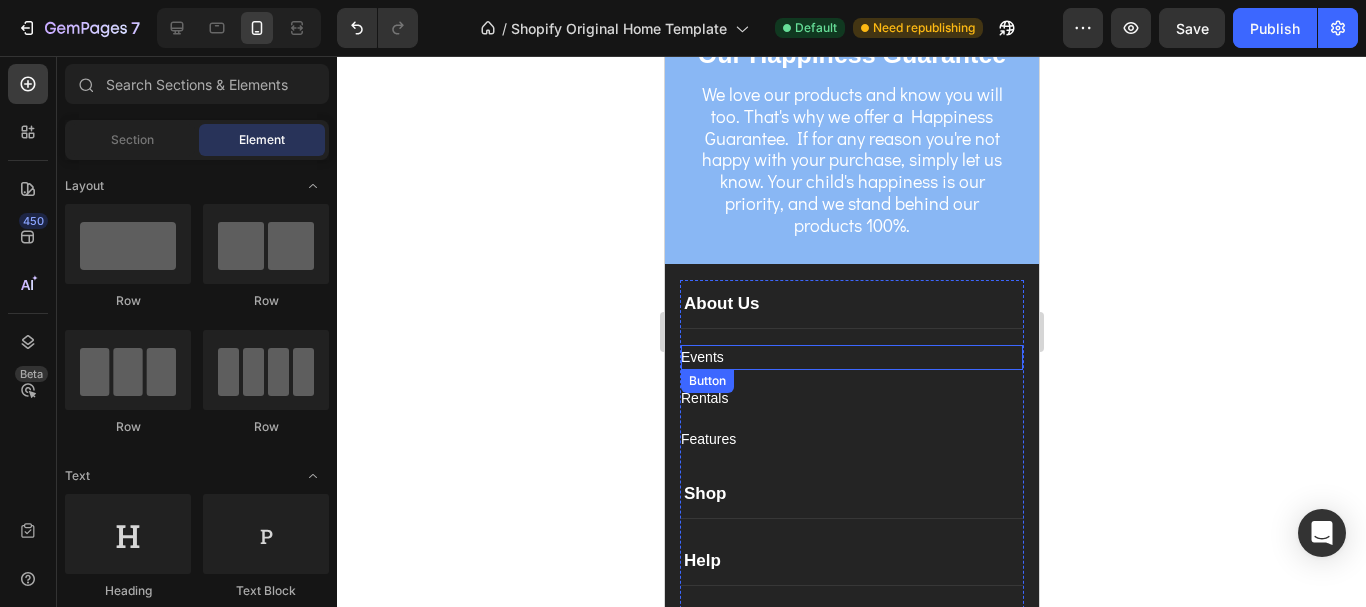 click on "Events Button" at bounding box center [851, 357] 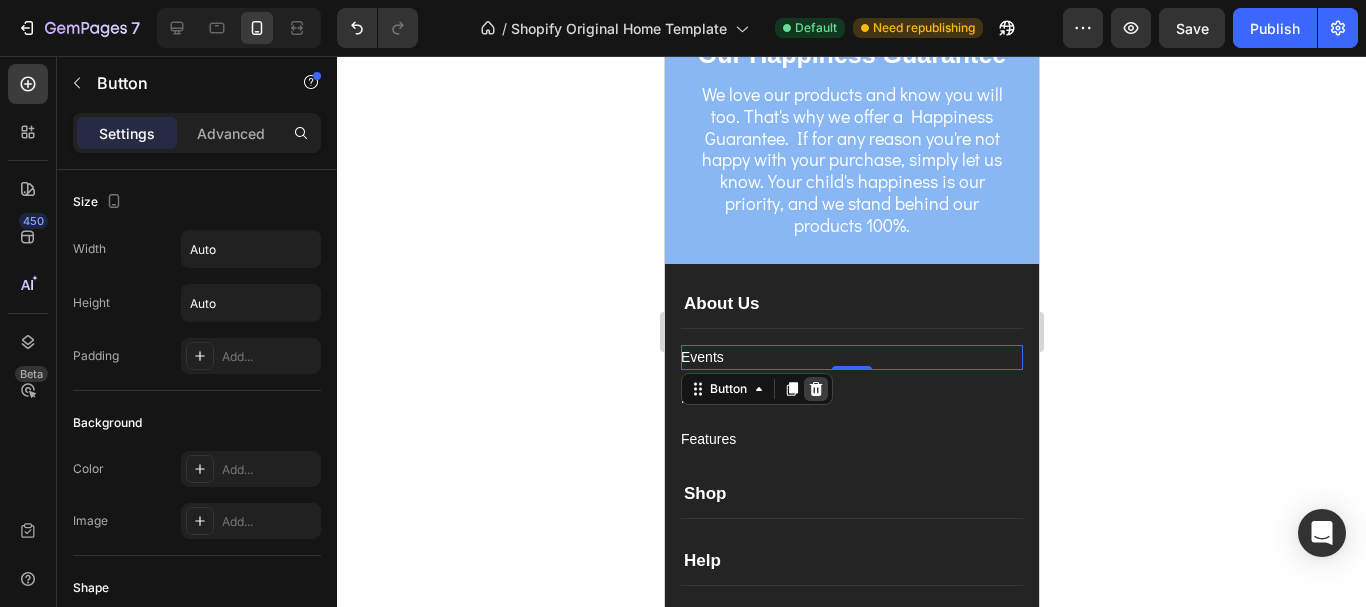 click 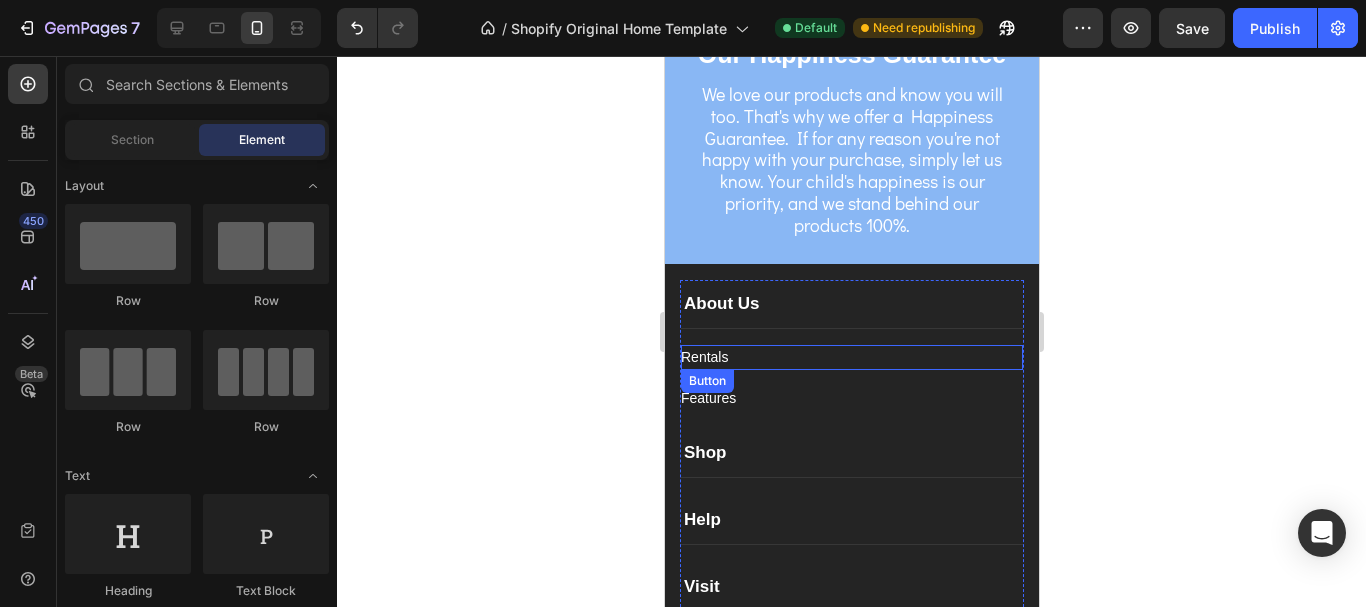 click on "Rentals Button" at bounding box center [851, 357] 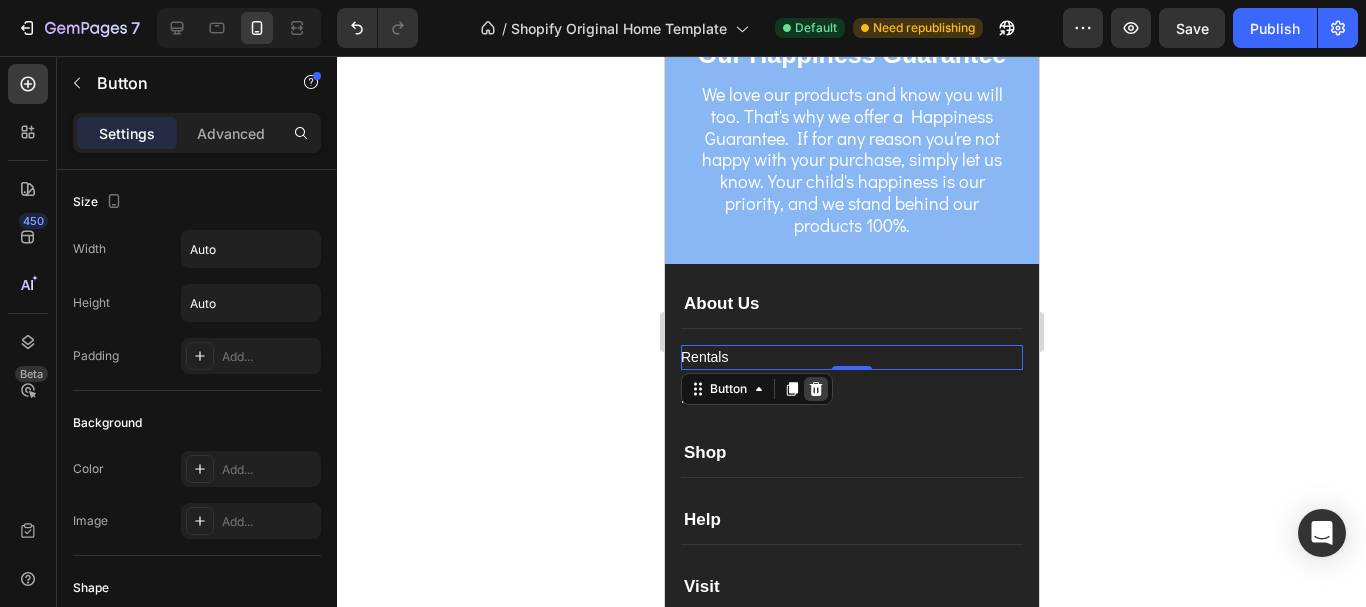 click 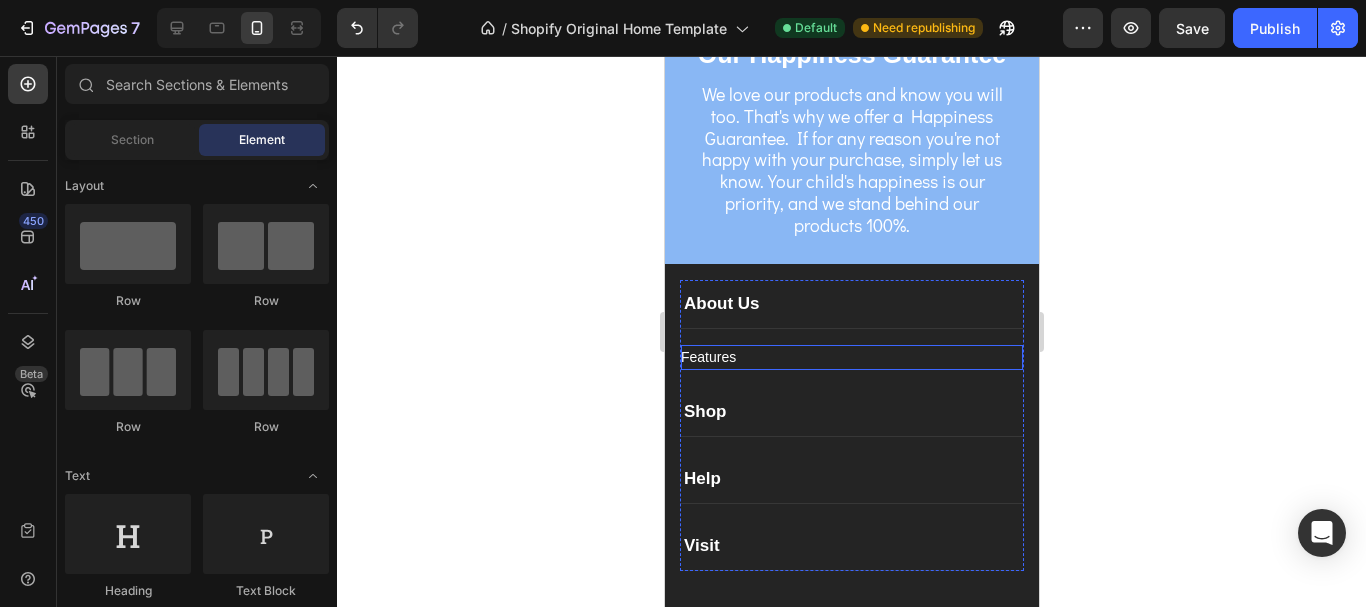 click on "Features Button" at bounding box center (851, 357) 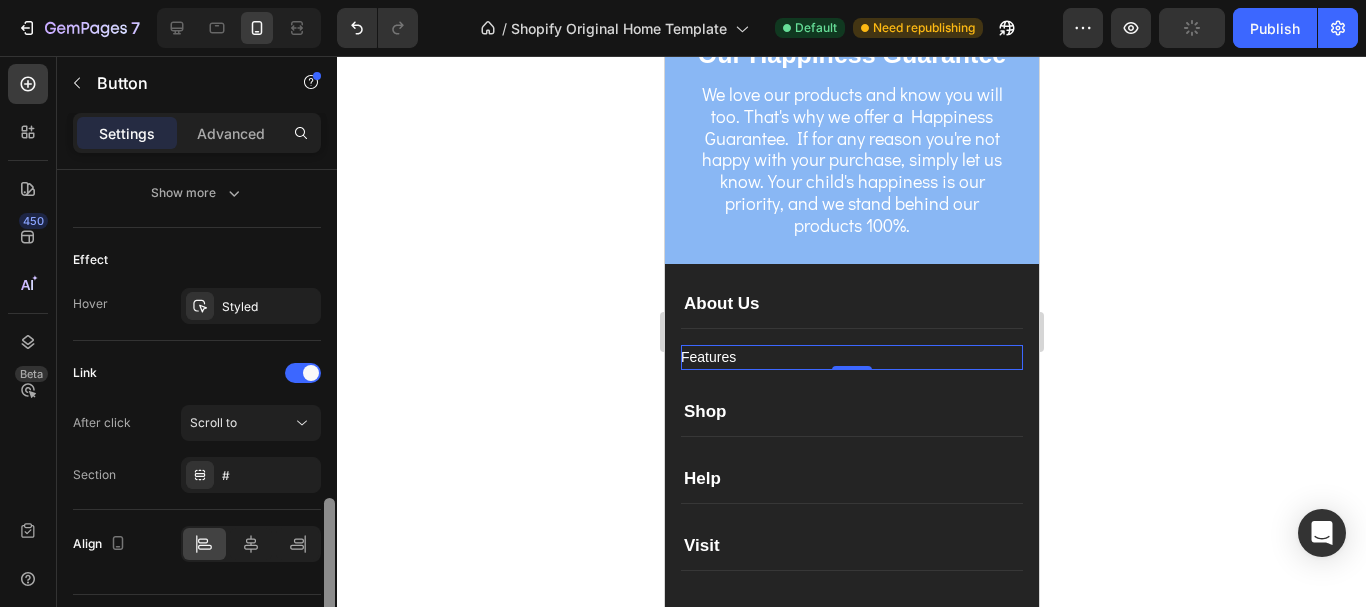 scroll, scrollTop: 1044, scrollLeft: 0, axis: vertical 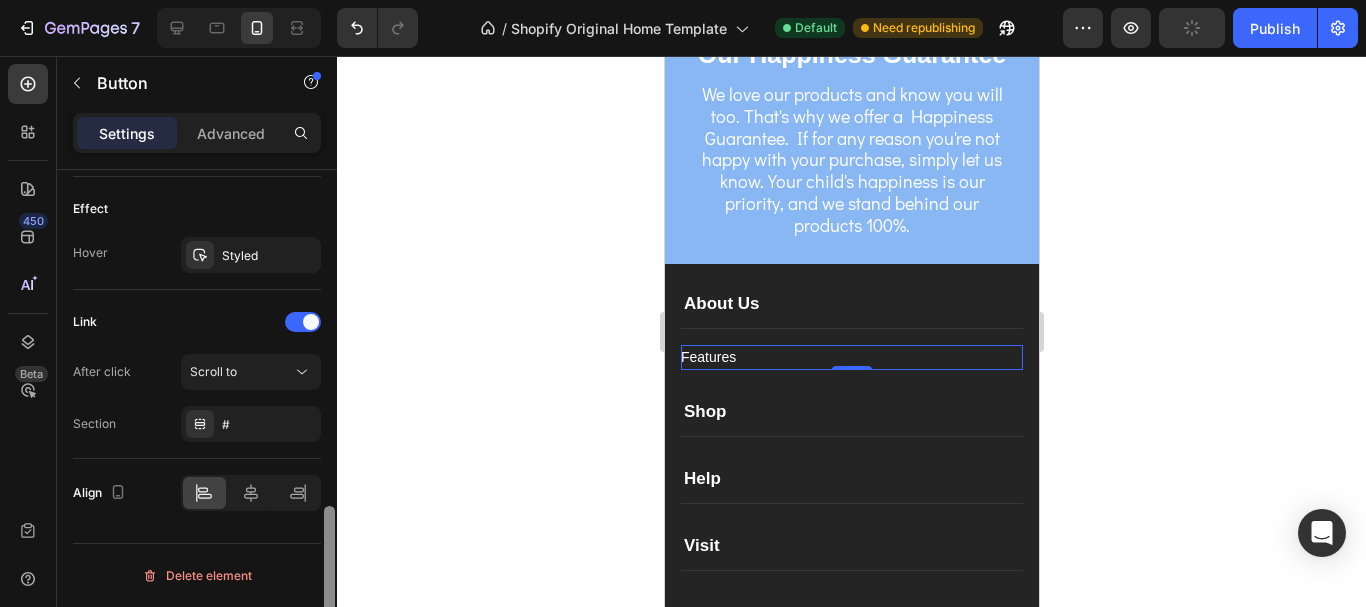drag, startPoint x: 329, startPoint y: 239, endPoint x: 343, endPoint y: 595, distance: 356.27518 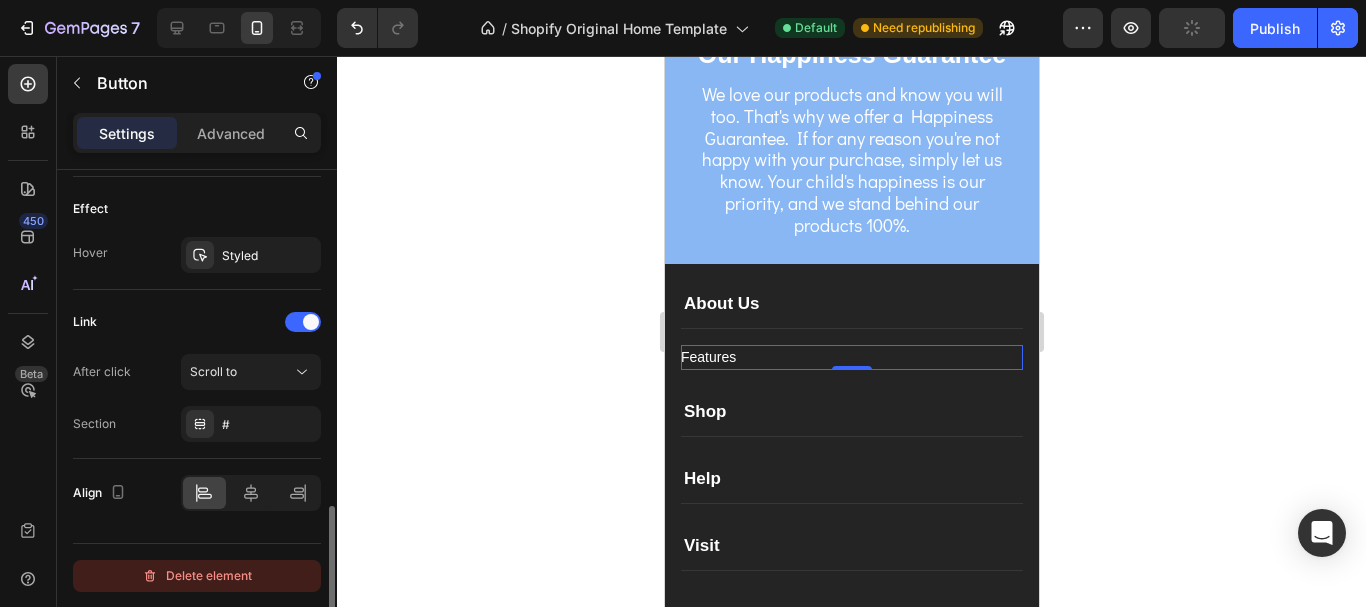 click on "Delete element" at bounding box center [197, 576] 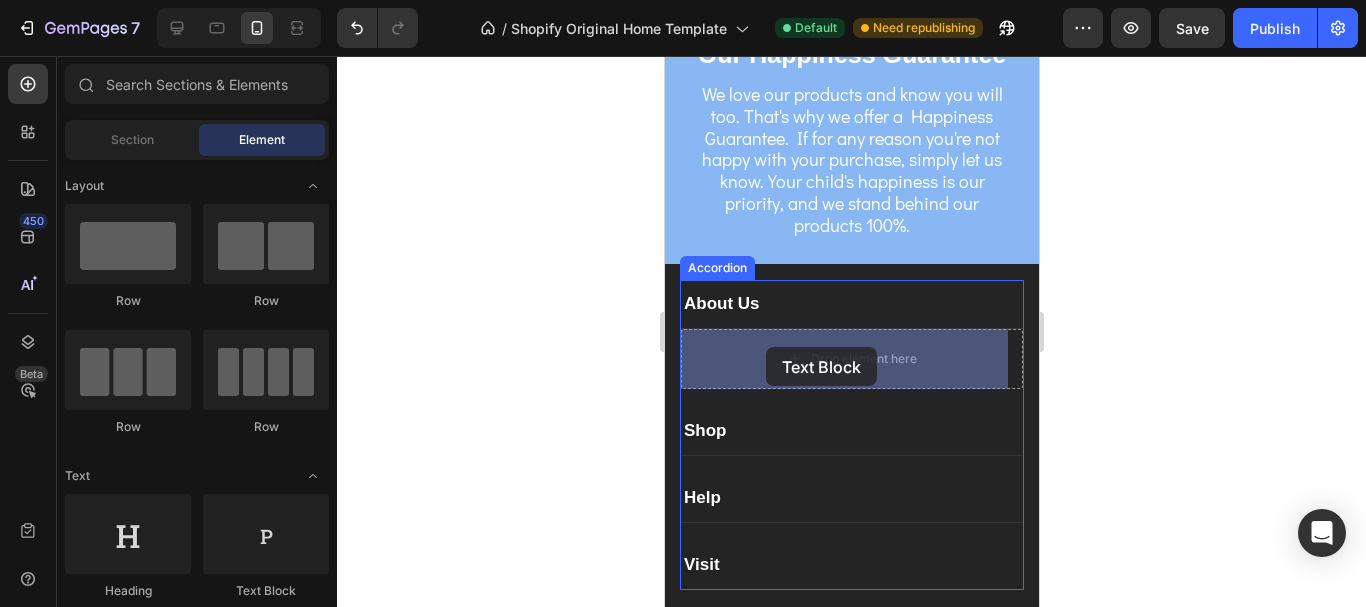 drag, startPoint x: 928, startPoint y: 576, endPoint x: 765, endPoint y: 347, distance: 281.0872 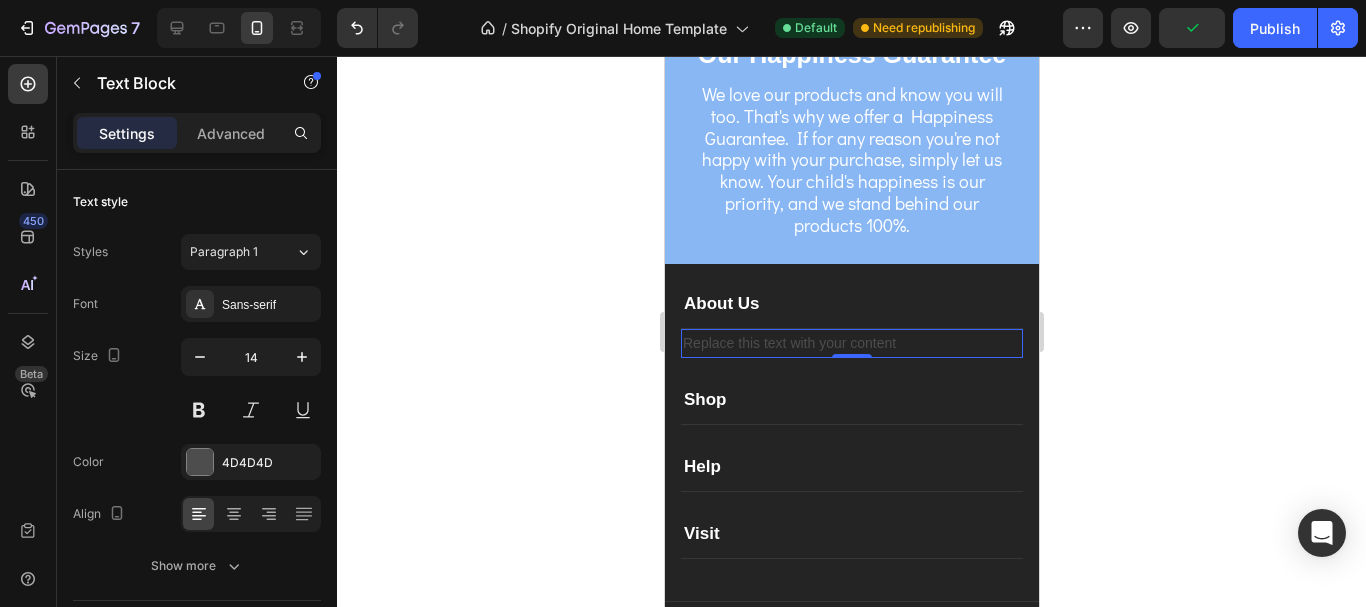click on "Replace this text with your content" at bounding box center [851, 343] 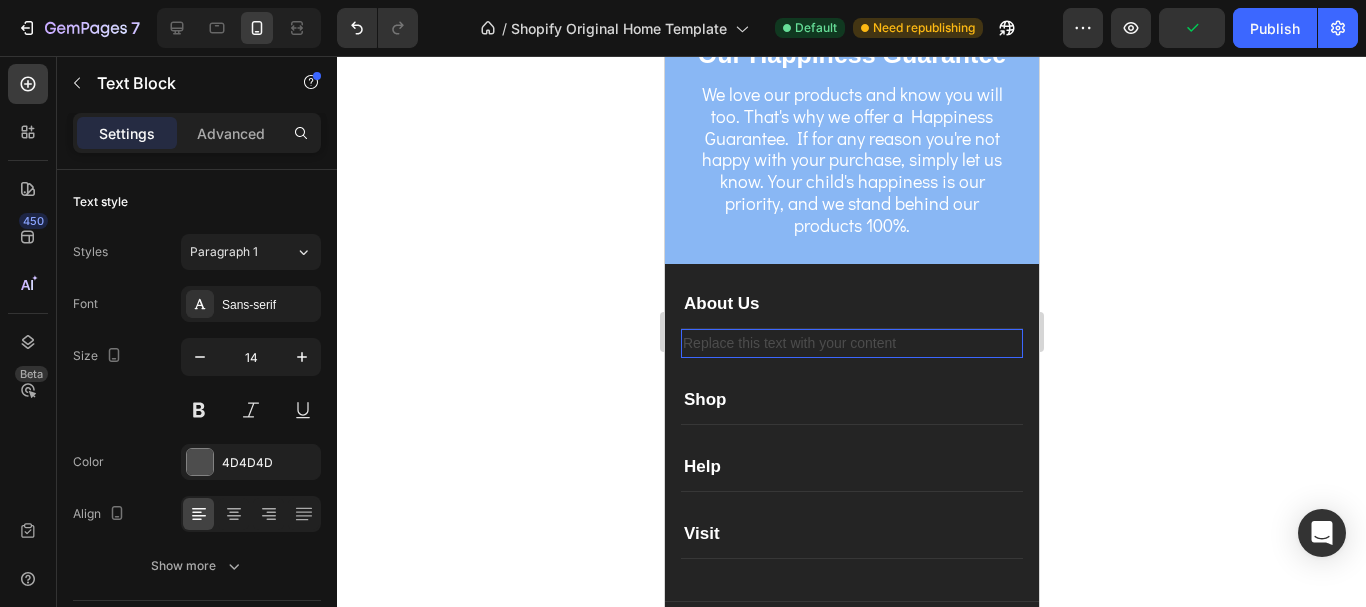 click on "Replace this text with your content" at bounding box center (851, 343) 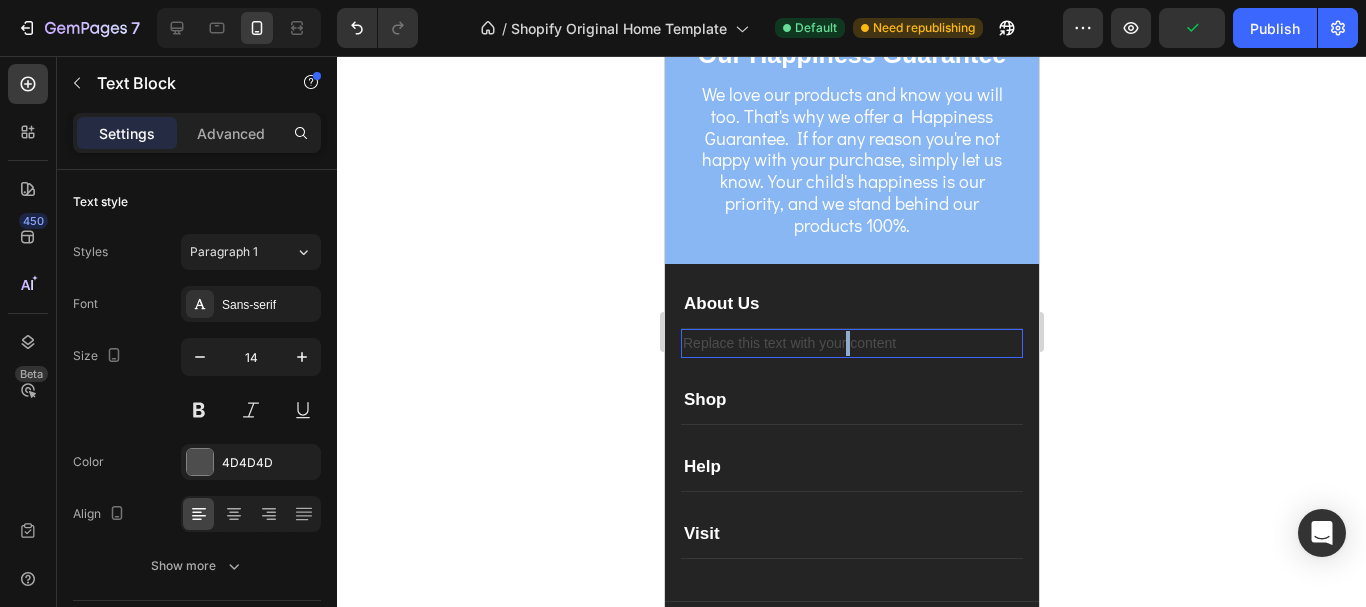 click on "Replace this text with your content" at bounding box center (851, 343) 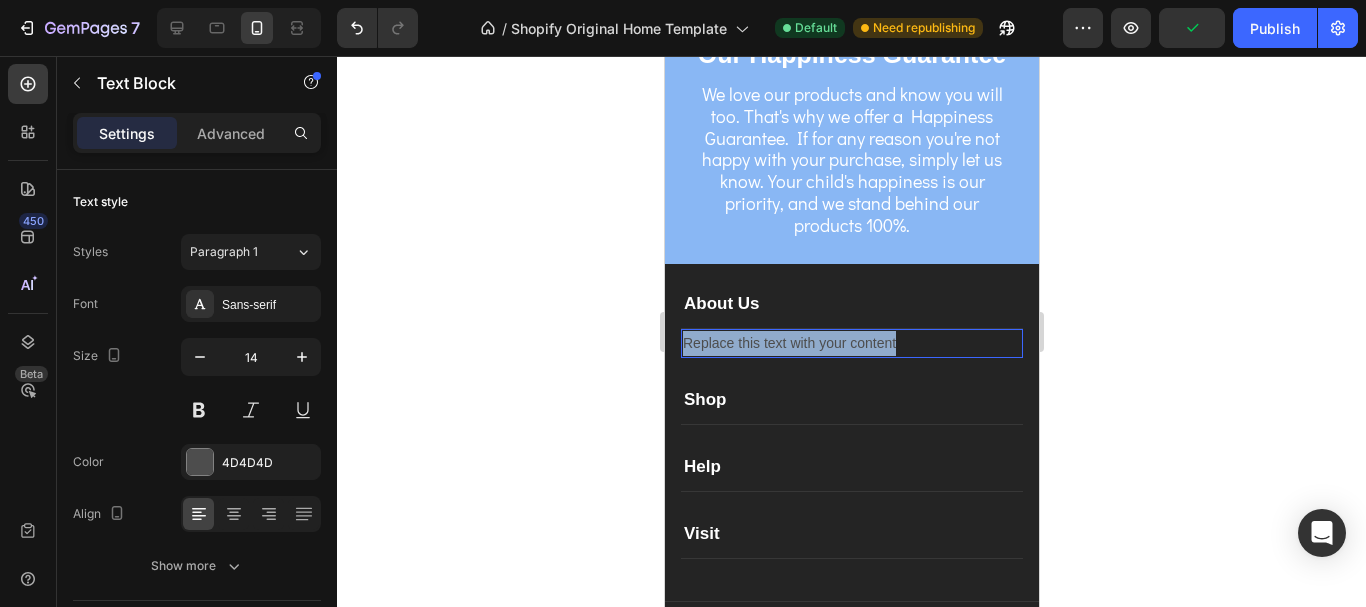 click on "Replace this text with your content" at bounding box center (851, 343) 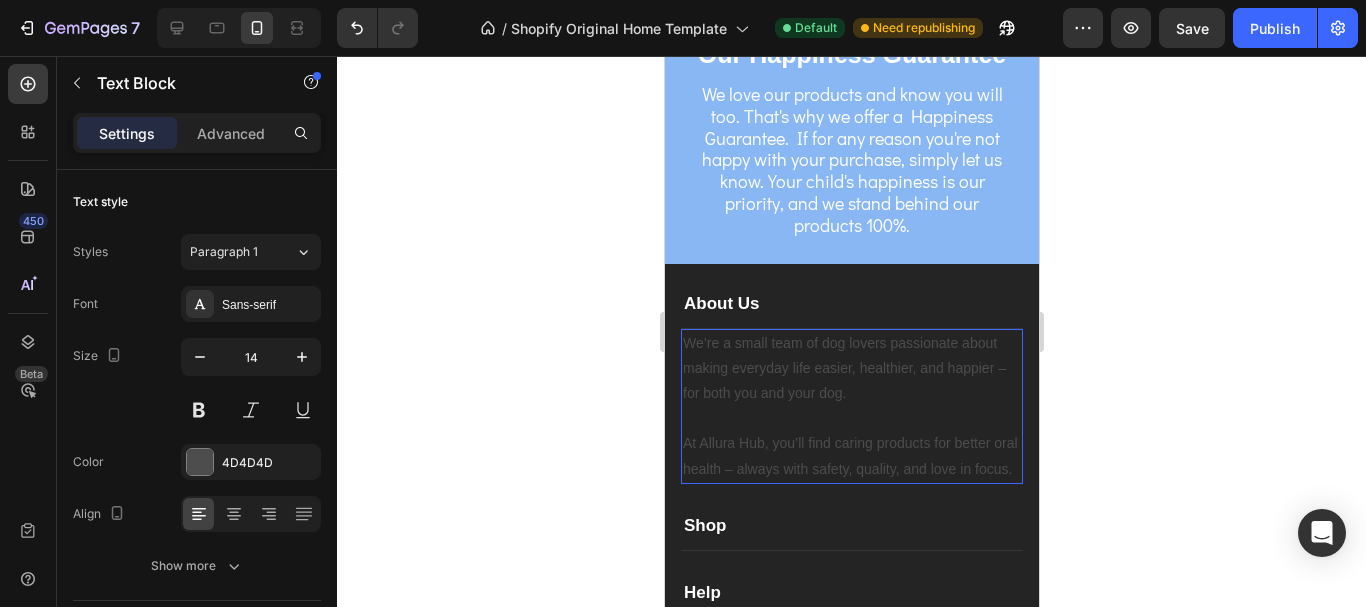 click on "We’re a small team of dog lovers passionate about making everyday life easier, healthier, and happier – for both you and your dog." at bounding box center (851, 369) 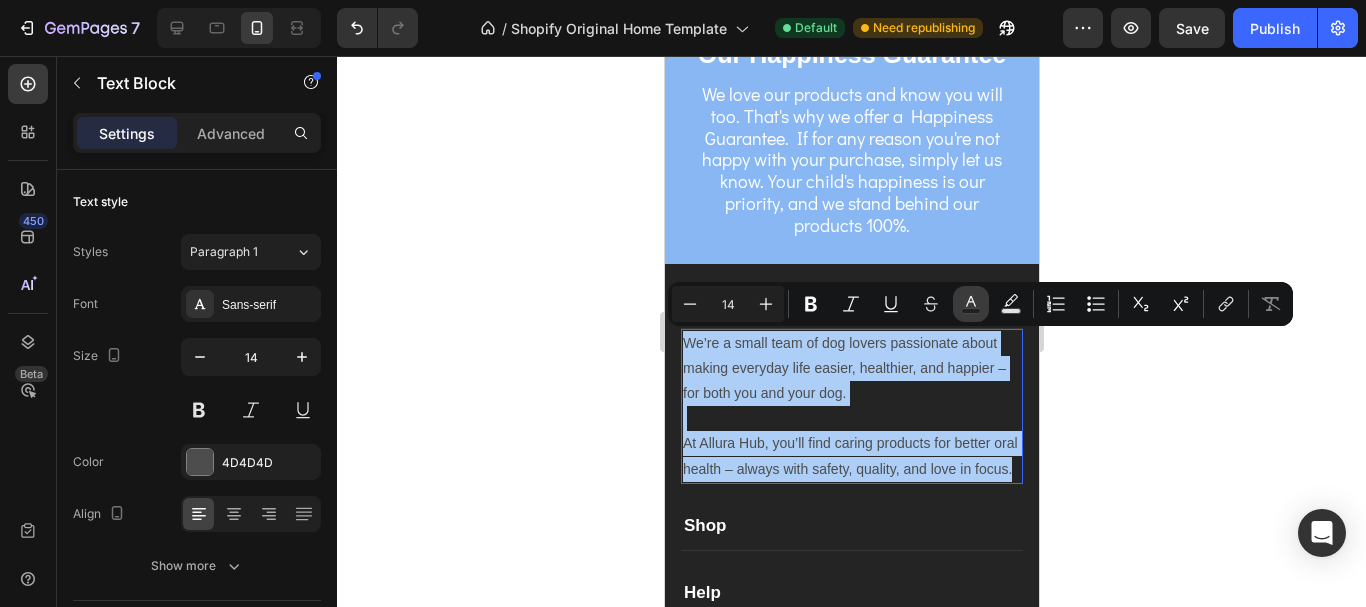 click 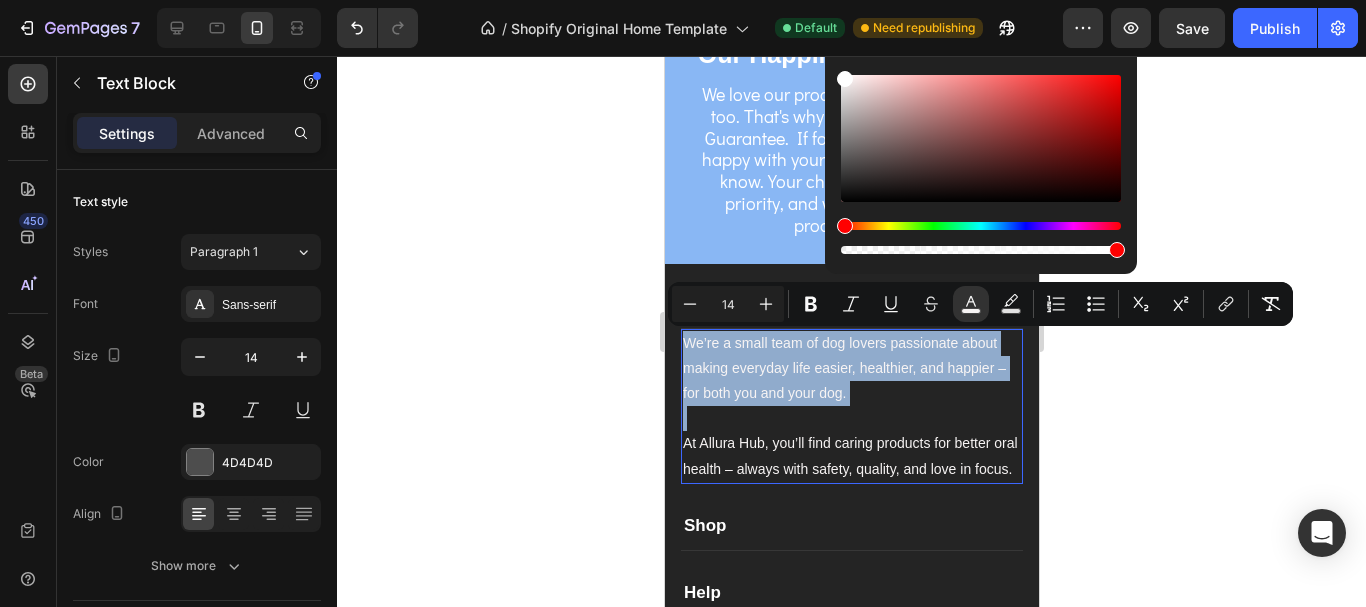 type on "FFFFFF" 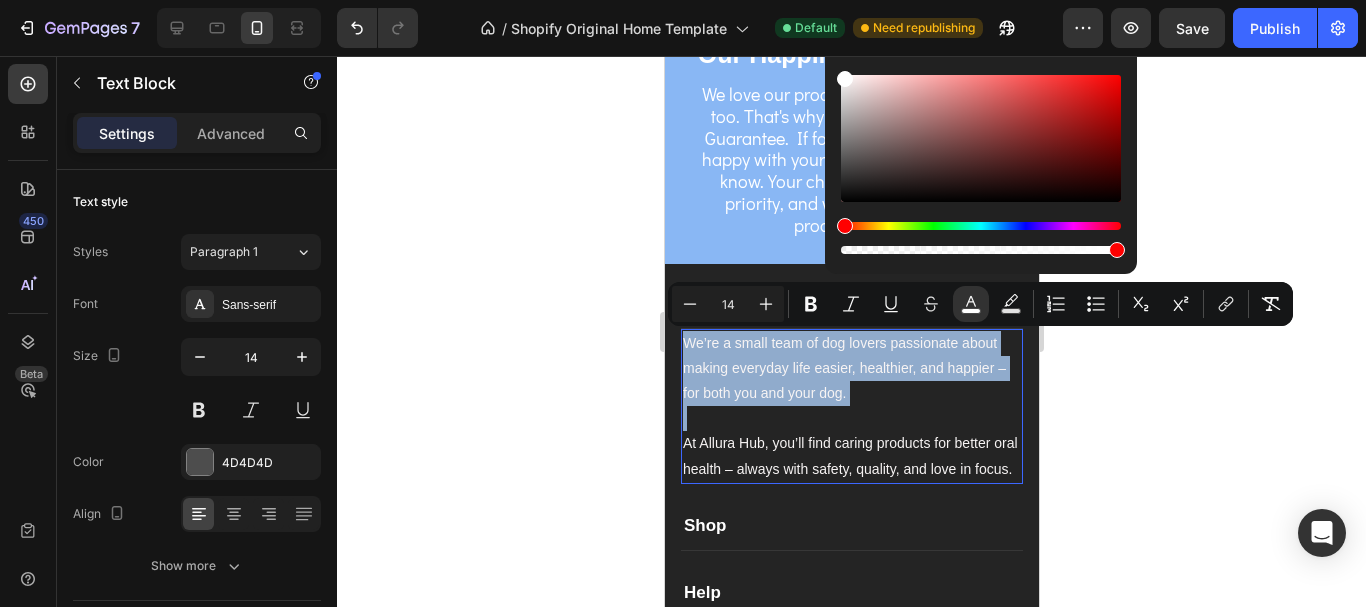 drag, startPoint x: 844, startPoint y: 167, endPoint x: 840, endPoint y: 69, distance: 98.0816 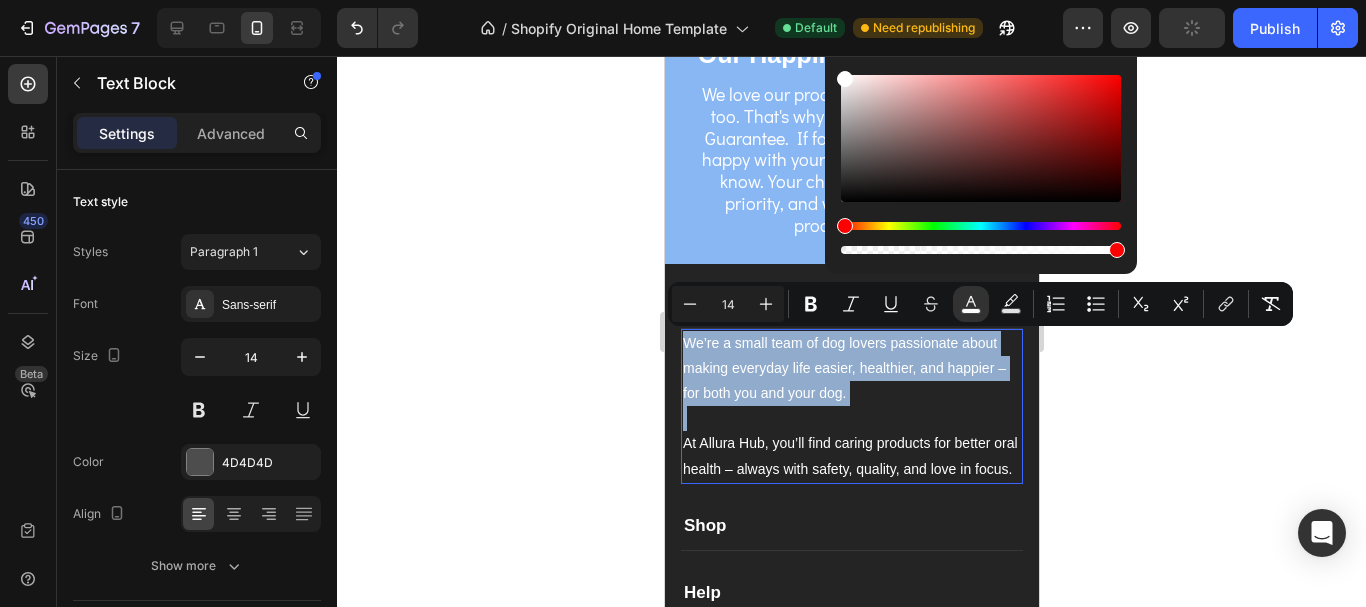 click on "At Allura Hub, you’ll find caring products for better oral health – always with safety, quality, and love in focus." at bounding box center [849, 455] 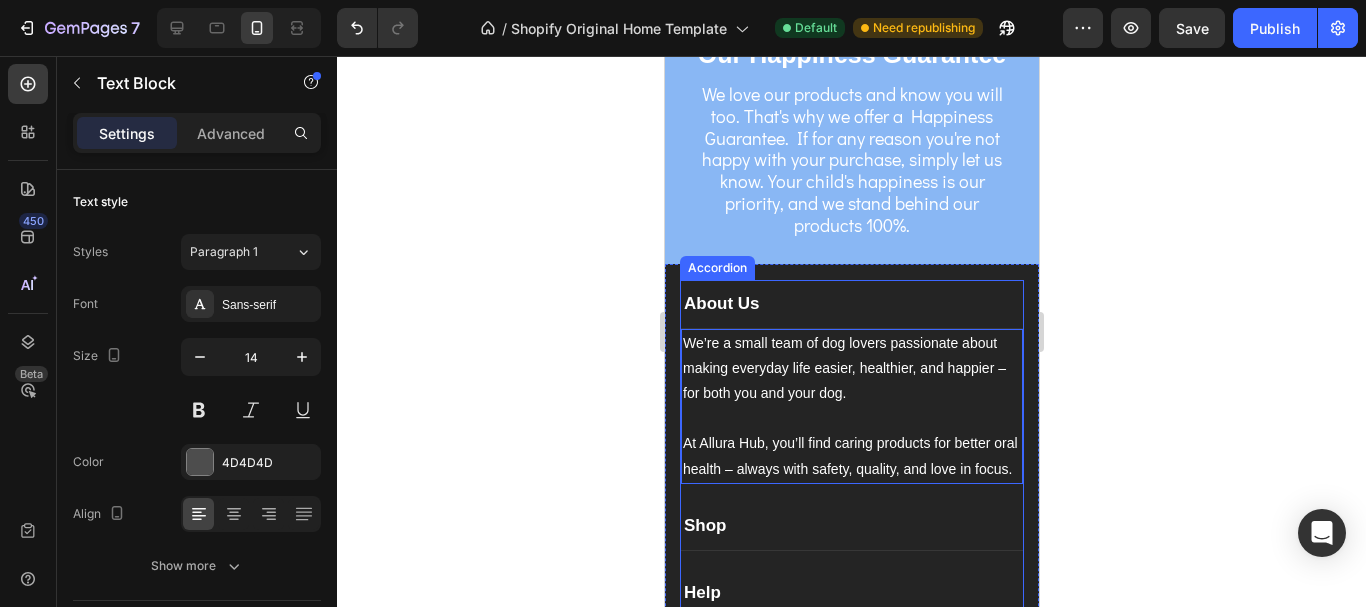 click on "About Us" at bounding box center (851, 304) 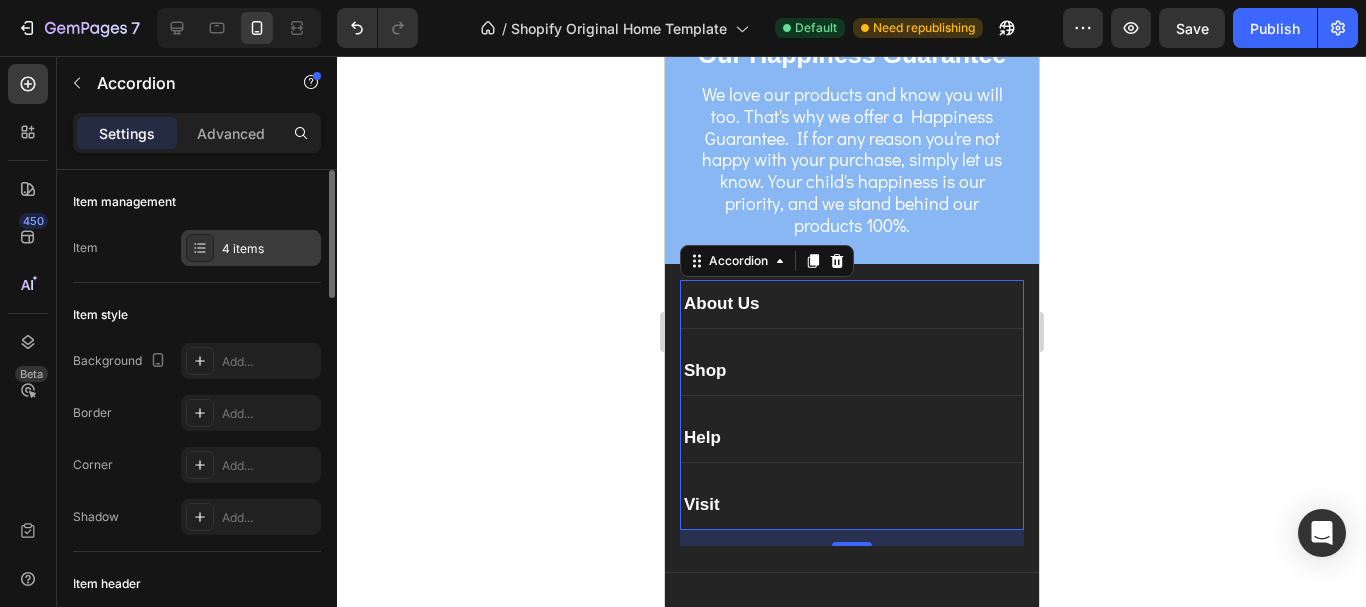 click at bounding box center [200, 248] 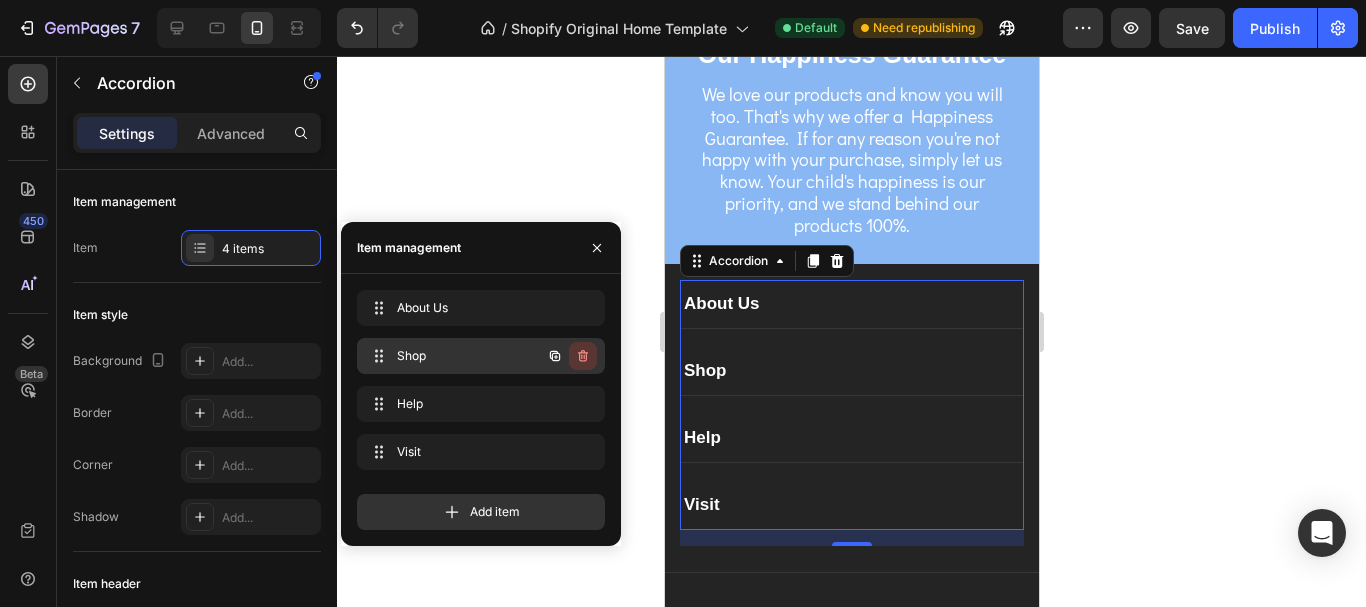 click 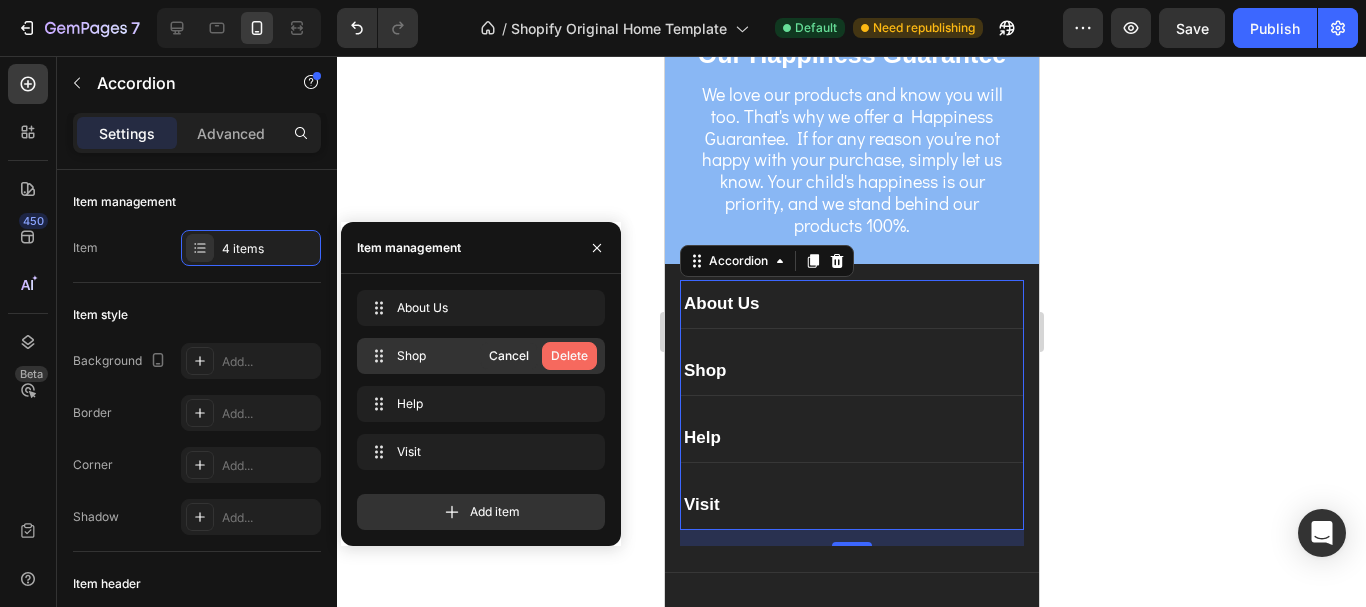 click on "Delete" at bounding box center (569, 356) 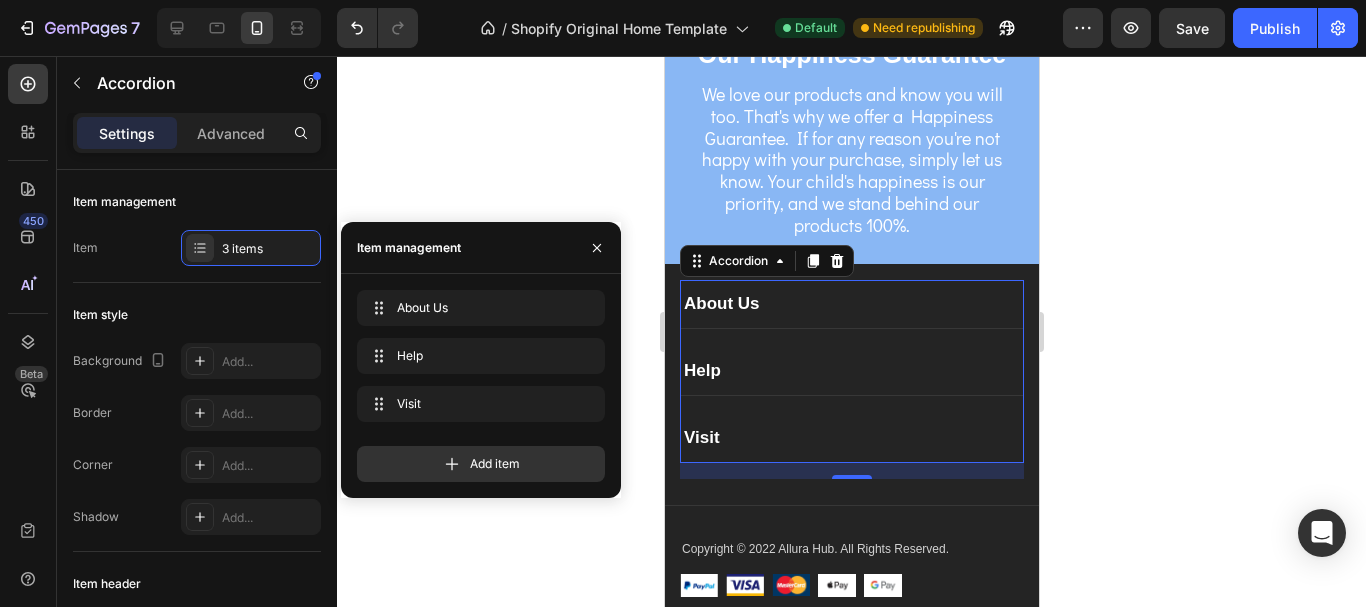 click on "Help" at bounding box center (851, 371) 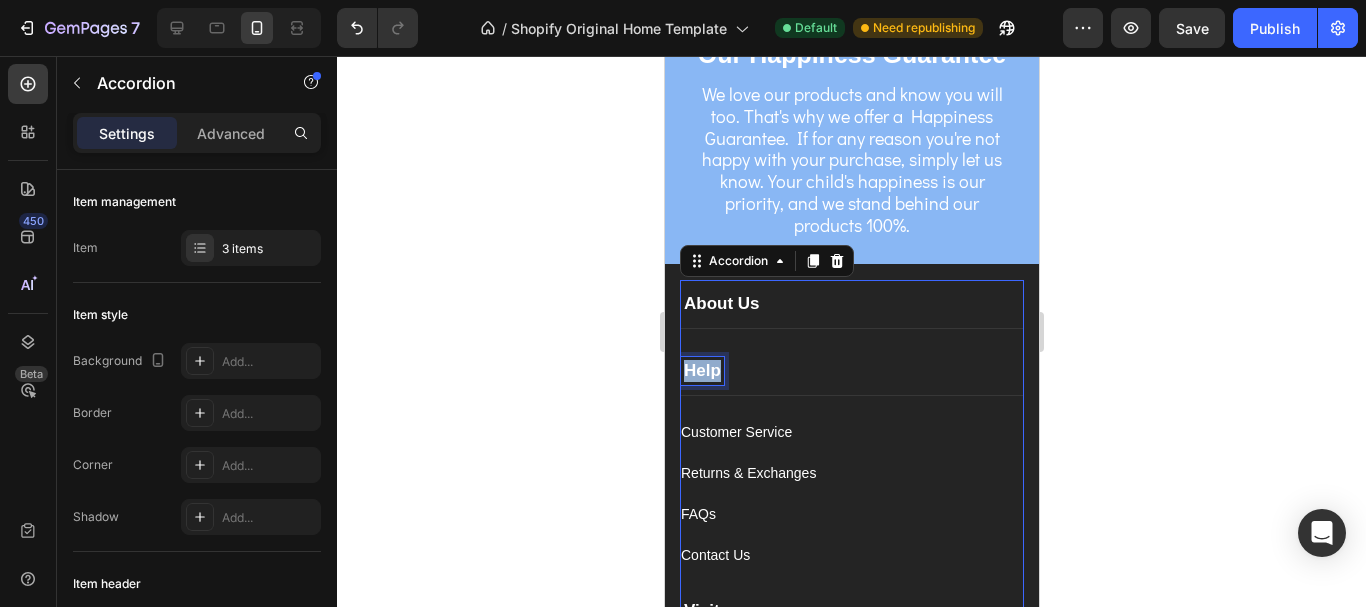 click on "Help" at bounding box center [701, 371] 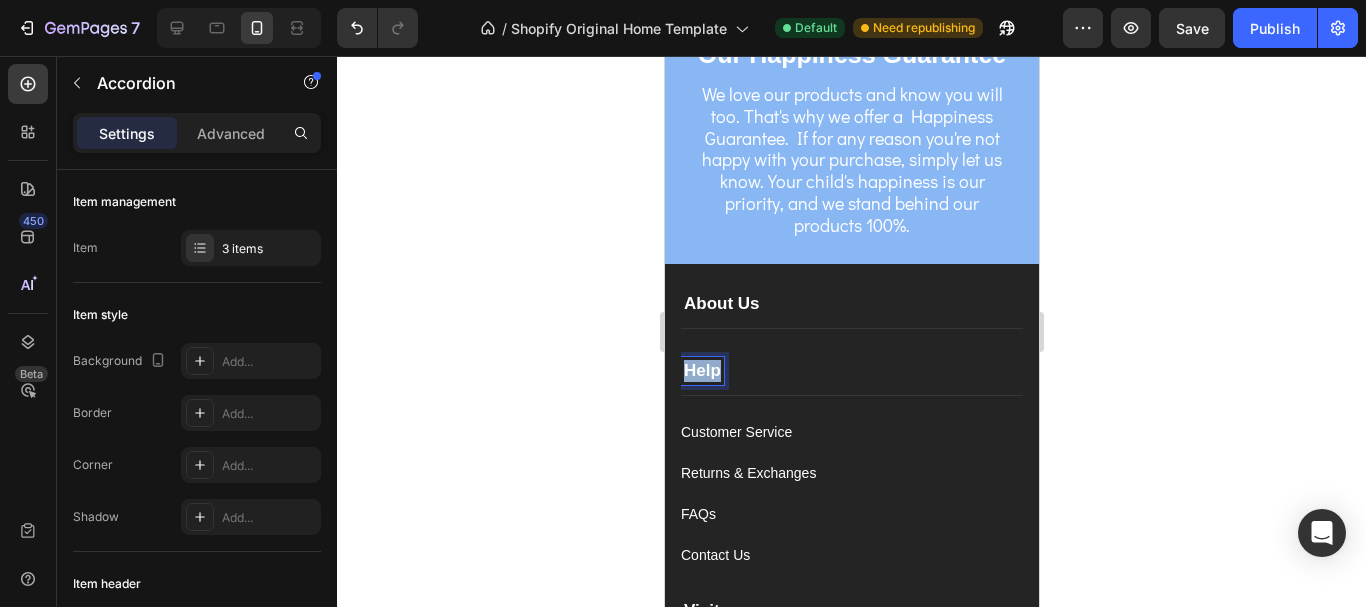 click on "Help" at bounding box center (701, 371) 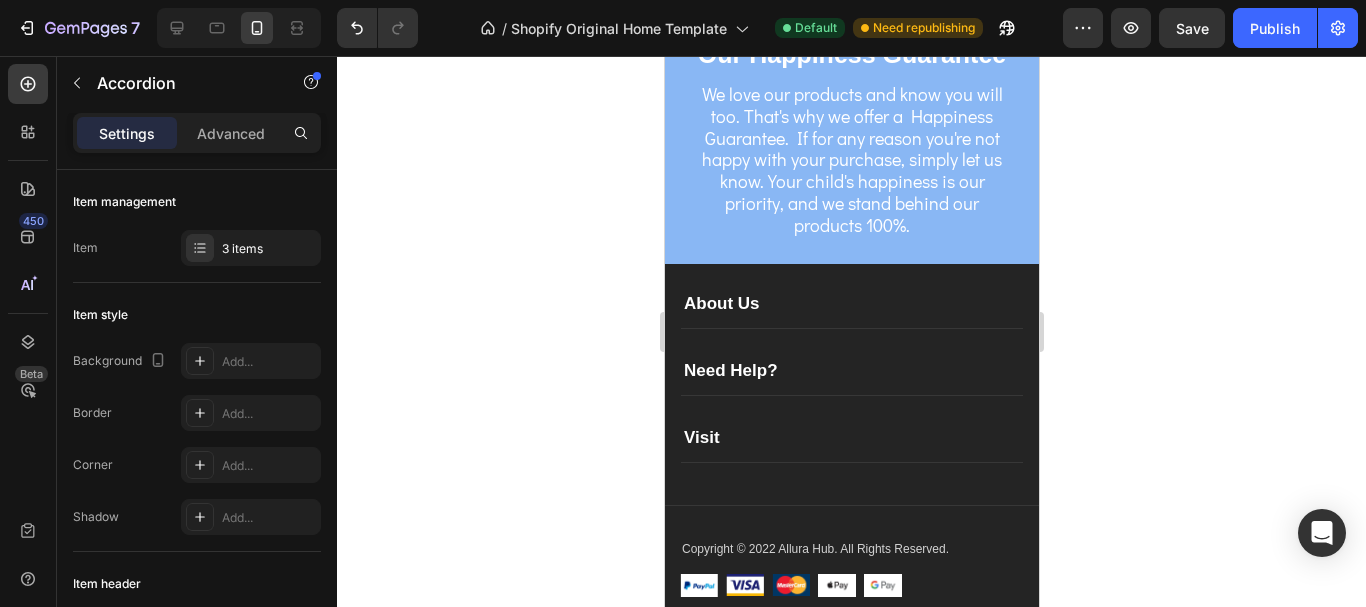 click on "Need Help?" at bounding box center (851, 371) 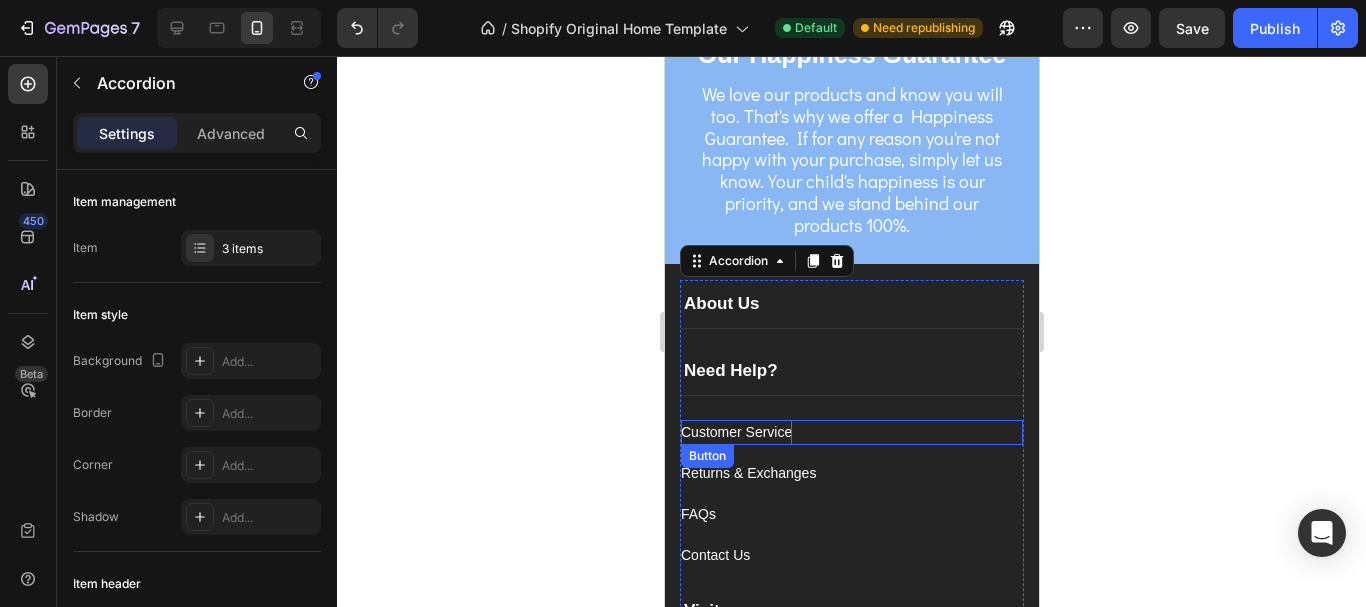 click on "Customer Service" at bounding box center [735, 432] 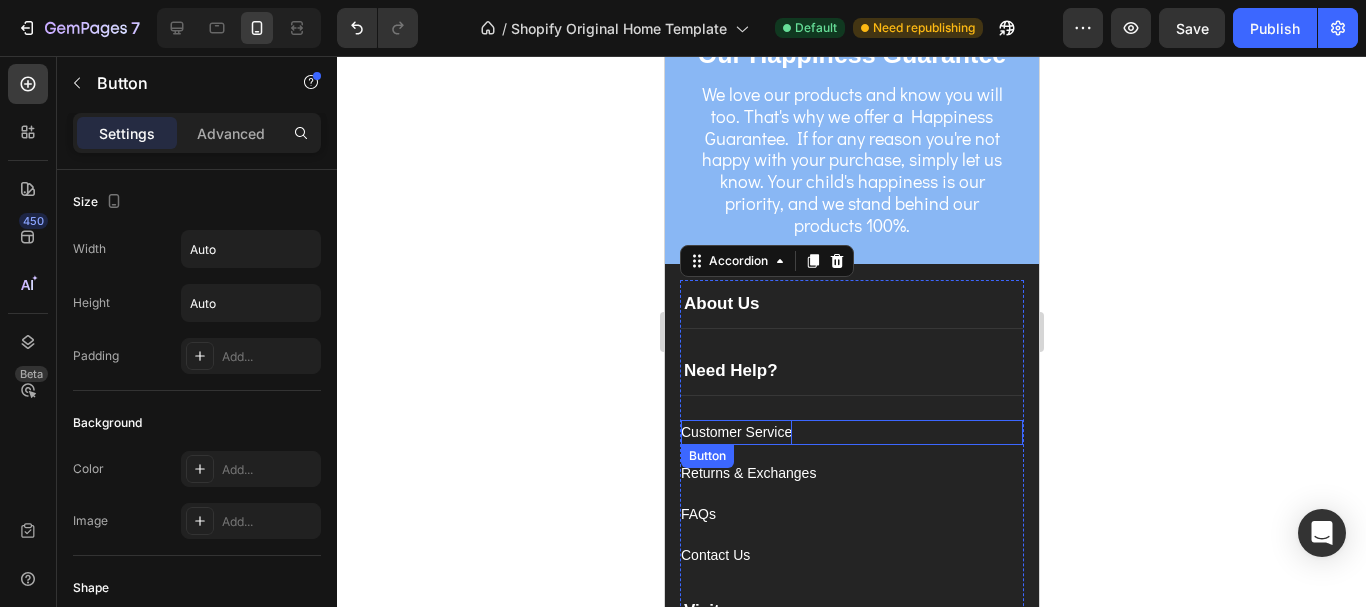 click on "Customer Service" at bounding box center [735, 432] 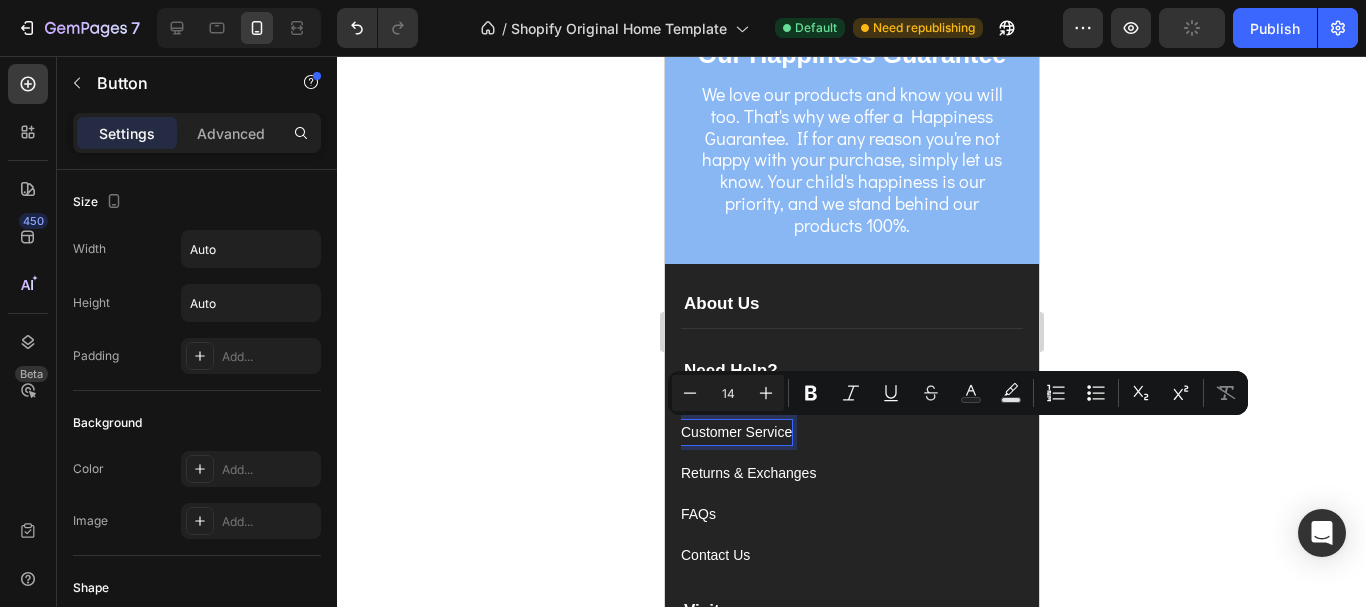 click on "Customer Service" at bounding box center [735, 432] 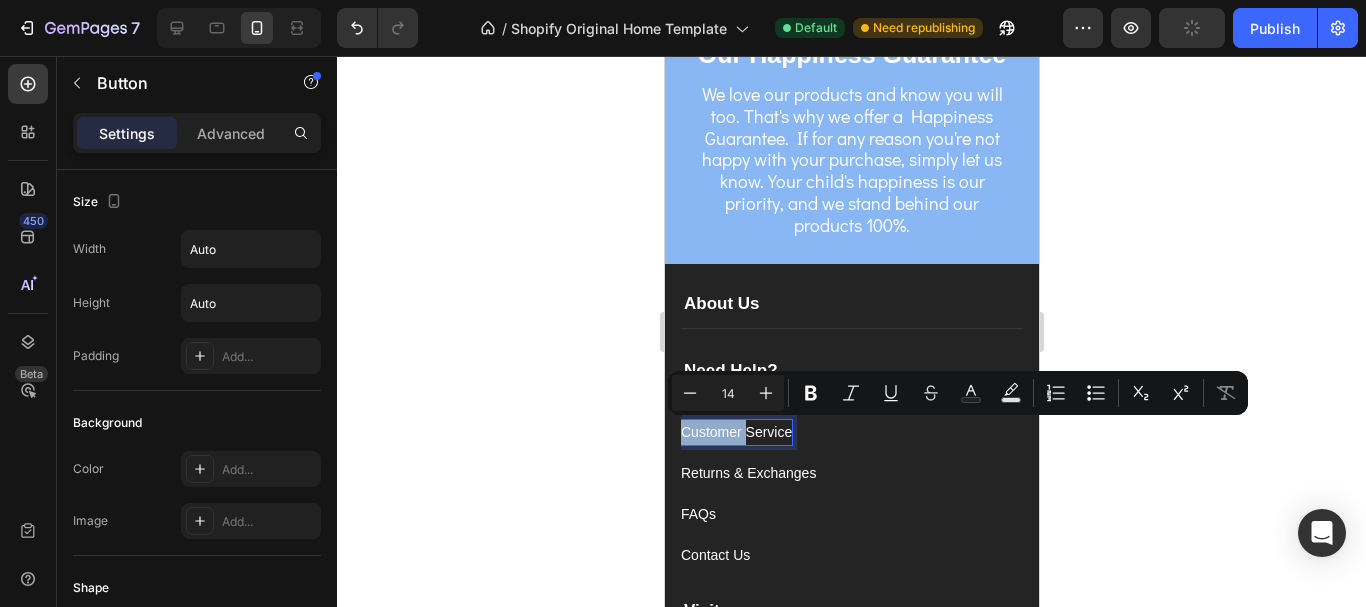click on "Customer Service" at bounding box center [735, 432] 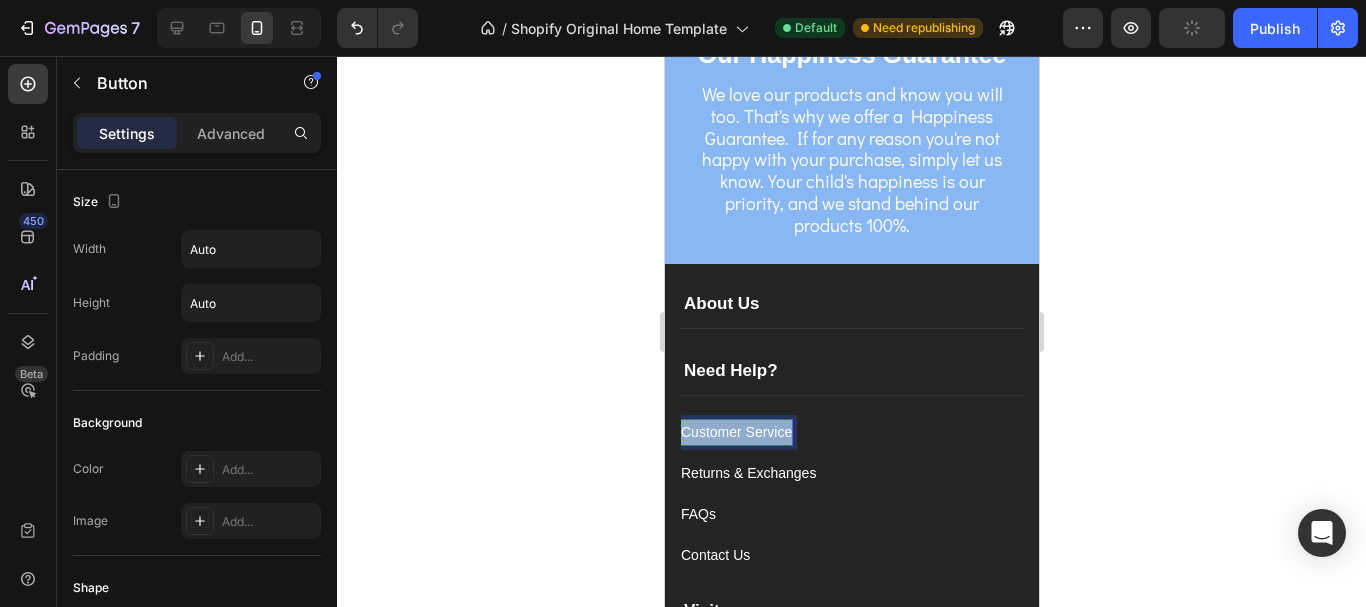 click on "Customer Service" at bounding box center [735, 432] 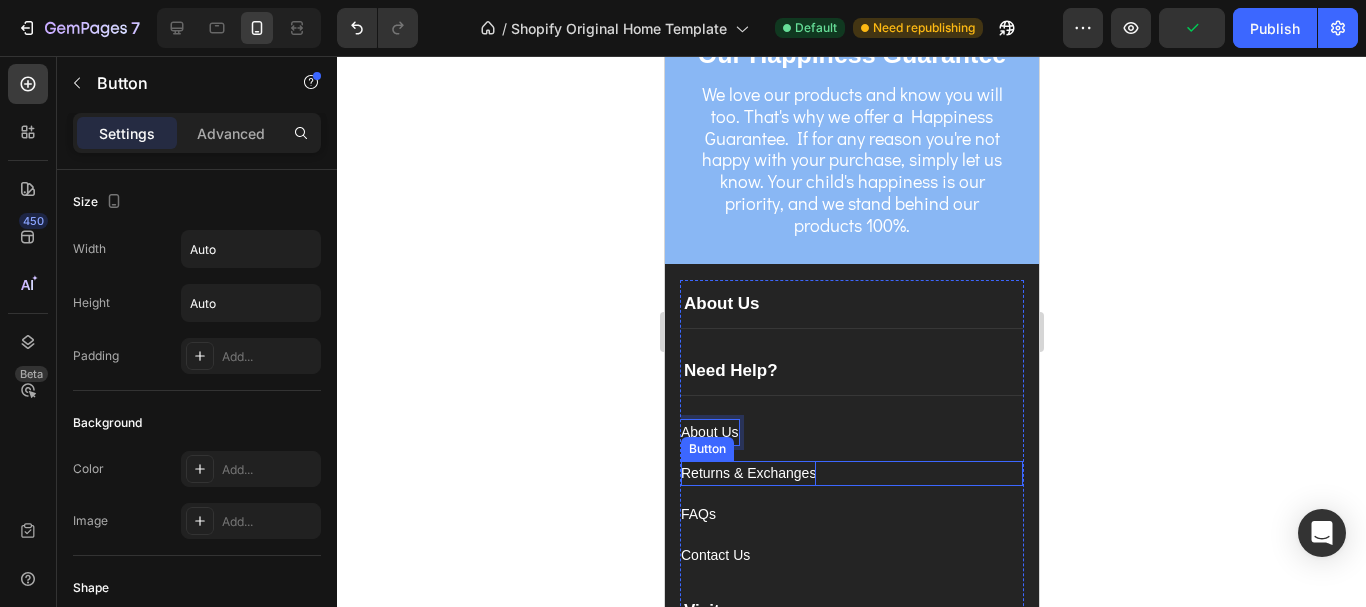 click on "Returns & Exchanges" at bounding box center (747, 473) 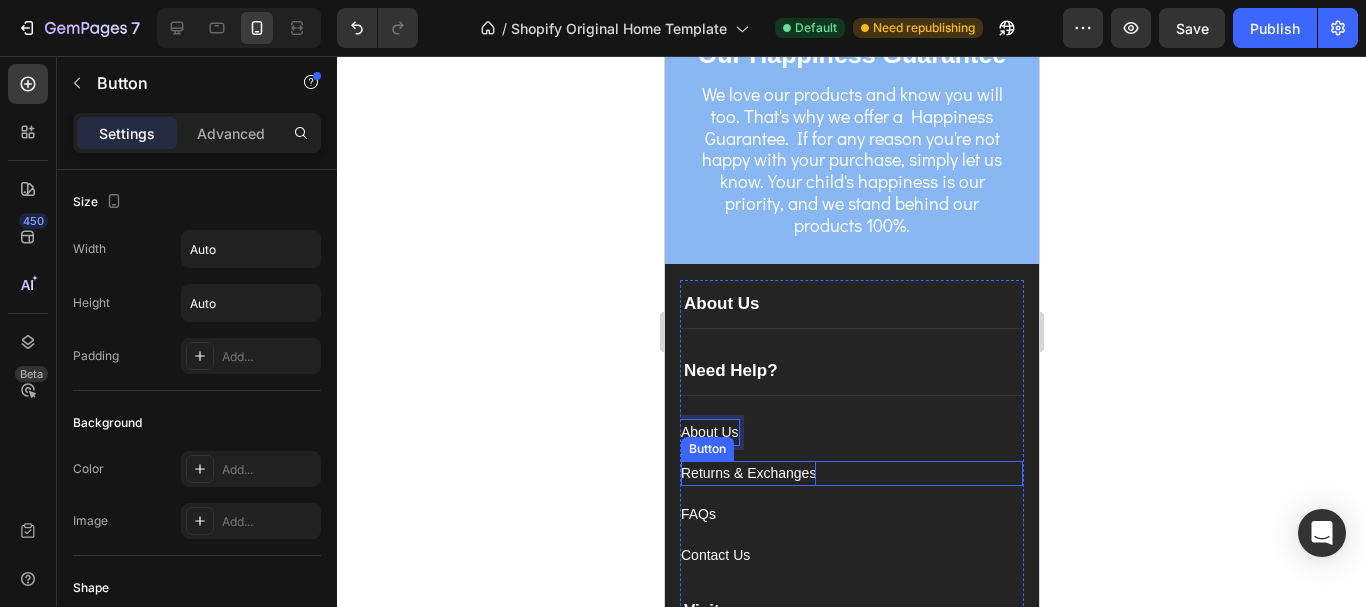 scroll, scrollTop: 1044, scrollLeft: 0, axis: vertical 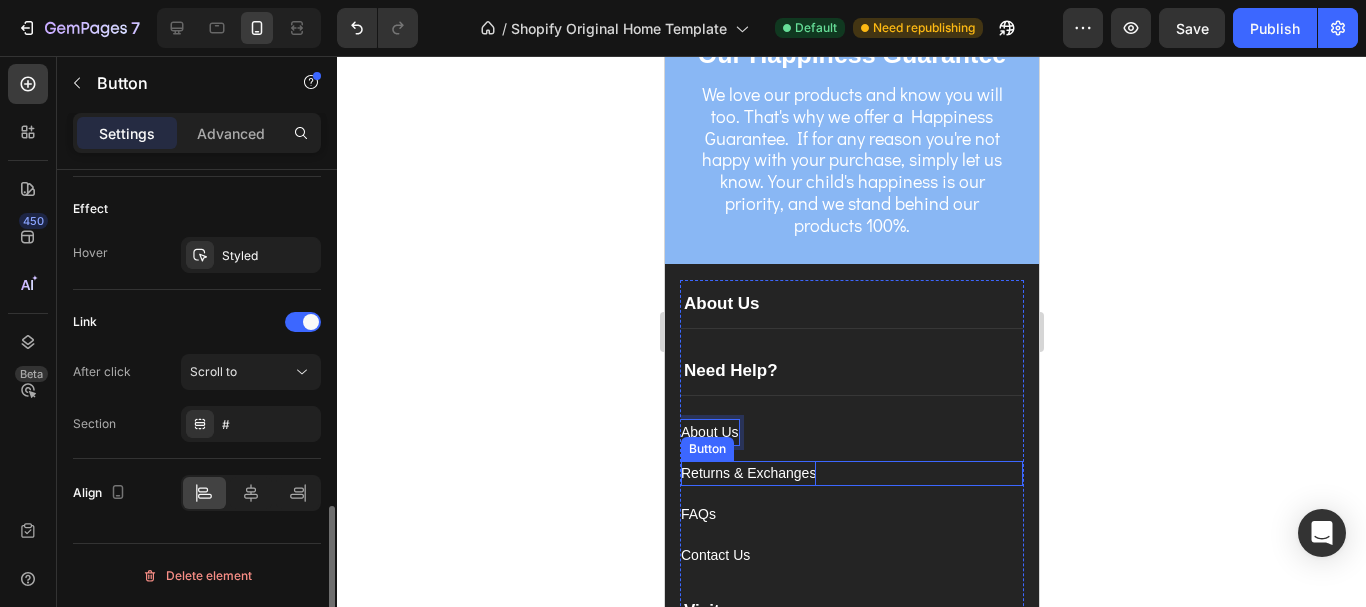 click on "Returns & Exchanges" at bounding box center (747, 473) 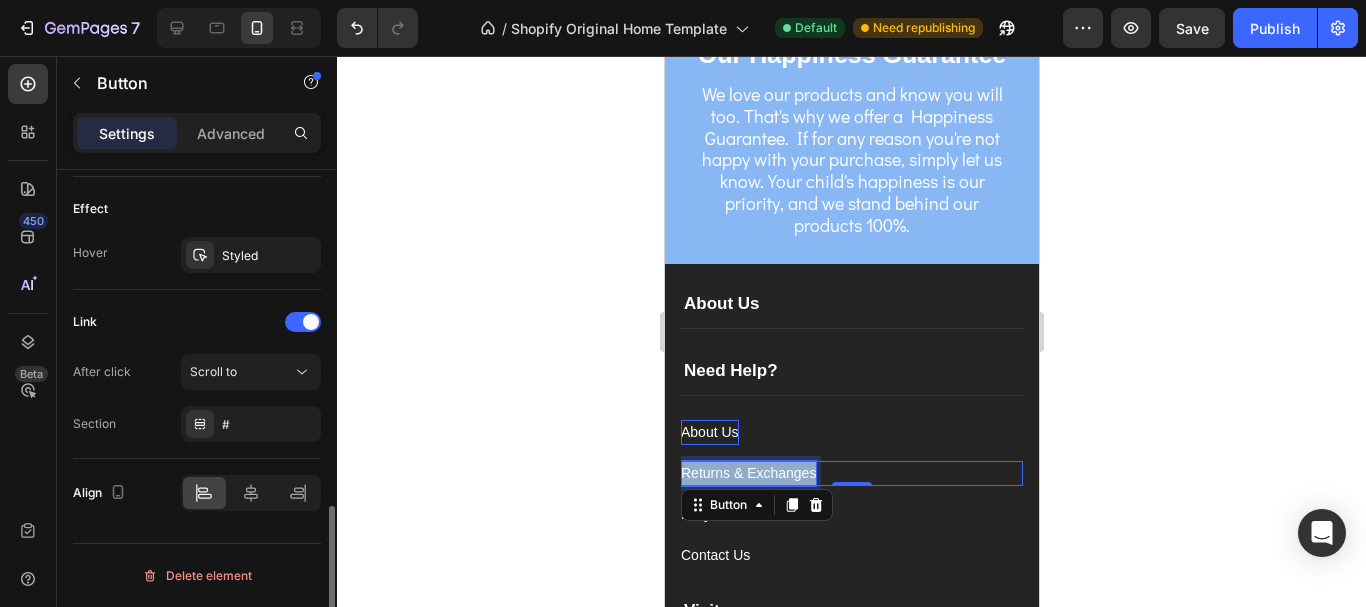 click on "Returns & Exchanges" at bounding box center [747, 473] 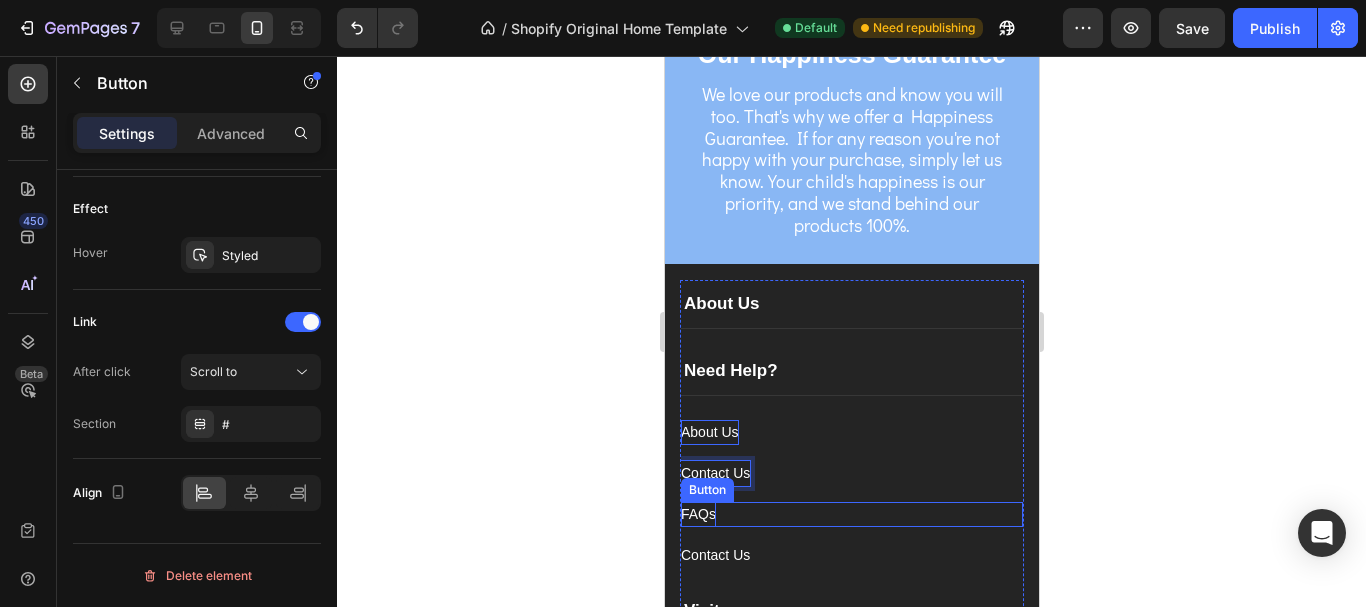 click on "FAQs" at bounding box center (697, 514) 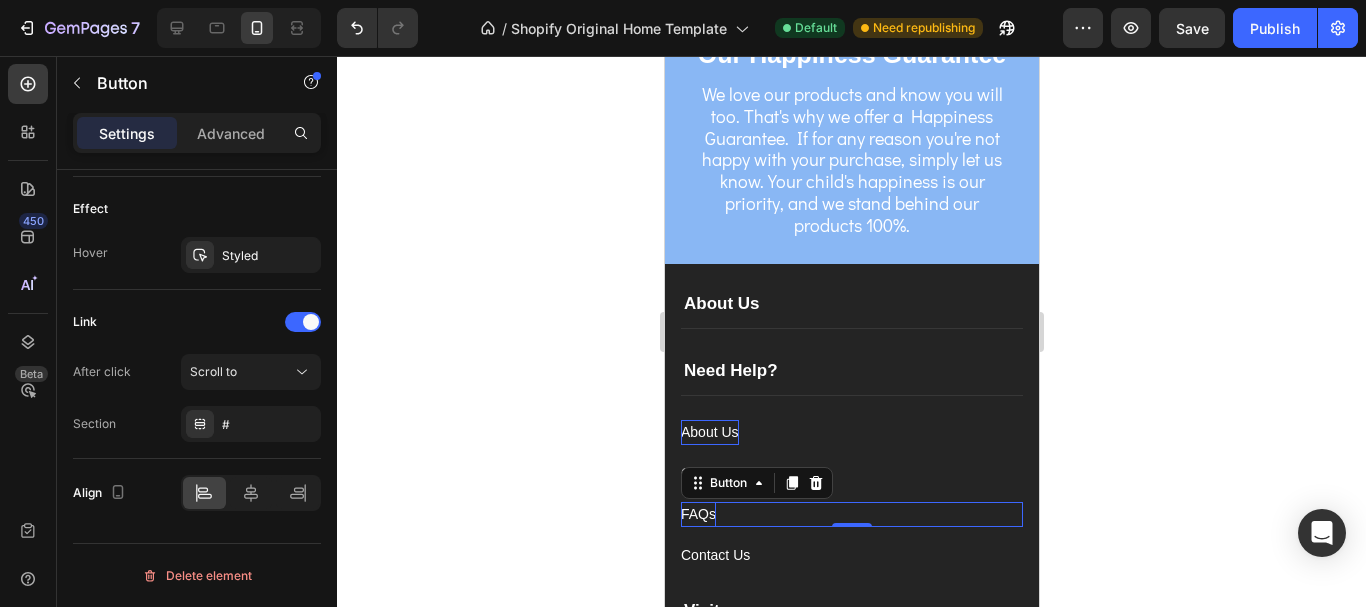 click on "FAQs" at bounding box center (697, 514) 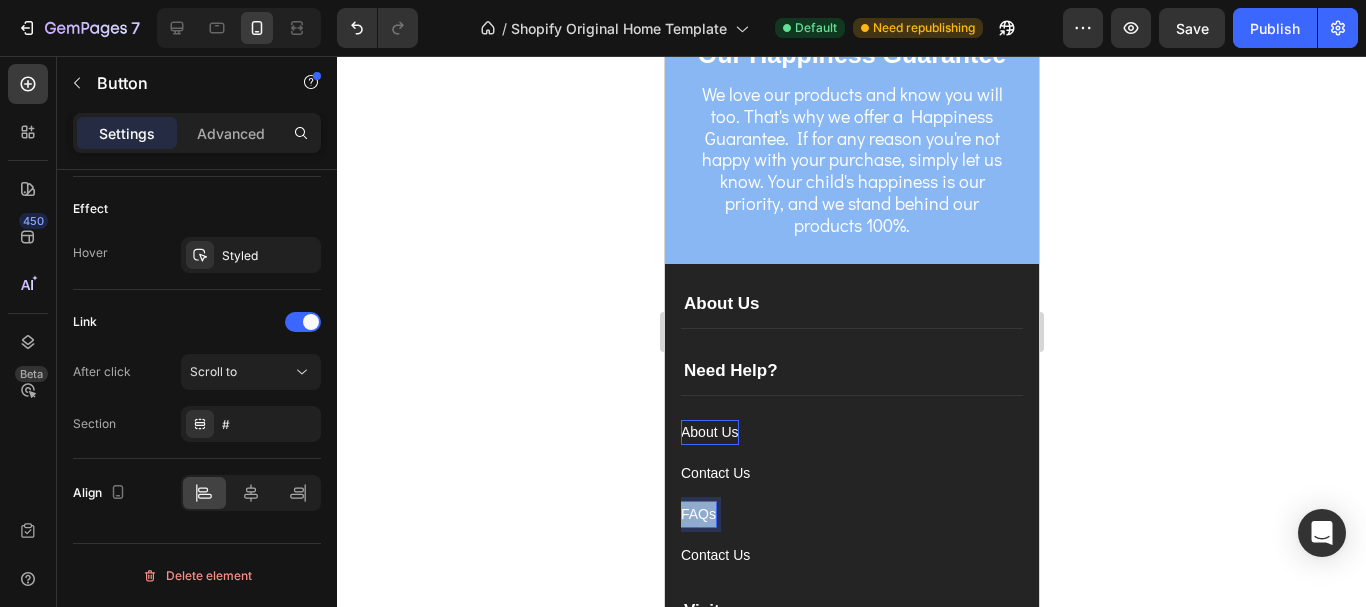 click on "FAQs" at bounding box center [697, 514] 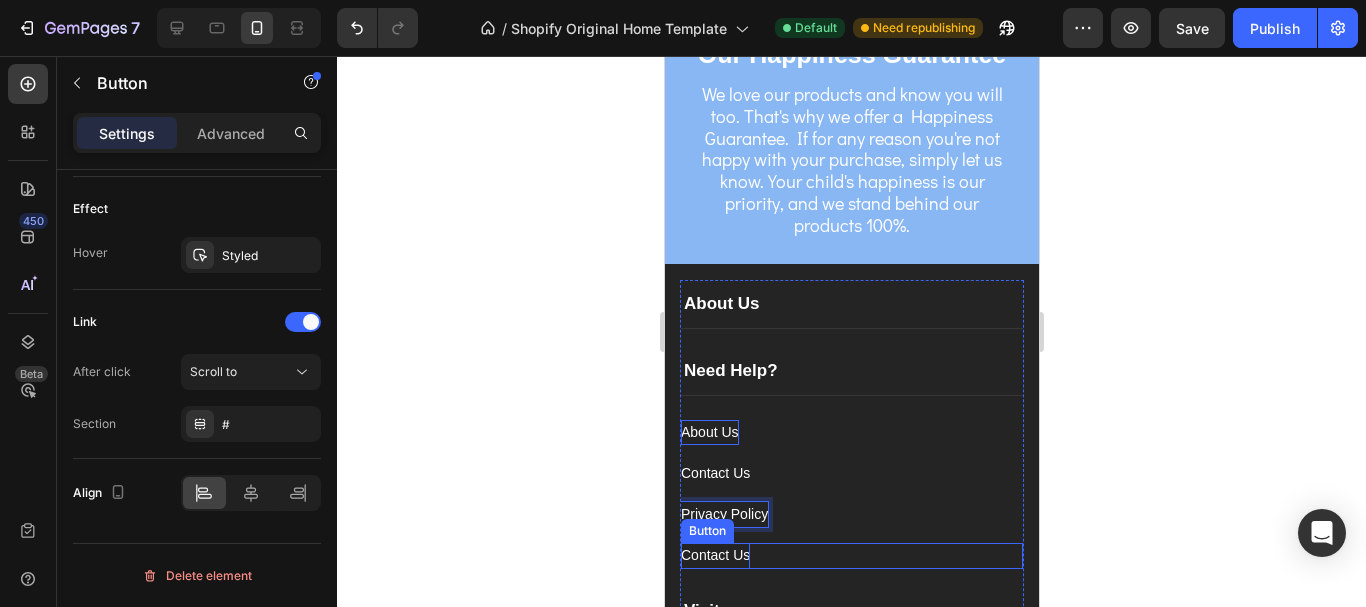 click on "Contact Us" at bounding box center (714, 555) 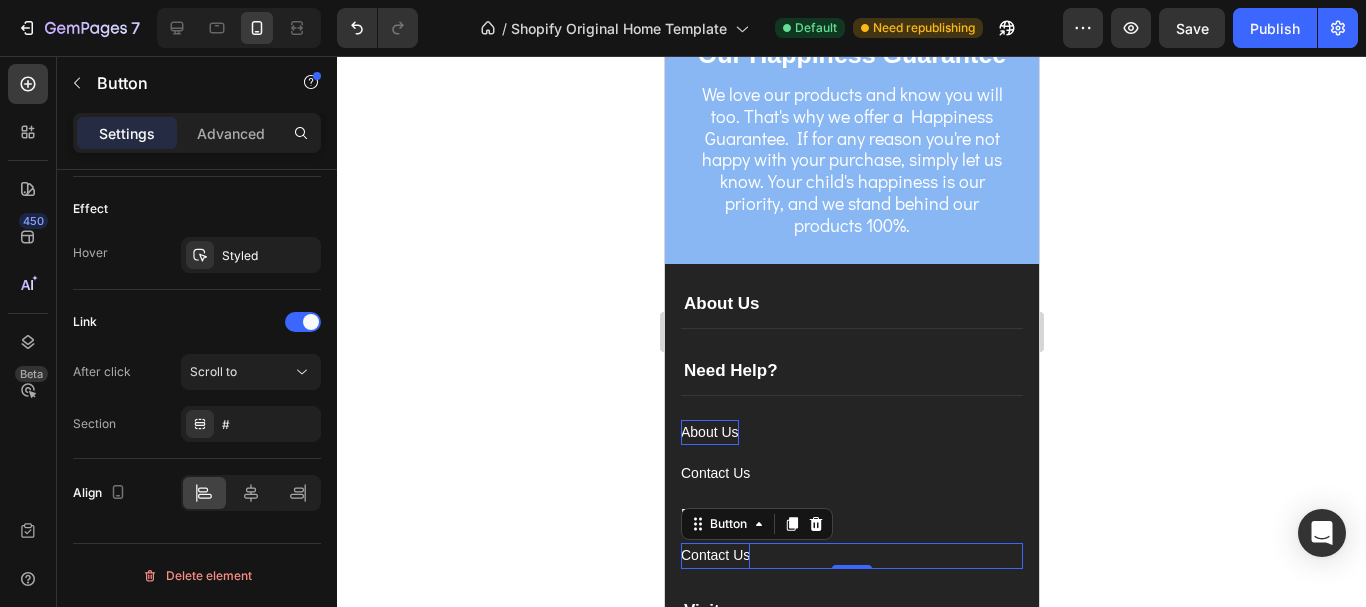 click on "Contact Us" at bounding box center (714, 555) 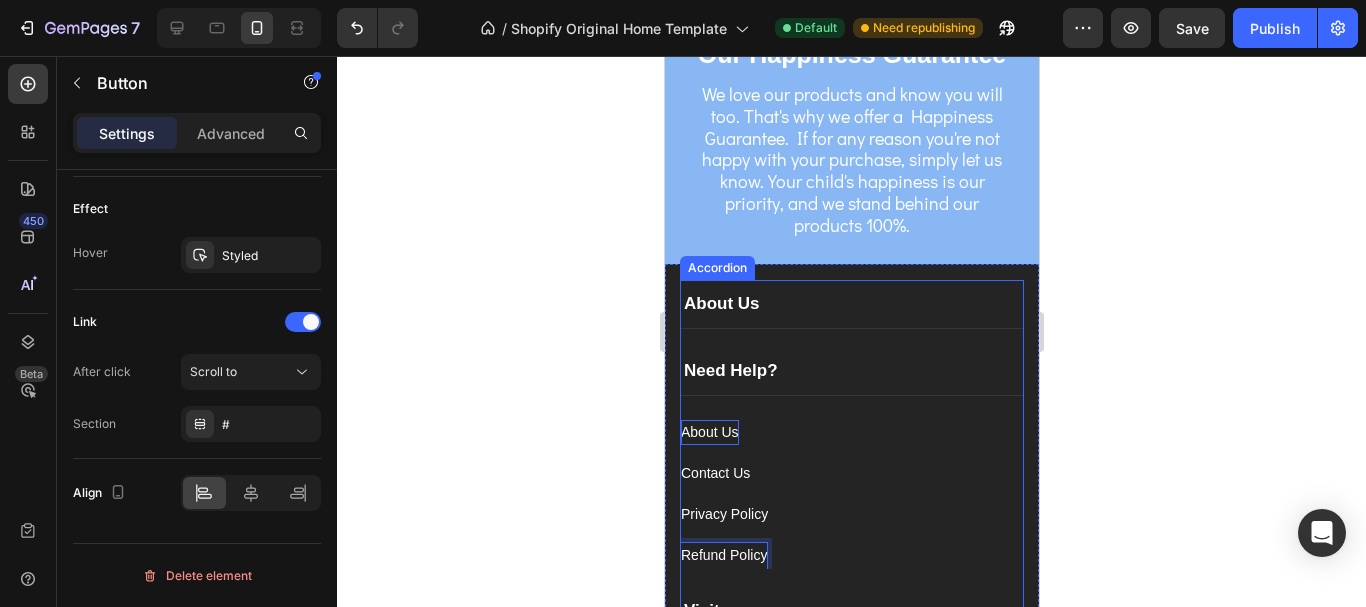 click on "Need Help?" at bounding box center (851, 371) 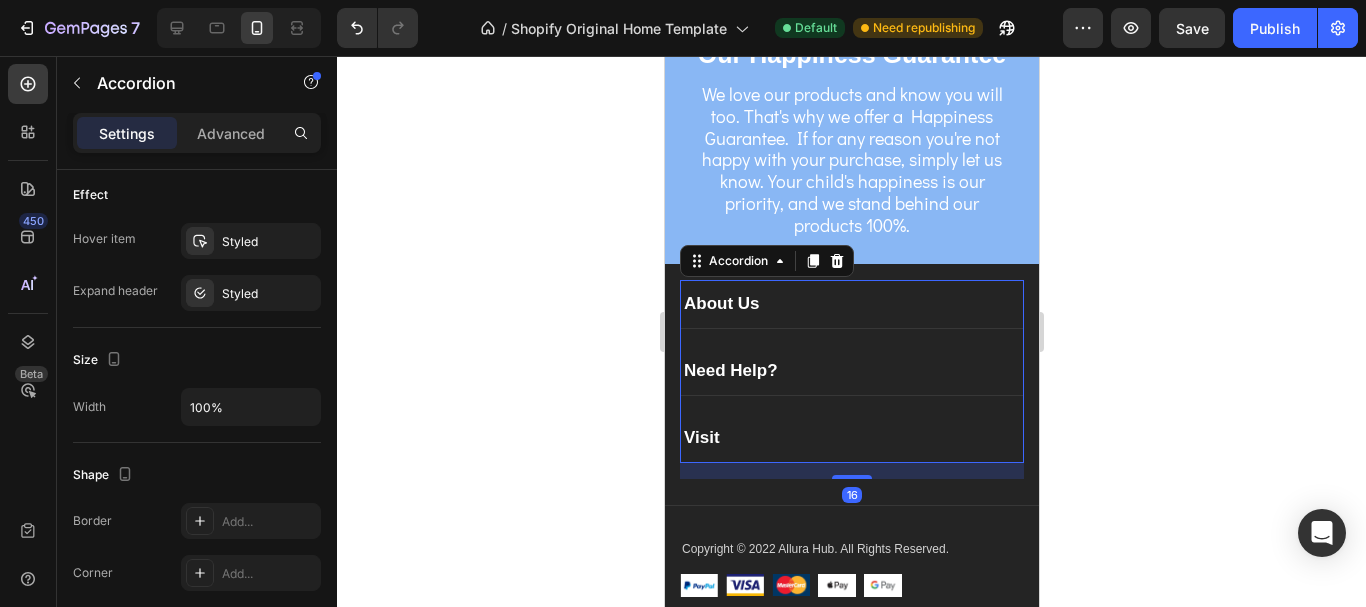 scroll, scrollTop: 0, scrollLeft: 0, axis: both 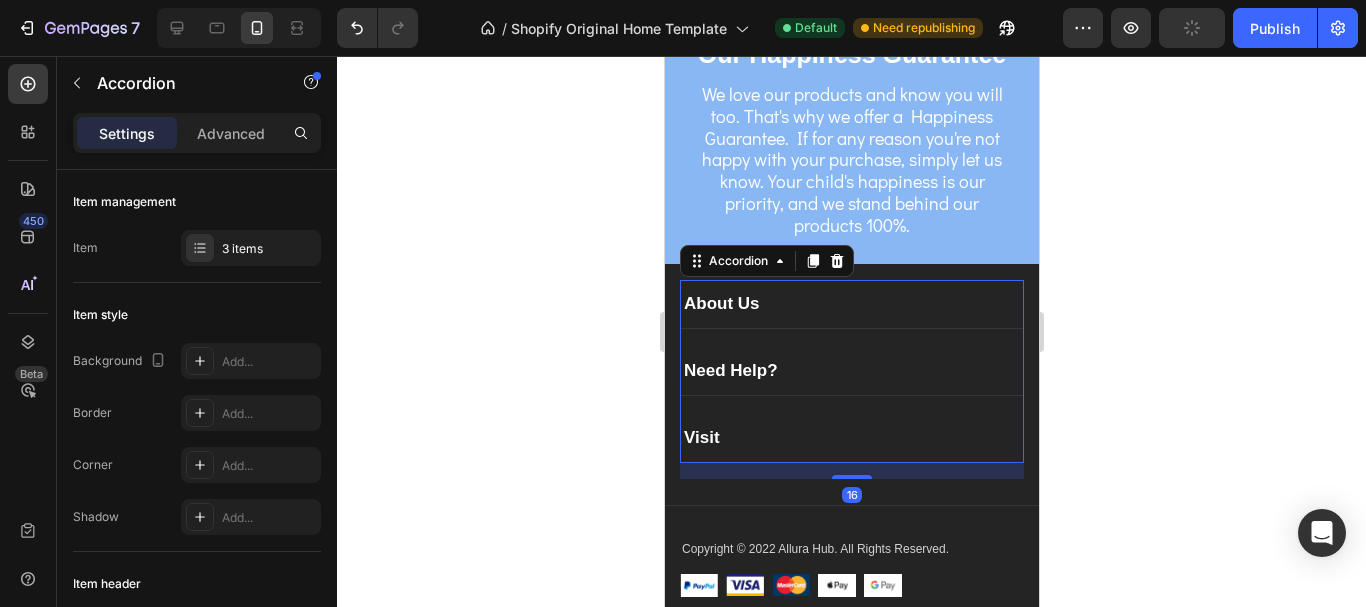 click on "Visit" at bounding box center [851, 438] 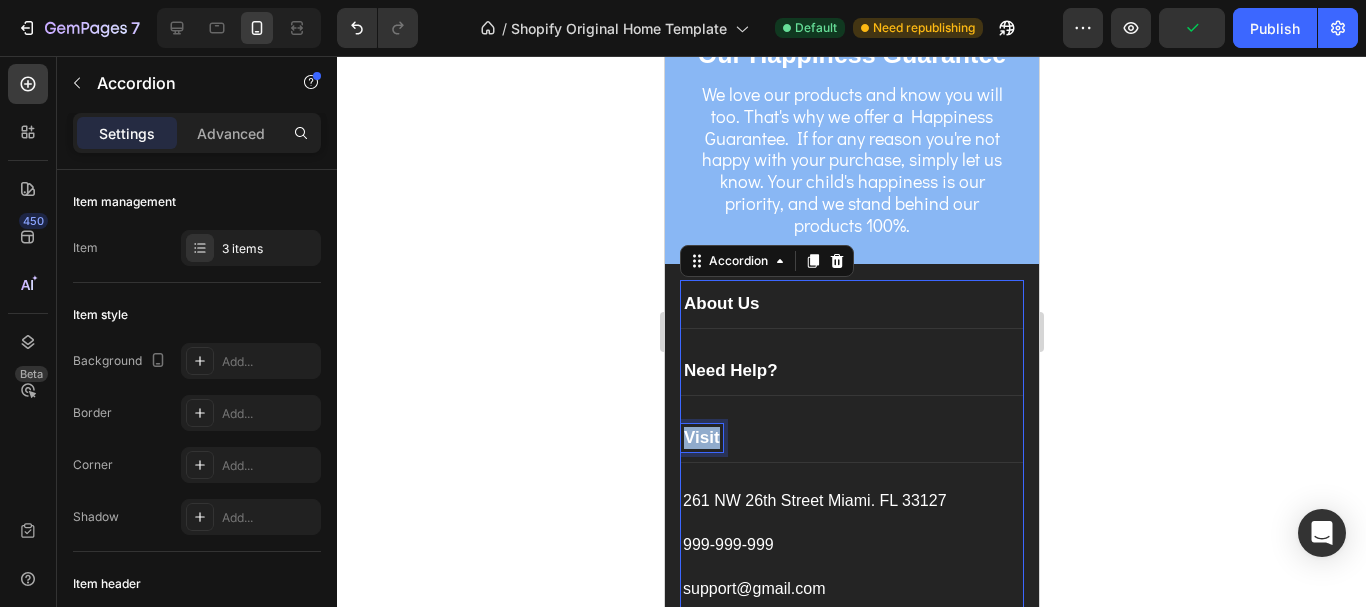 click on "Visit" at bounding box center [701, 438] 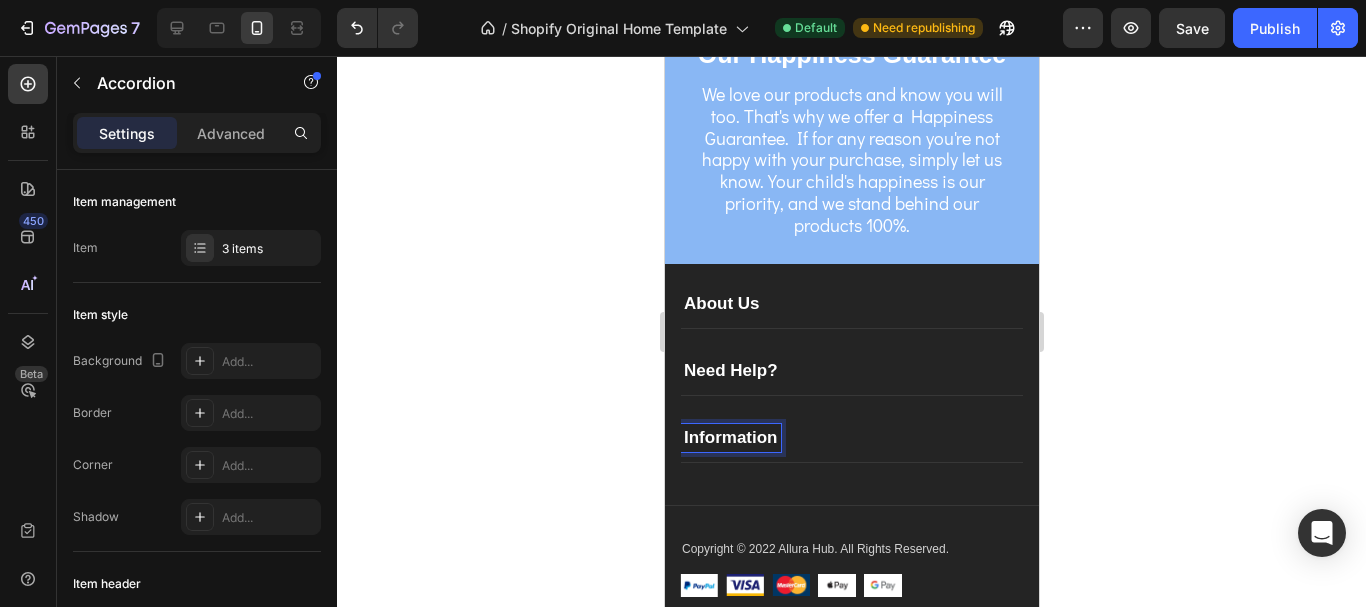 click on "Information" at bounding box center (851, 438) 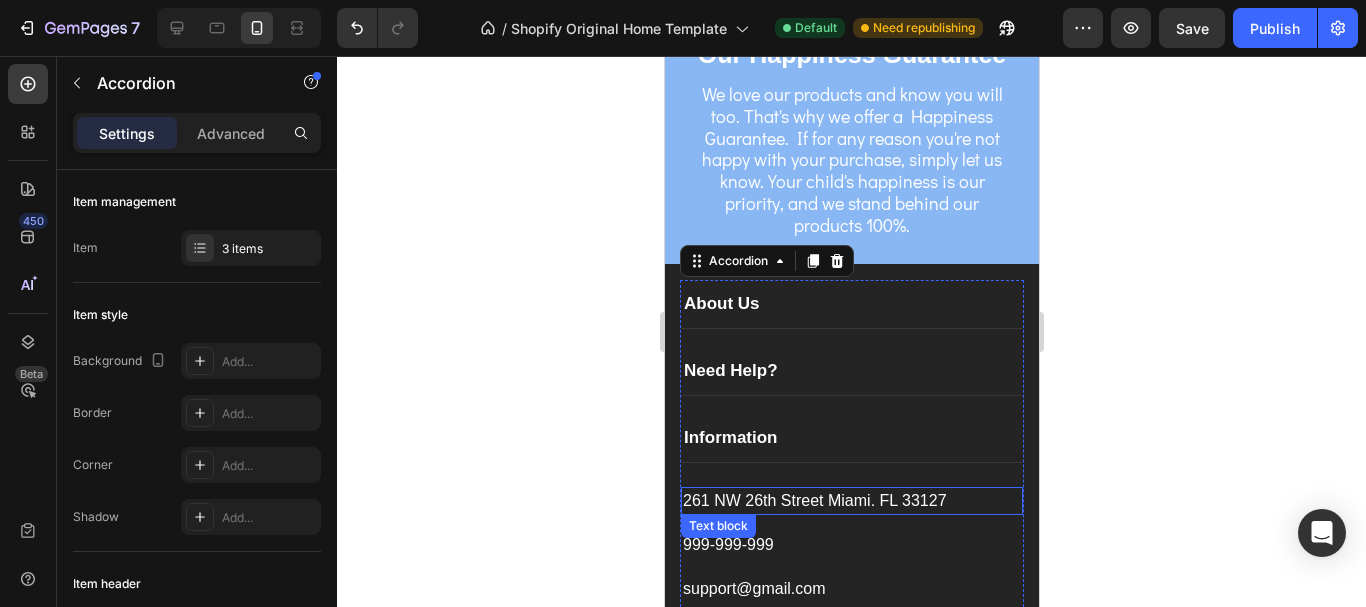 click on "261 NW 26th Street Miami. FL 33127" at bounding box center [851, 501] 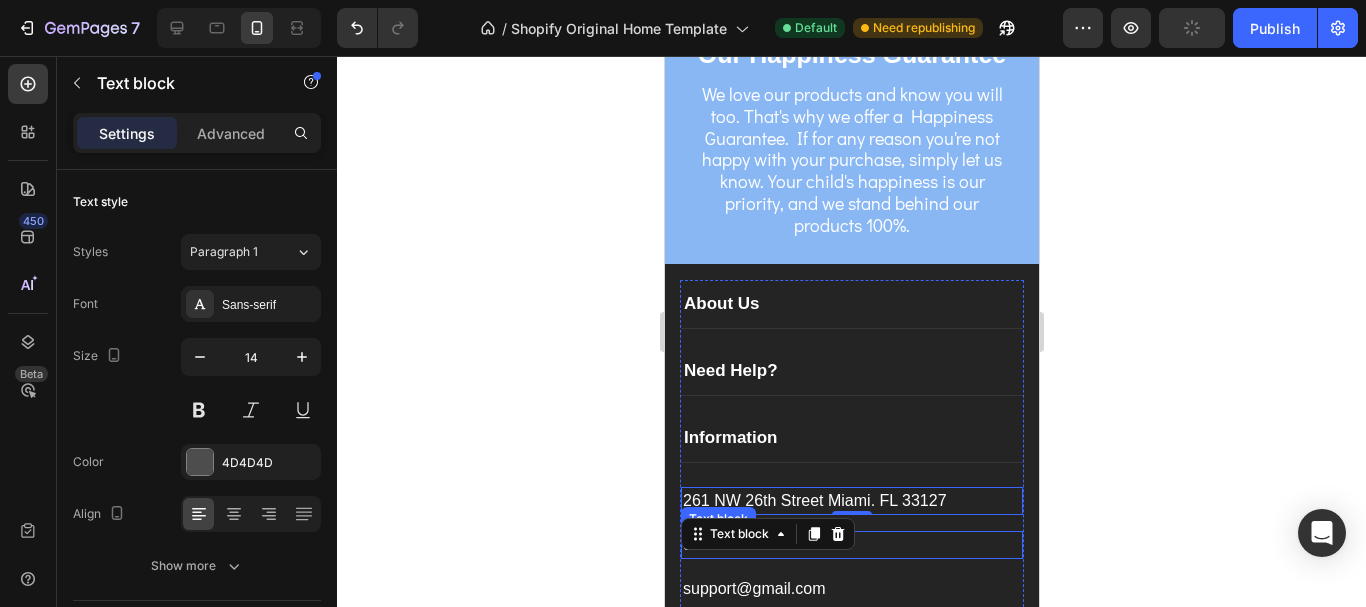 click on "999-999-999" at bounding box center (851, 545) 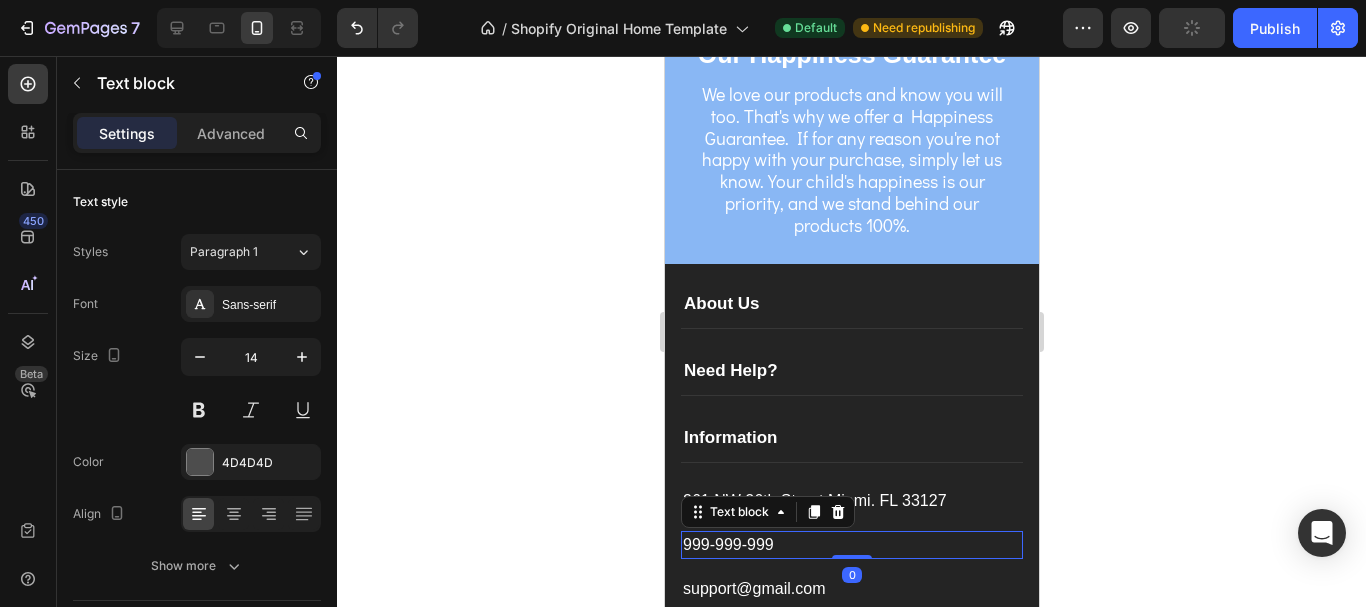 click on "999-999-999" at bounding box center (851, 545) 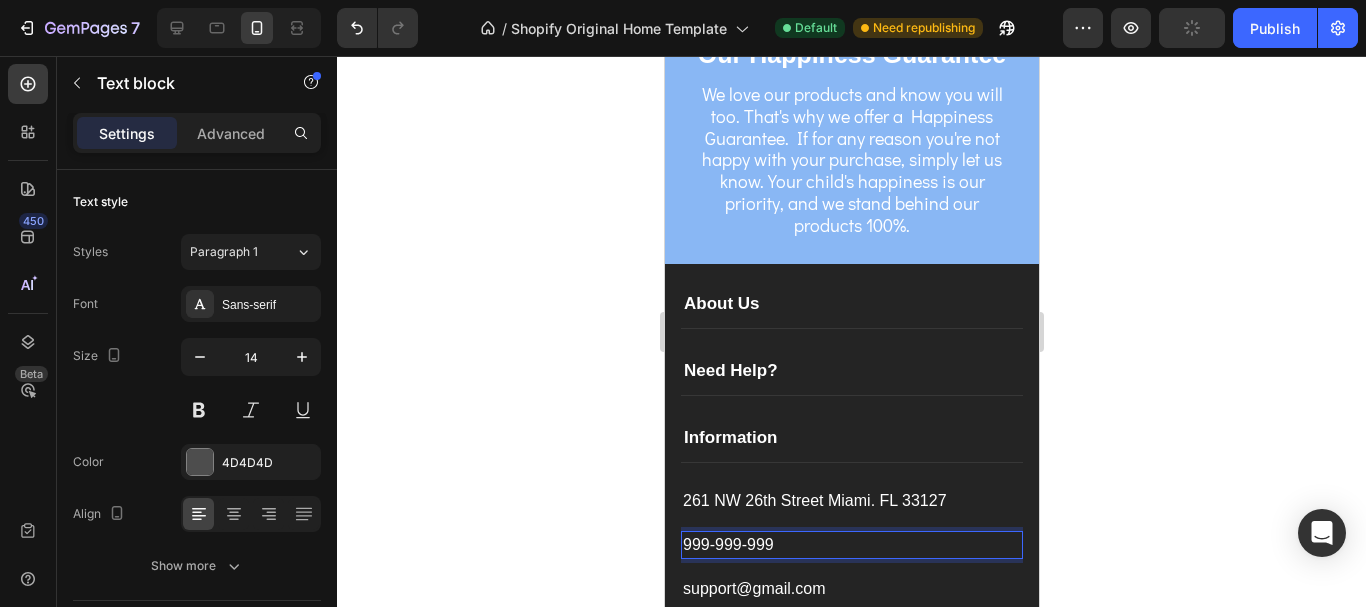 click on "999-999-999" at bounding box center (851, 545) 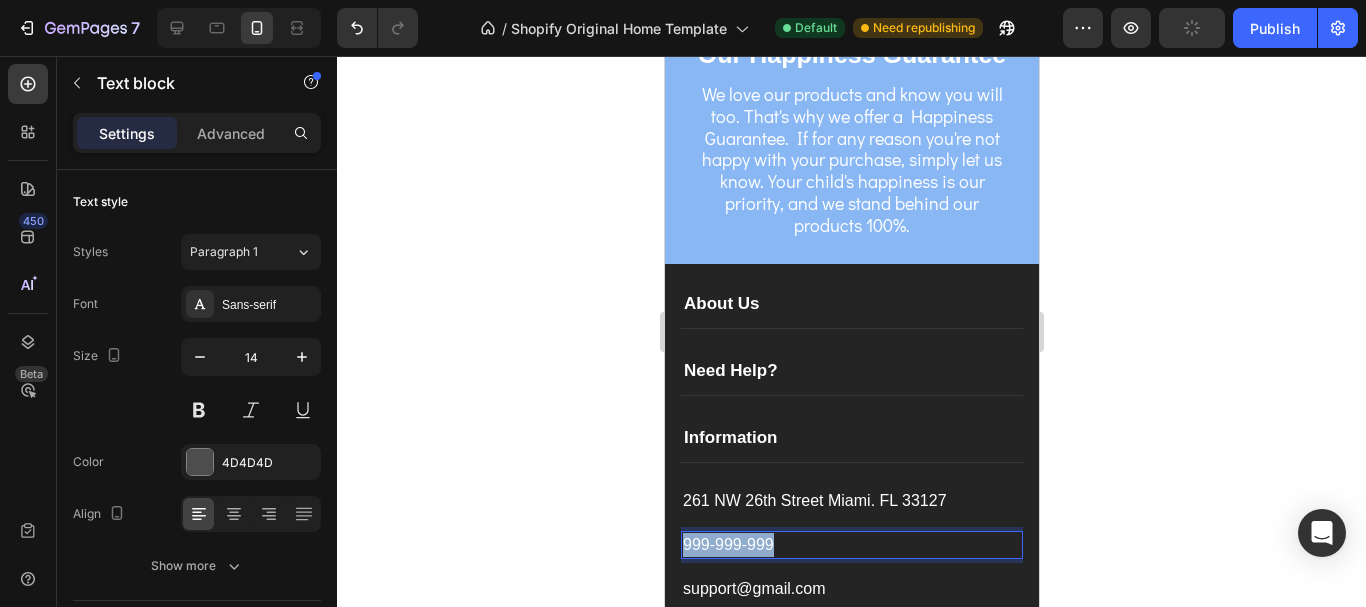 click on "999-999-999" at bounding box center (851, 545) 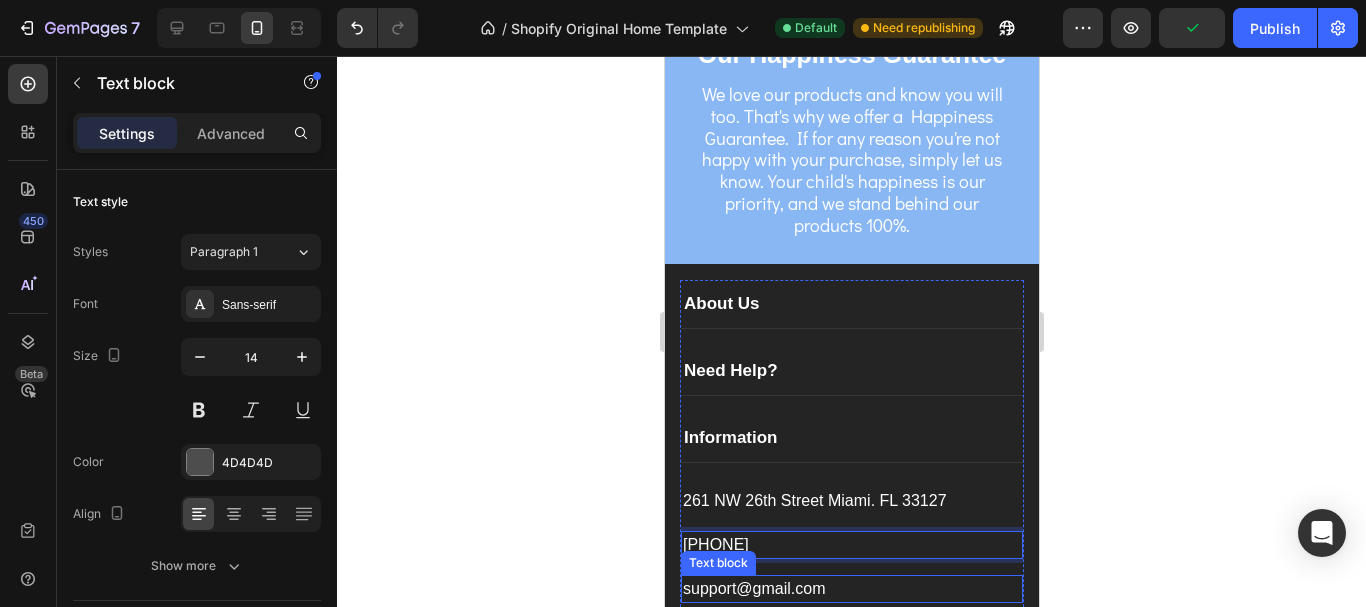 click on "support@gmail.com" at bounding box center [851, 589] 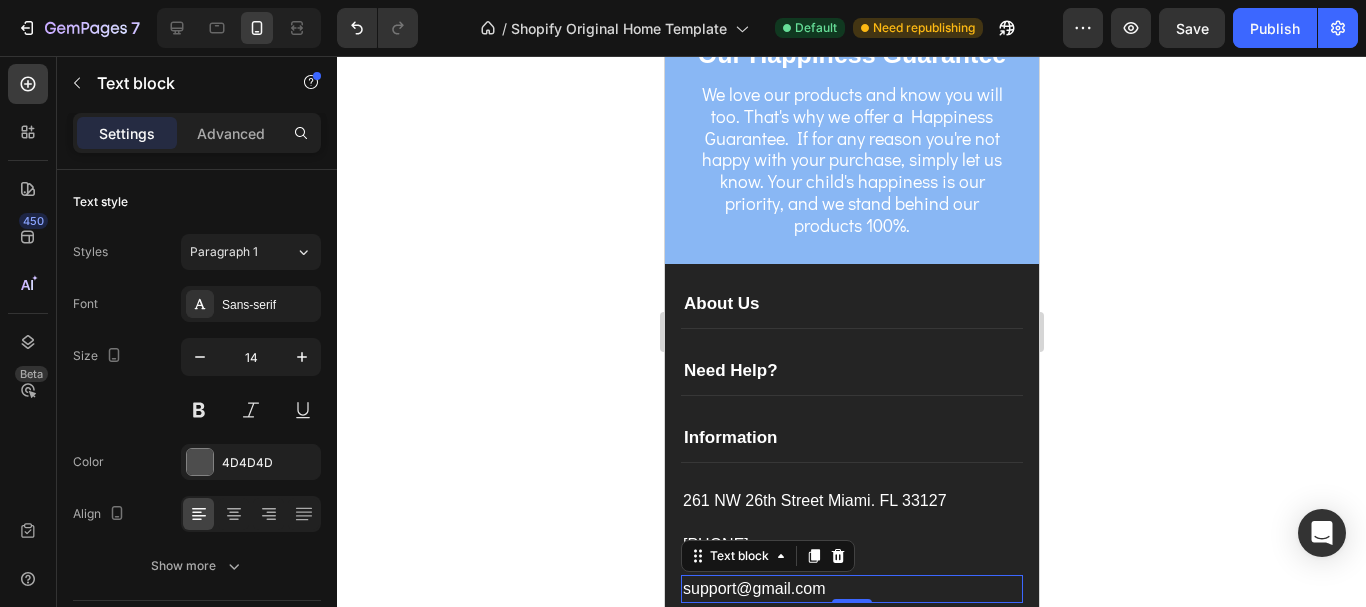 click on "support@gmail.com" at bounding box center [851, 589] 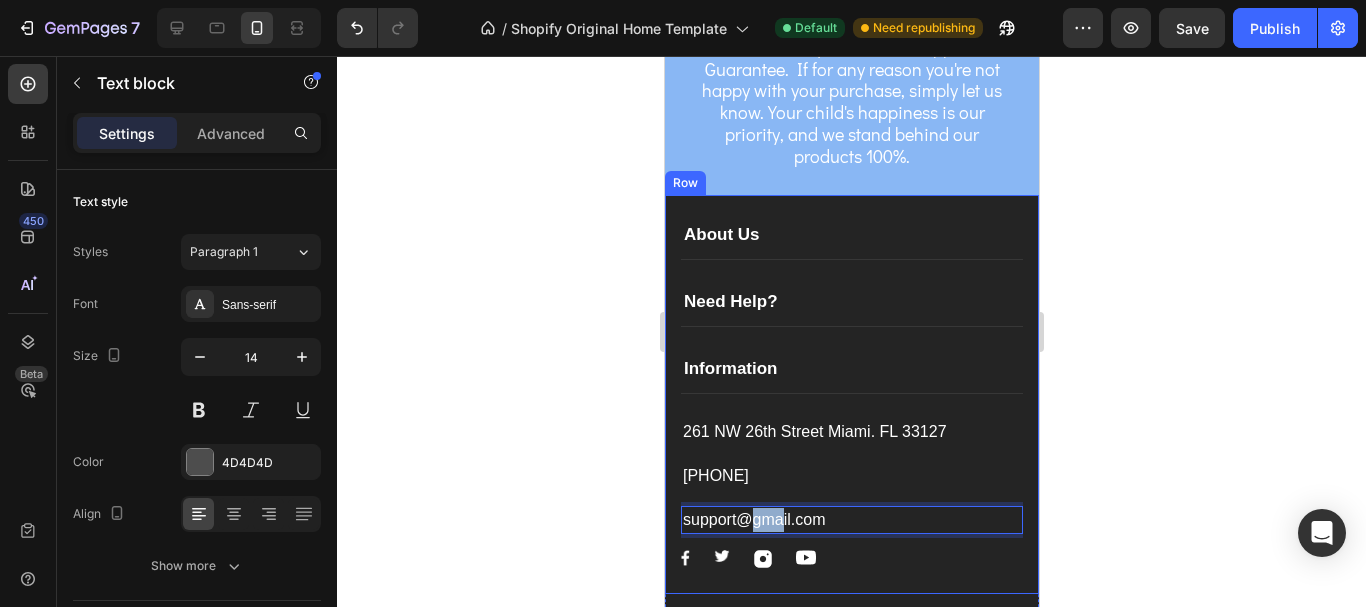 scroll, scrollTop: 2899, scrollLeft: 0, axis: vertical 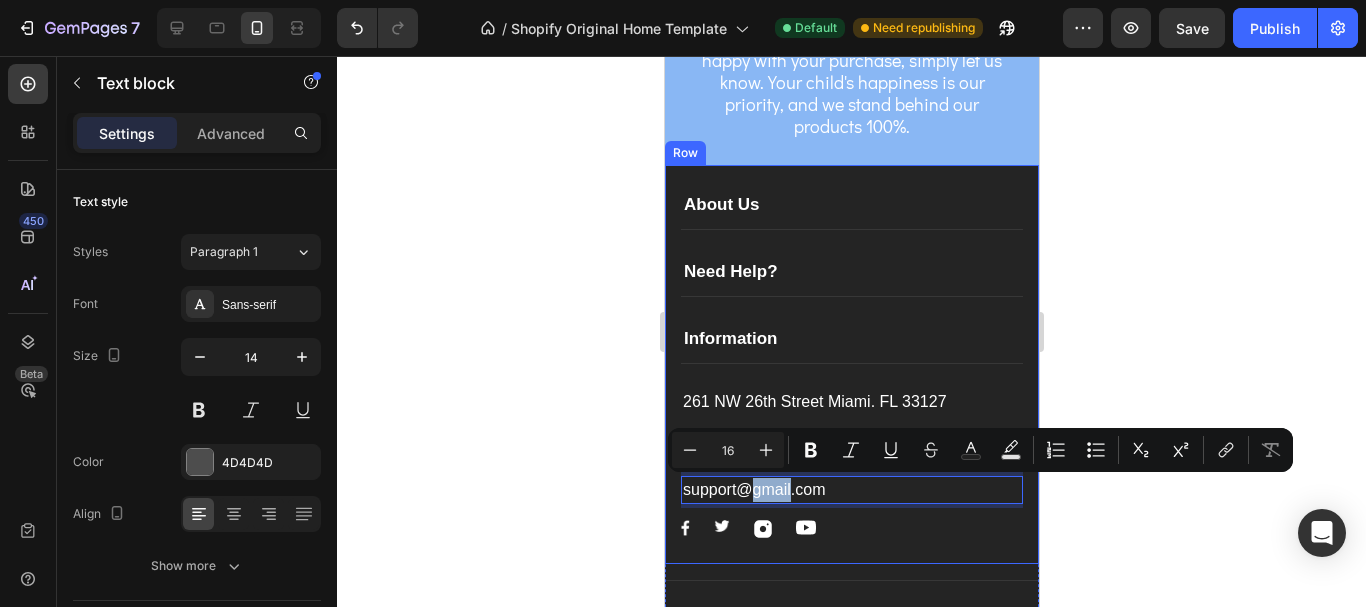 drag, startPoint x: 755, startPoint y: 588, endPoint x: 789, endPoint y: 538, distance: 60.464867 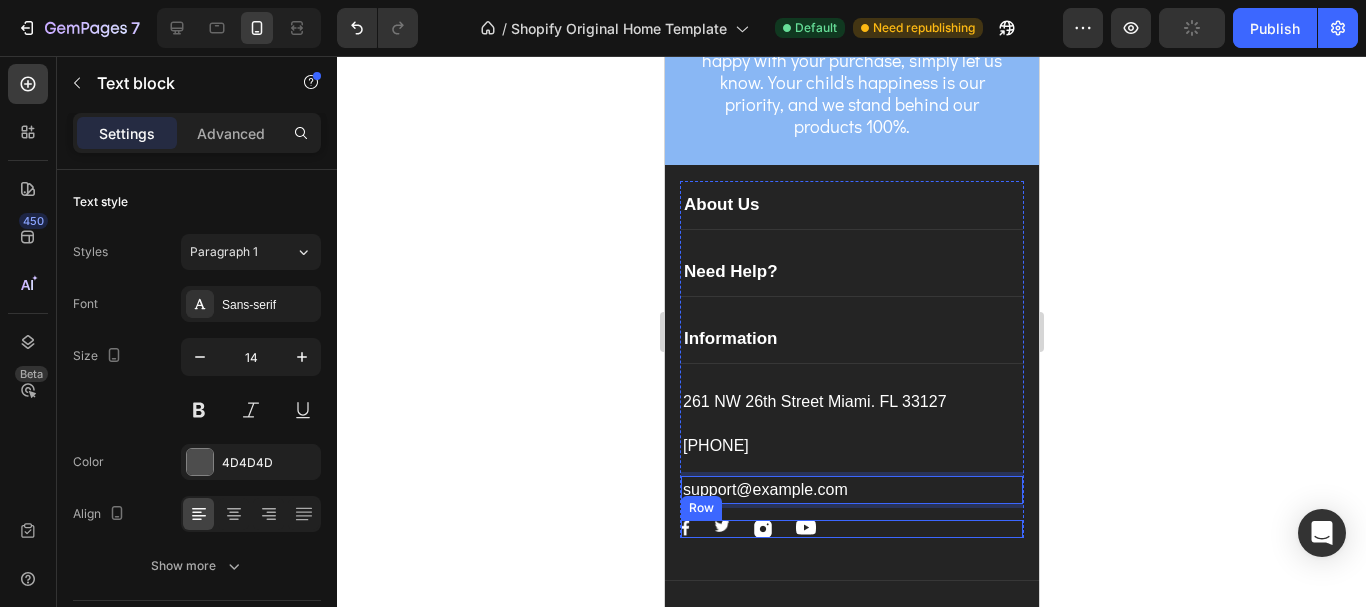 click on "Image Image Image Image Row" at bounding box center (851, 529) 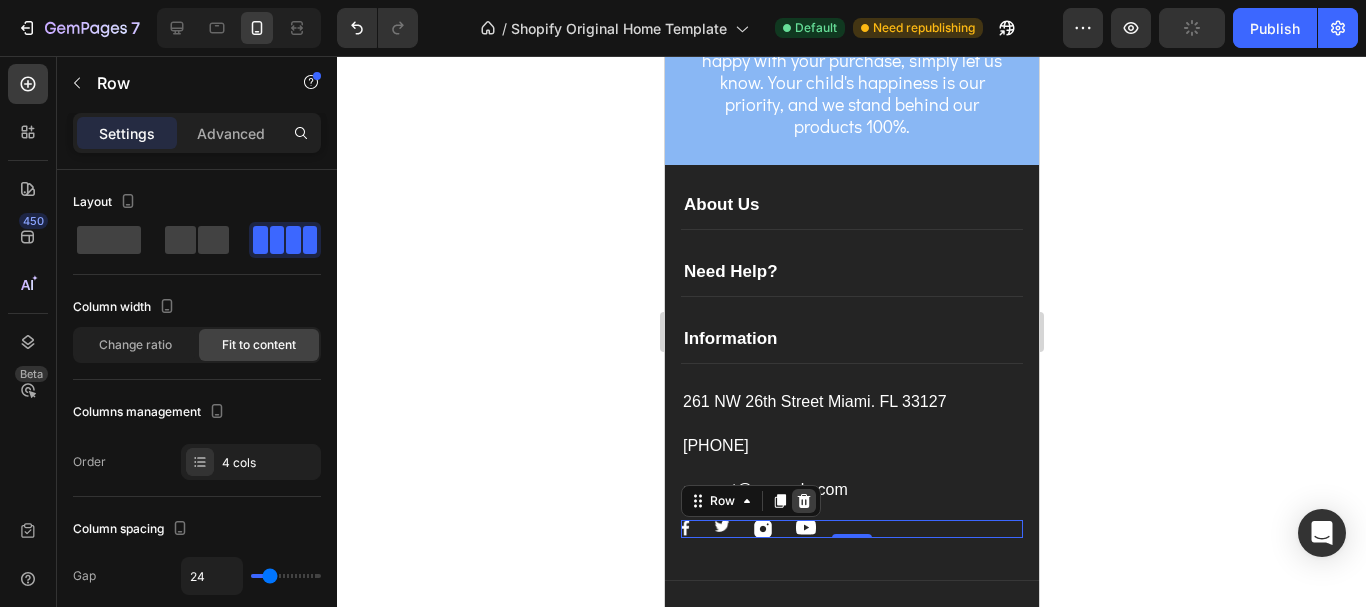 click 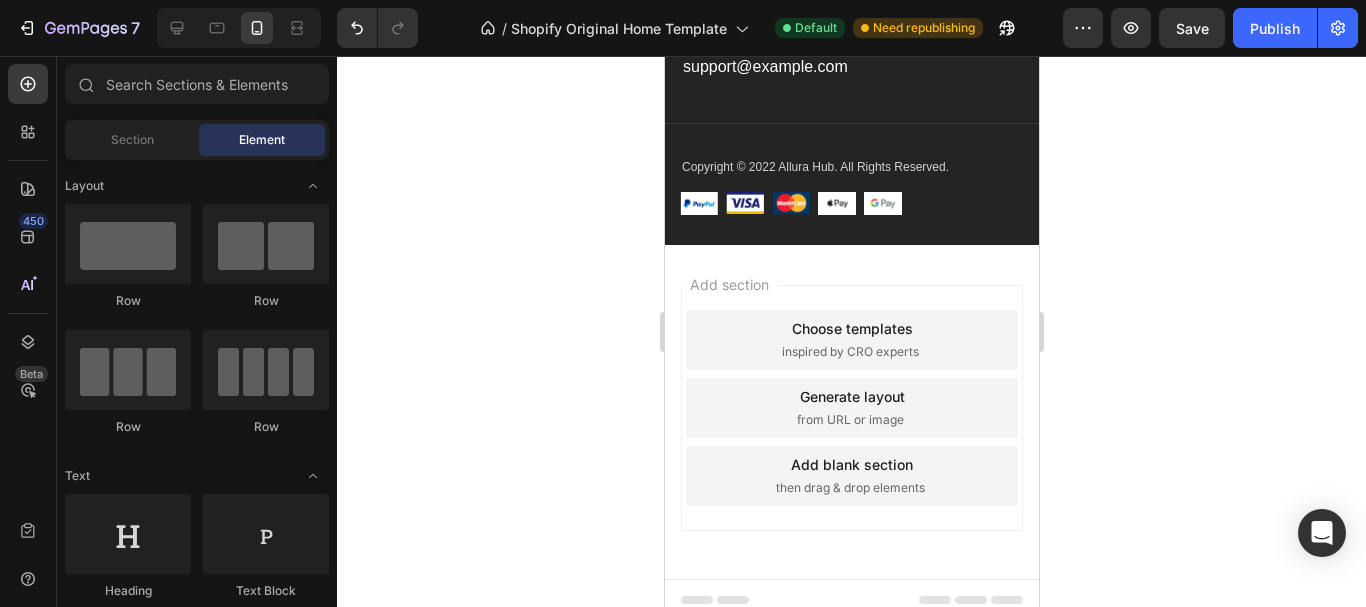 scroll, scrollTop: 2545, scrollLeft: 0, axis: vertical 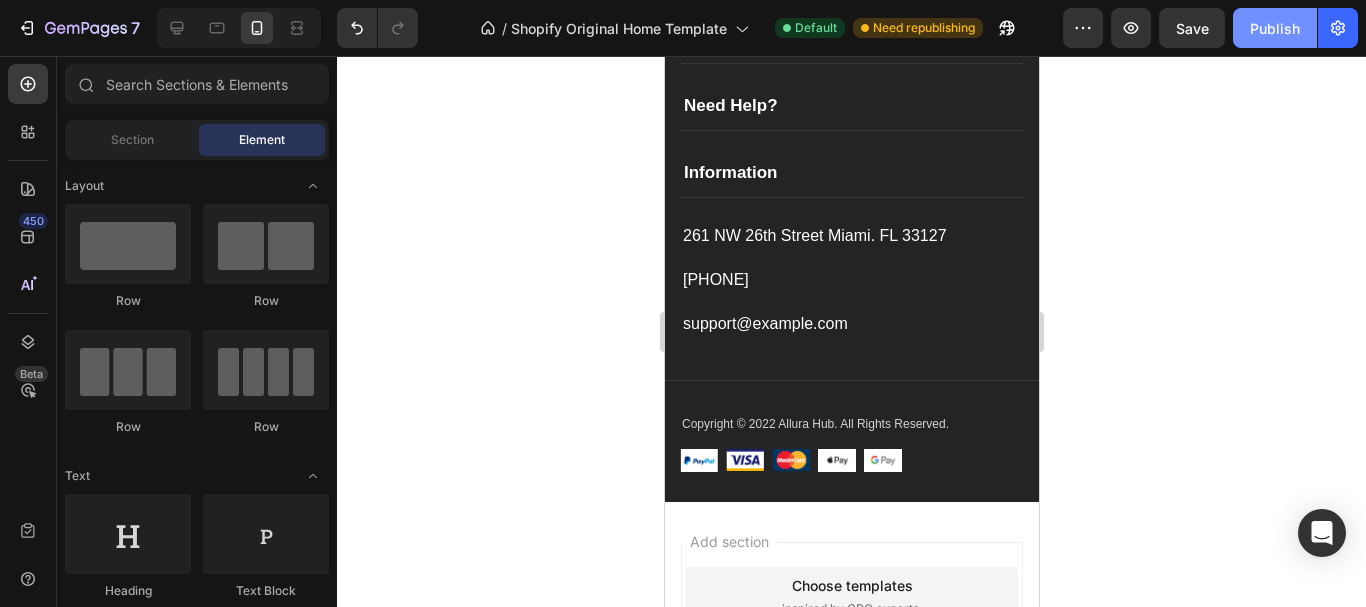 click on "Publish" at bounding box center (1275, 28) 